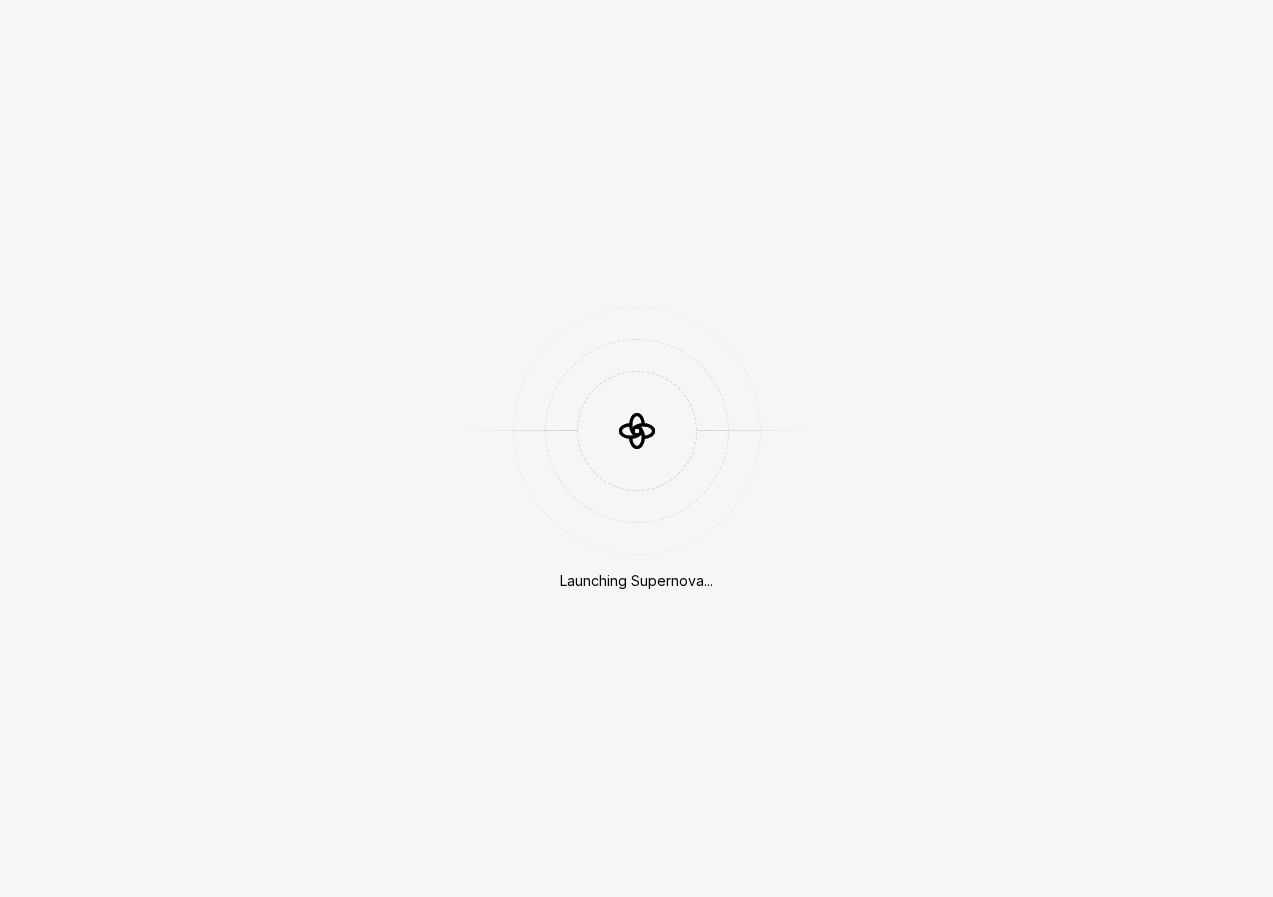 scroll, scrollTop: 0, scrollLeft: 0, axis: both 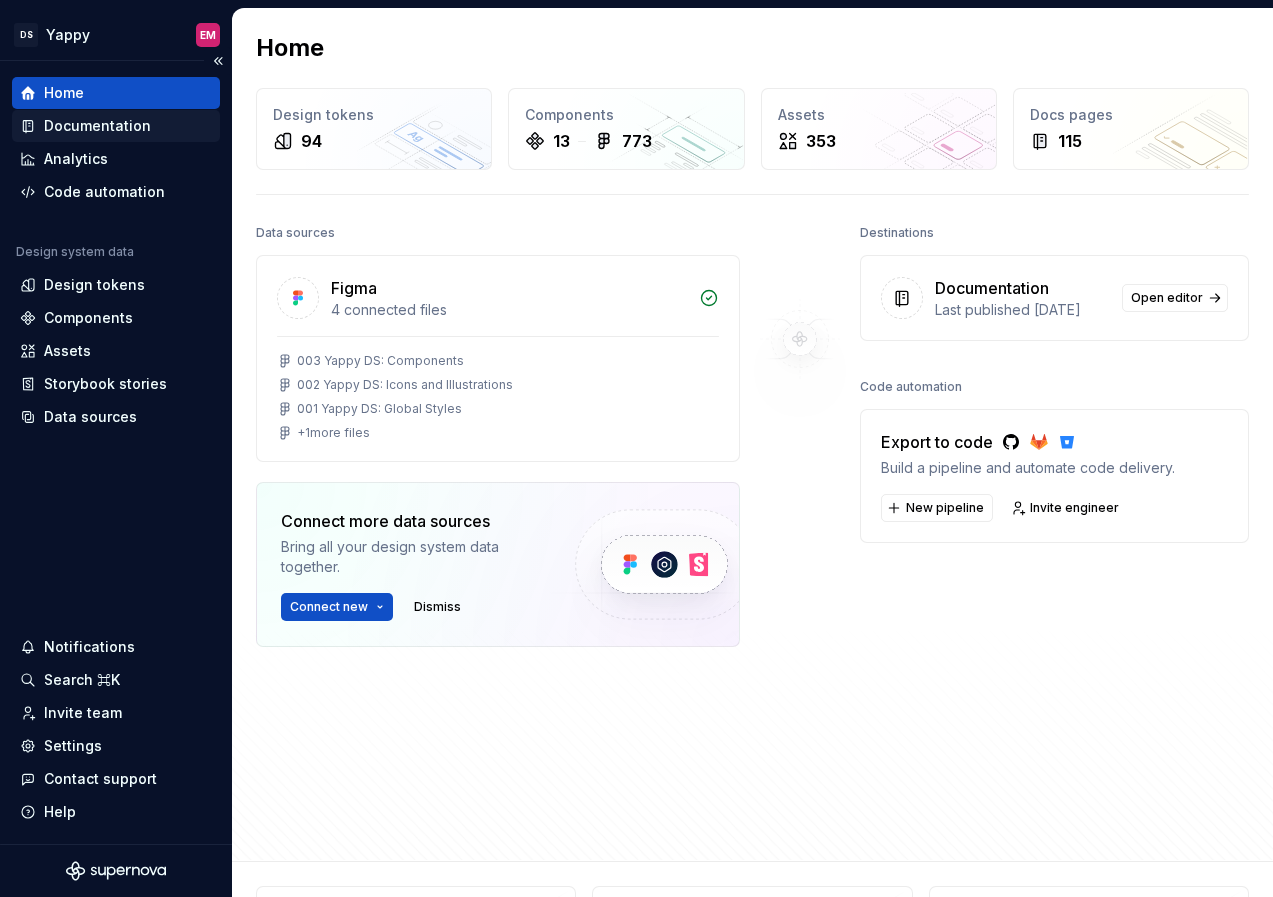 click on "Documentation" at bounding box center [97, 126] 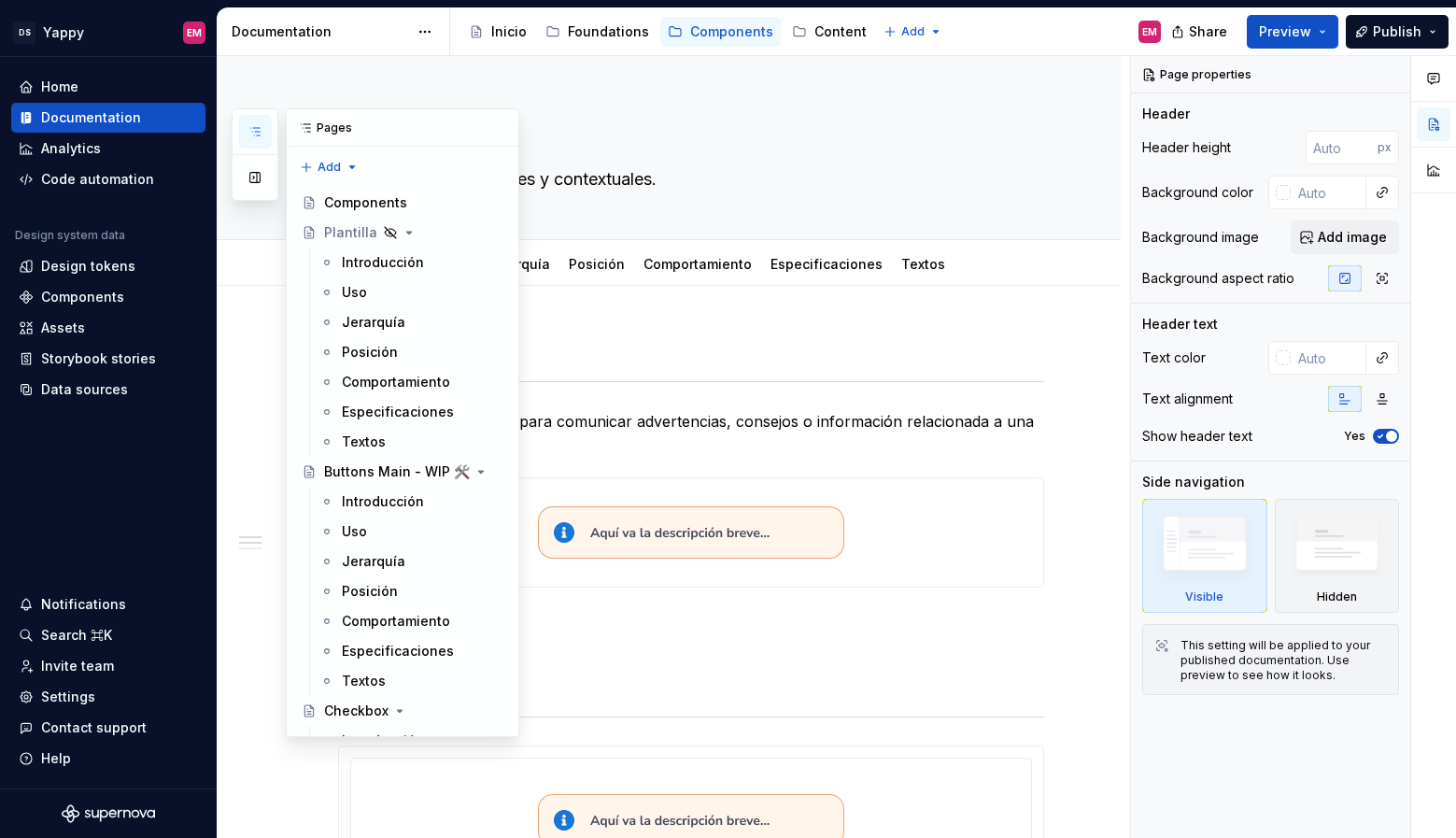 click 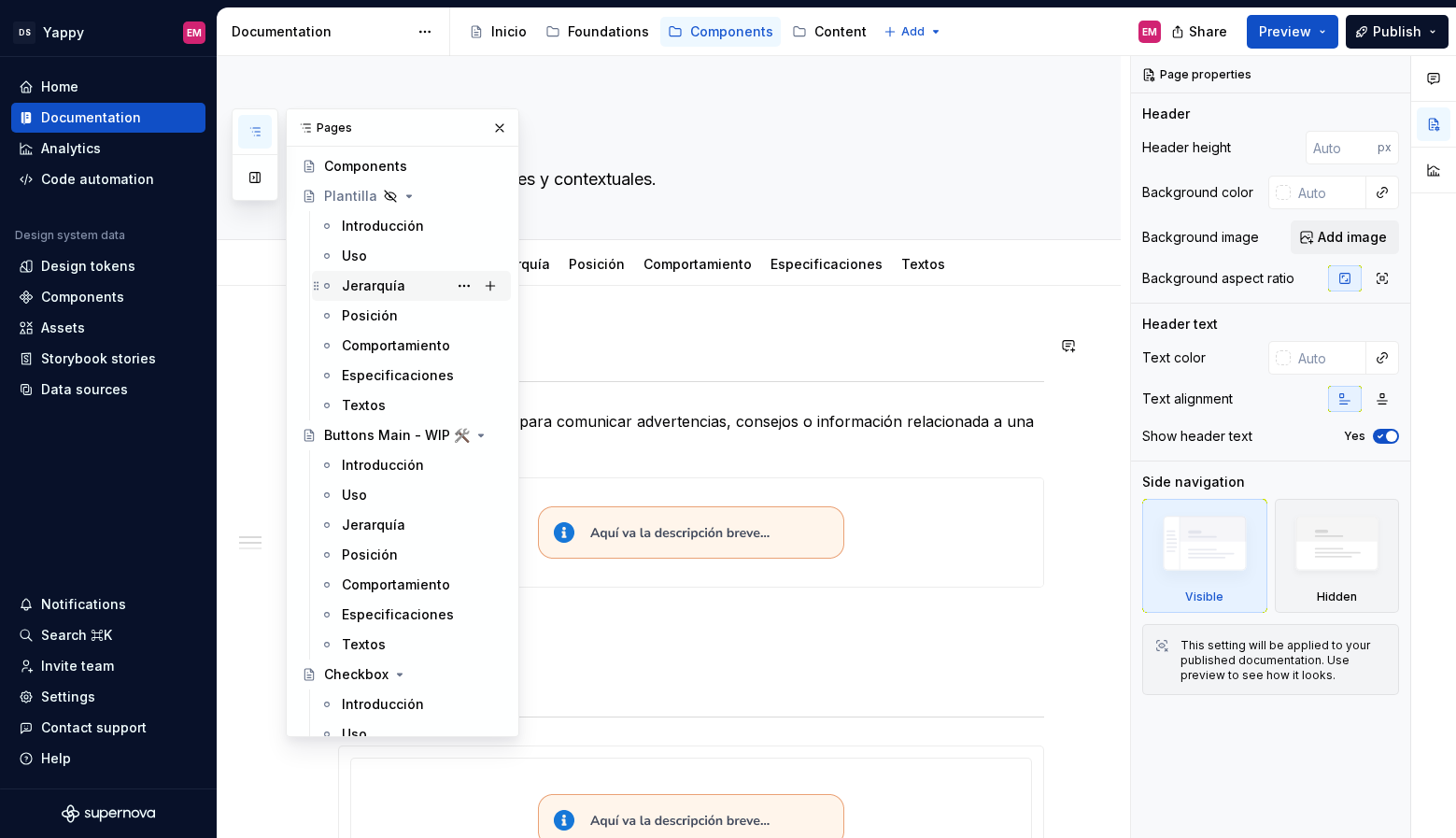 scroll, scrollTop: 0, scrollLeft: 0, axis: both 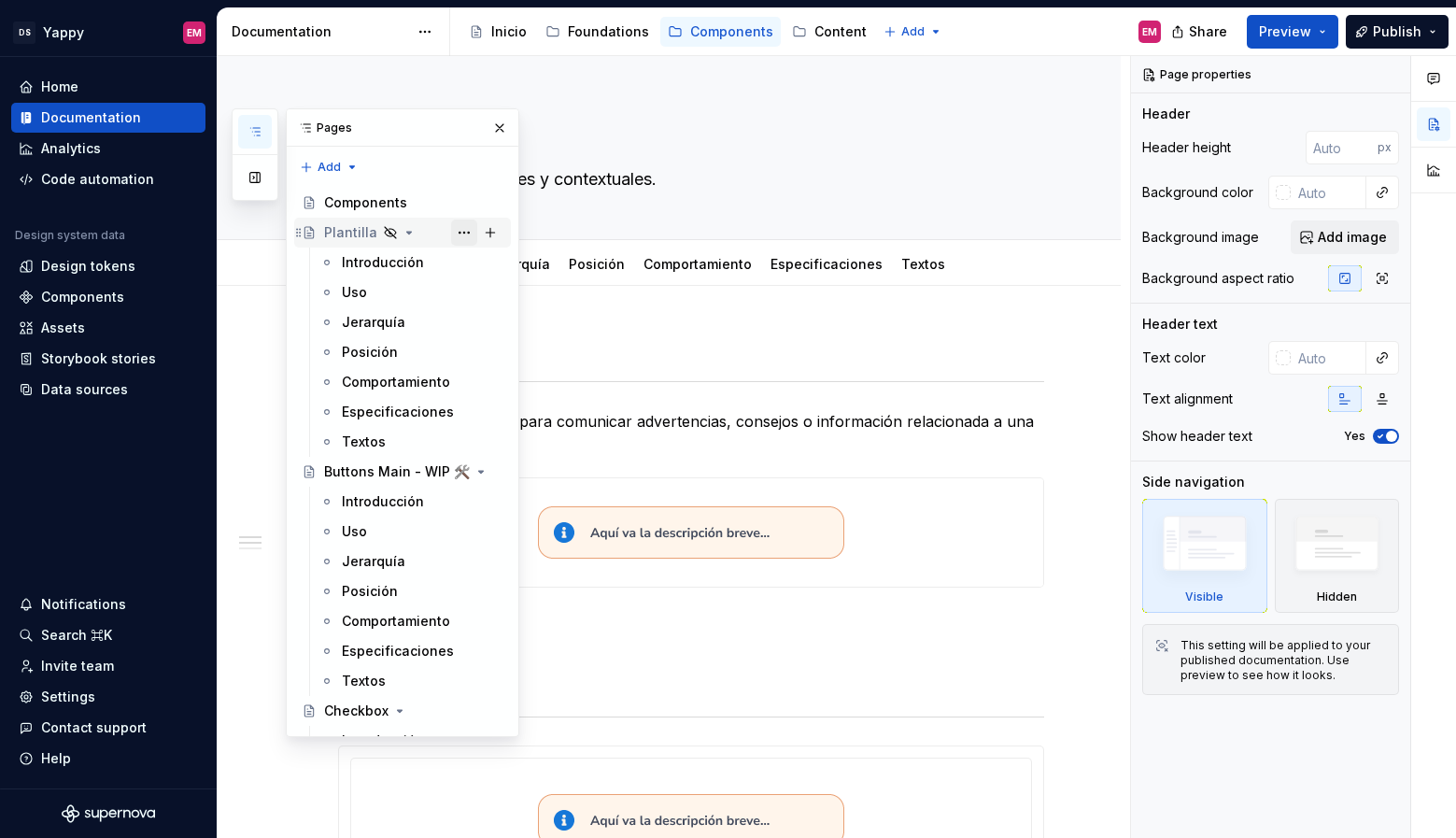 click at bounding box center [464, 233] 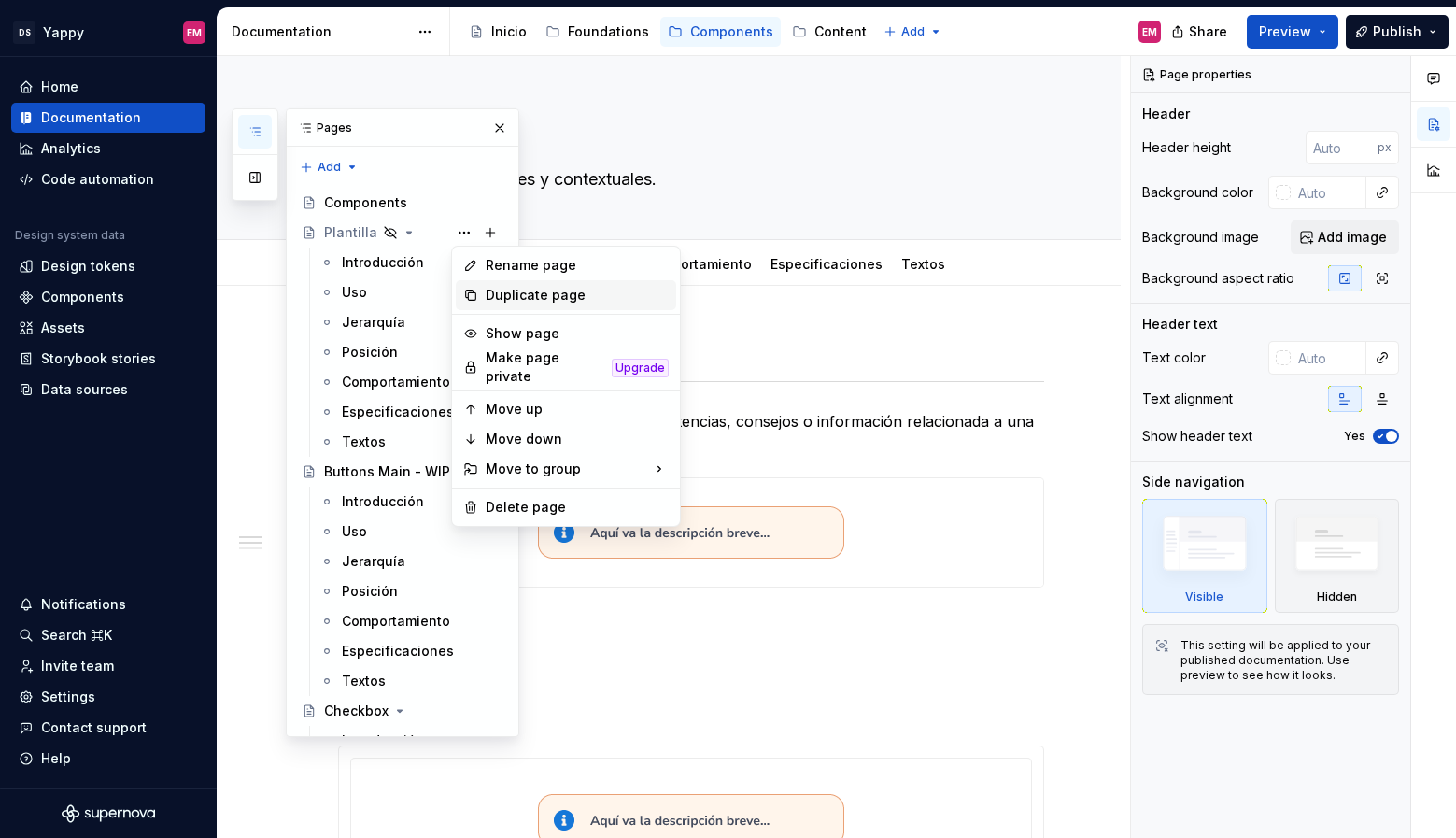 click on "Duplicate page" at bounding box center [577, 295] 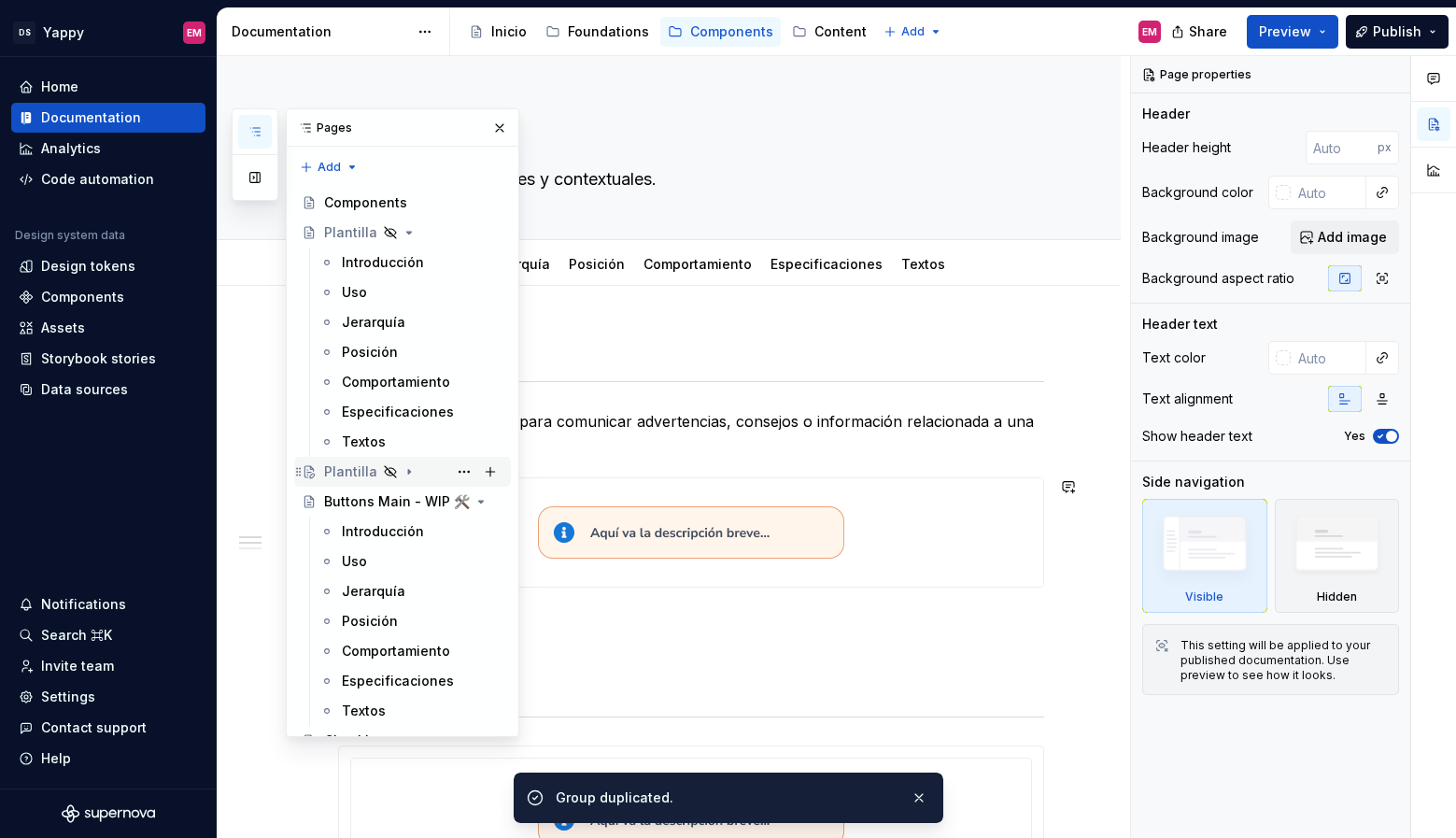 click 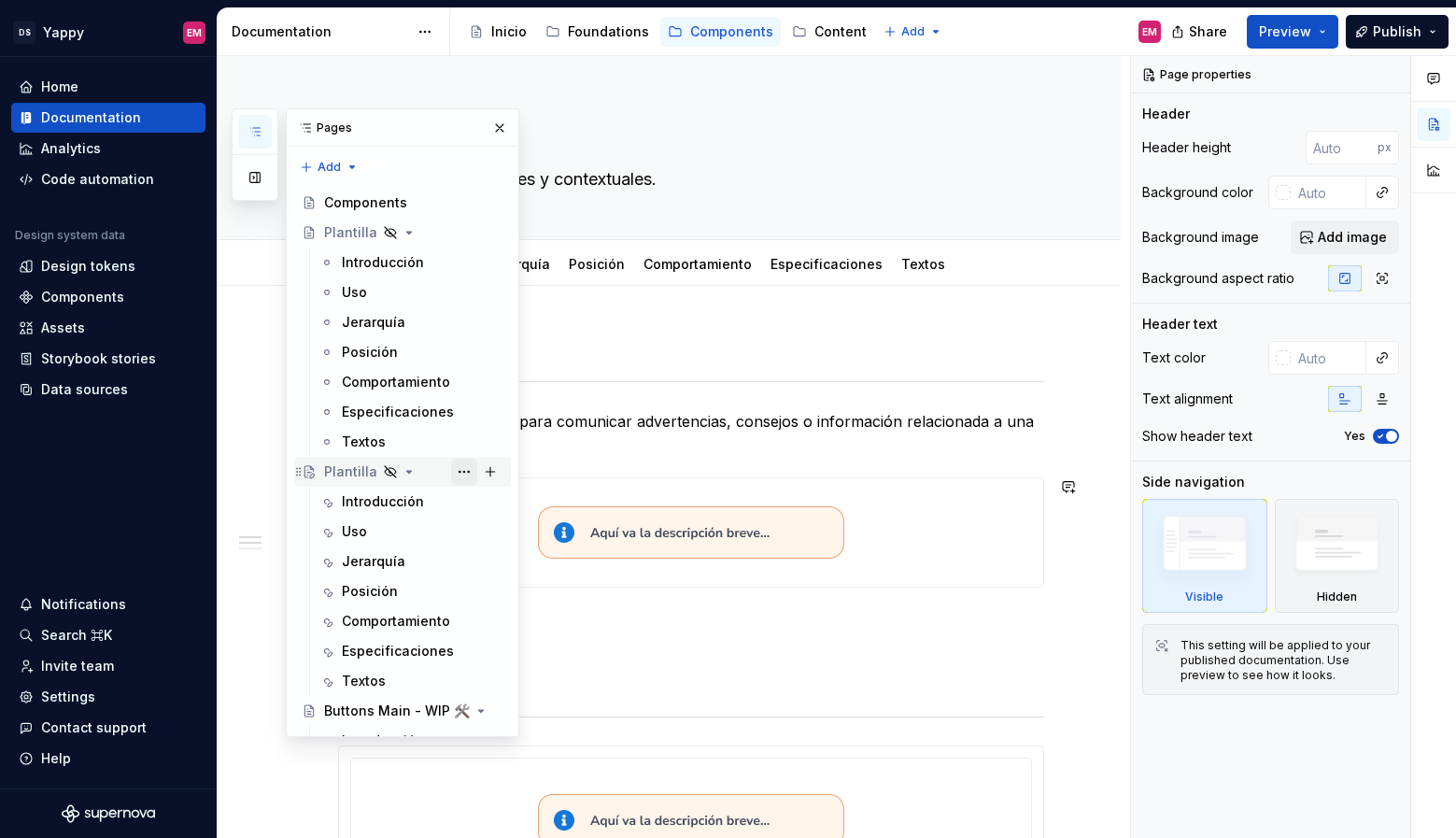 click at bounding box center (464, 472) 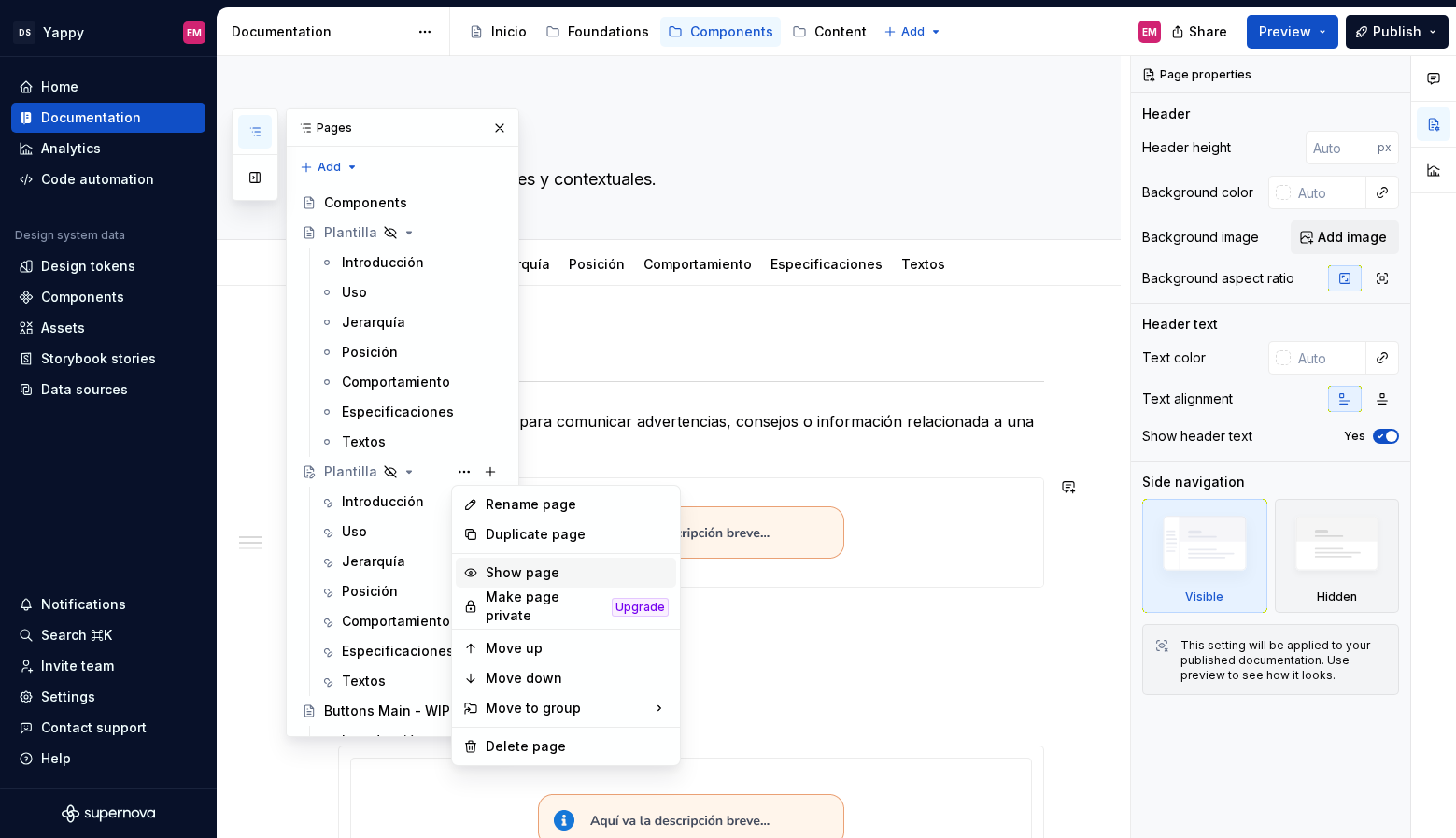 click on "Show page" at bounding box center [577, 573] 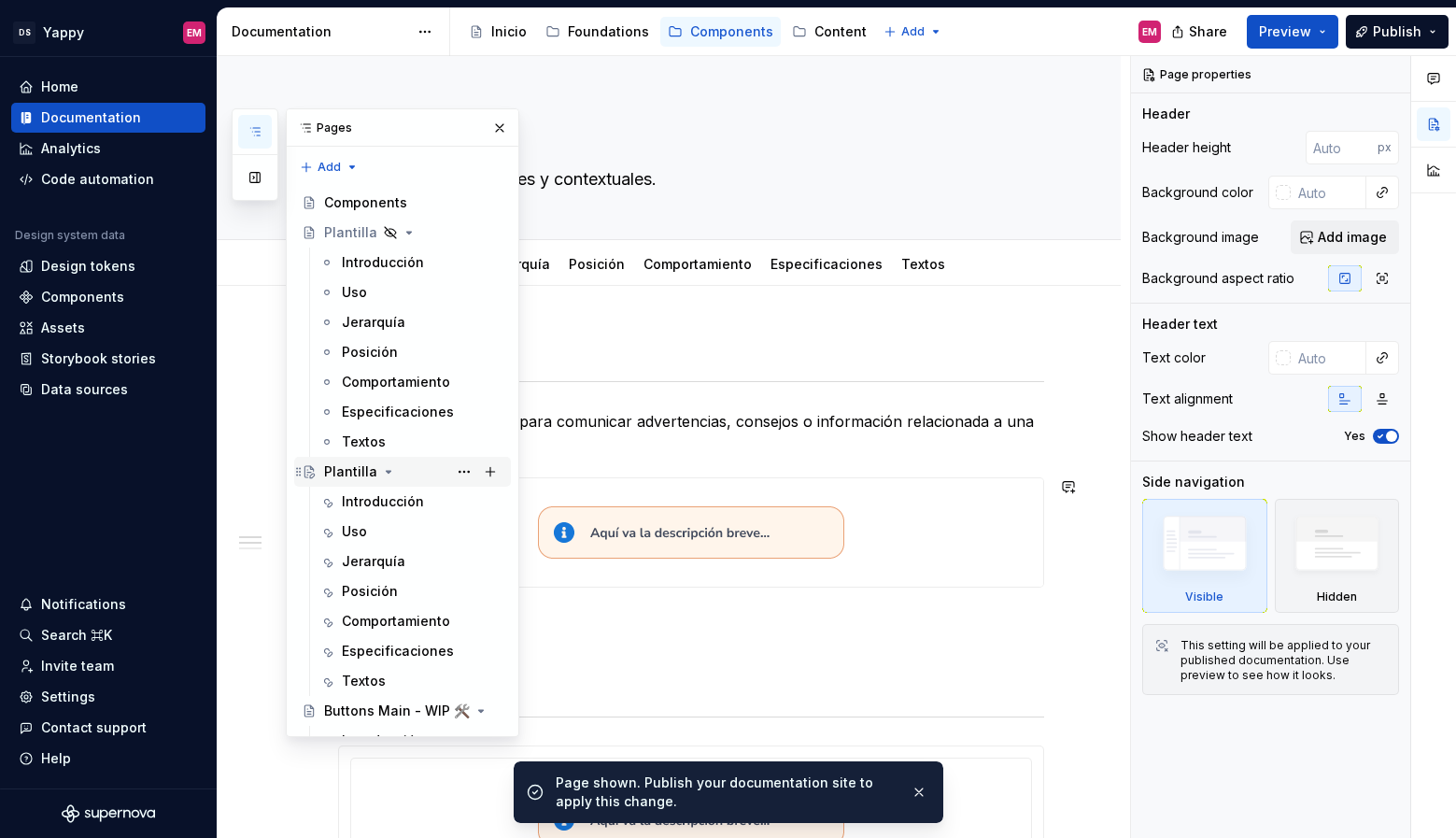 click on "Plantilla" at bounding box center [350, 472] 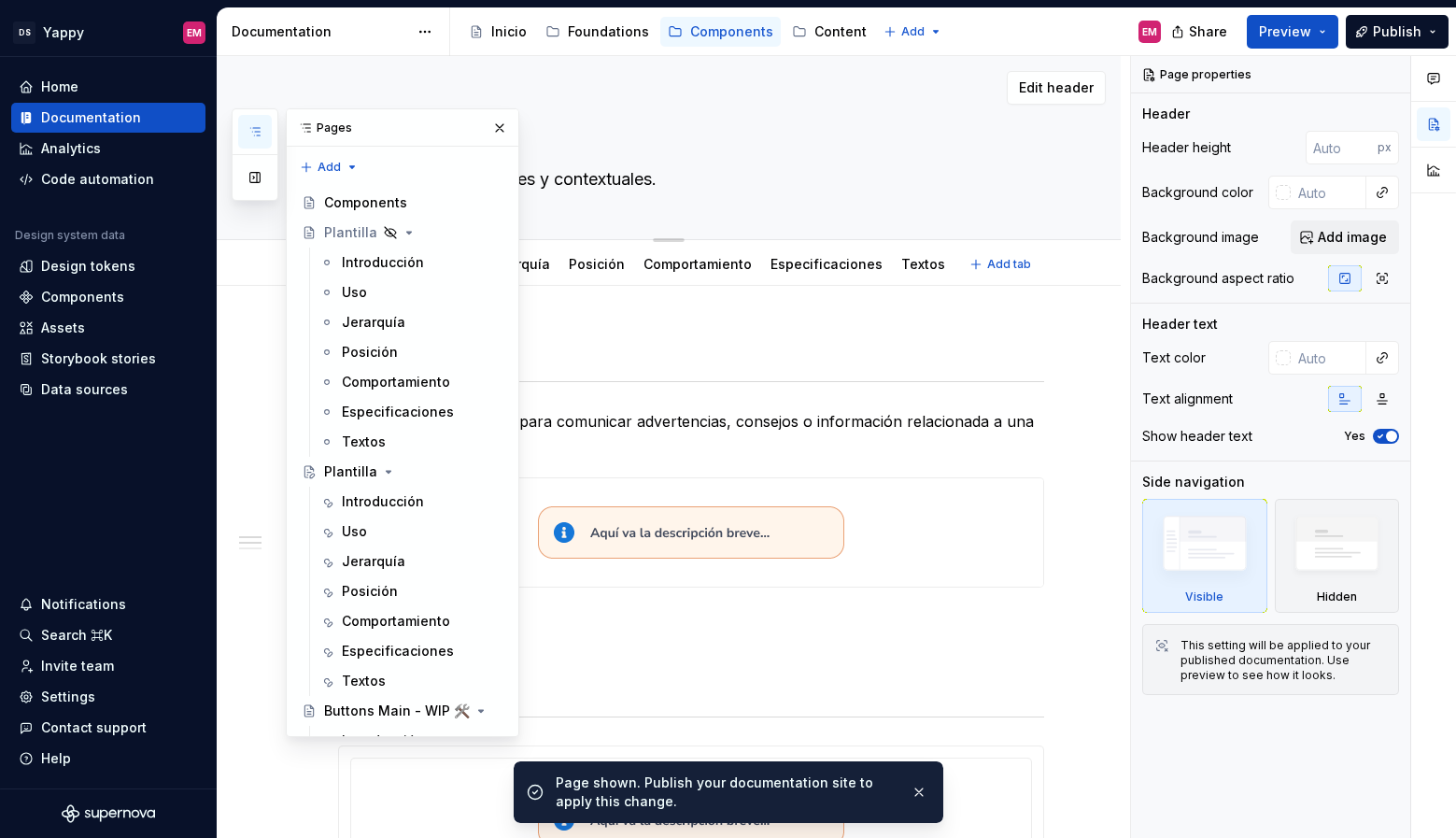 click on "Tooltip Alert" at bounding box center (687, 138) 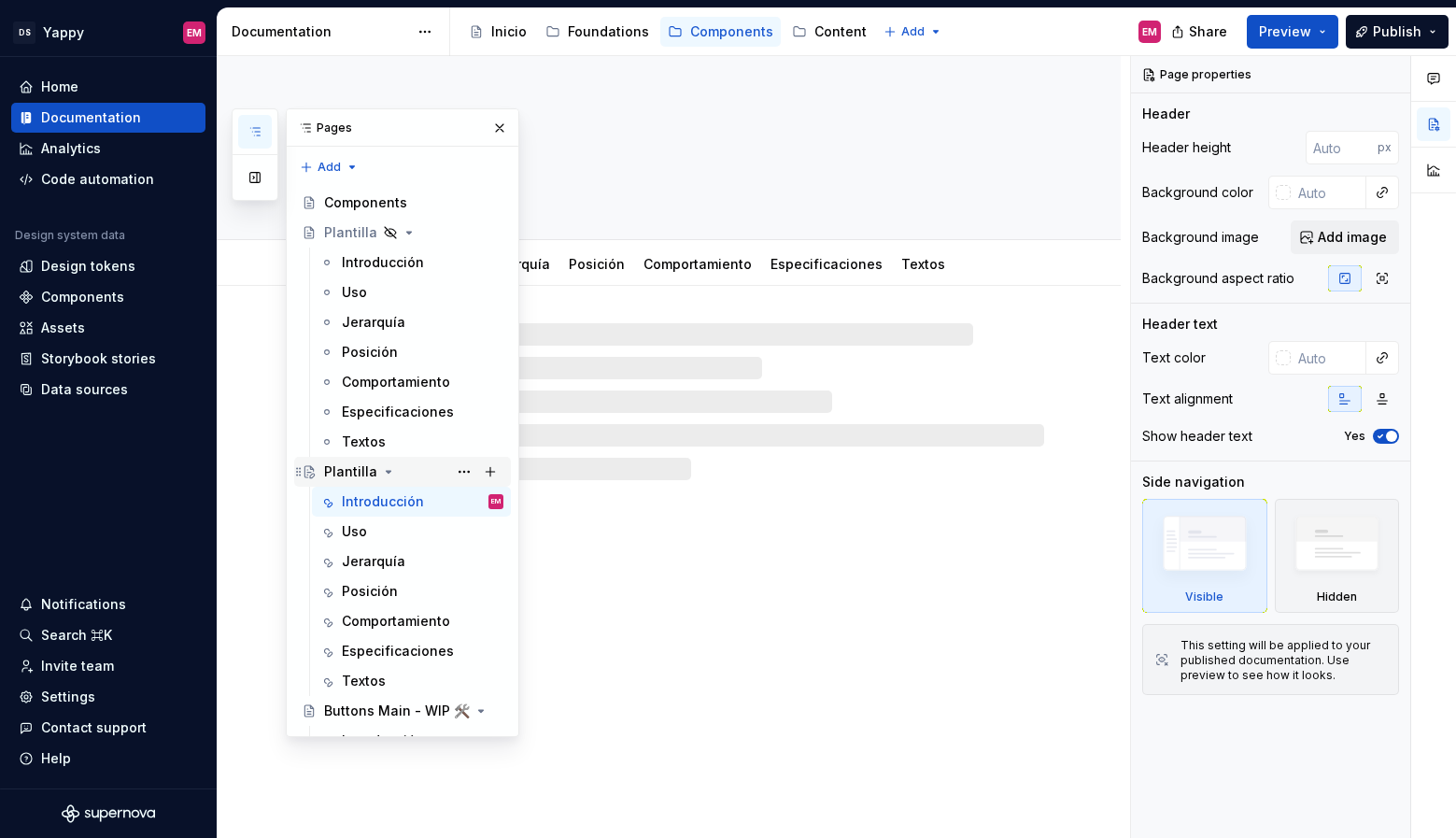 click on "Plantilla" at bounding box center [350, 472] 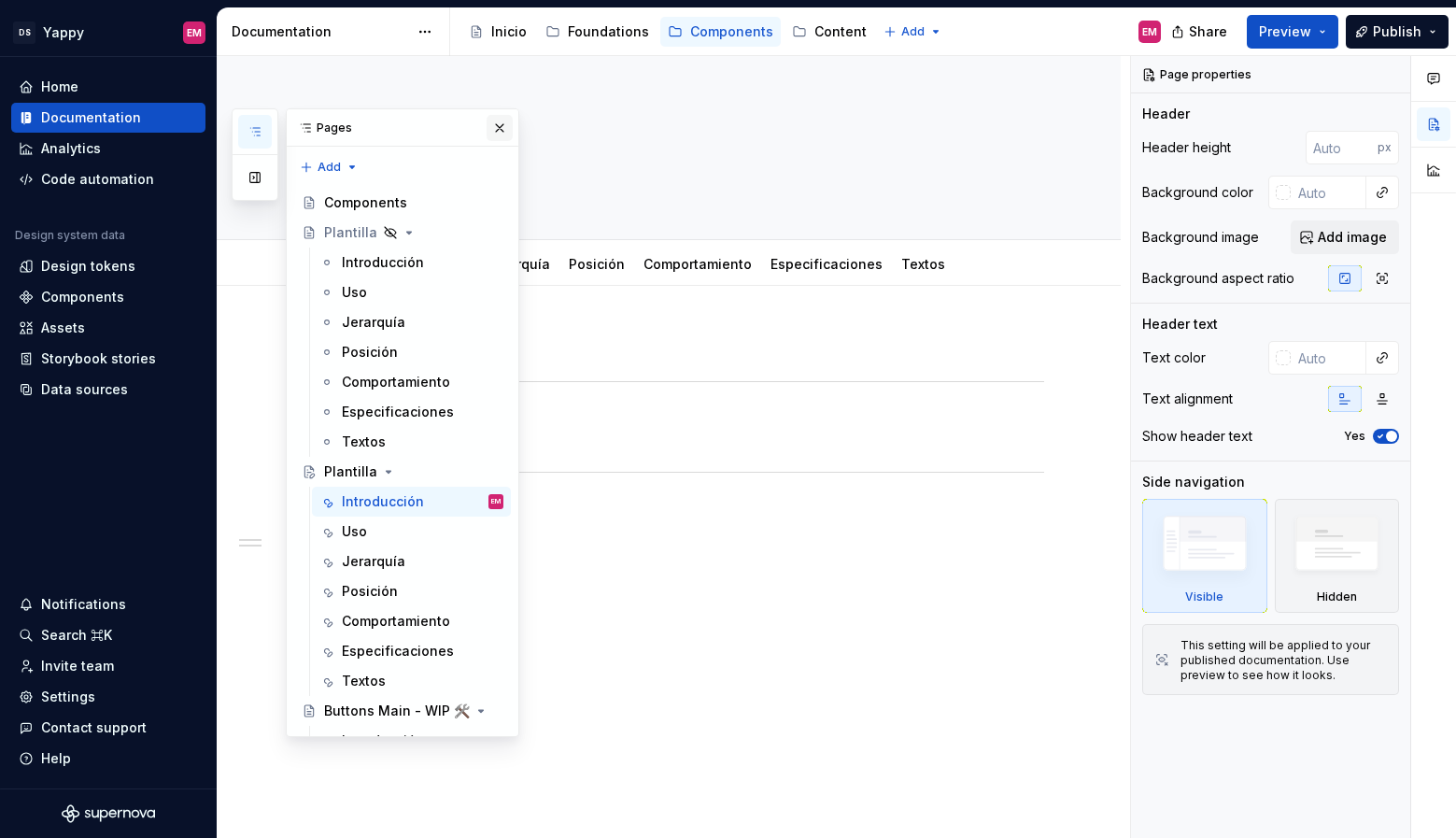 click at bounding box center (500, 128) 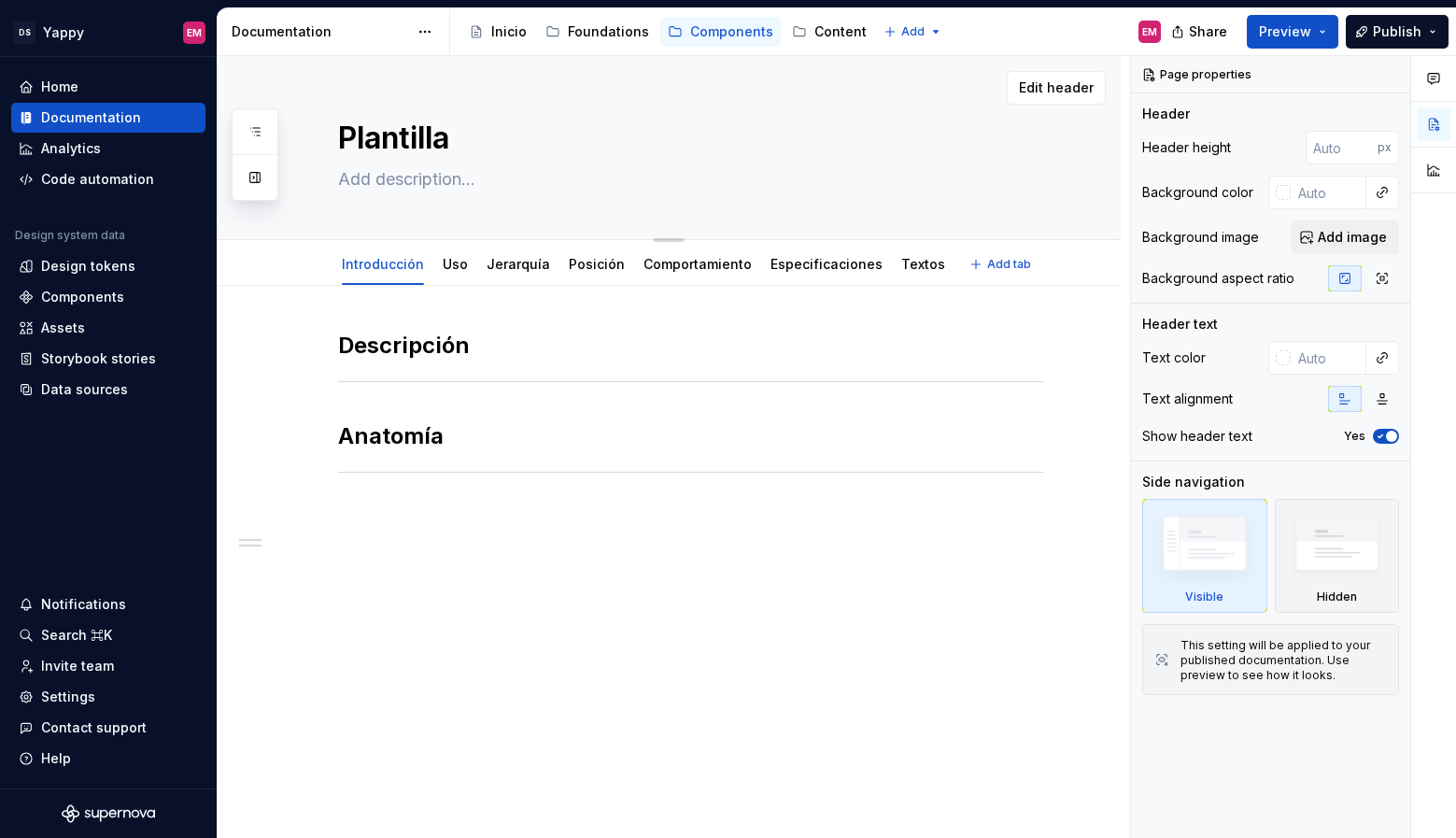 click on "Plantilla" at bounding box center (687, 138) 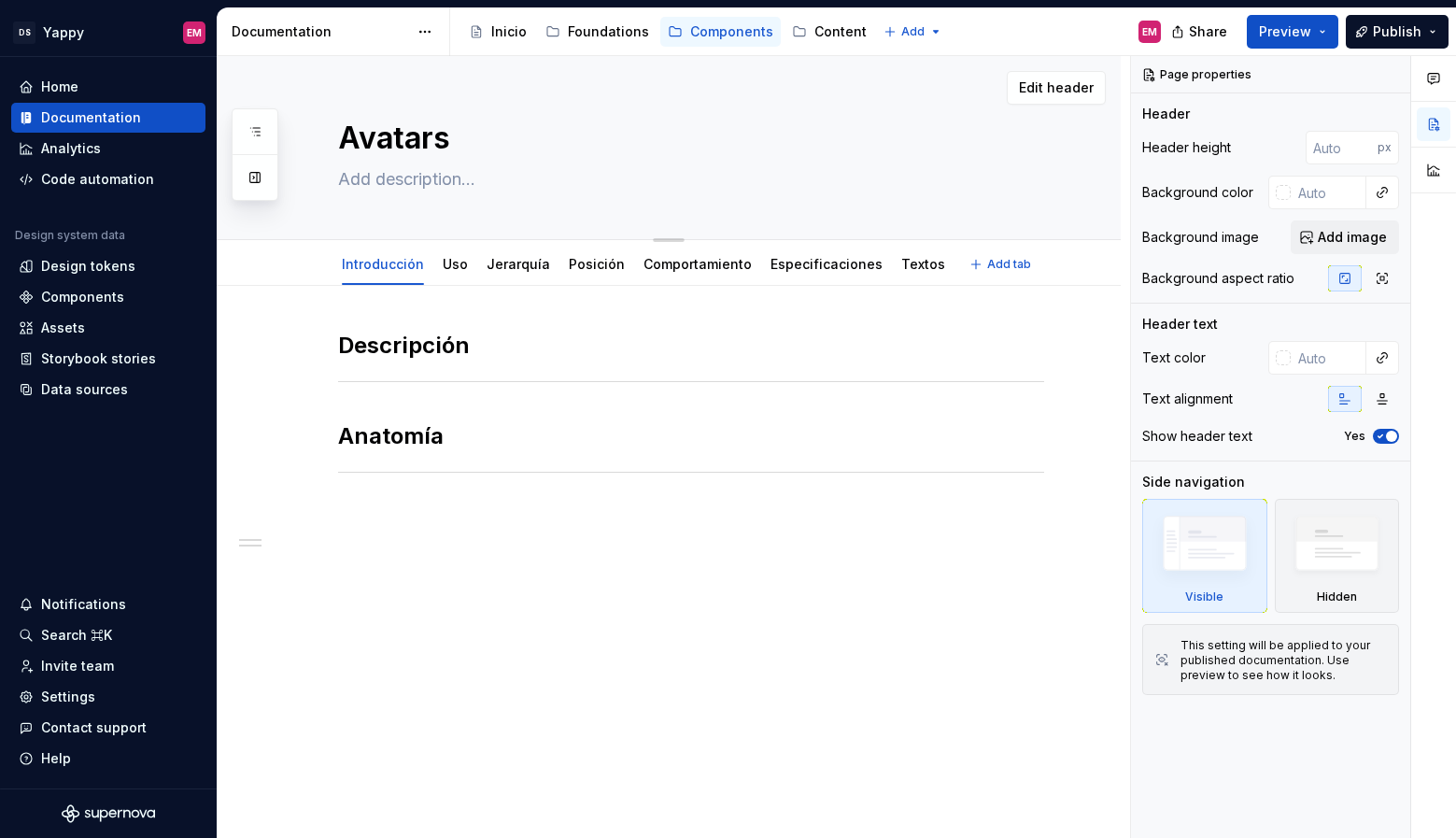 type on "*" 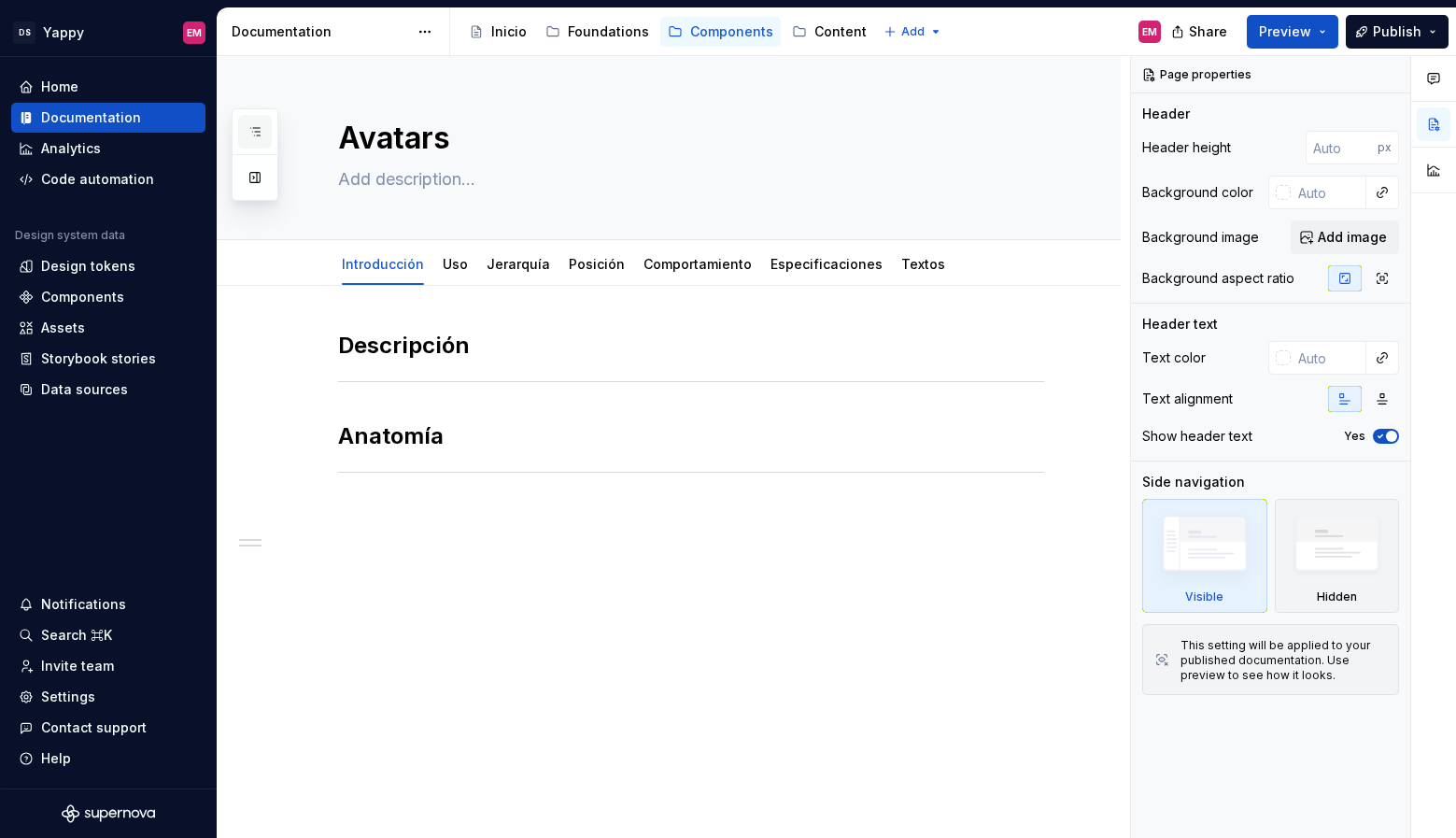 click 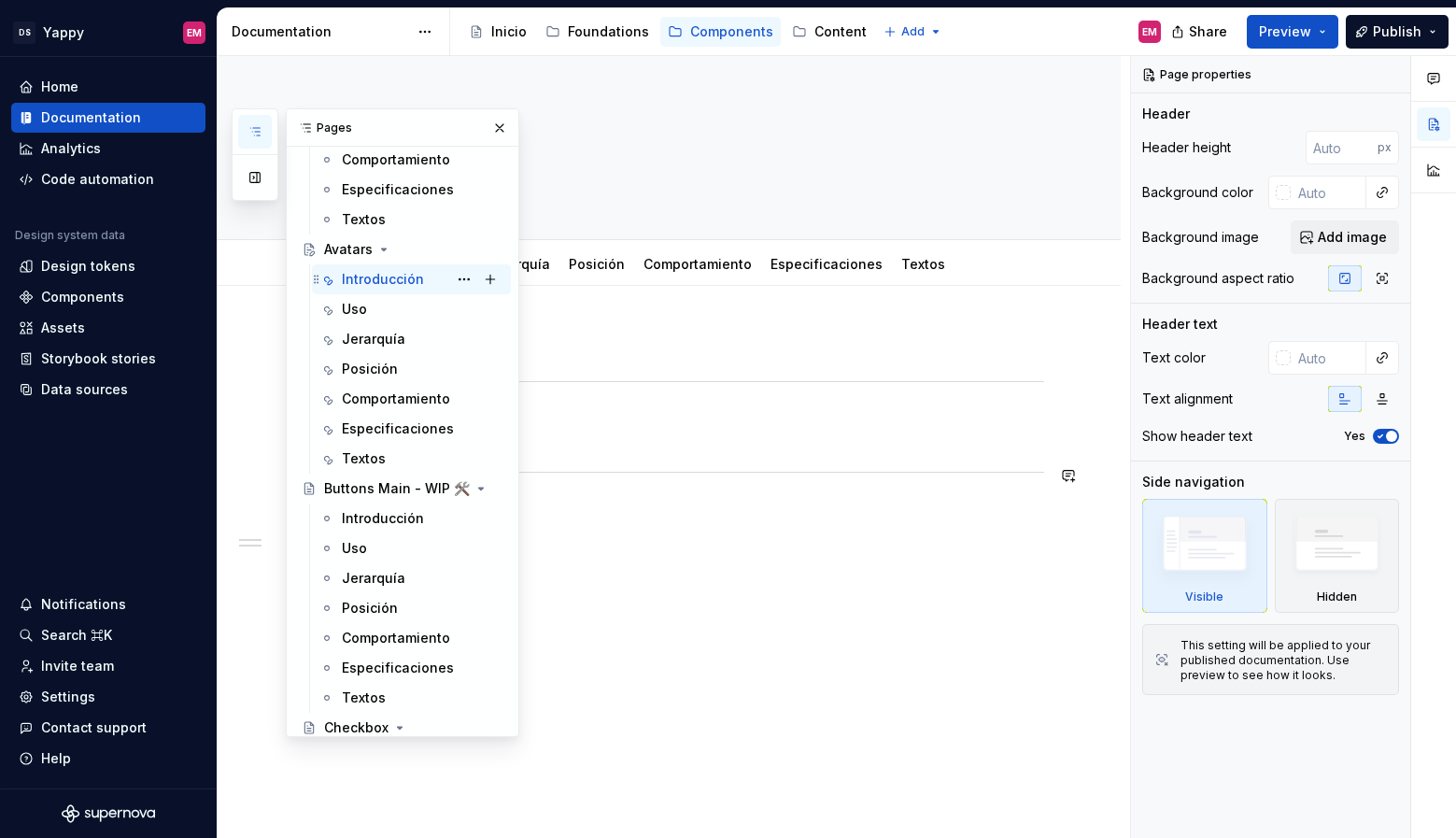scroll, scrollTop: 0, scrollLeft: 0, axis: both 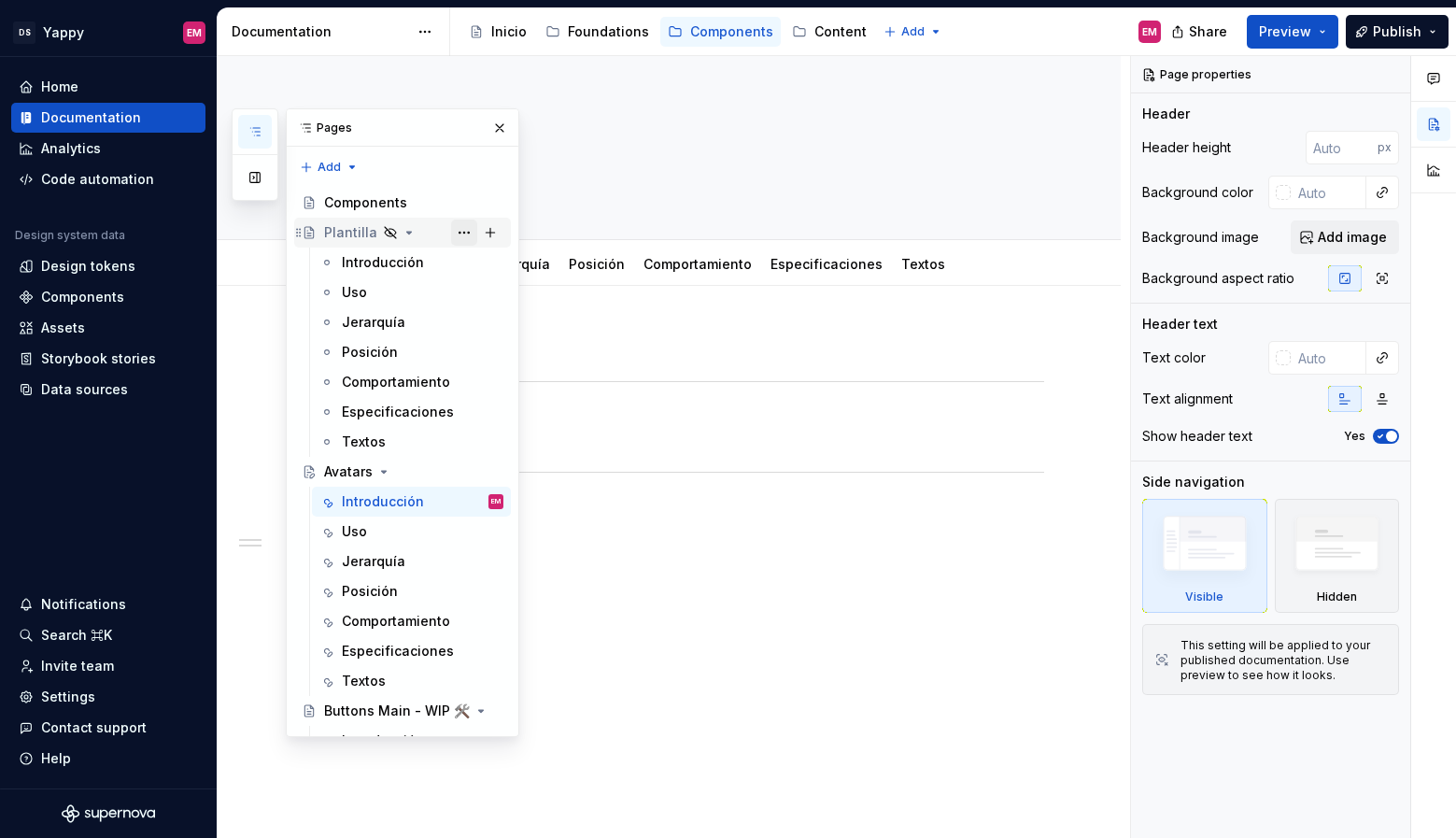 click at bounding box center [464, 233] 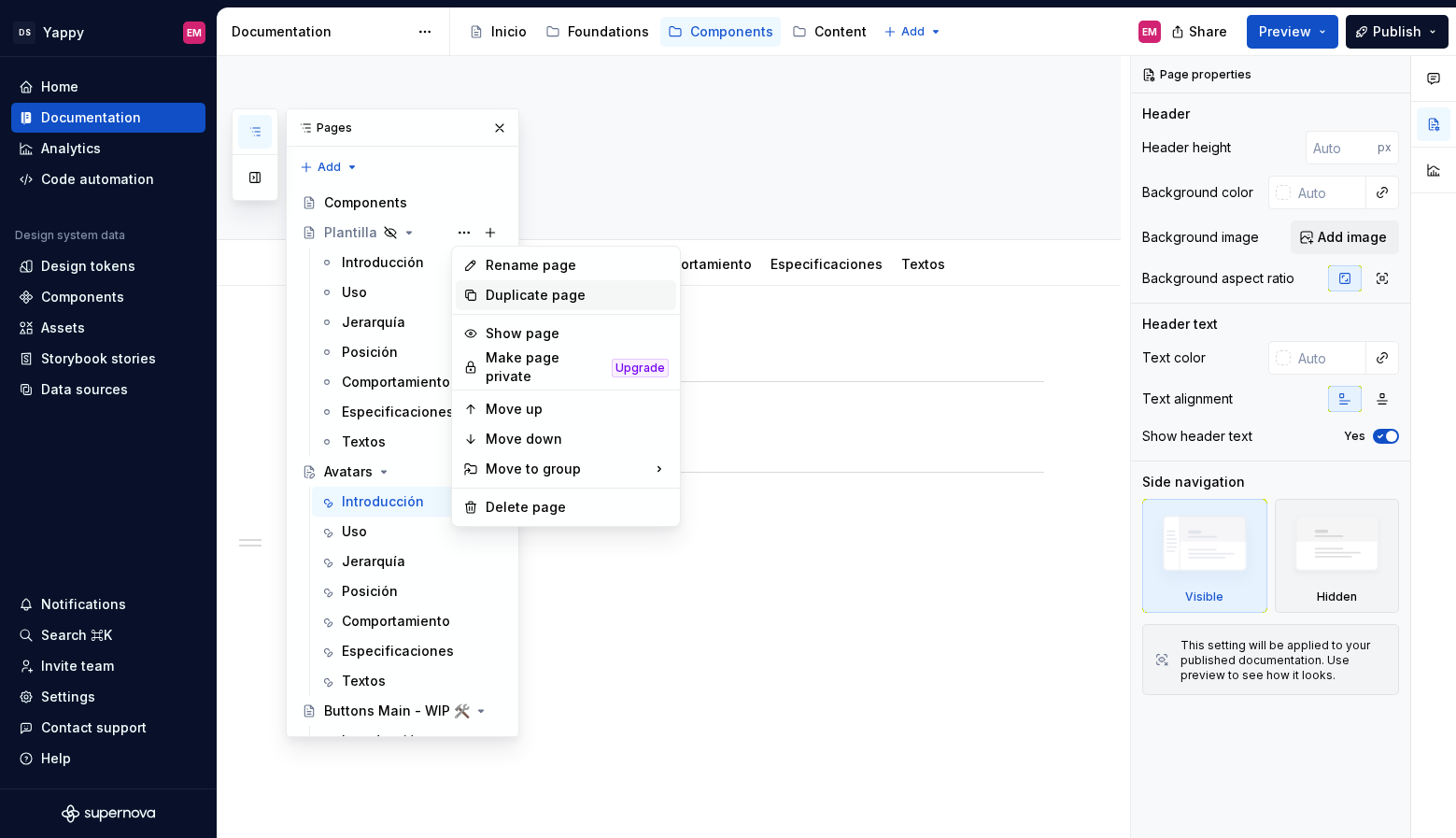 click on "Duplicate page" at bounding box center [577, 295] 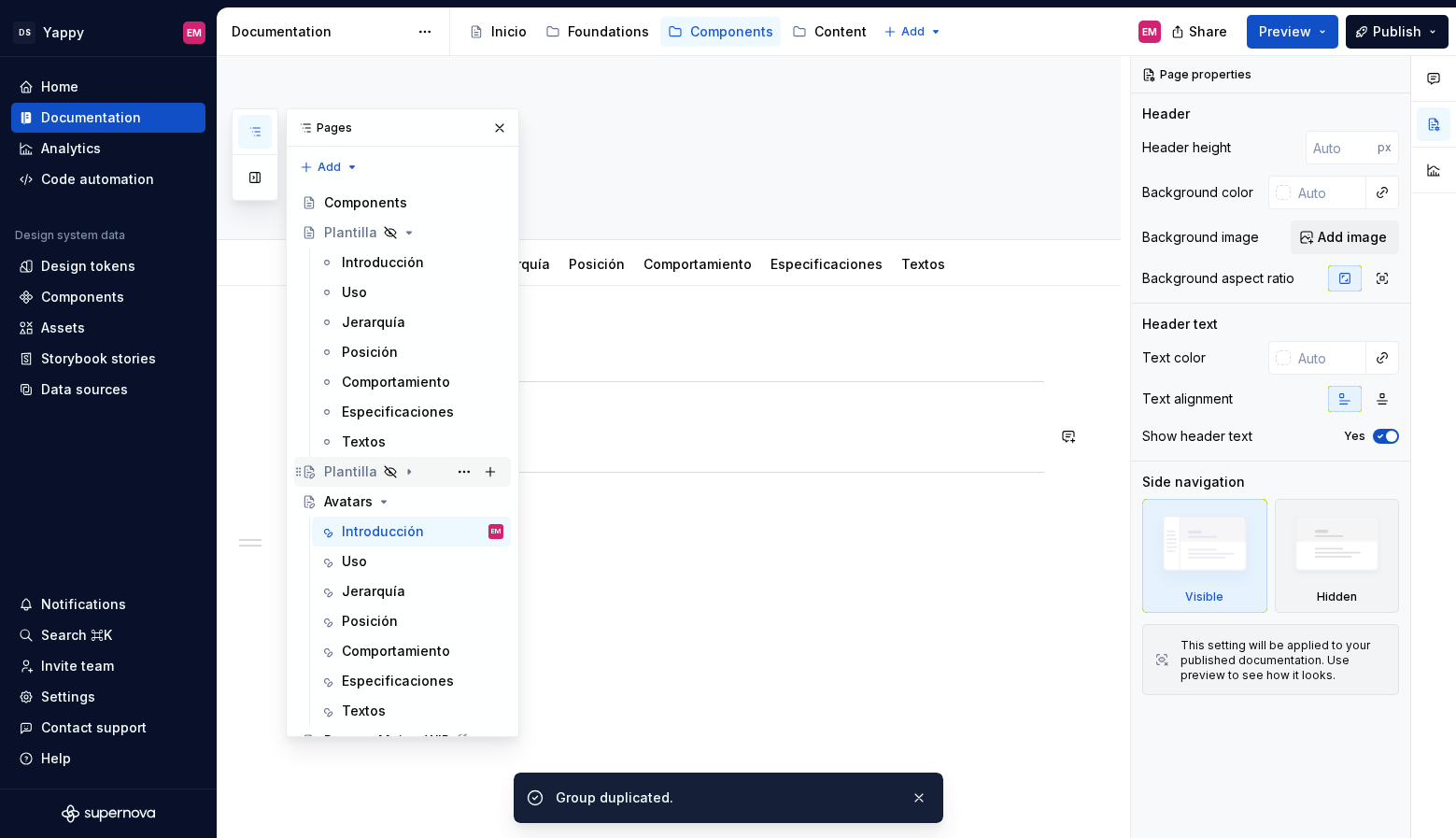 click 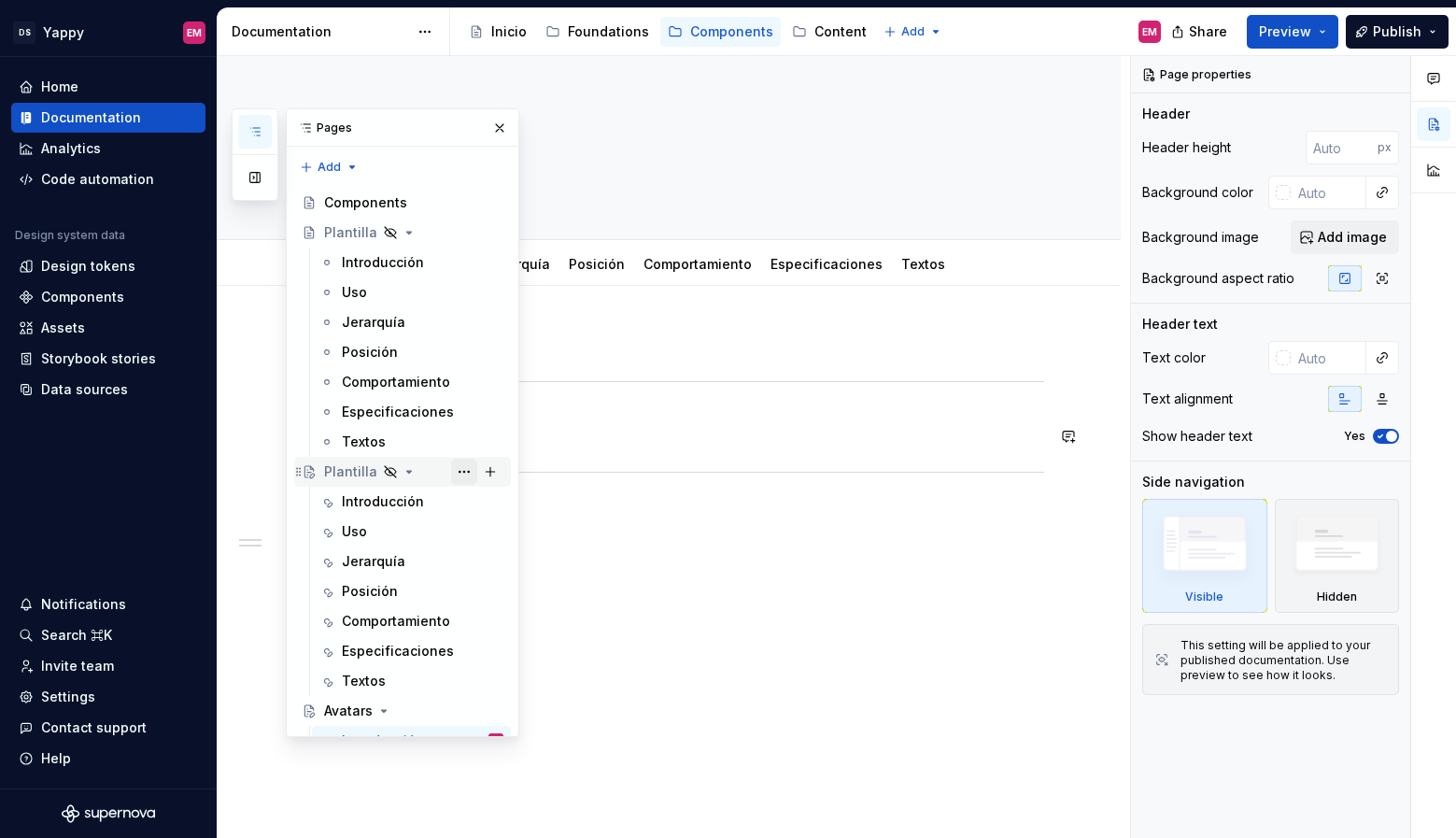 click at bounding box center [464, 472] 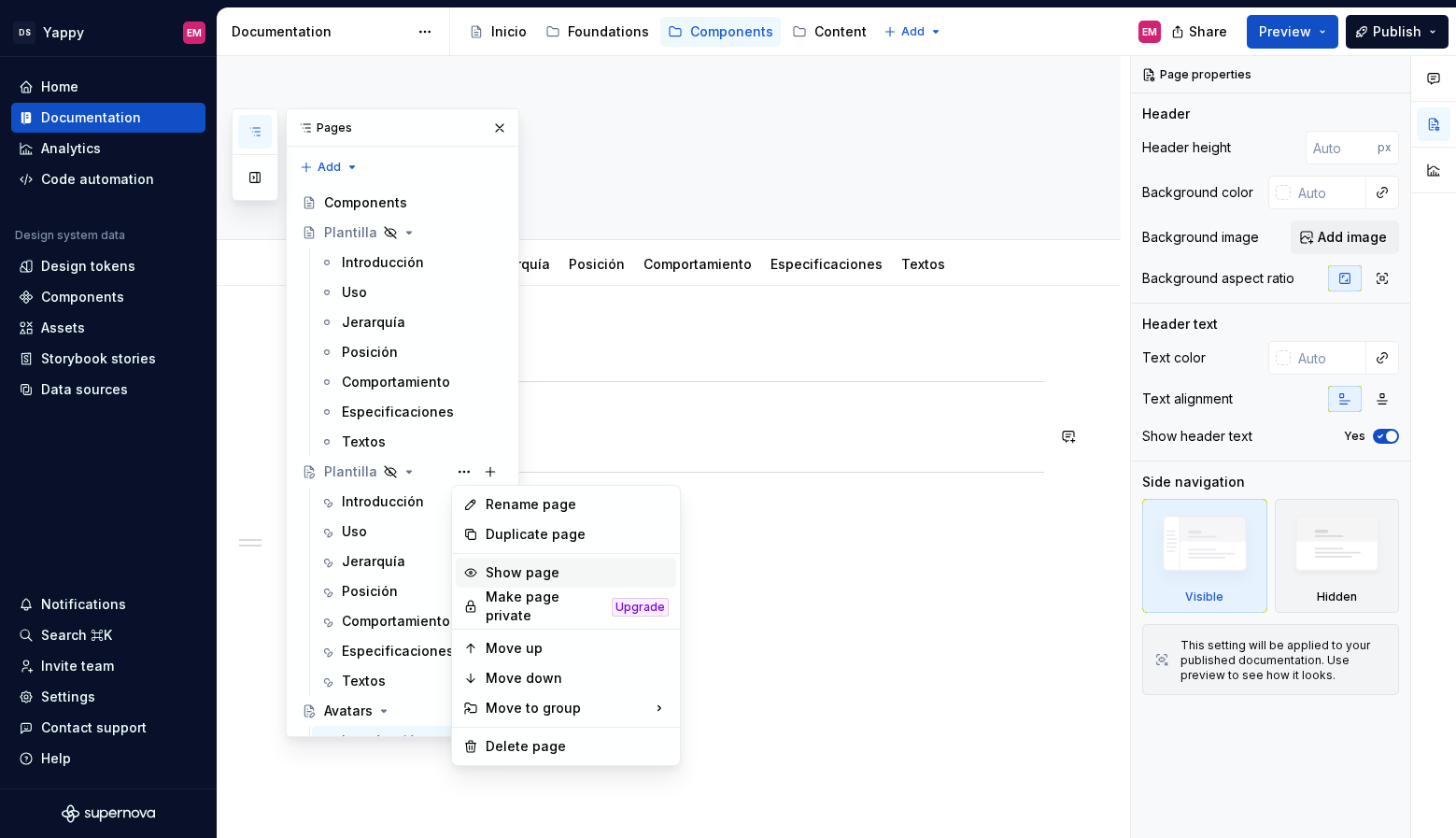 click on "Show page" at bounding box center (577, 573) 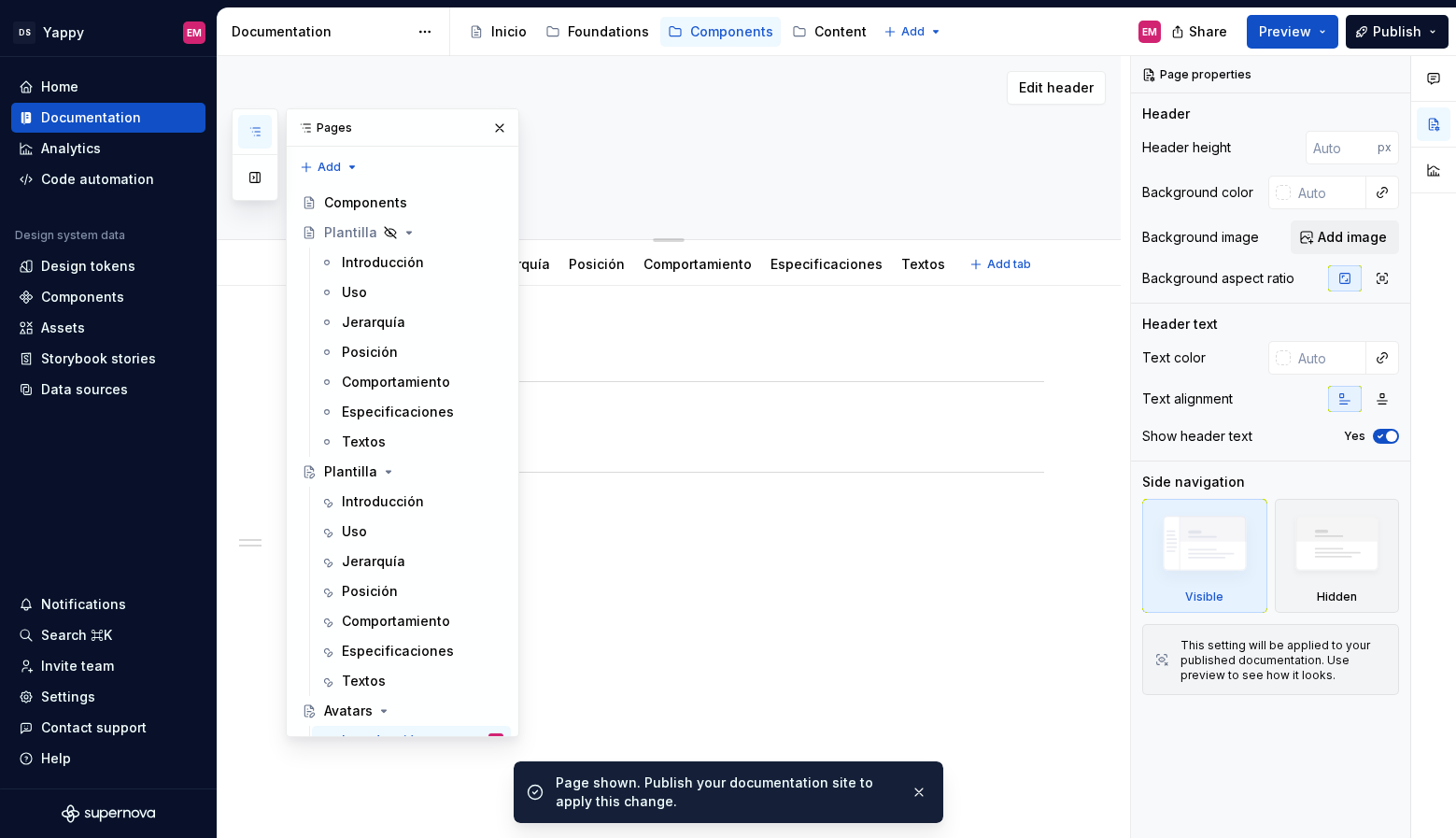 click on "Avatars" at bounding box center (687, 138) 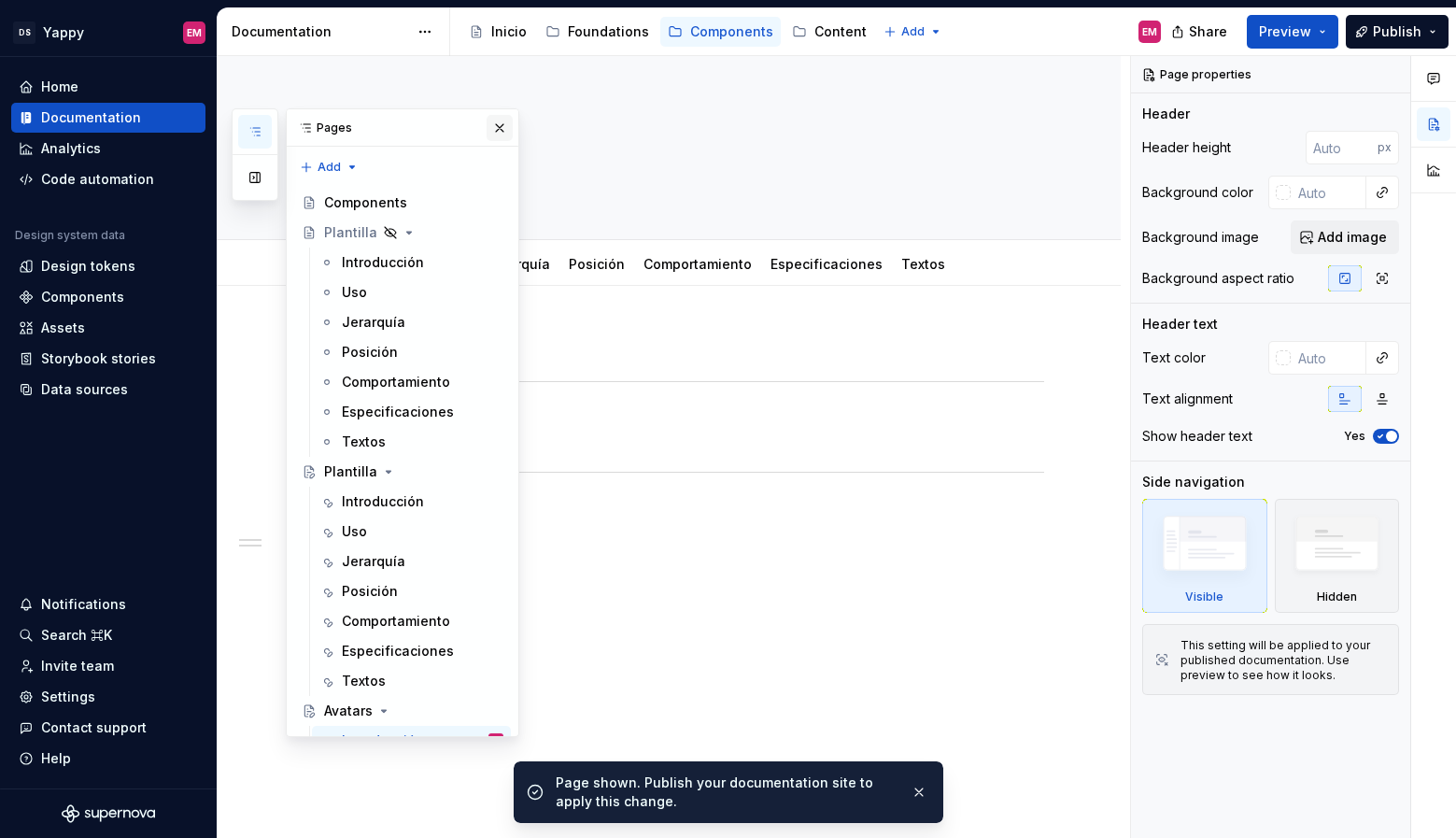 click at bounding box center (500, 128) 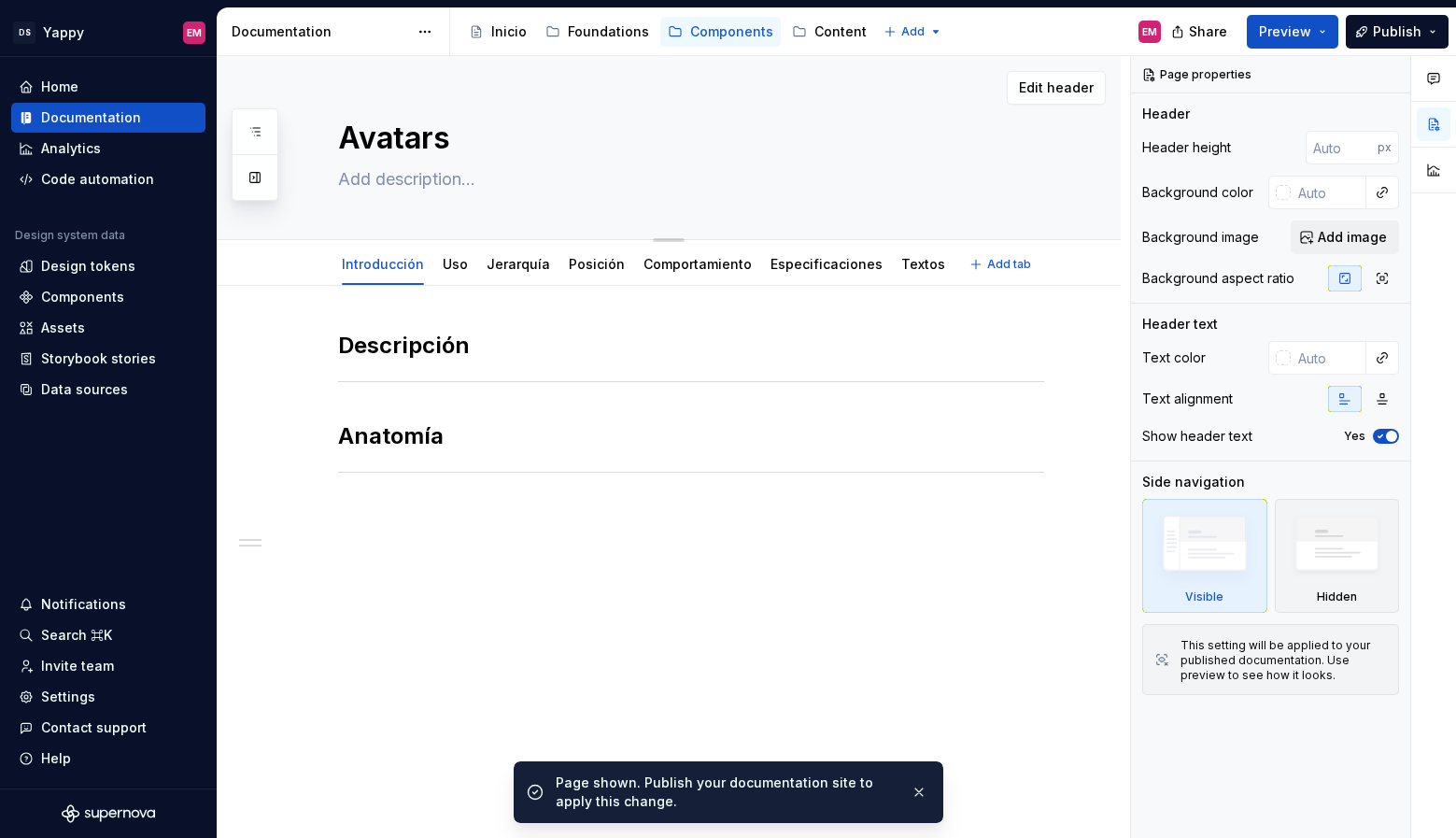 click on "Avatars" at bounding box center (687, 138) 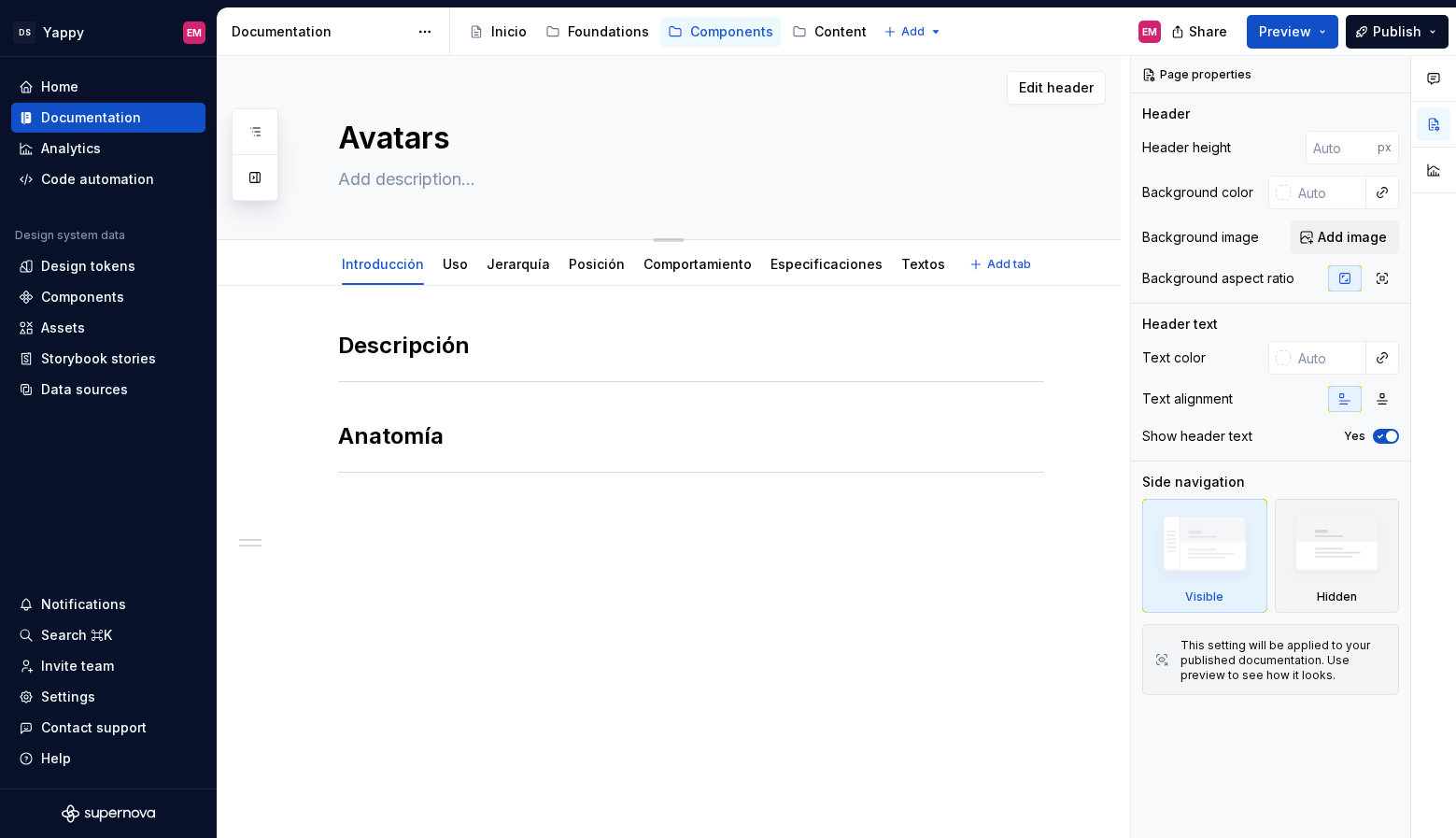 paste on "lert" 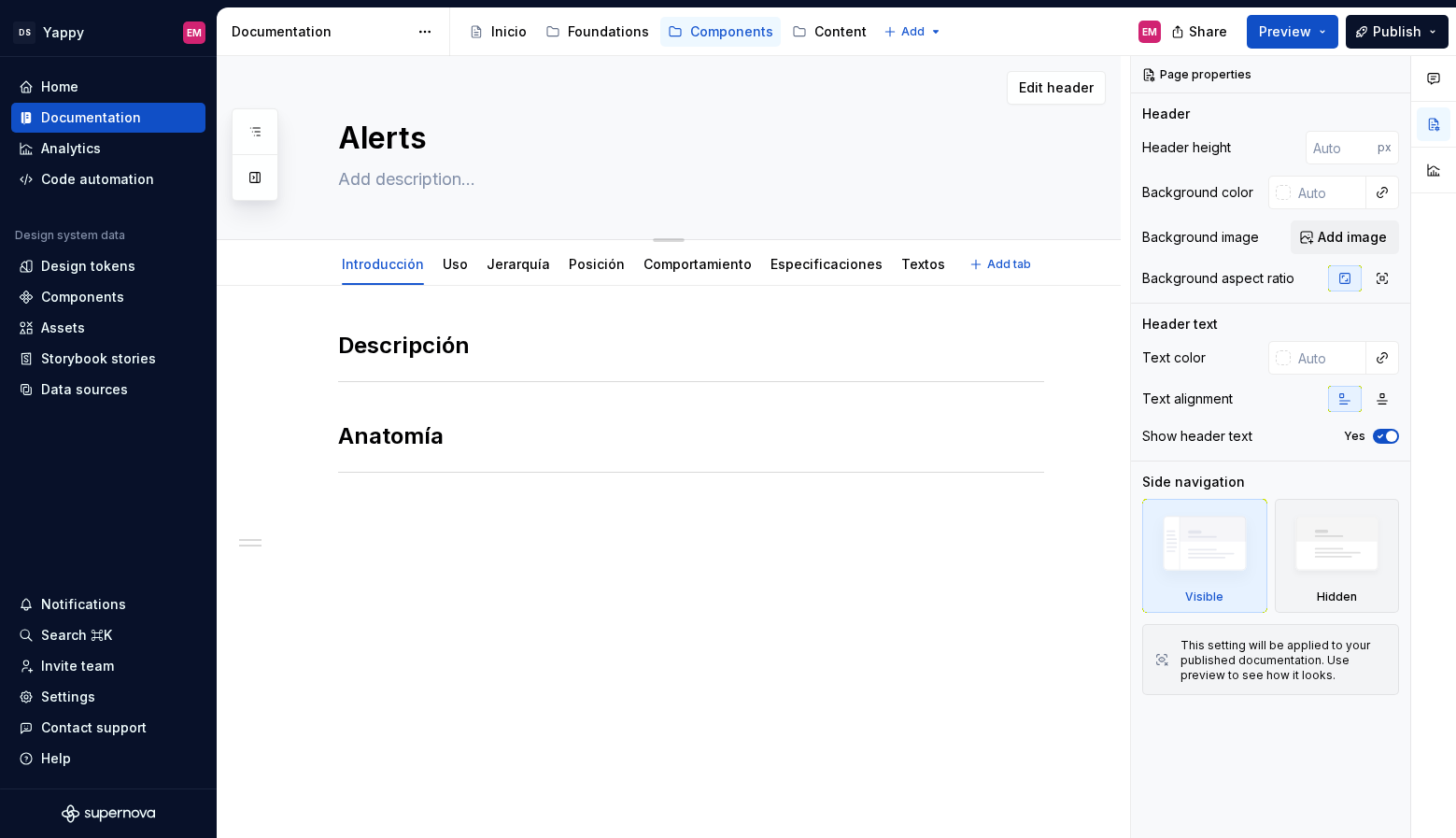 type on "*" 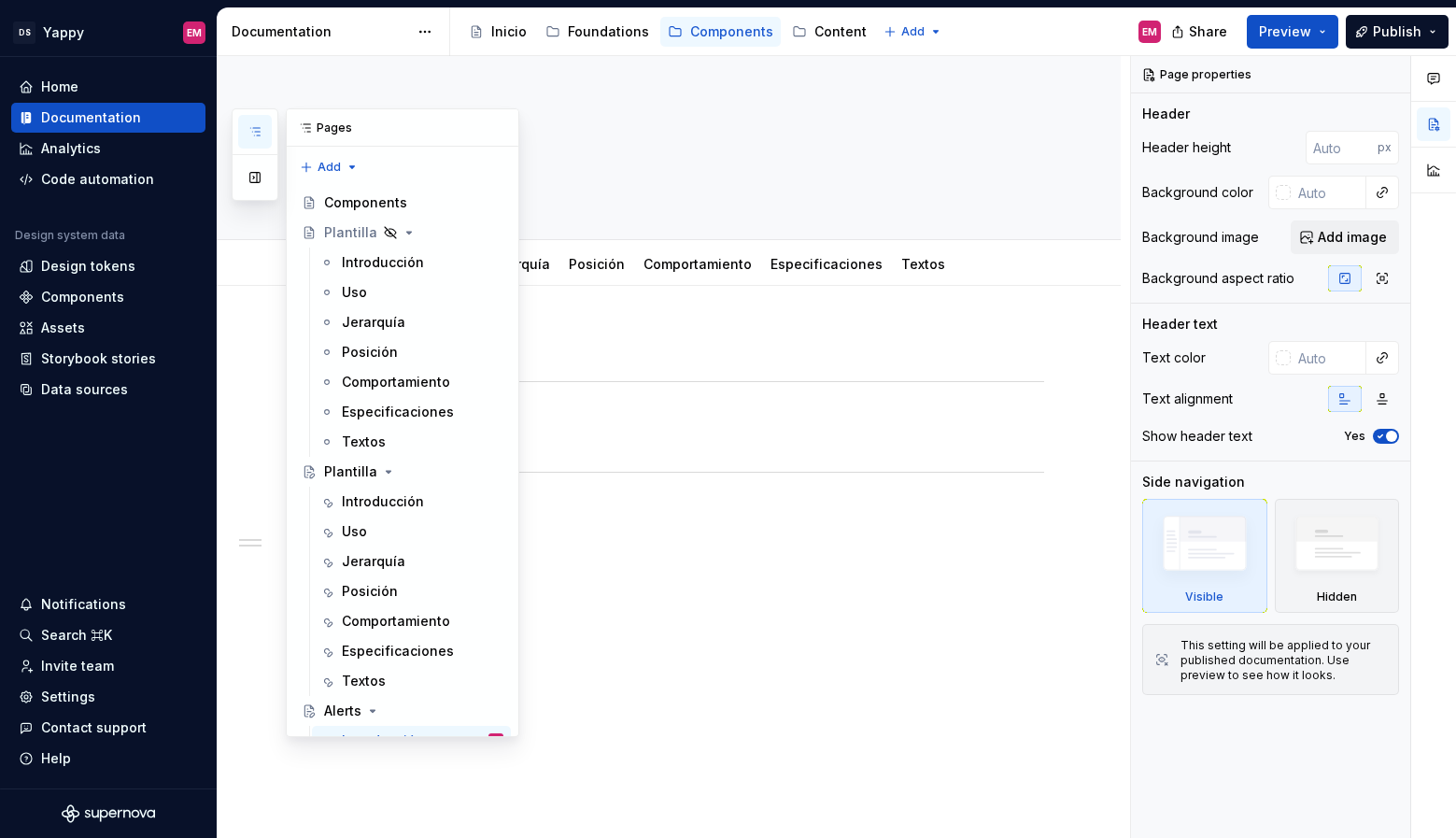 click 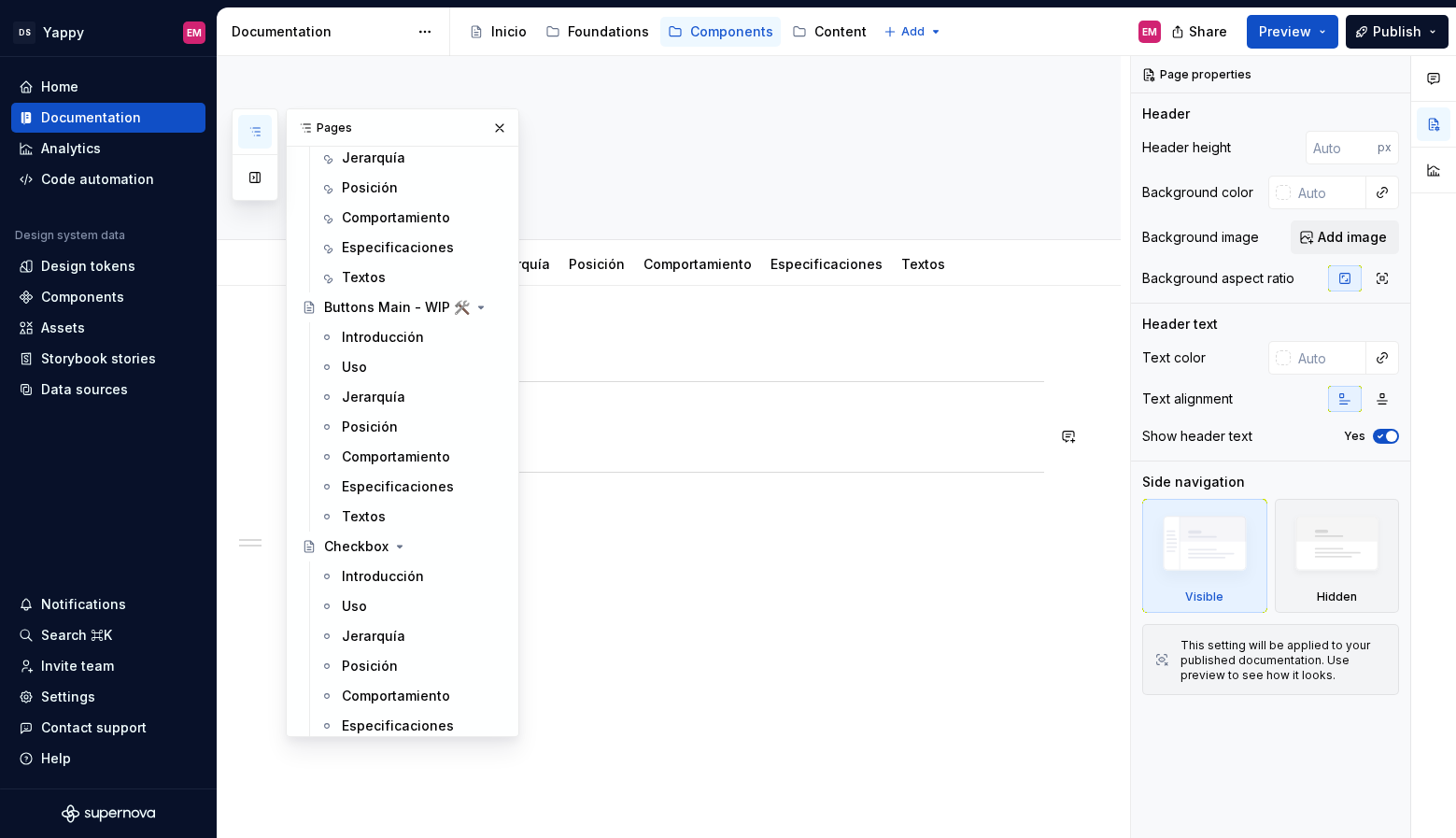 scroll, scrollTop: 713, scrollLeft: 0, axis: vertical 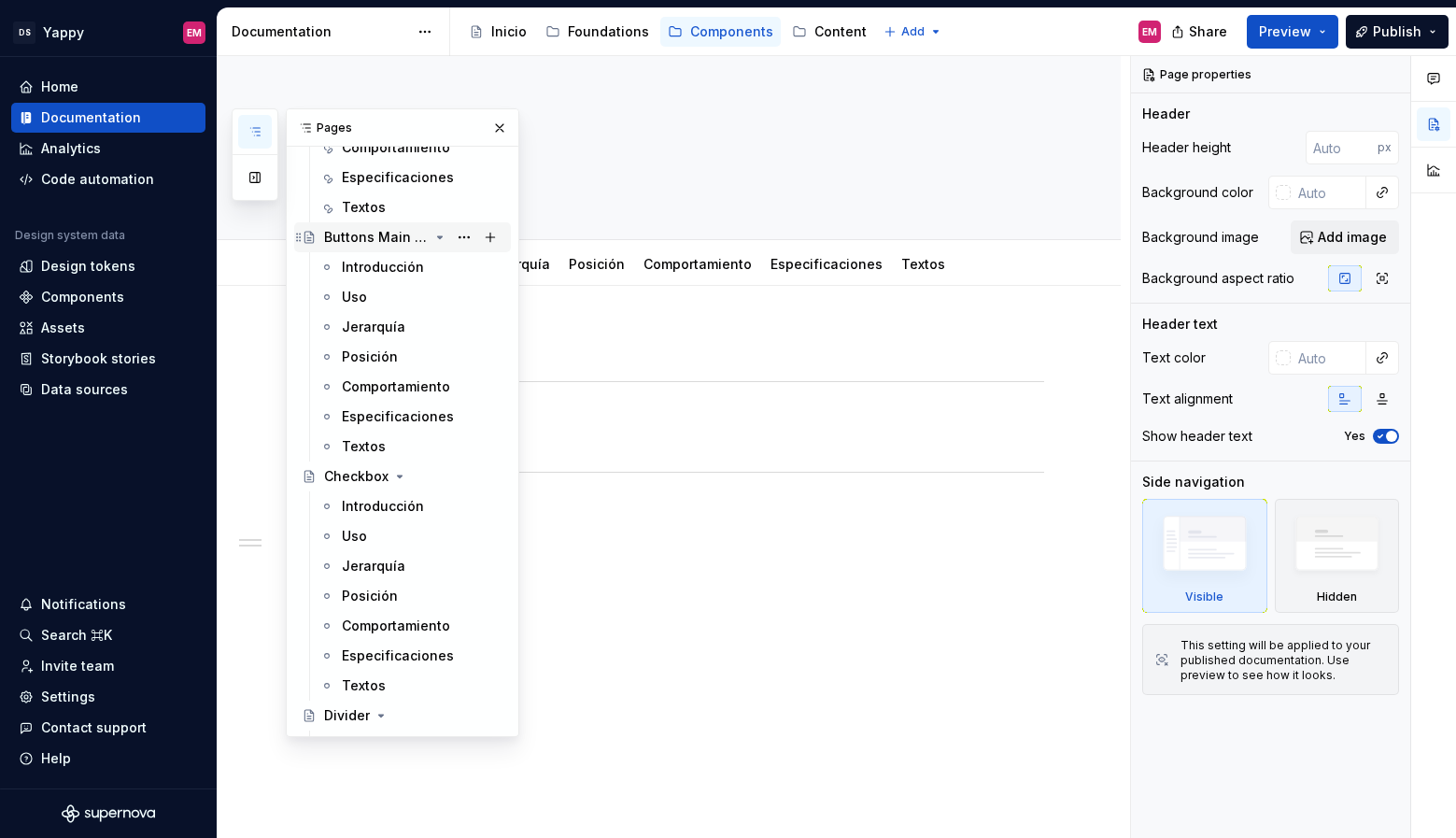 click on "Buttons Main - WIP 🛠️" at bounding box center (376, 237) 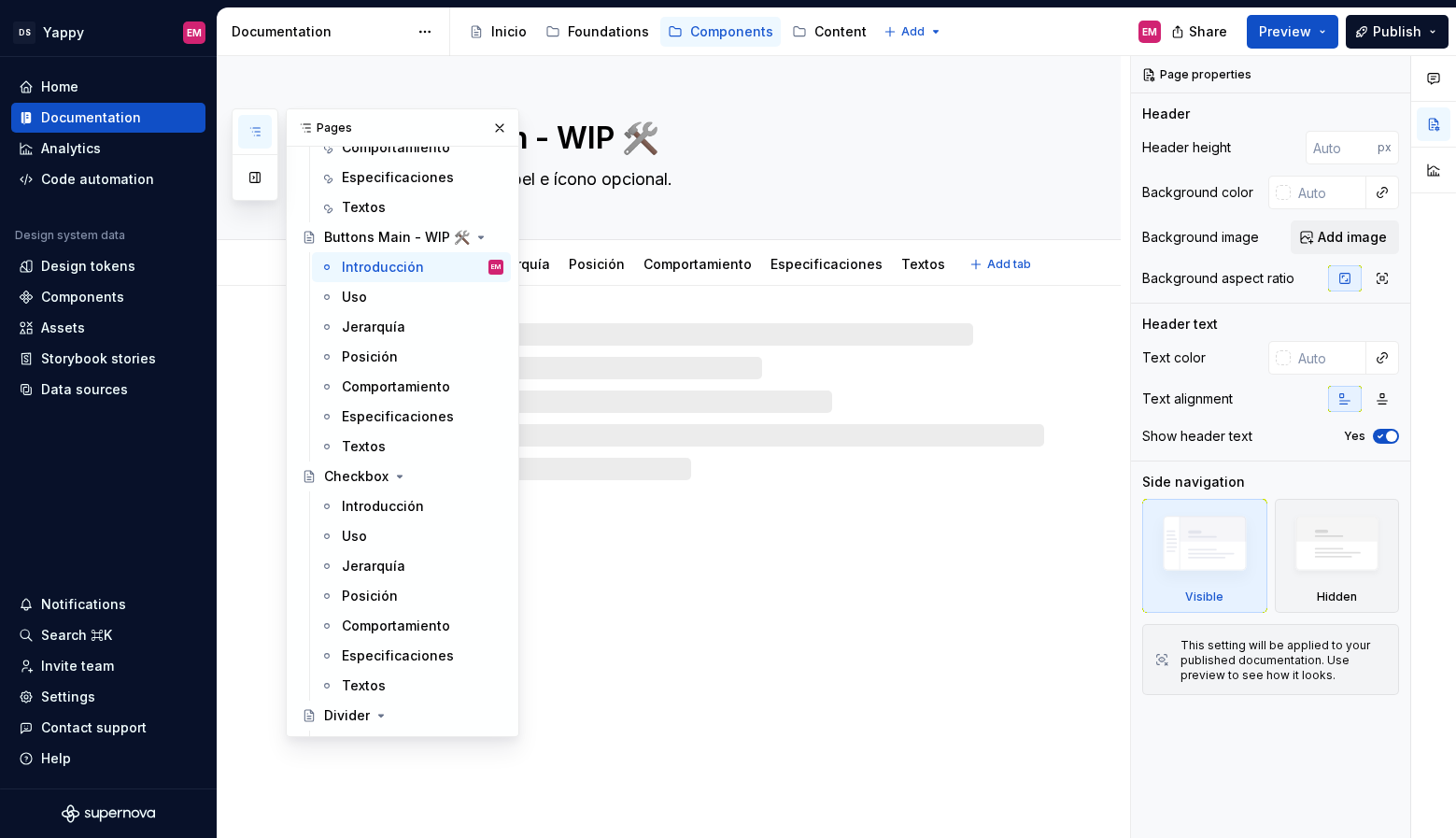 click on "Buttons Main - WIP 🛠️" at bounding box center (687, 138) 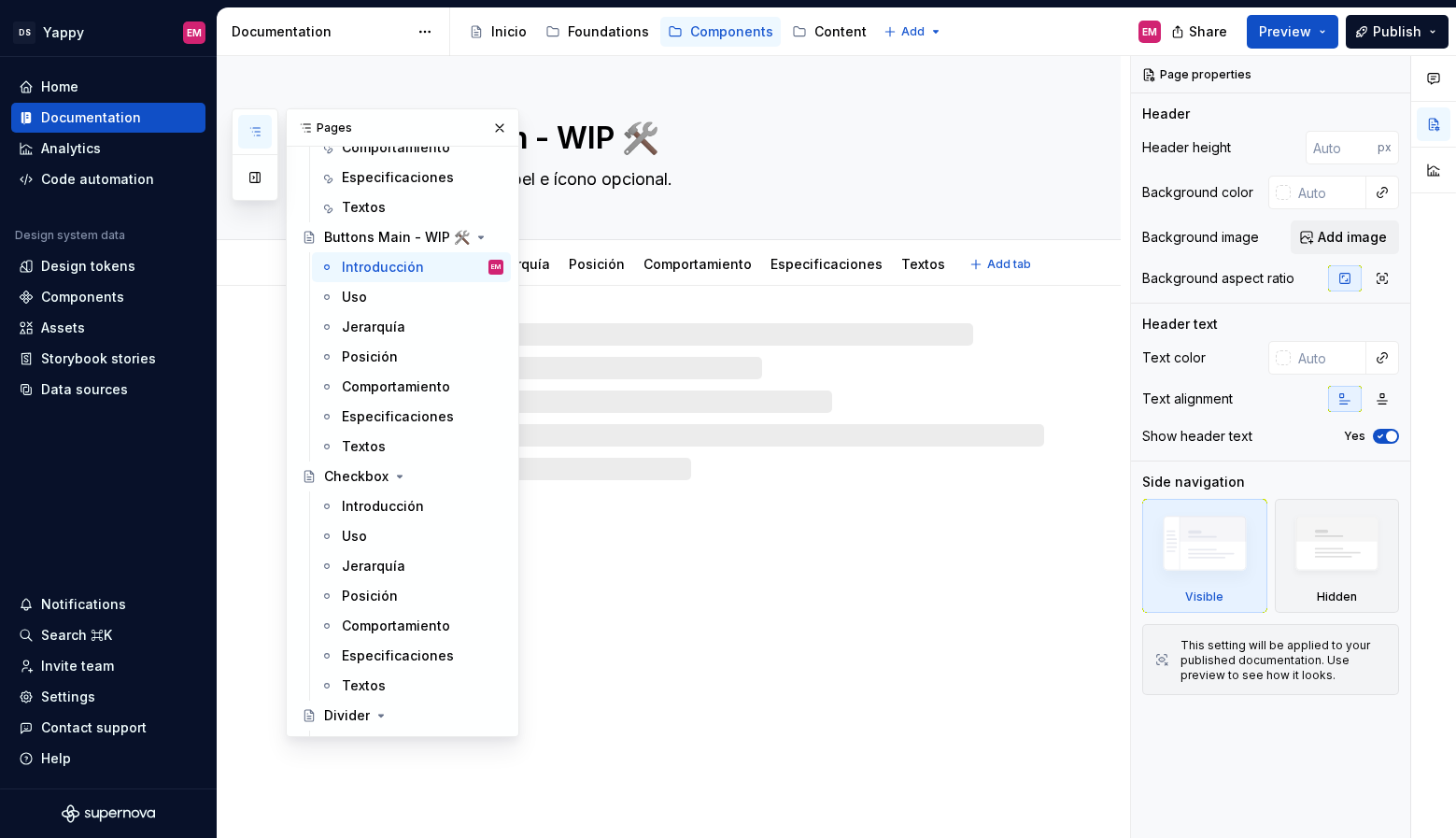 drag, startPoint x: 543, startPoint y: 144, endPoint x: 753, endPoint y: 144, distance: 210 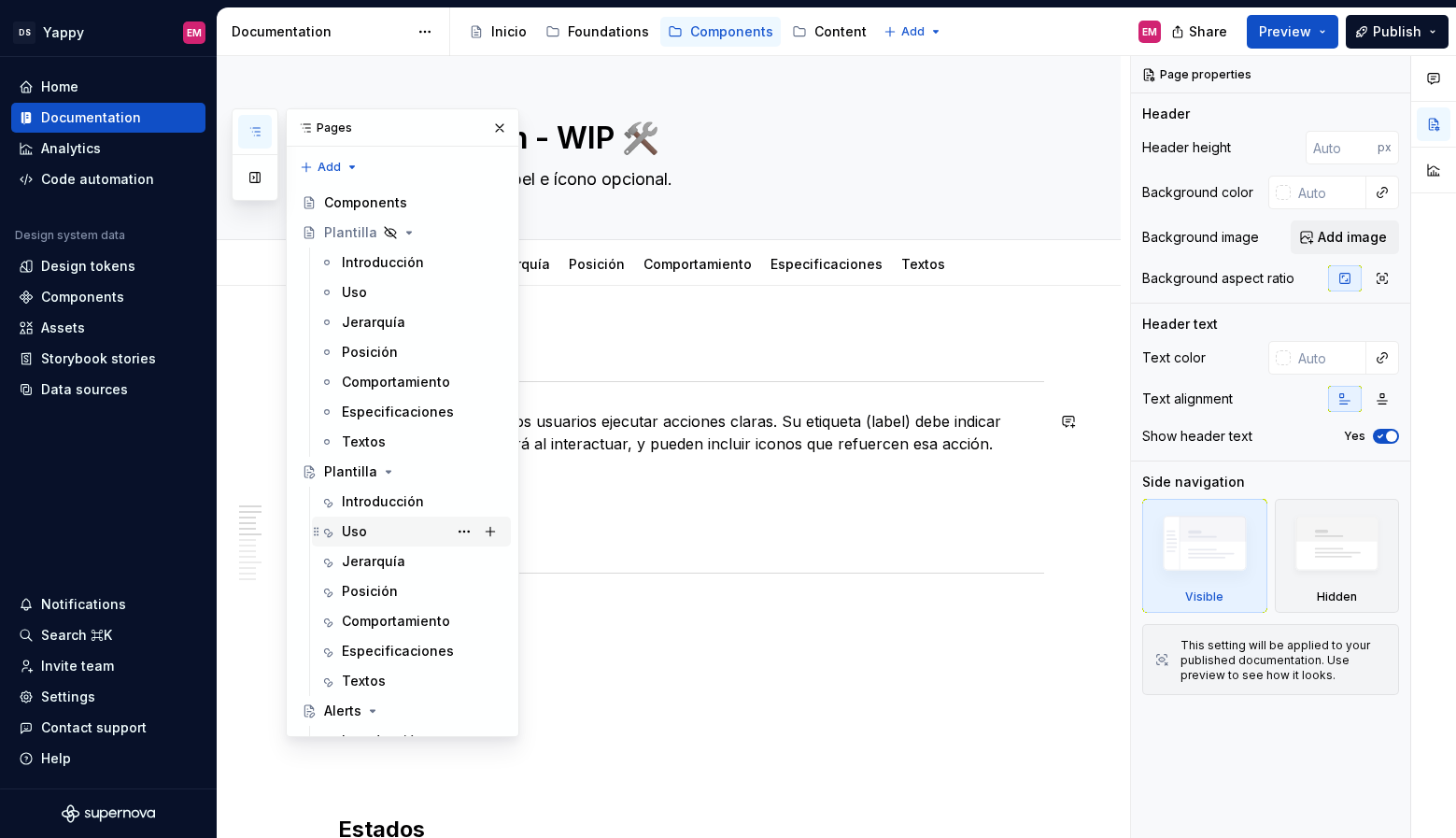 scroll, scrollTop: 114, scrollLeft: 0, axis: vertical 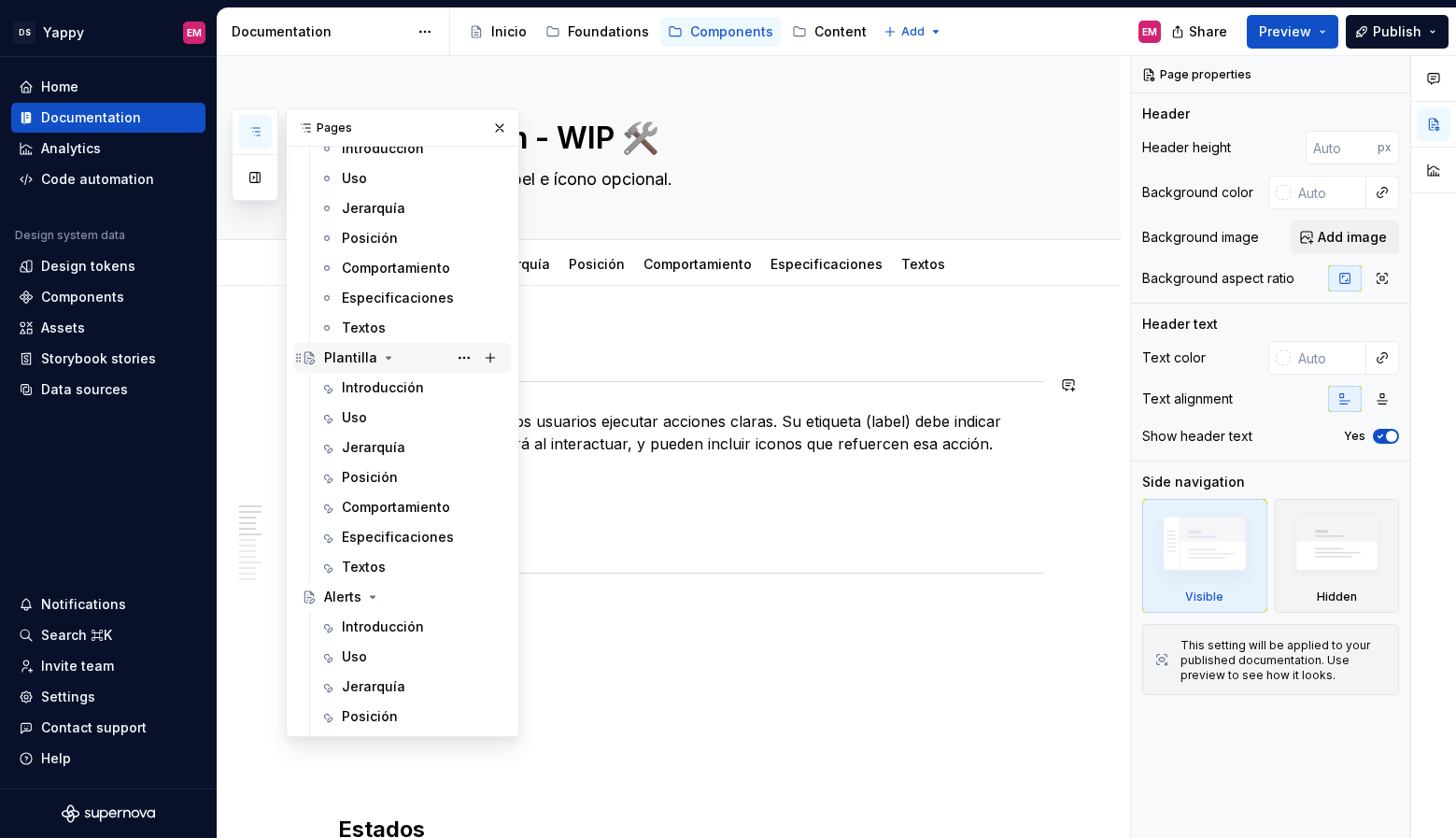 click on "Plantilla" at bounding box center [350, 358] 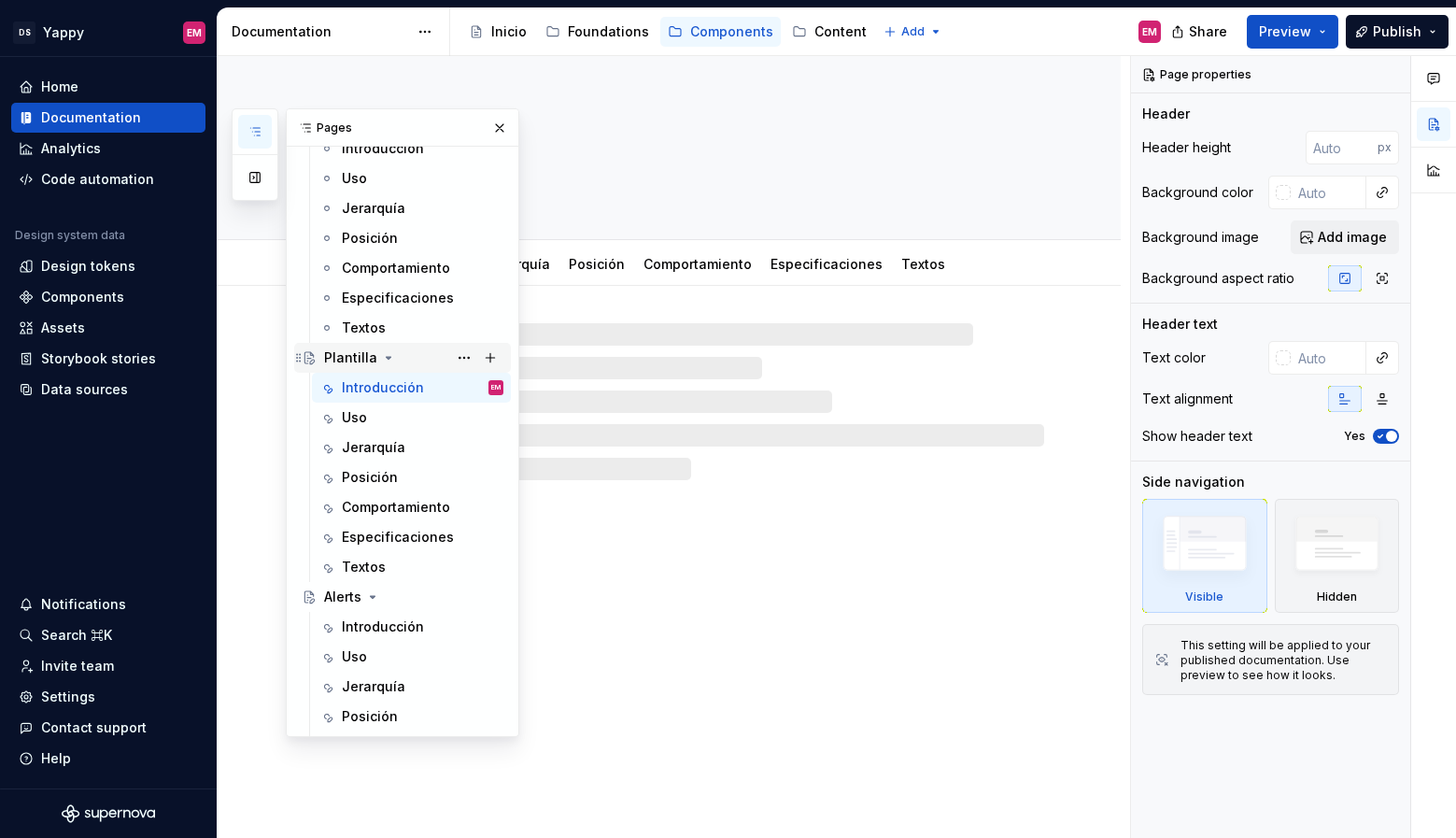 click on "Plantilla" at bounding box center [350, 358] 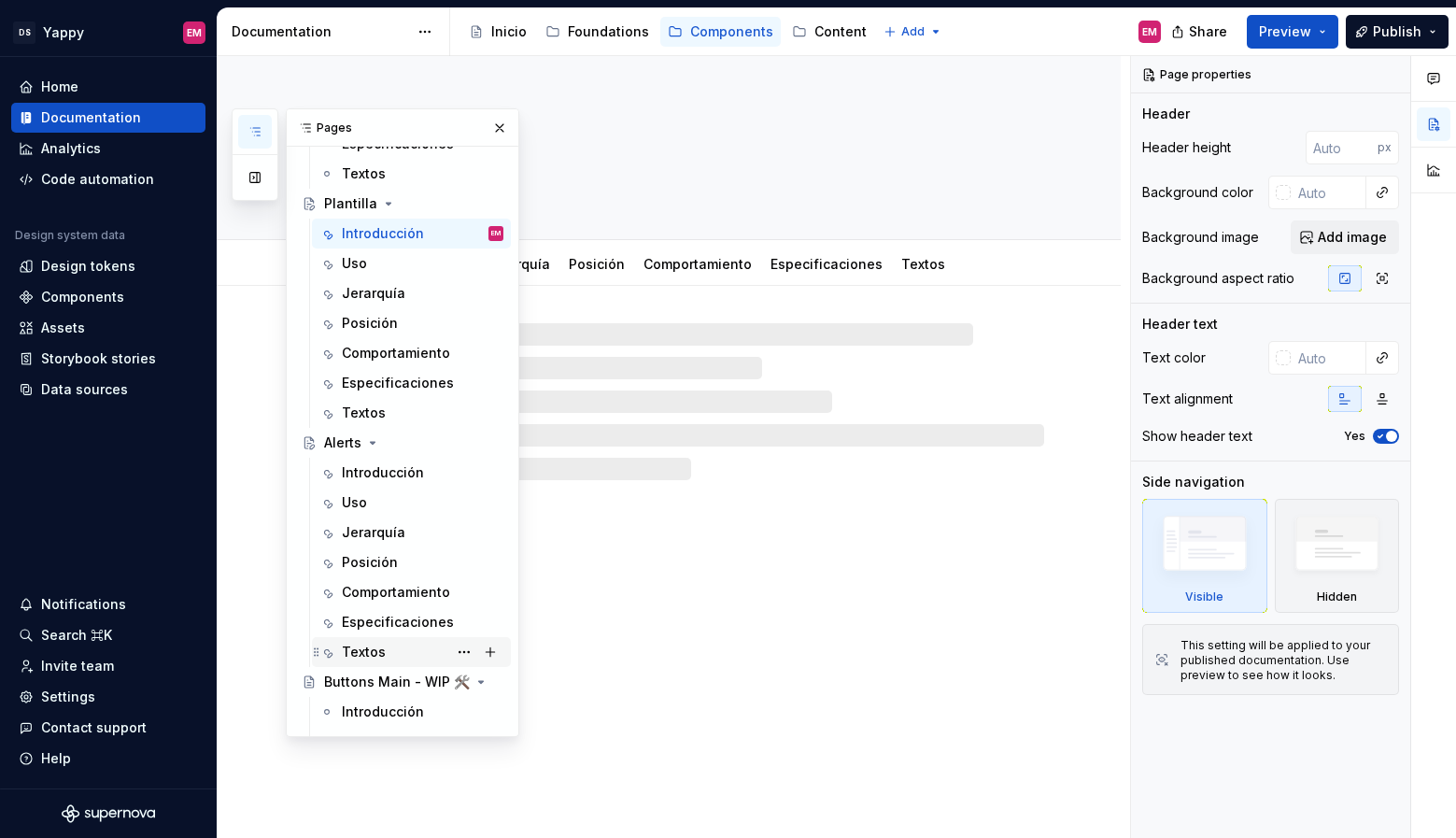 scroll, scrollTop: 88, scrollLeft: 0, axis: vertical 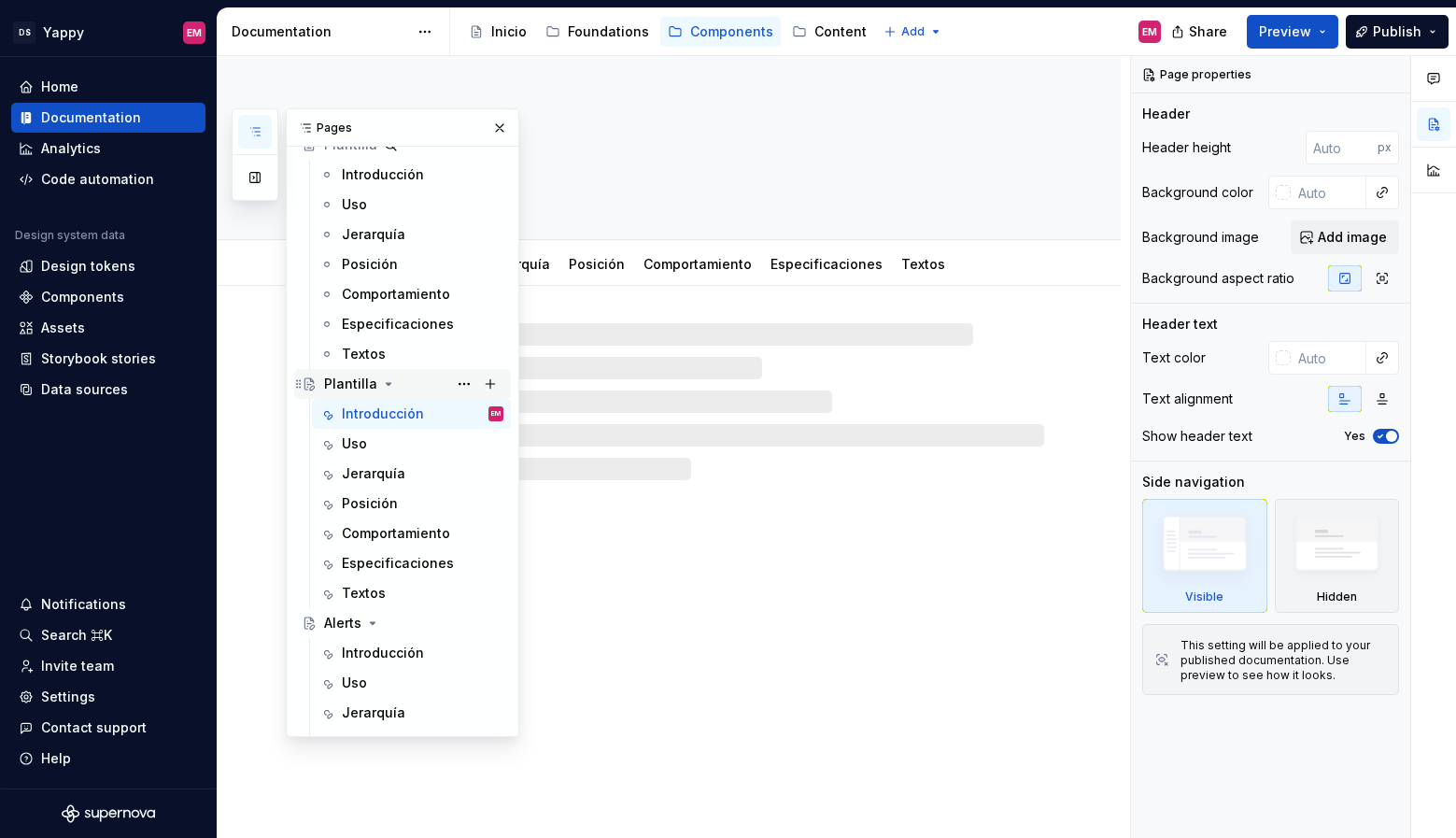 click on "Plantilla" at bounding box center (350, 384) 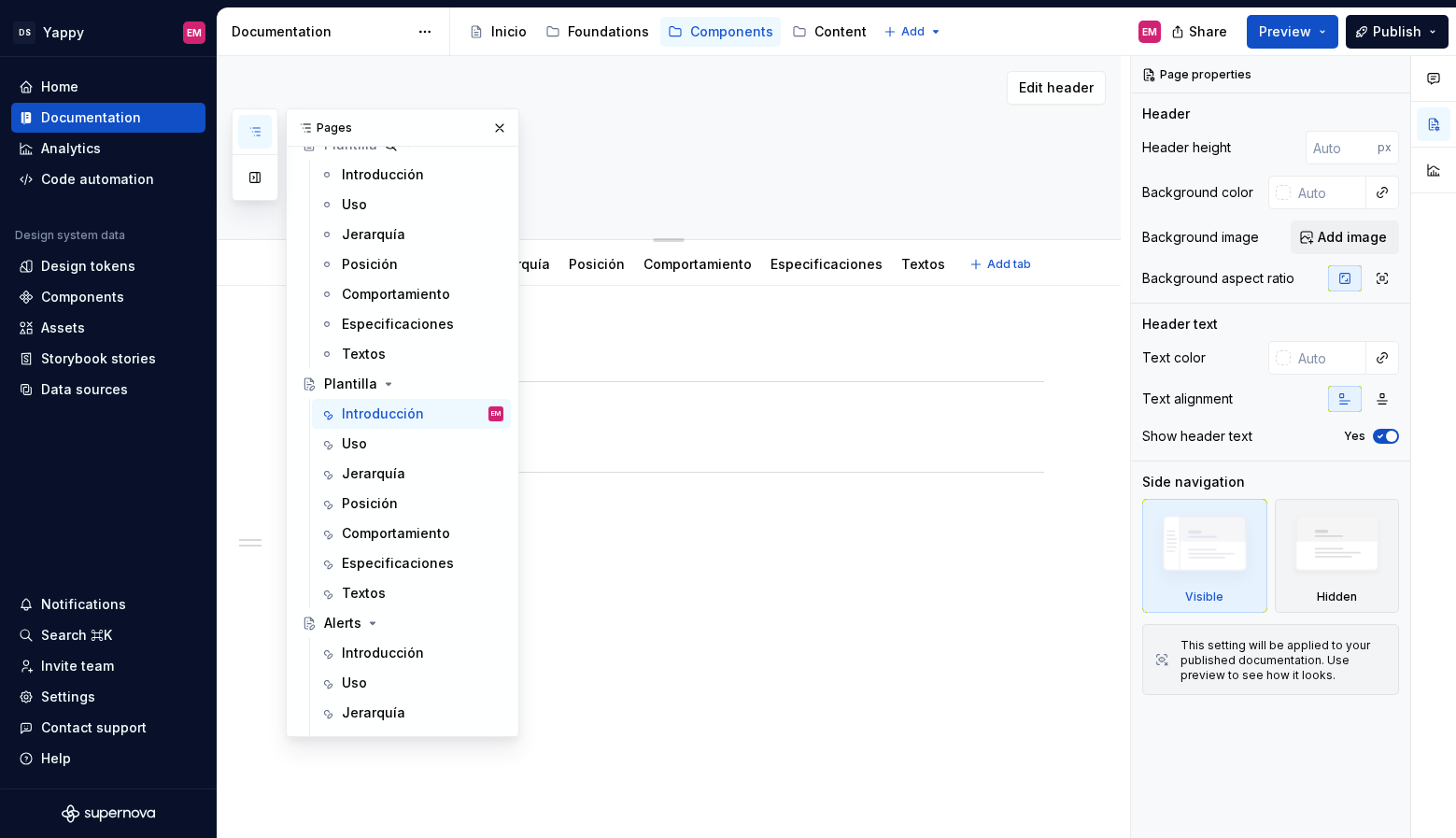 click on "Plantilla" at bounding box center (687, 138) 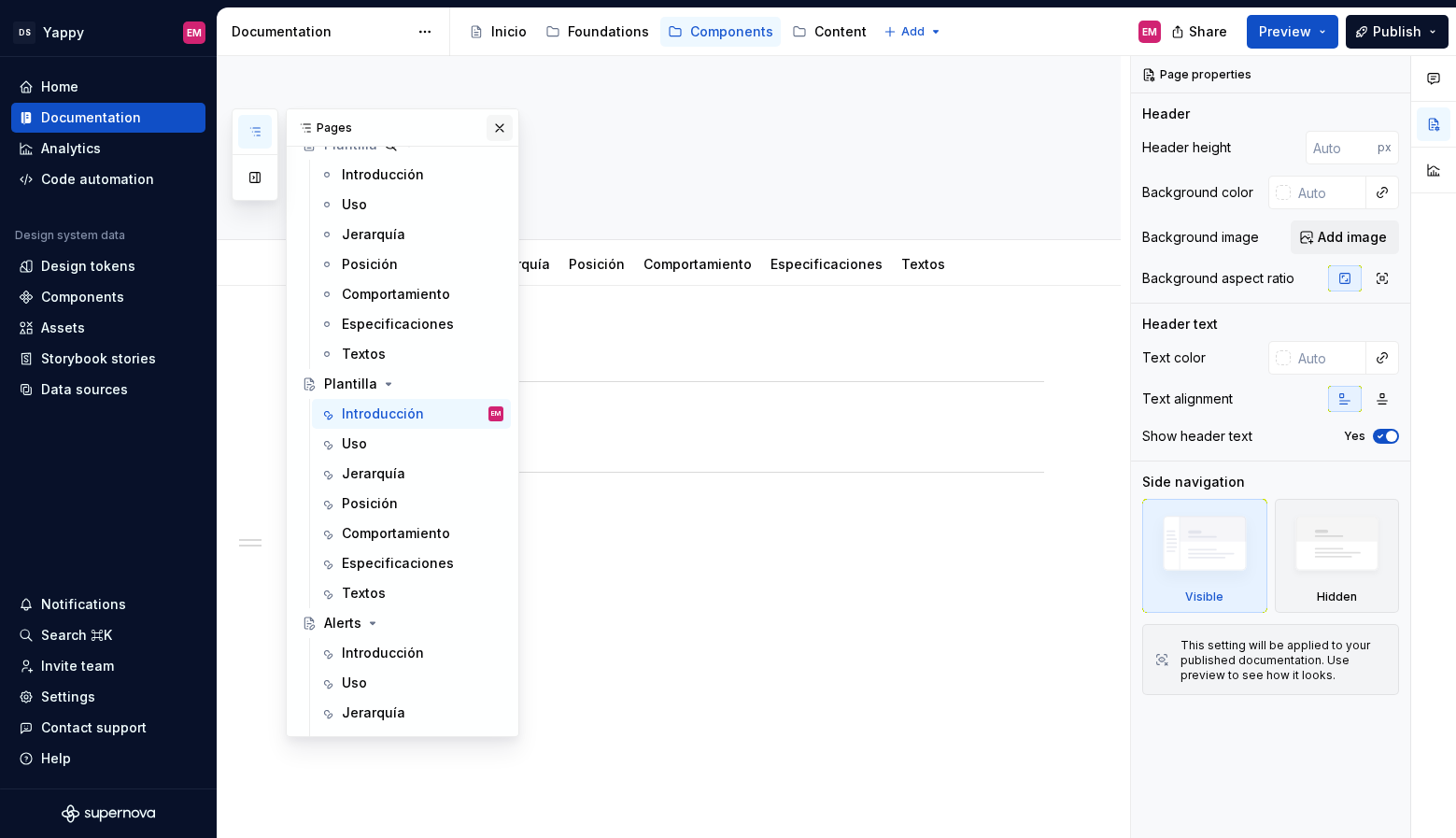 click at bounding box center (500, 128) 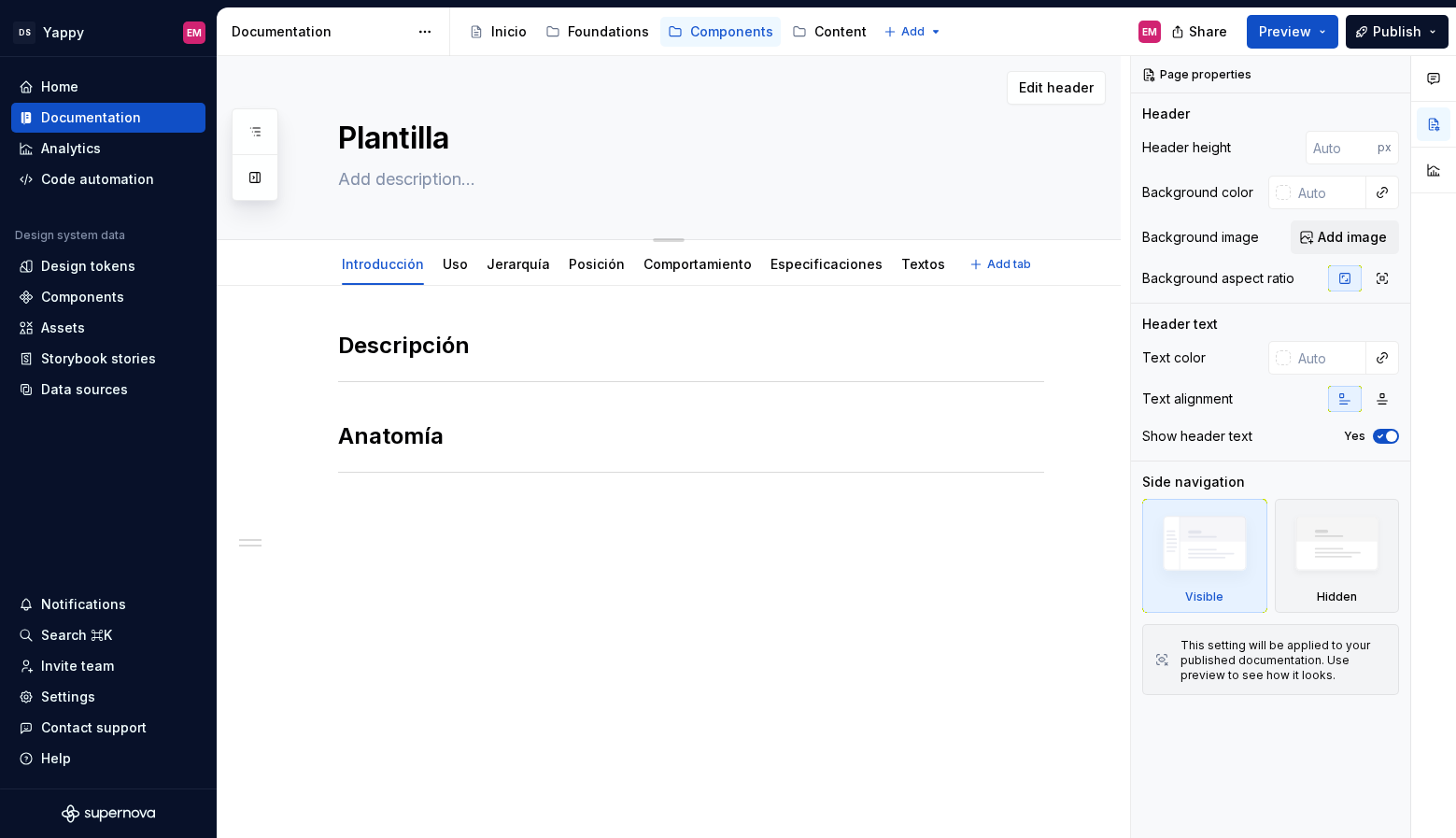 click on "Plantilla" at bounding box center [687, 138] 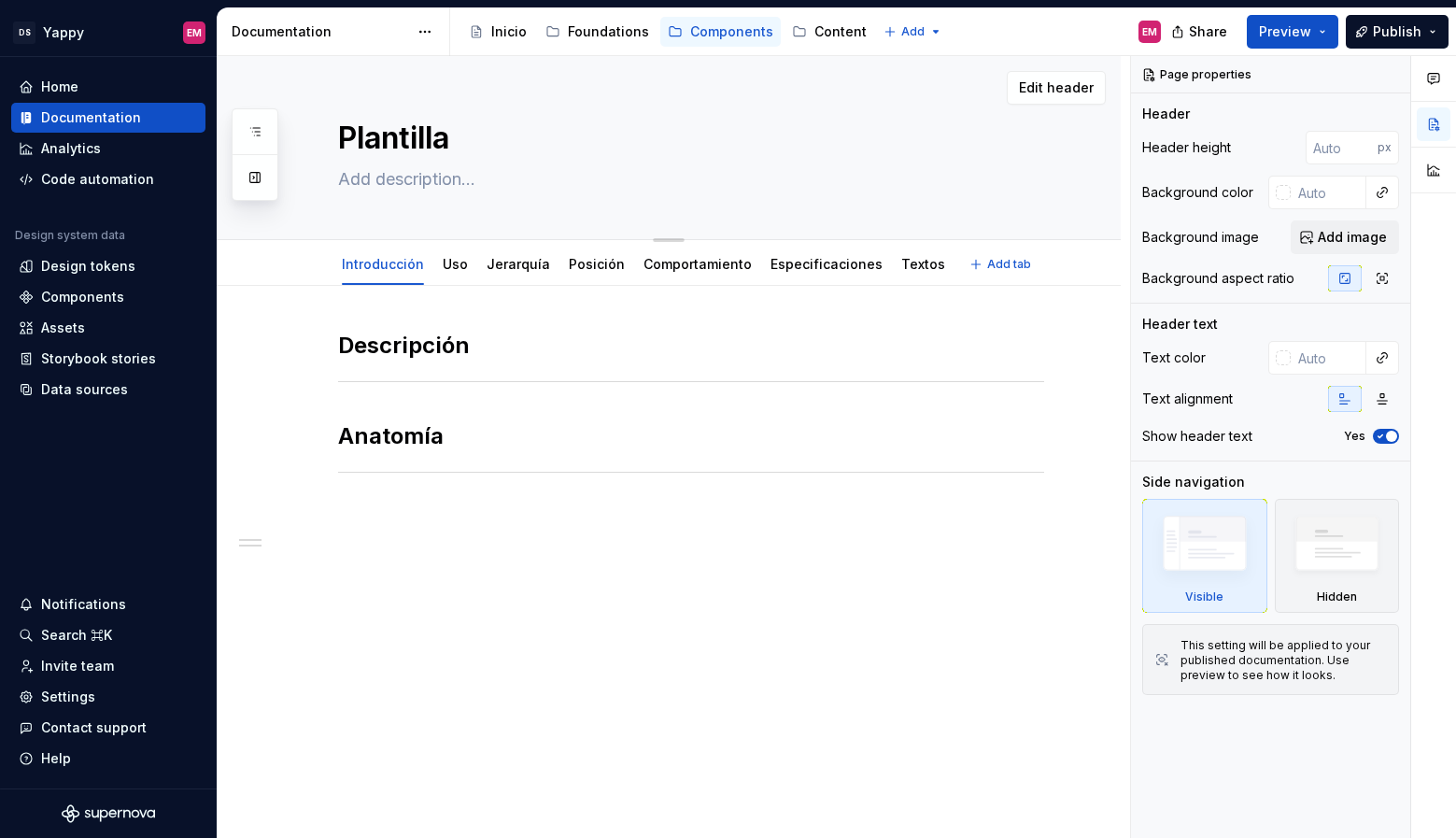 type on "A" 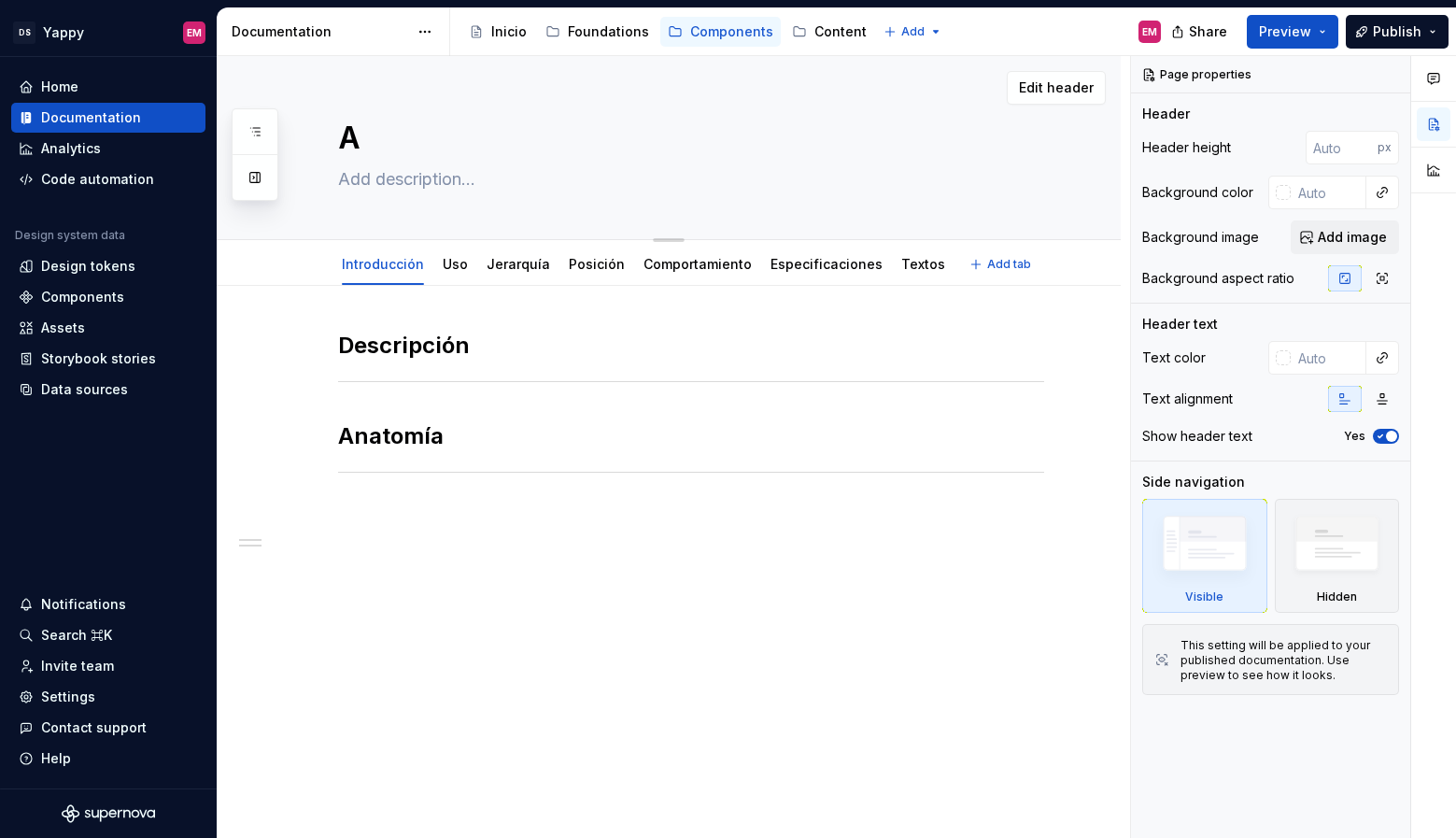 type on "*" 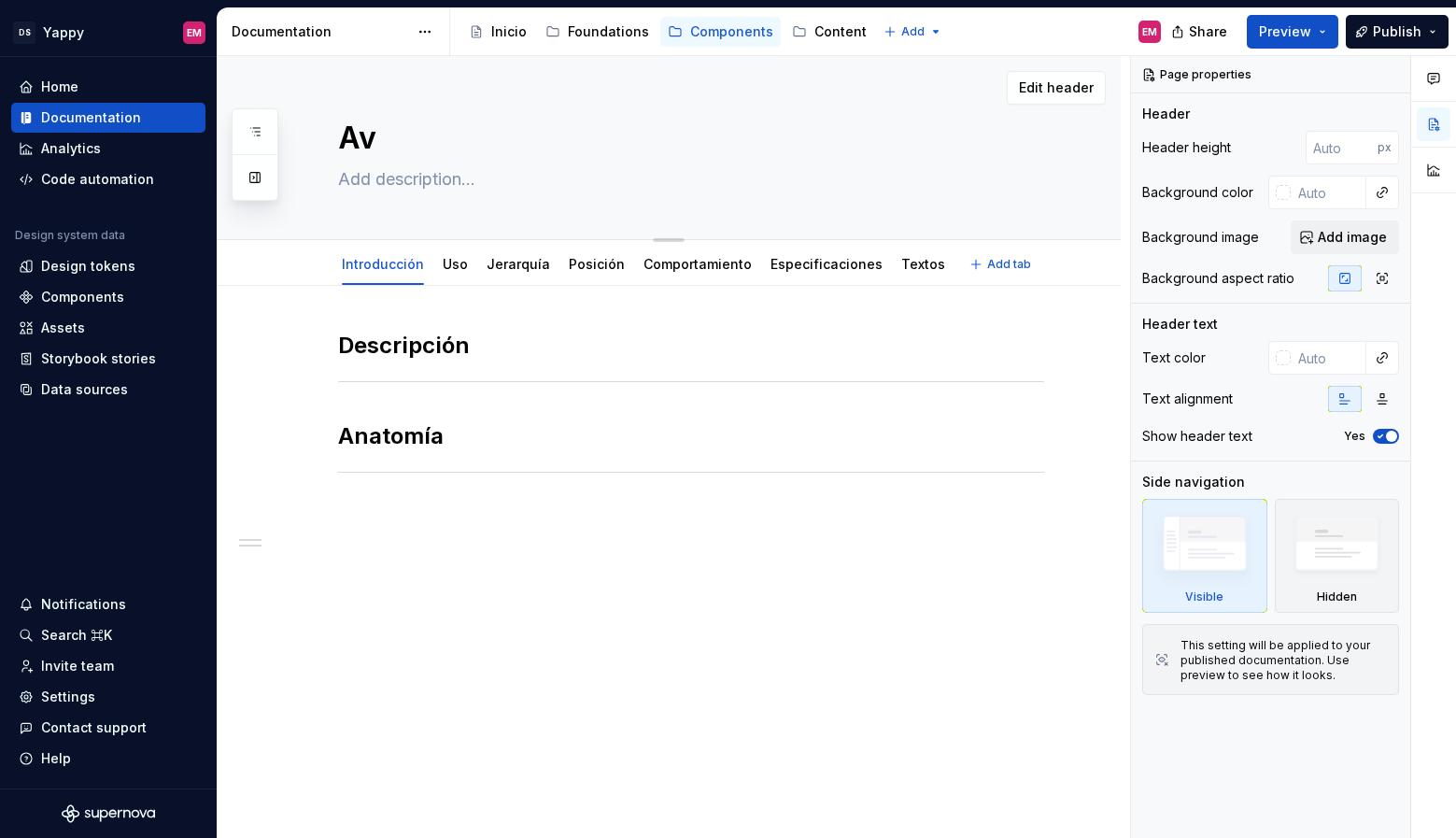 type on "*" 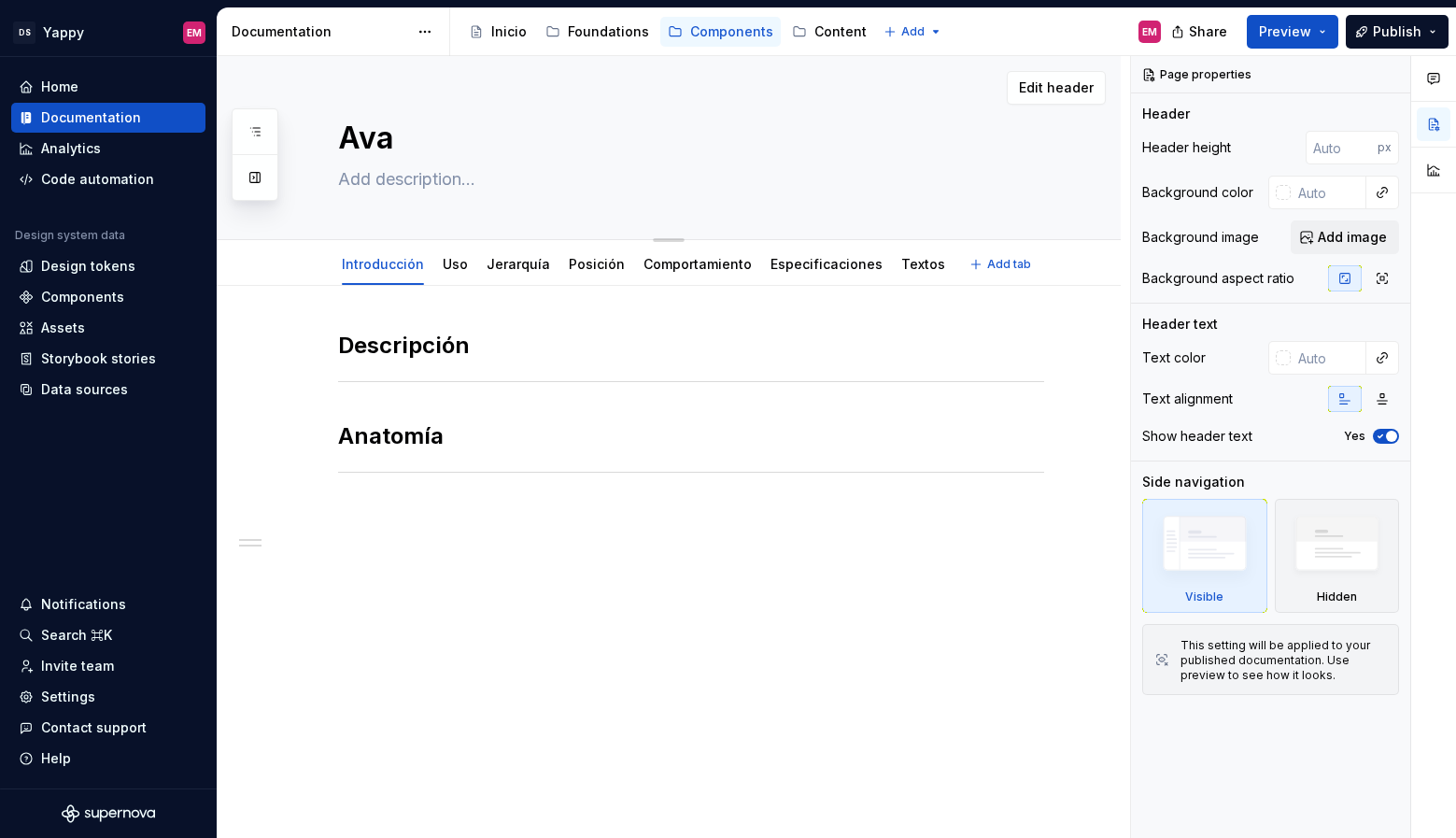 type on "*" 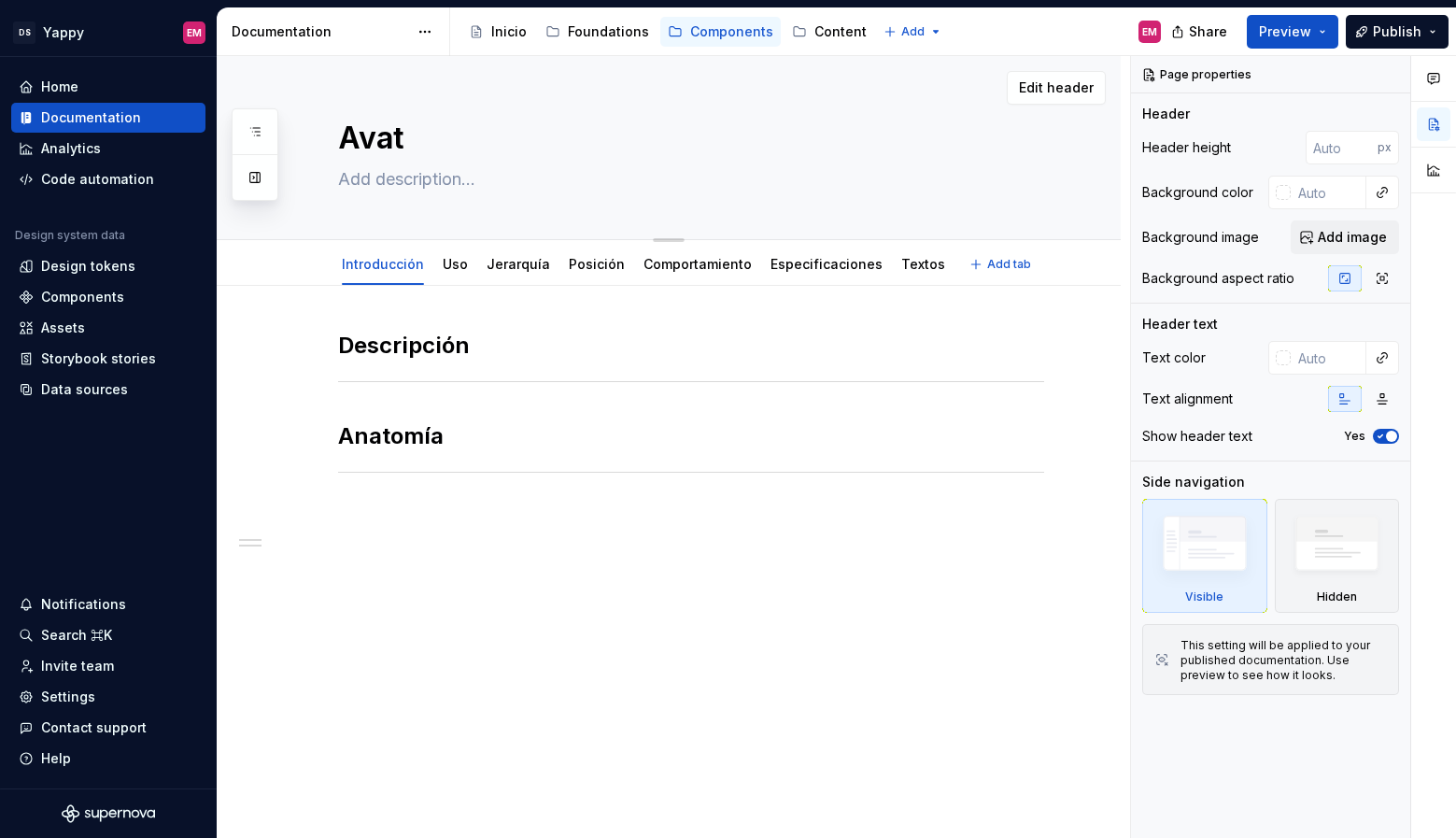 type on "*" 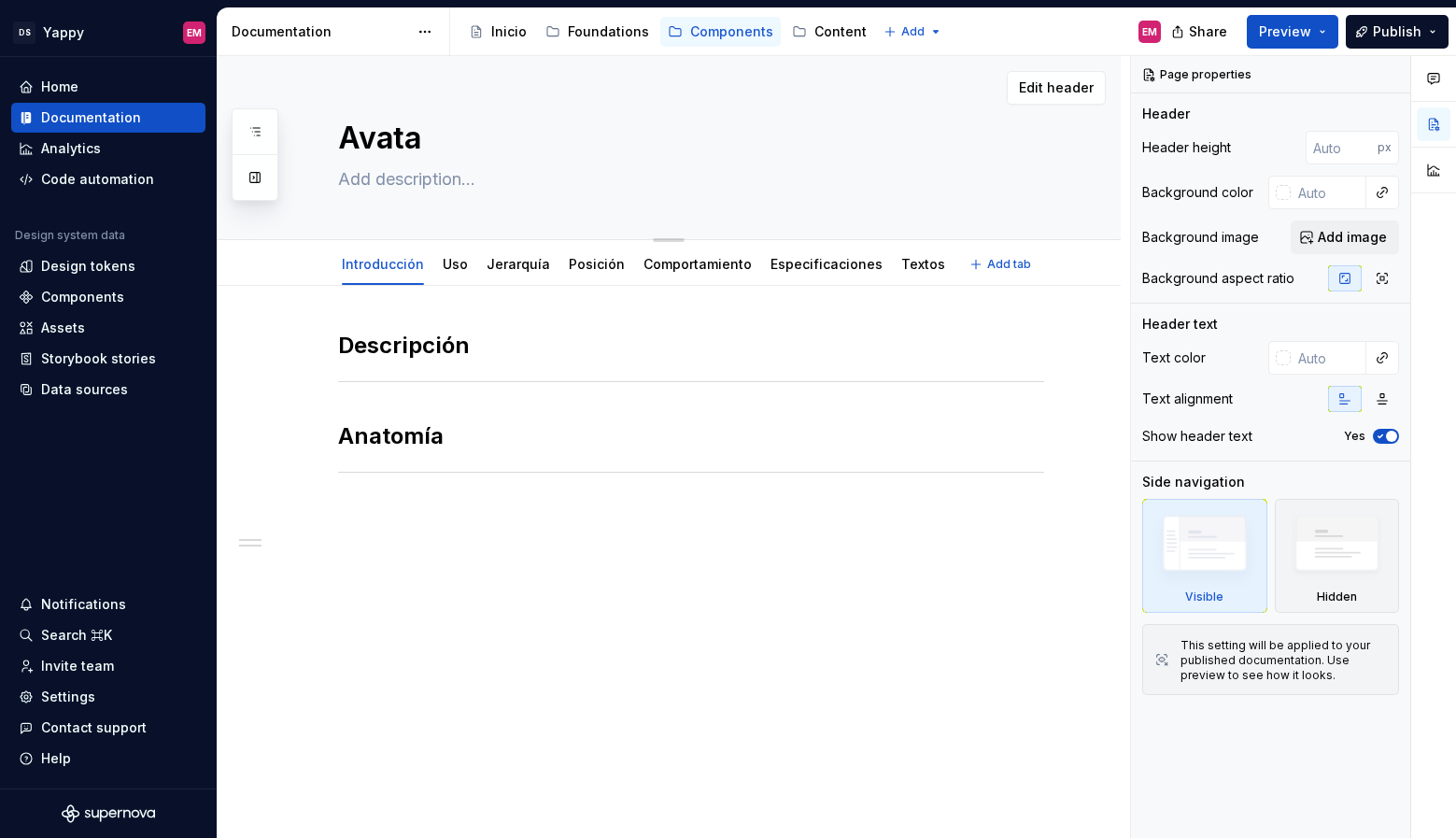 type on "*" 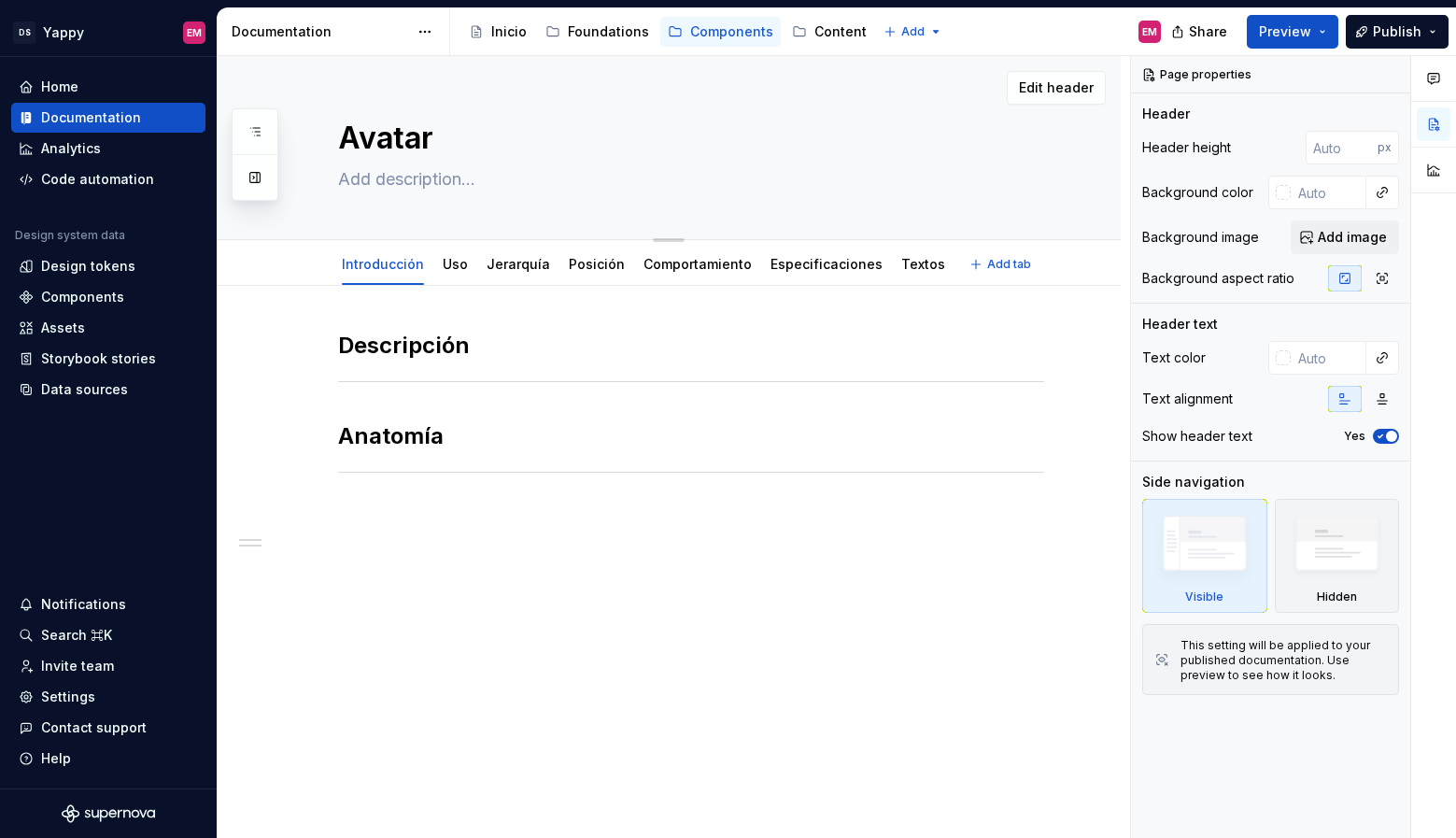 type on "*" 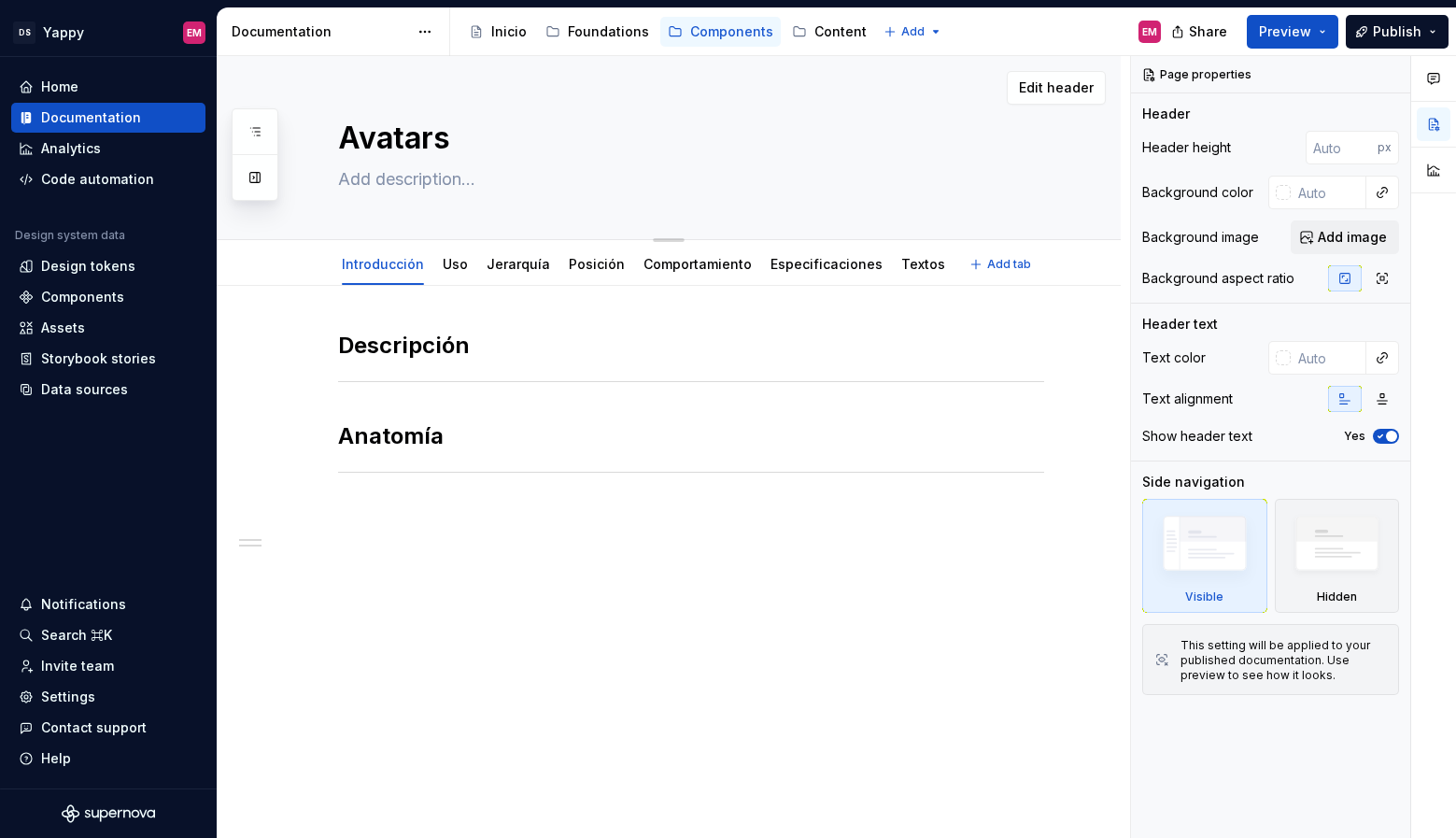 type on "*" 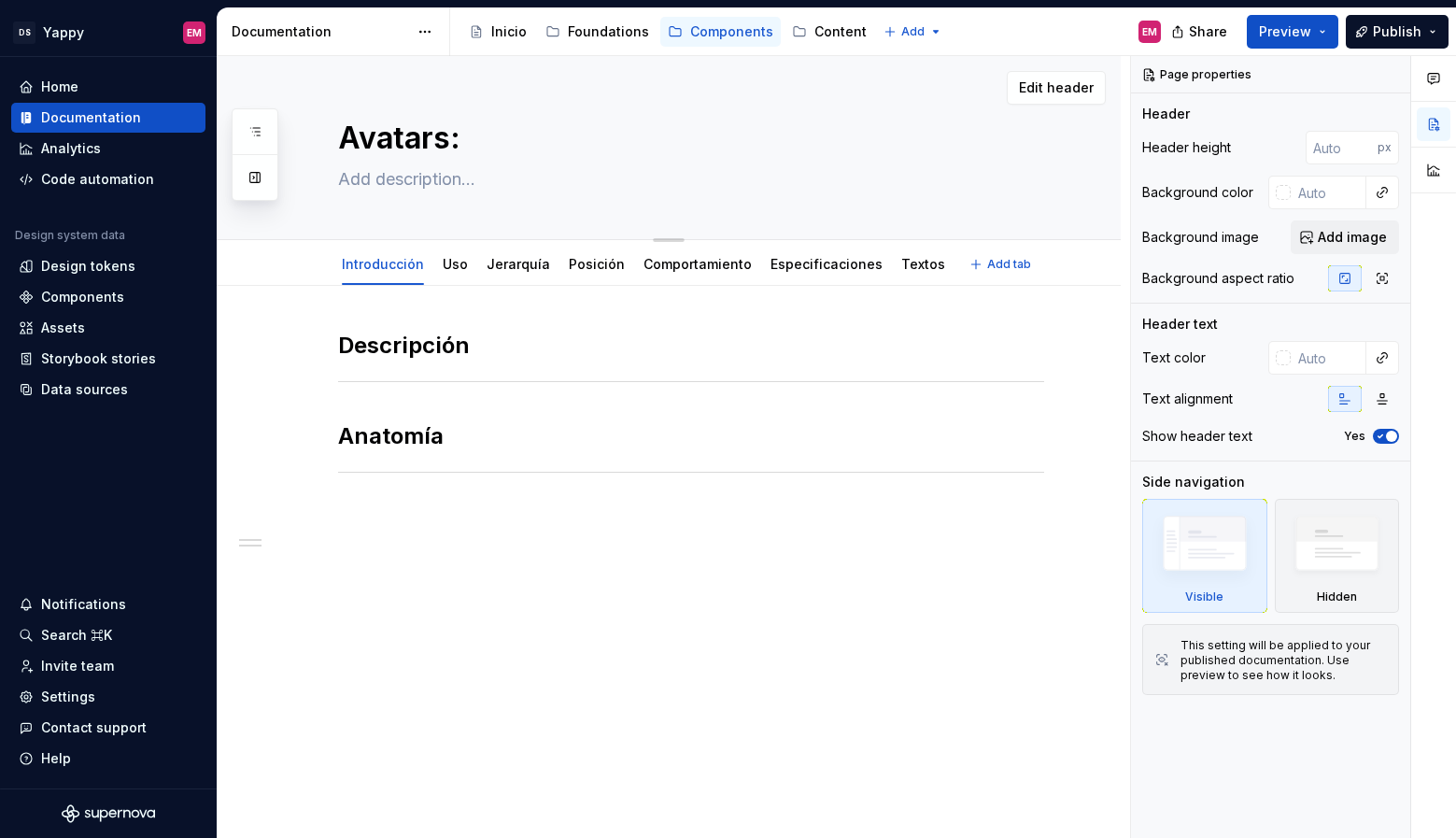 type on "*" 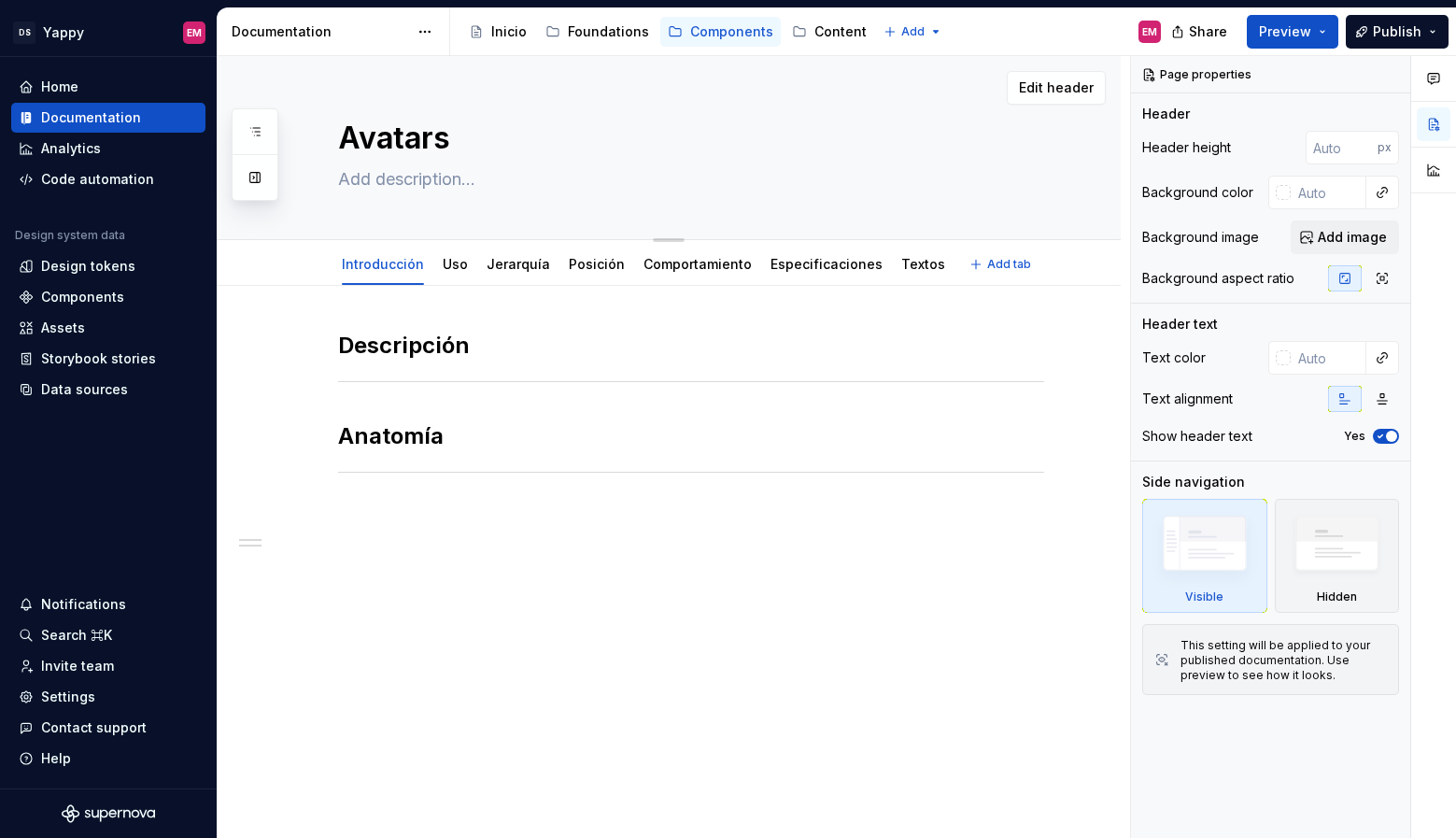 type on "*" 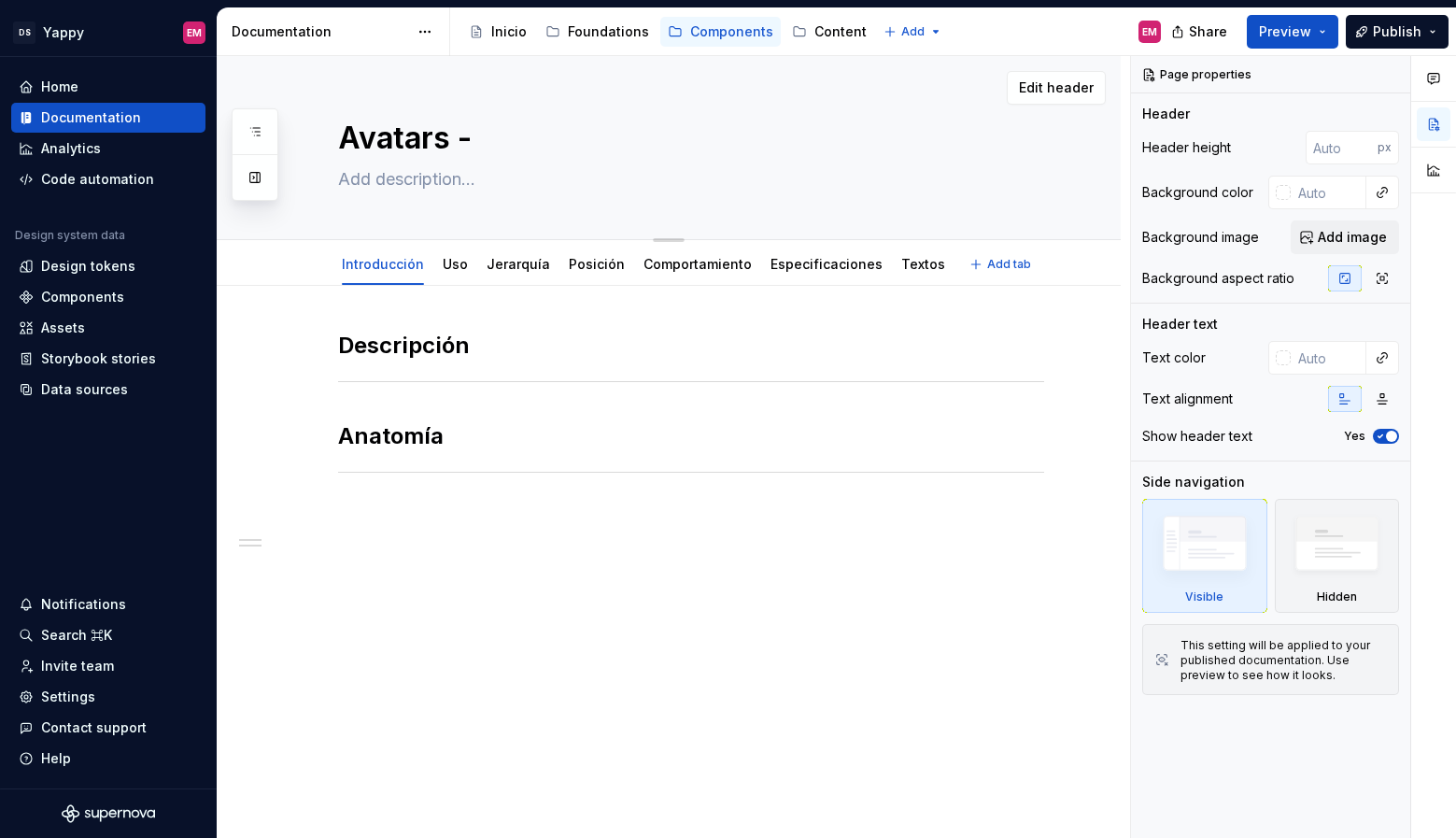 type on "*" 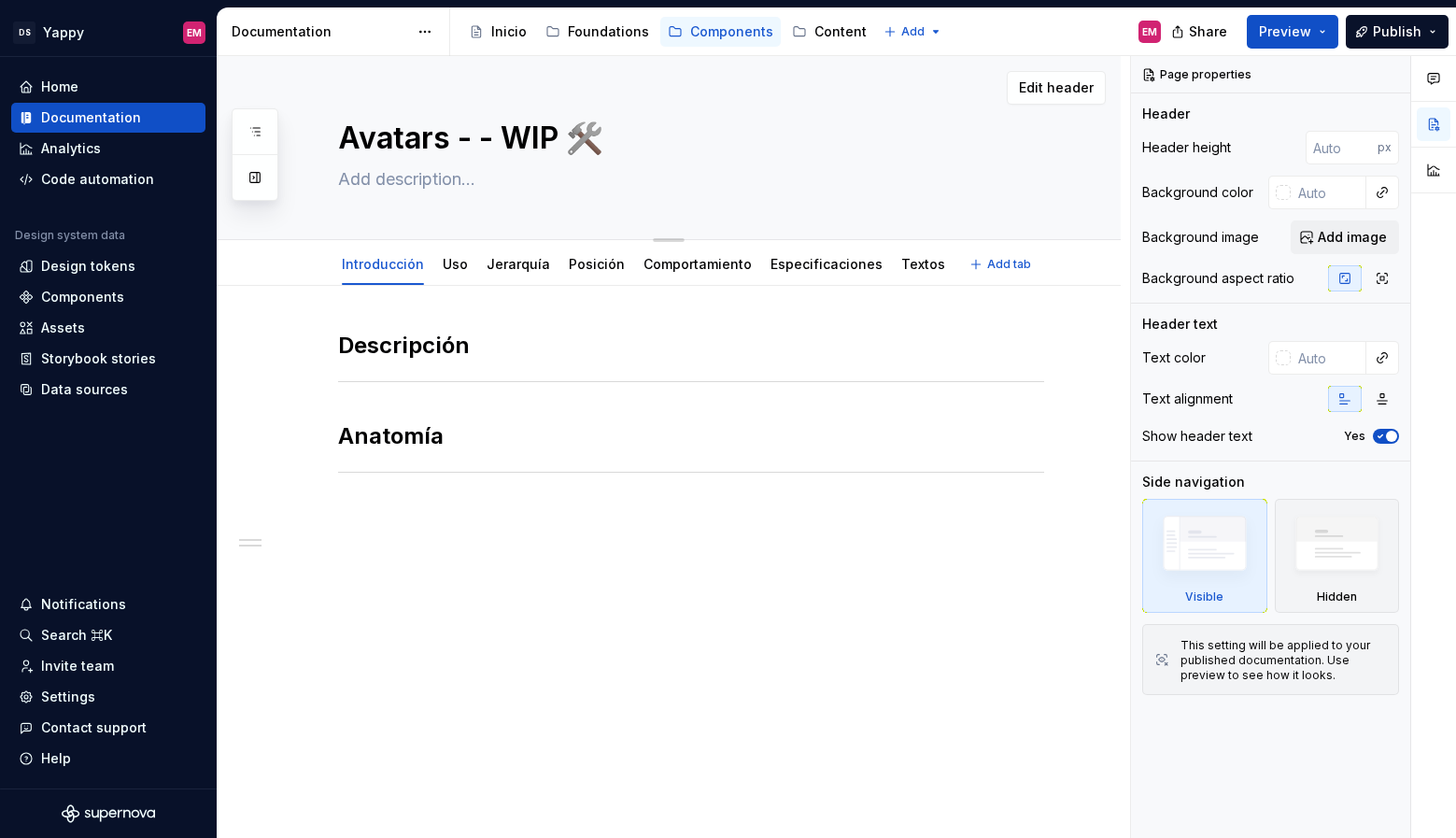 click on "Avatars - - WIP 🛠️" at bounding box center [687, 138] 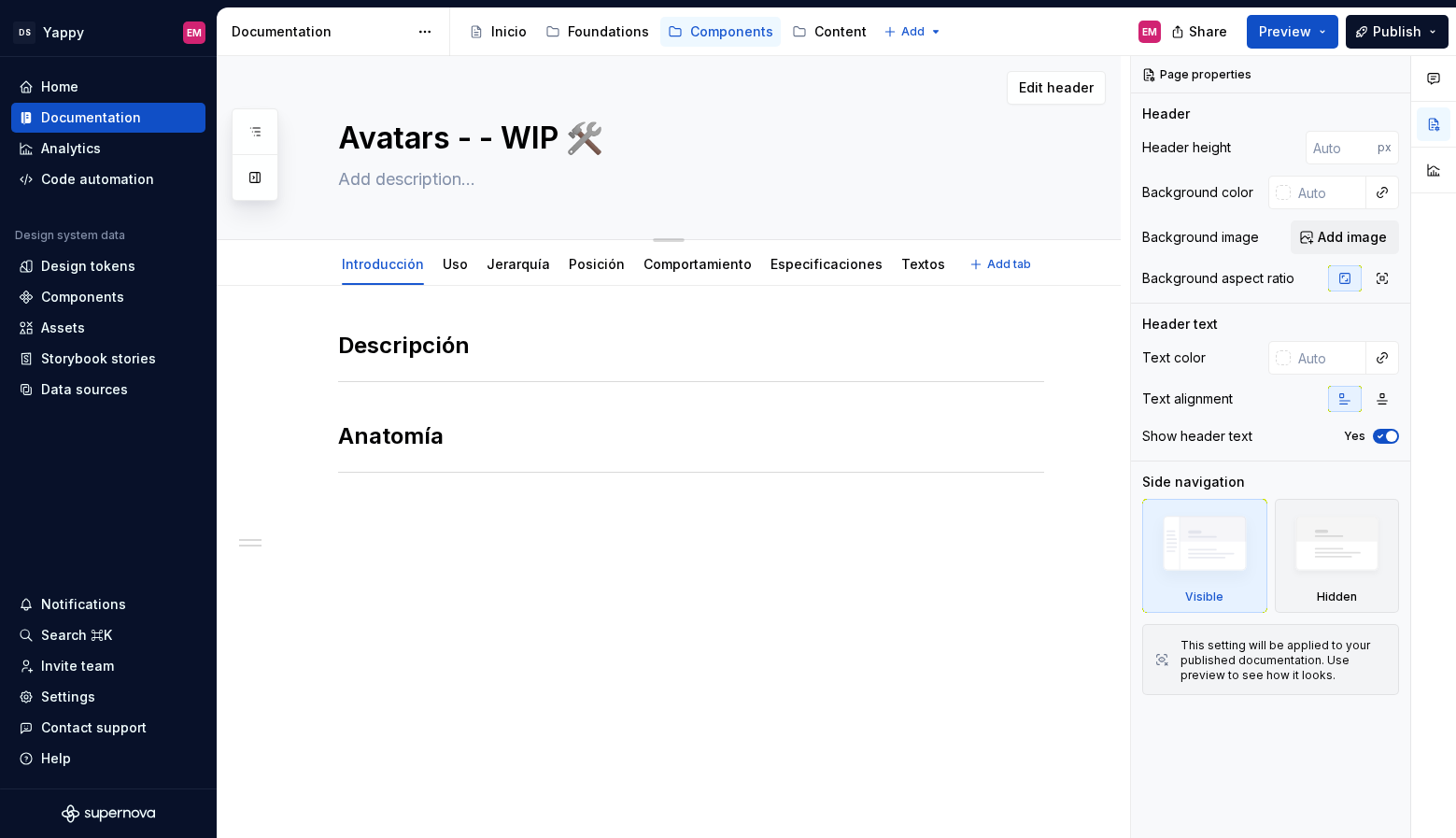 type on "*" 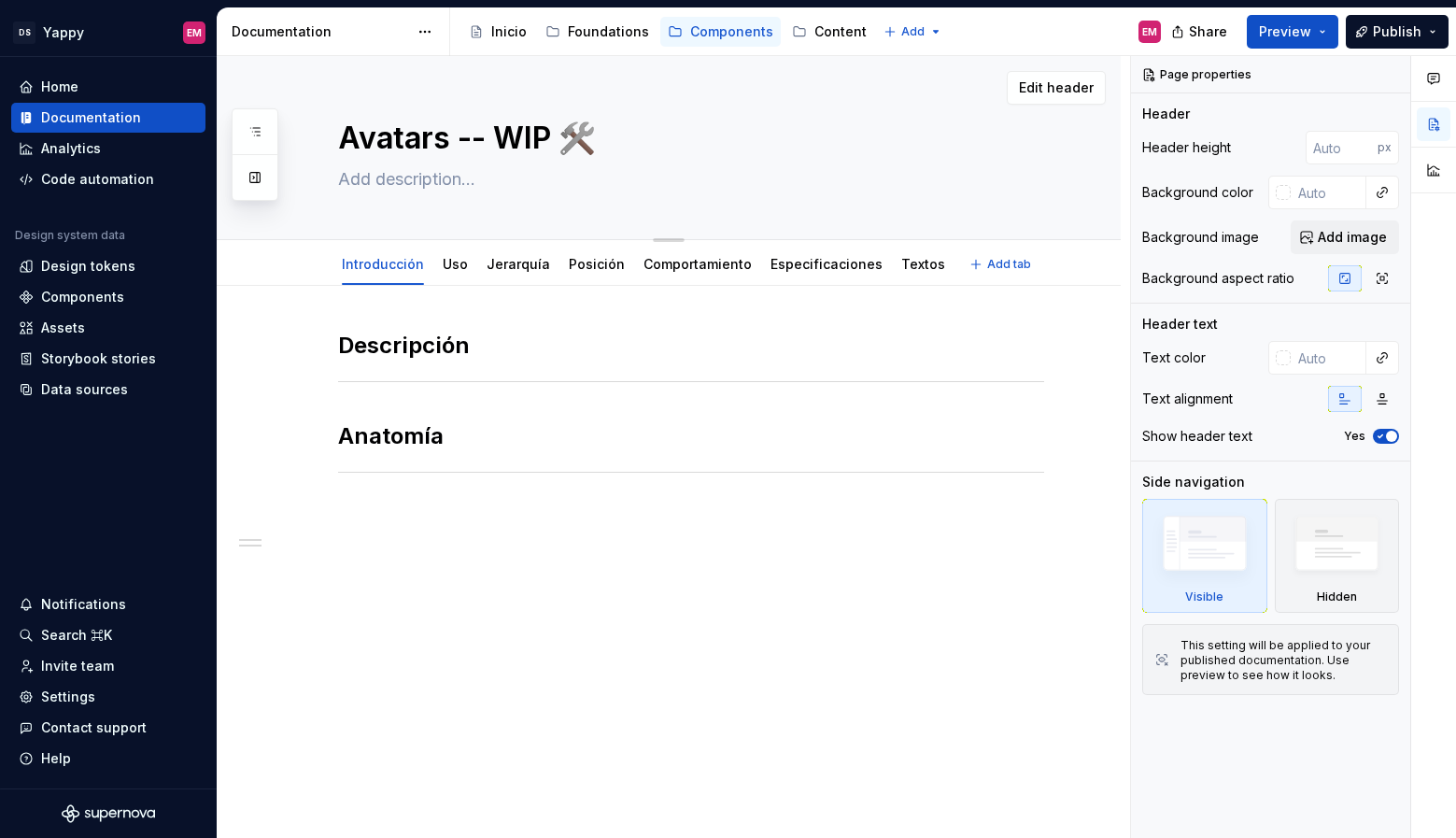 type on "*" 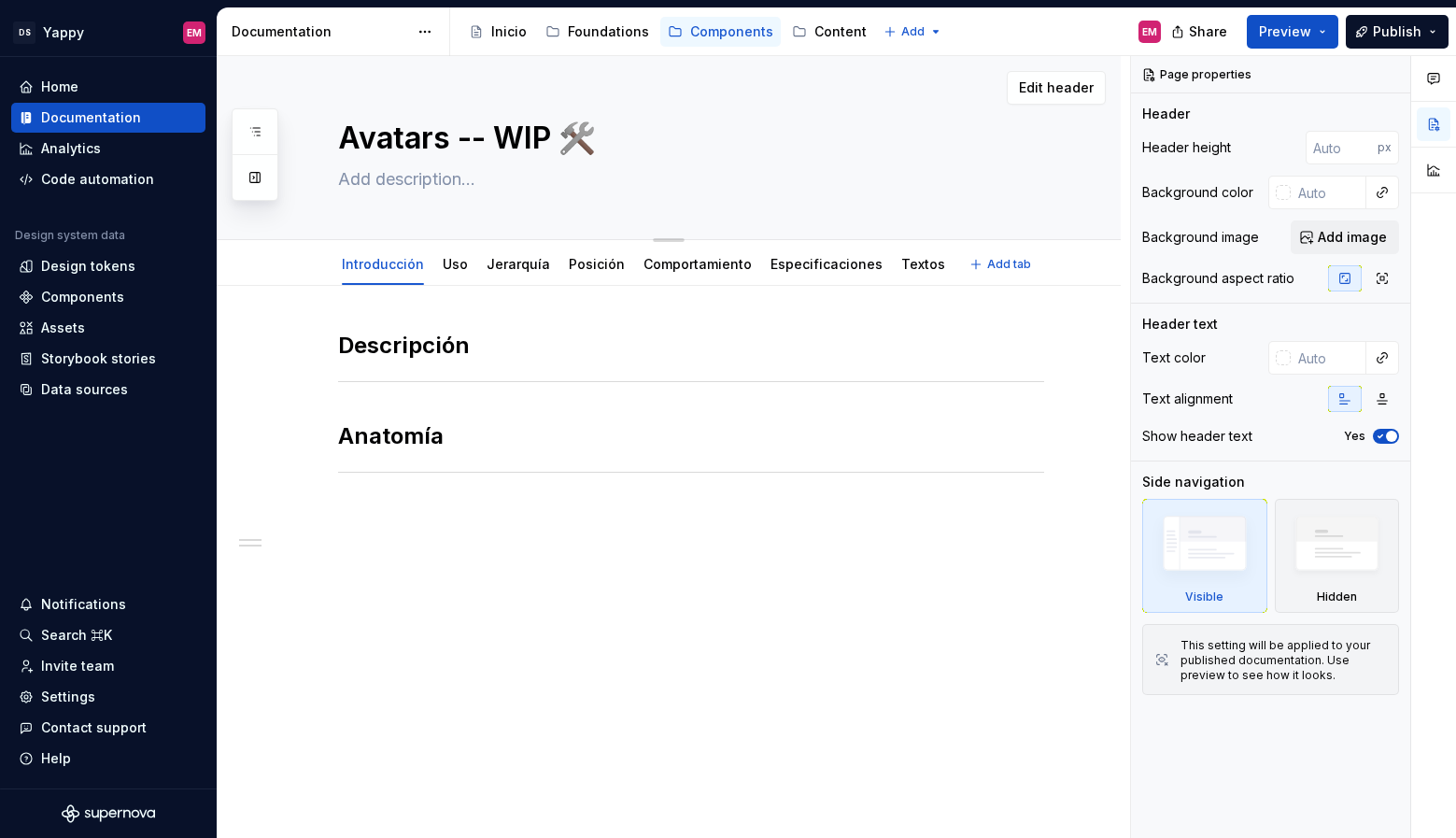 type on "Avatars - WIP 🛠️" 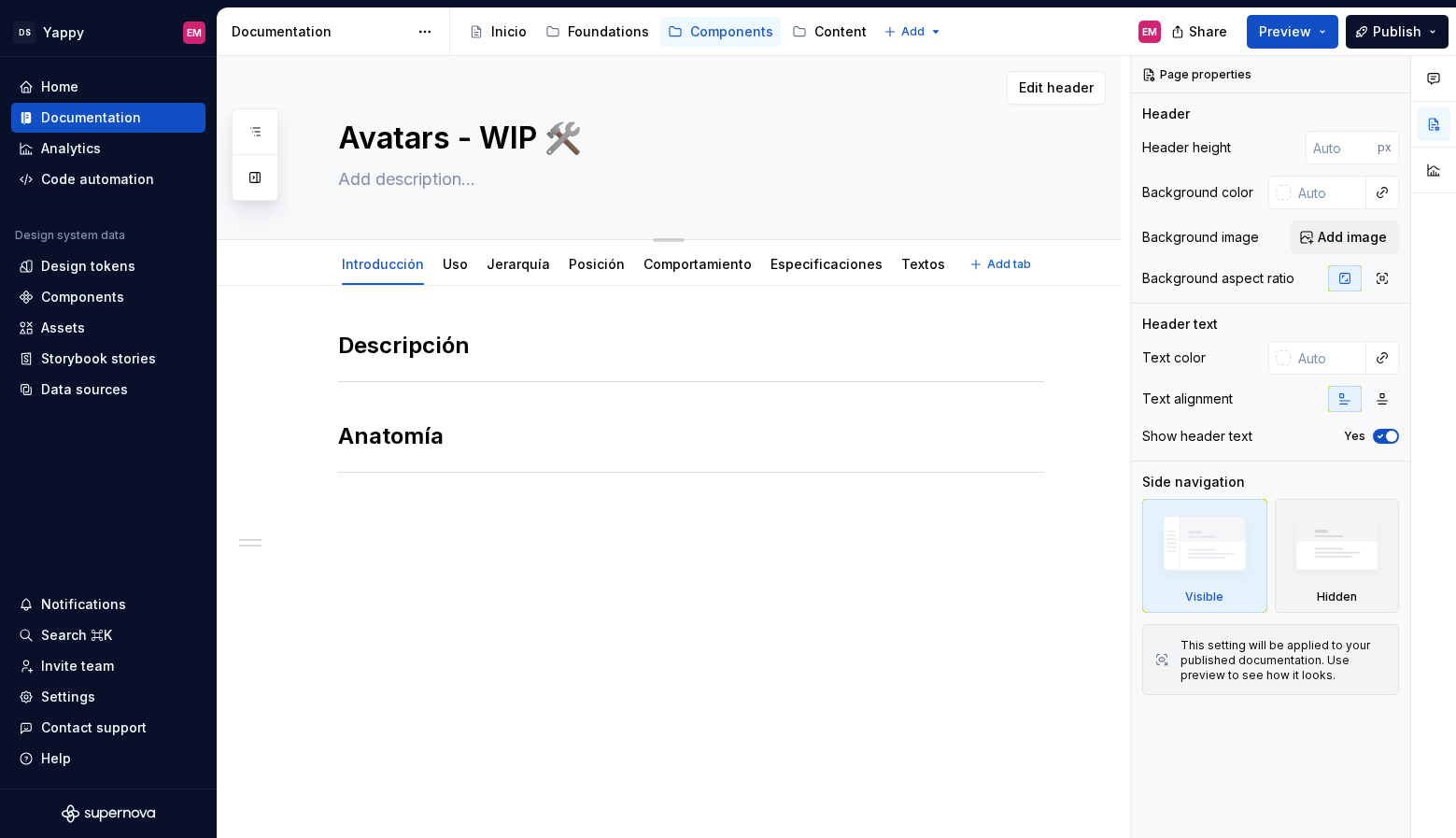 type on "*" 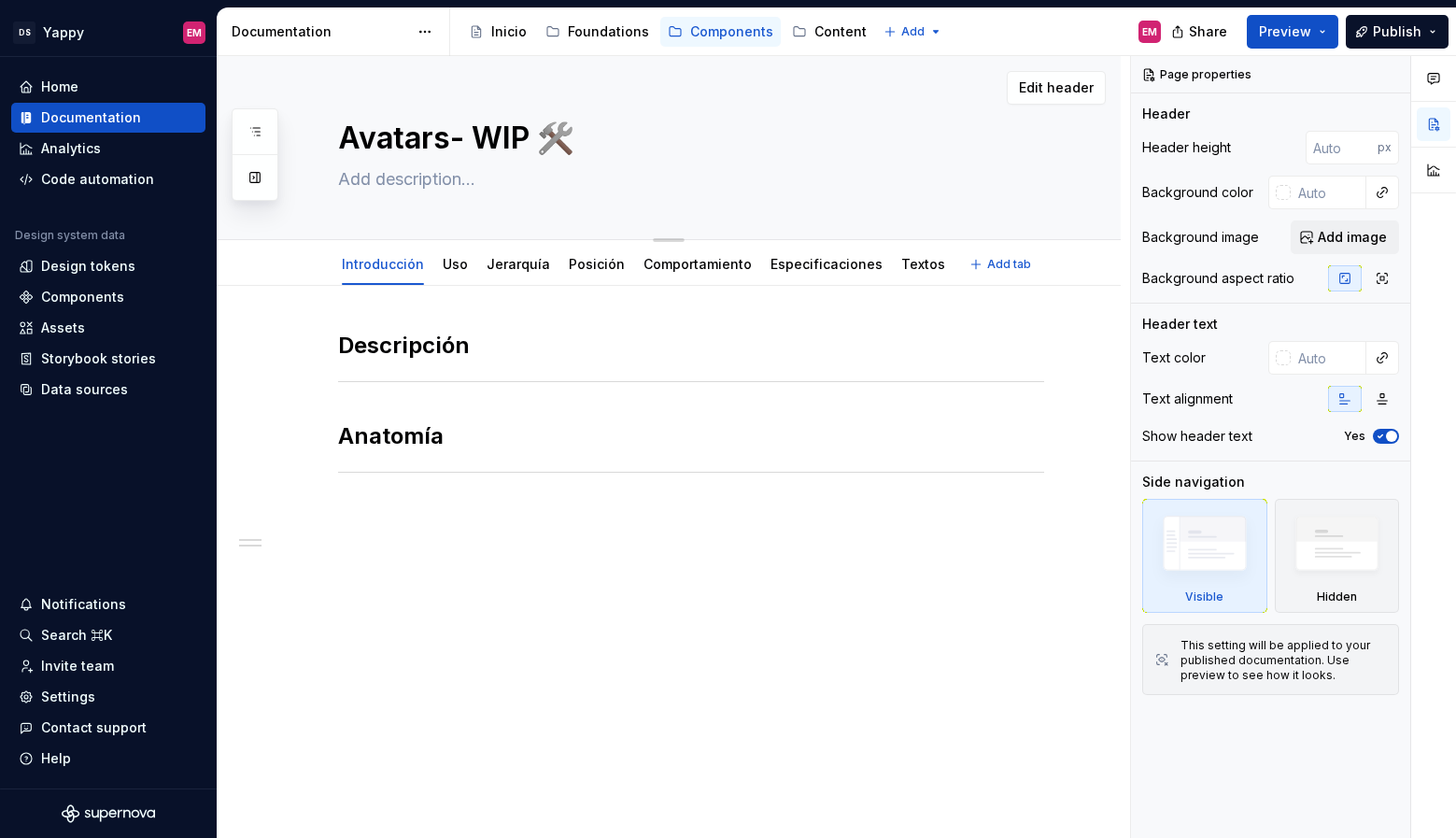 type on "*" 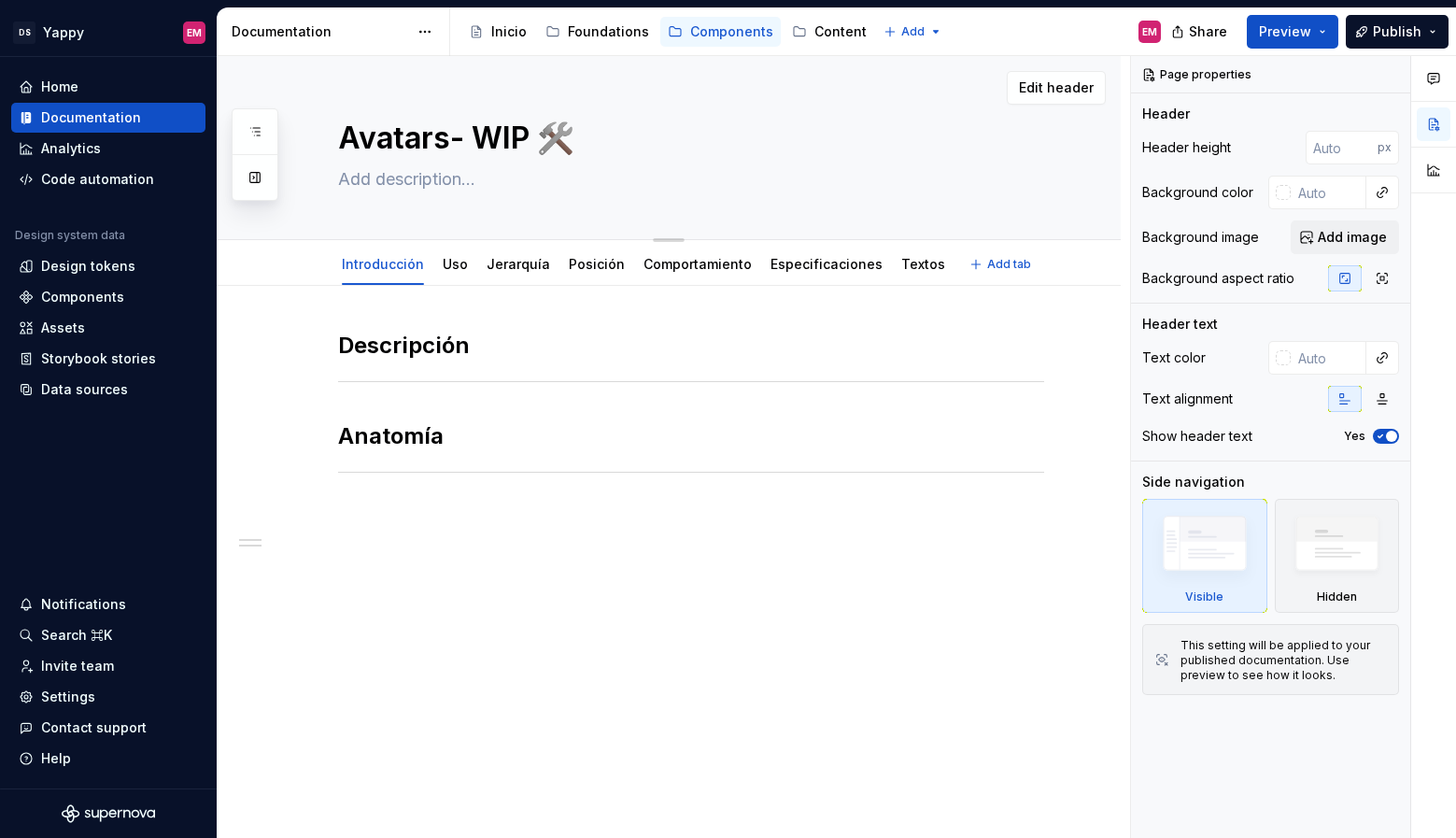type on "Avatars - WIP 🛠️" 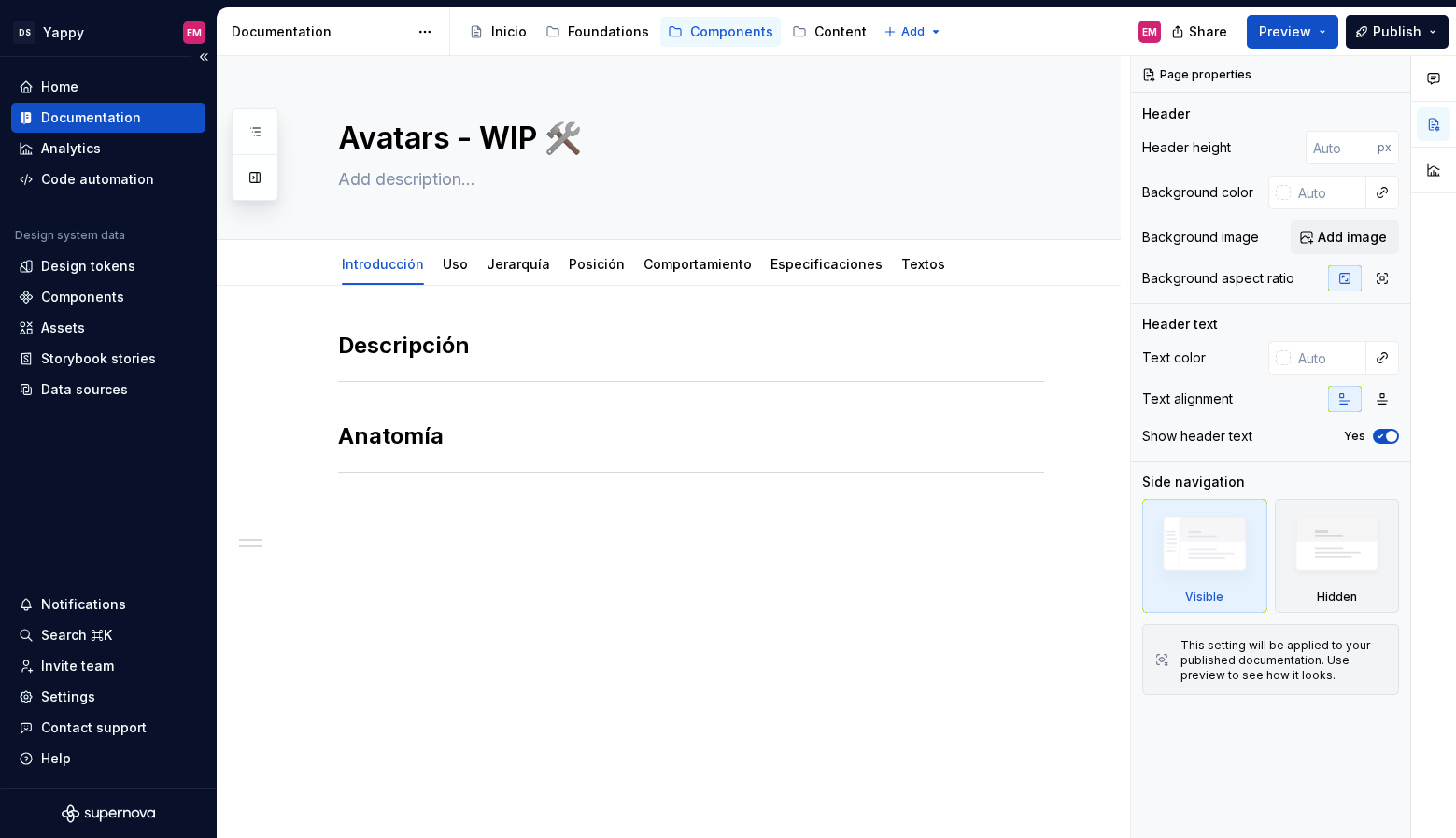 type on "*" 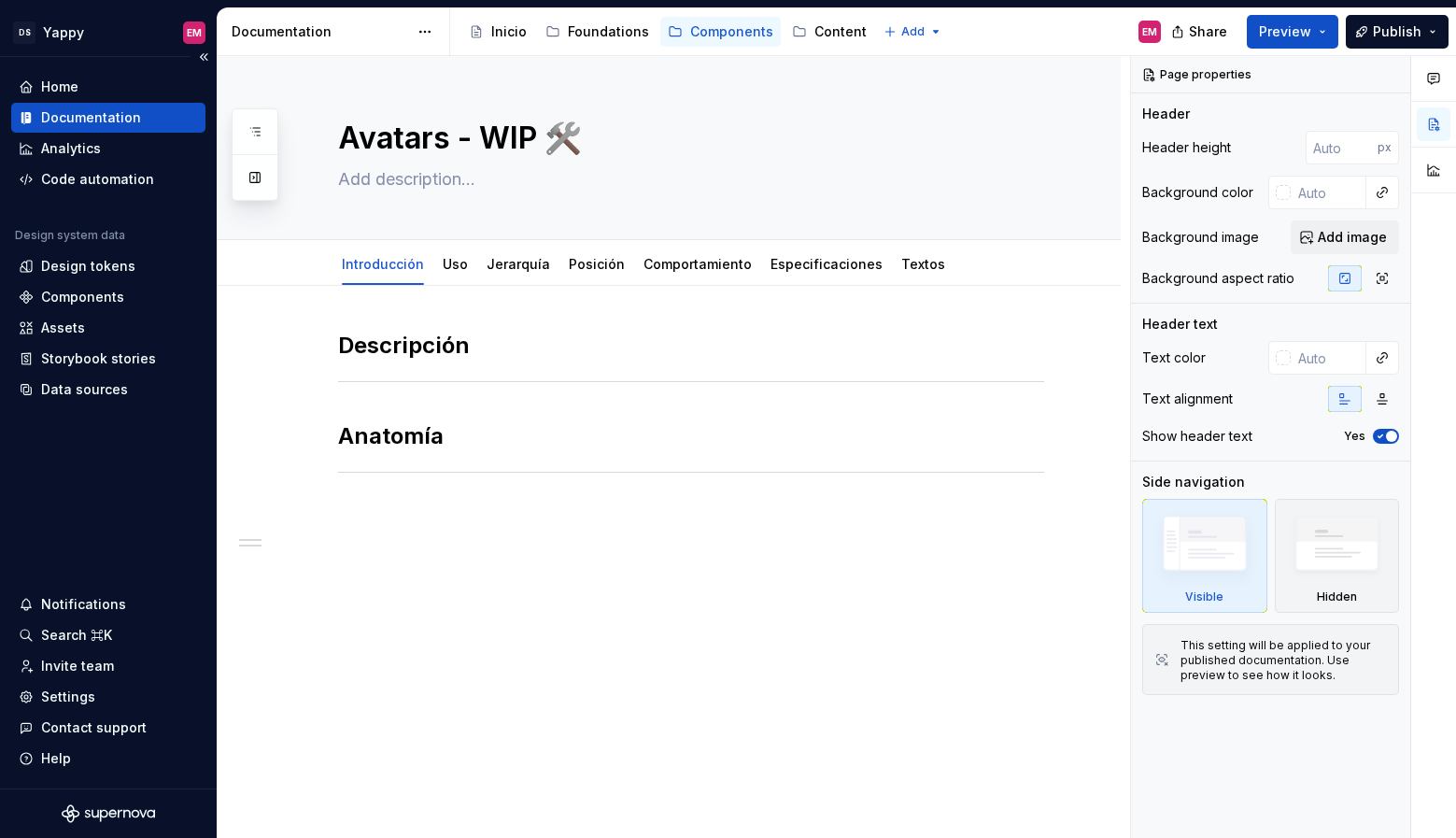 type on "Avatars - WIP 🛠️" 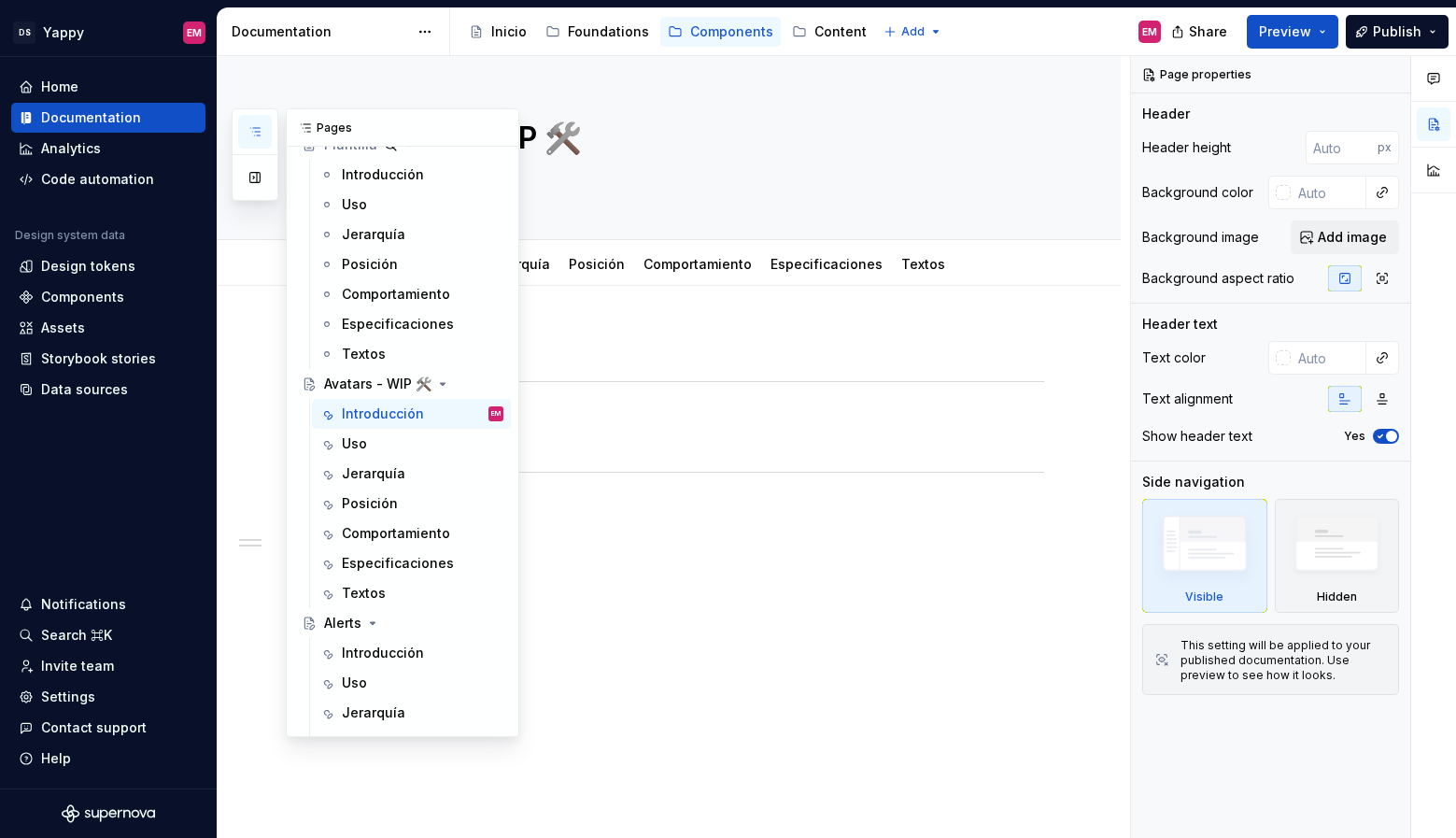 click 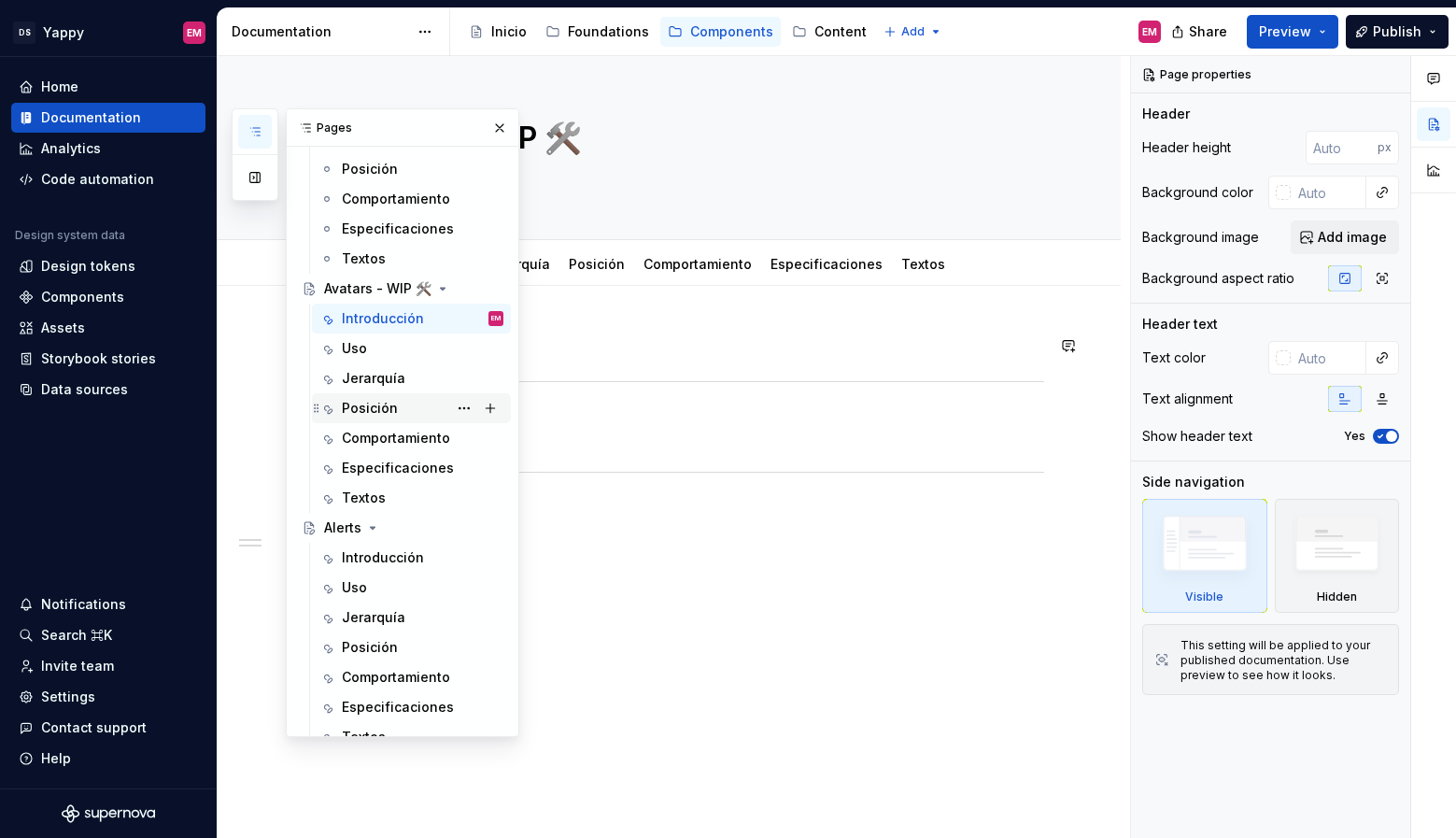 scroll, scrollTop: 212, scrollLeft: 0, axis: vertical 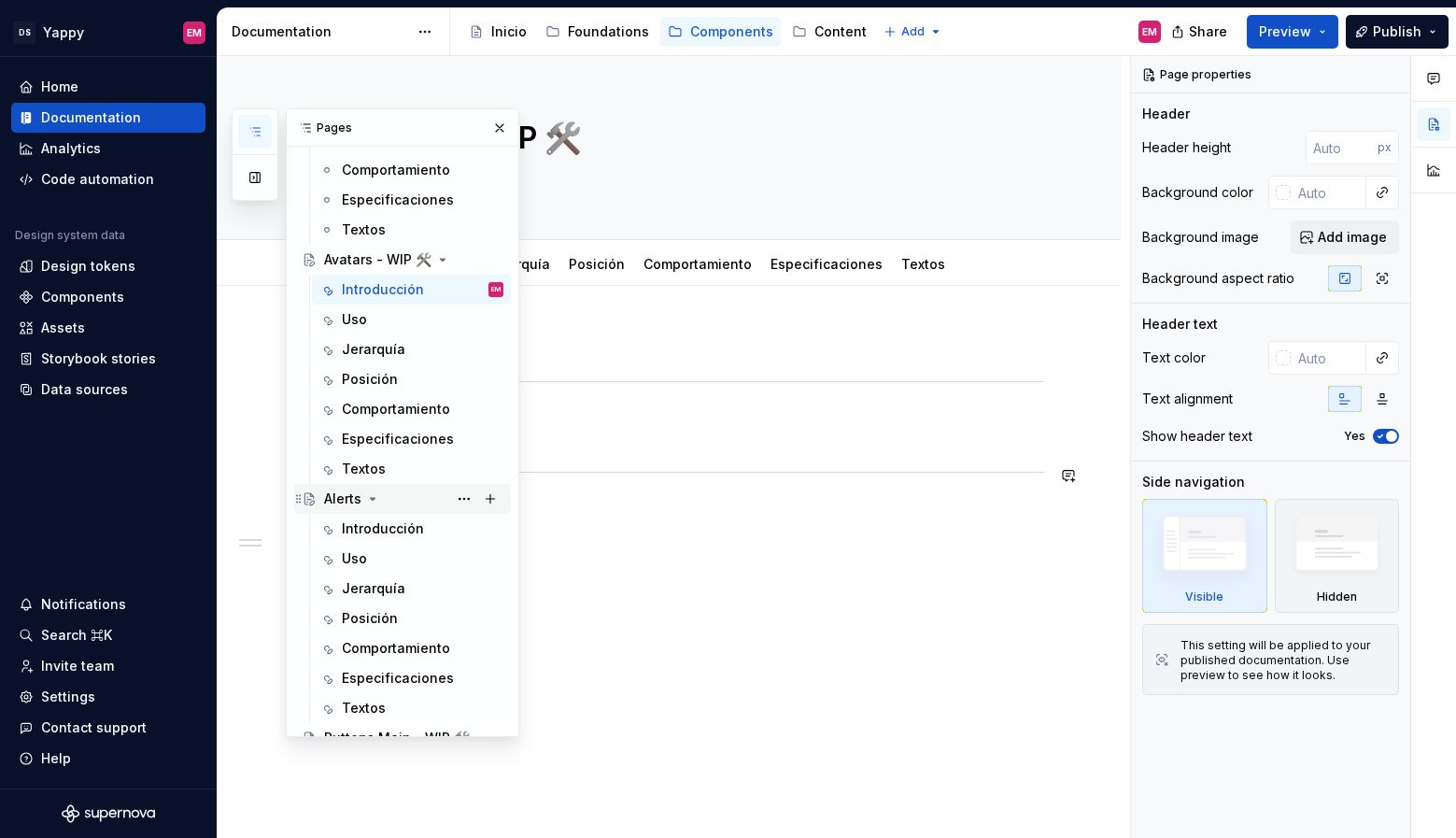 click on "Alerts" at bounding box center [414, 499] 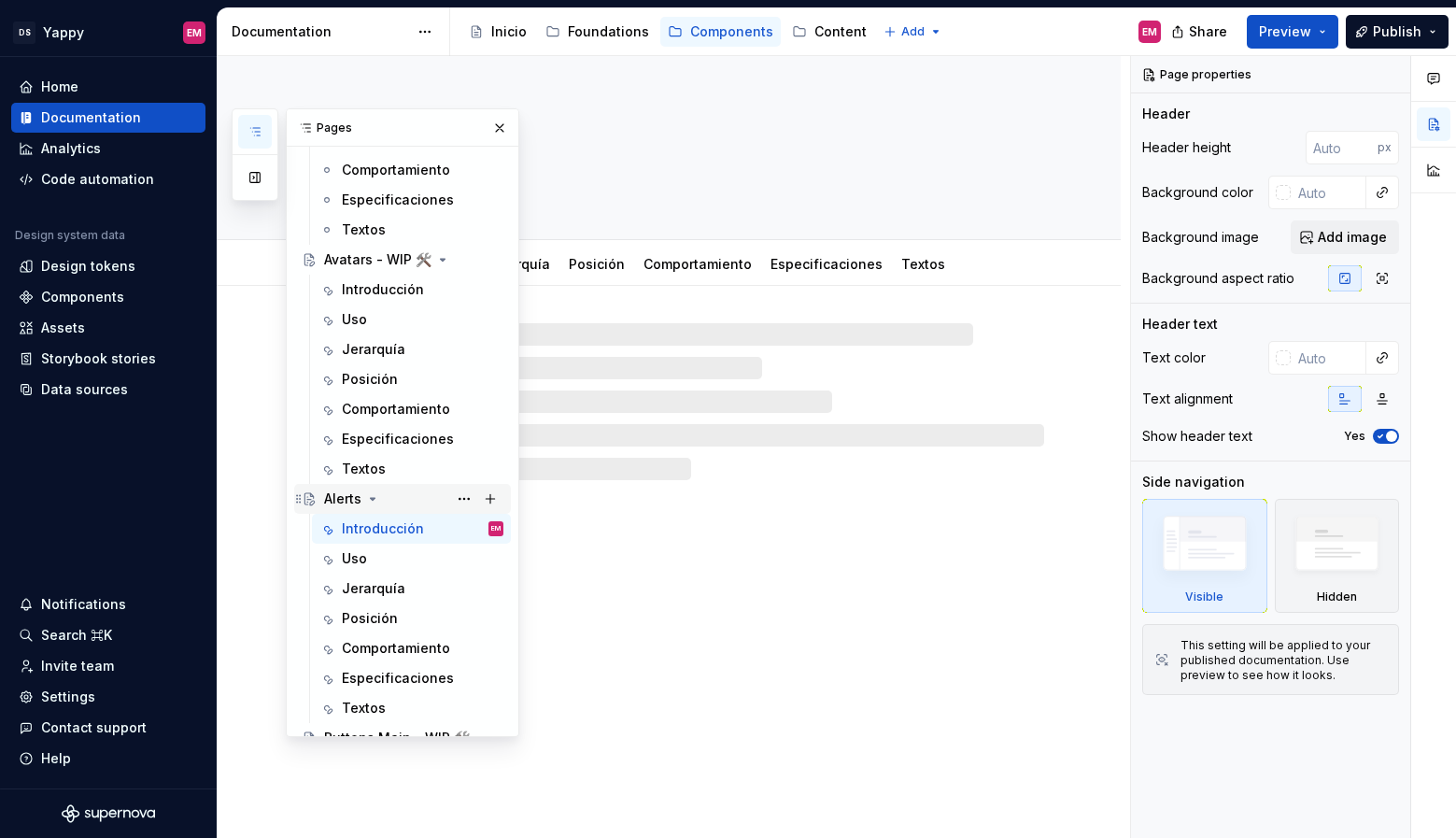 click on "Alerts" at bounding box center [343, 499] 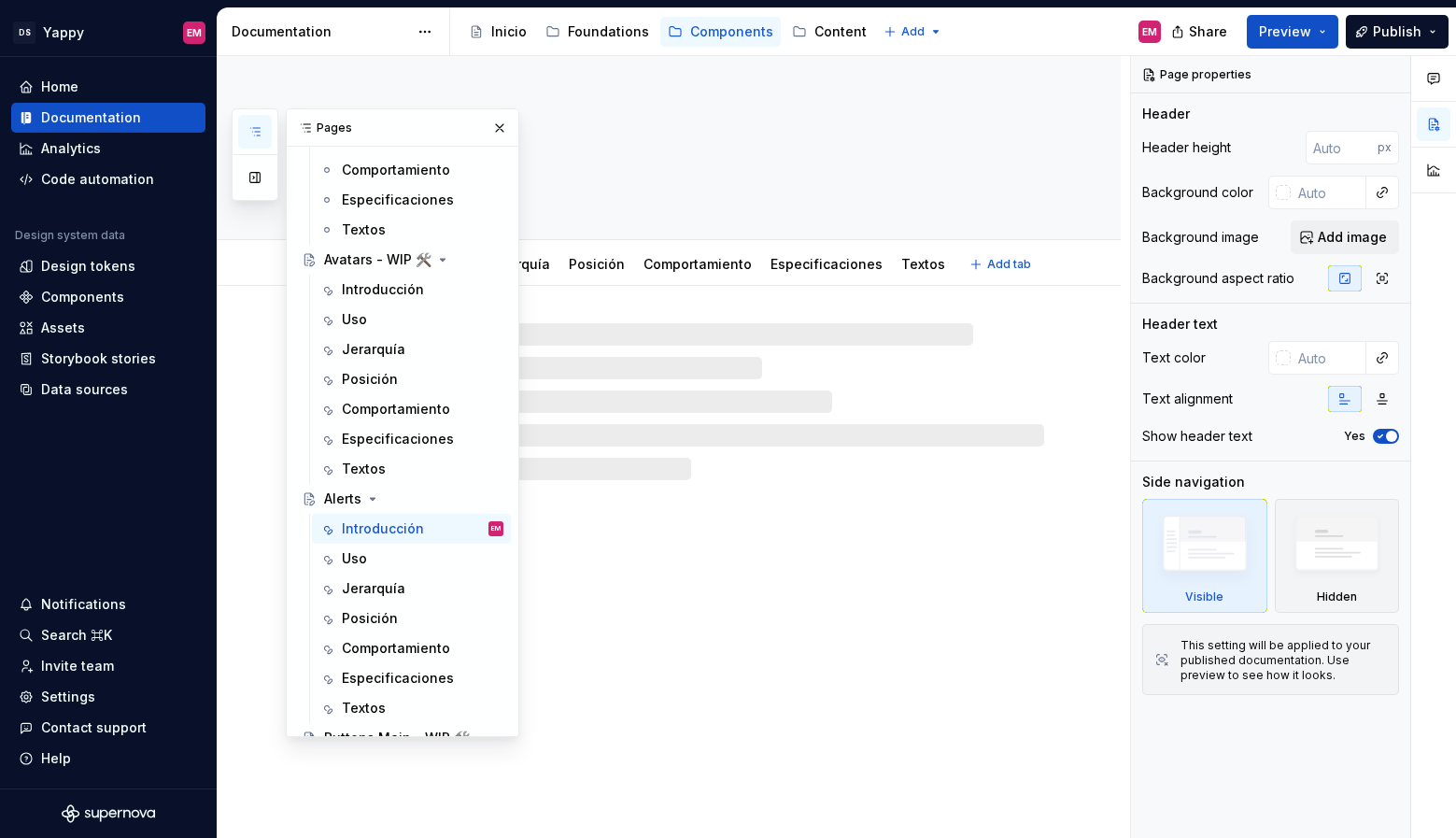 click on "Alerts" at bounding box center (687, 138) 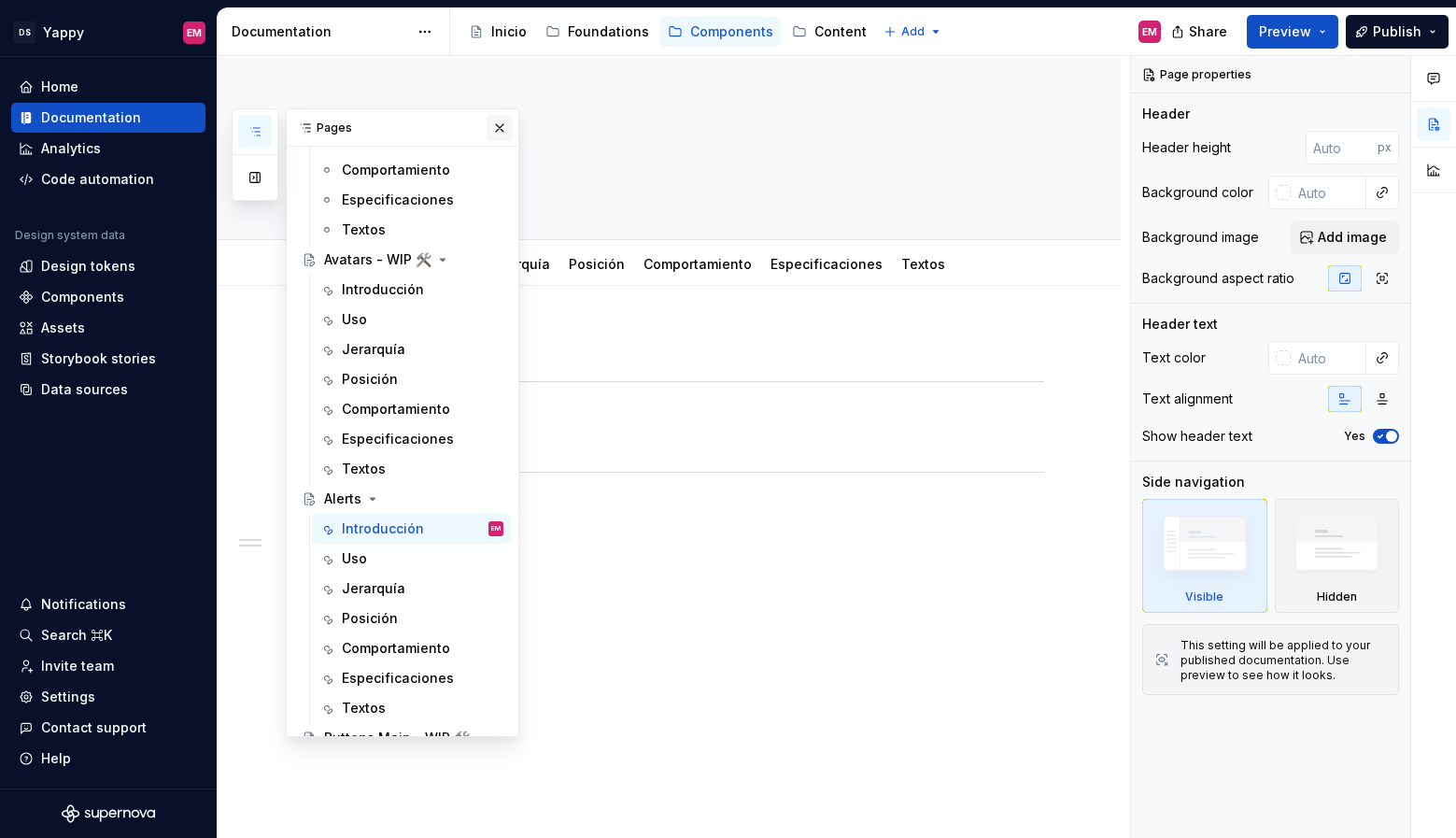 click at bounding box center [500, 128] 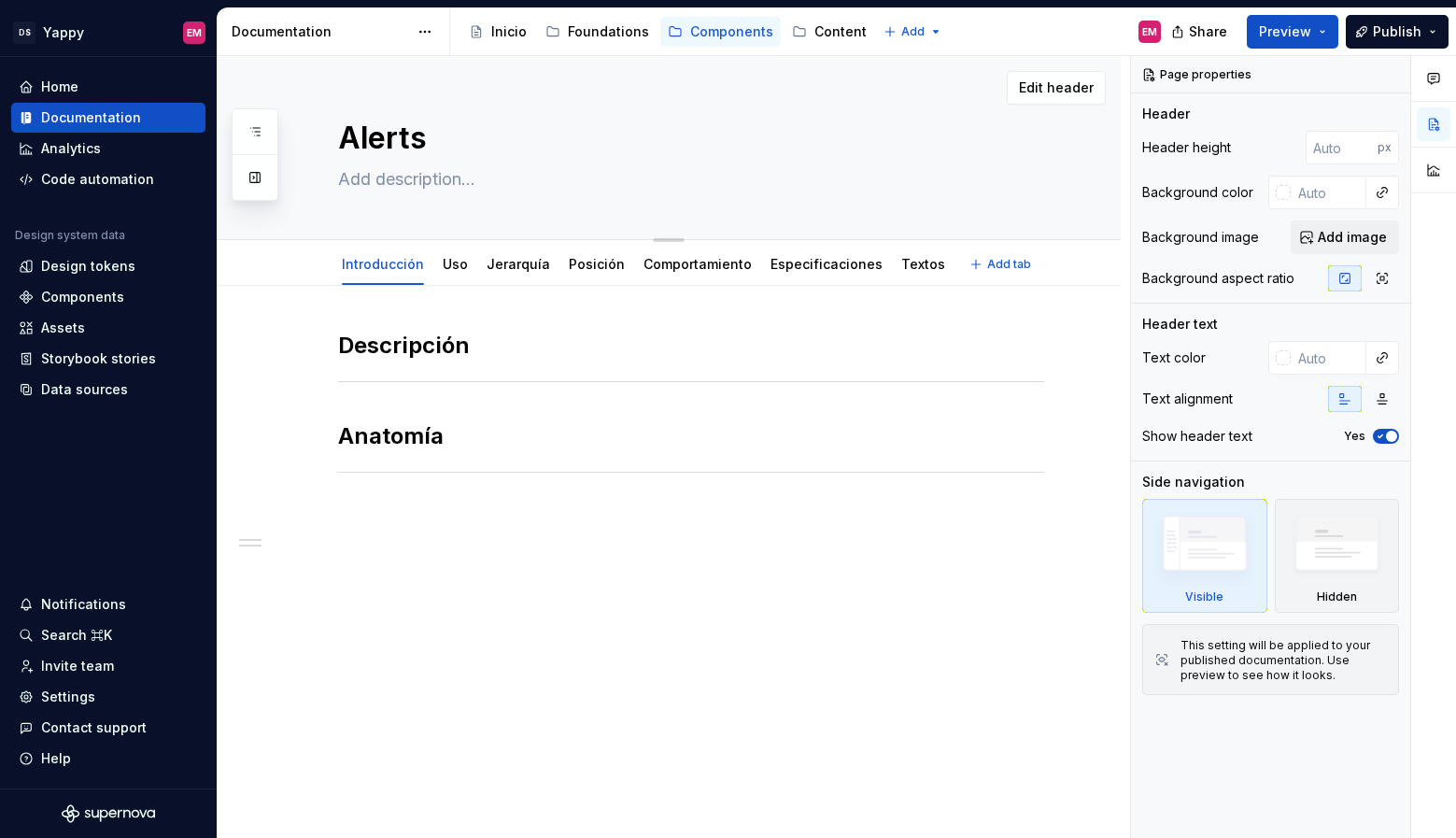 click on "Alerts" at bounding box center [687, 138] 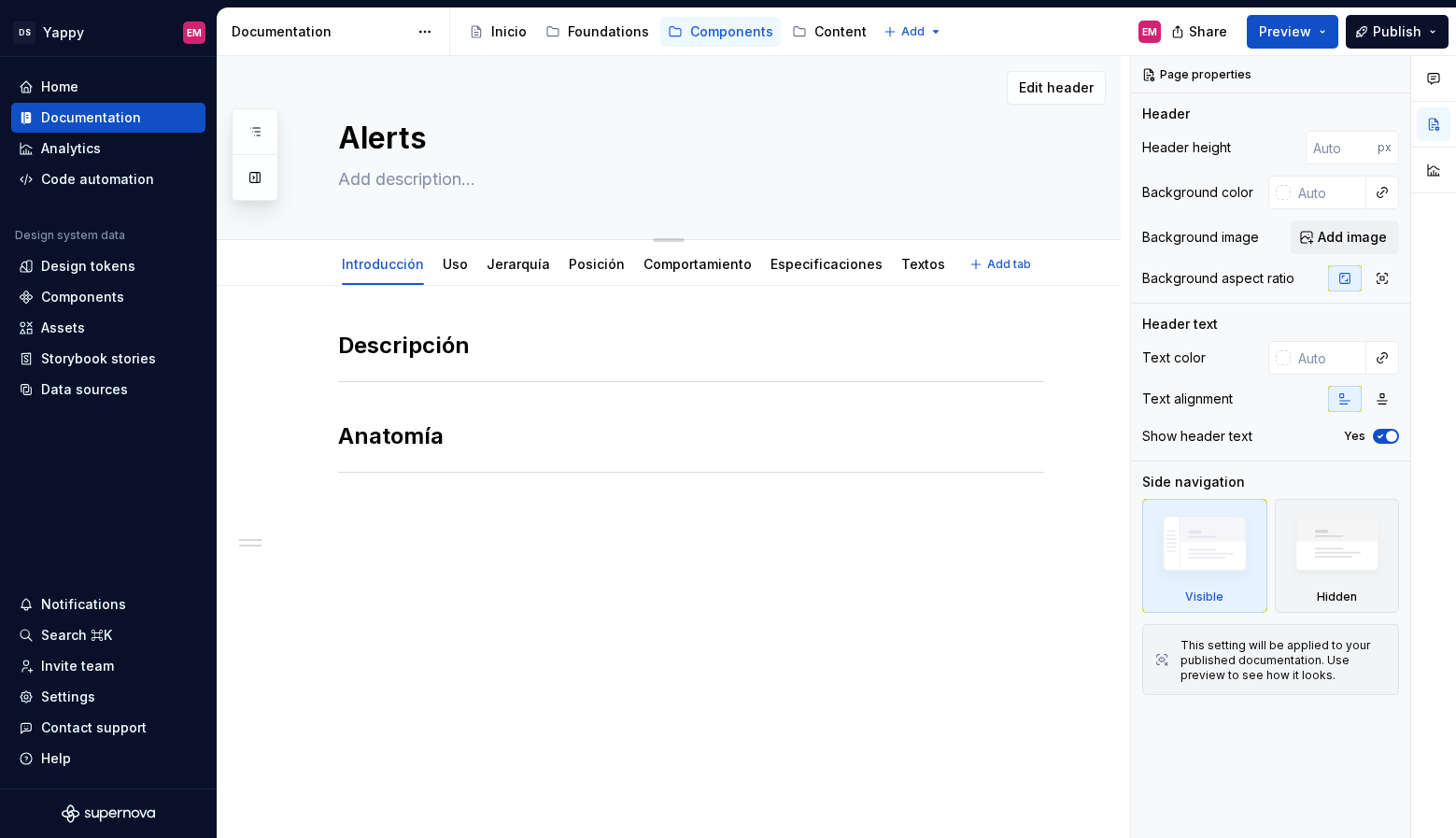 paste on "vatars - WIP 🛠️" 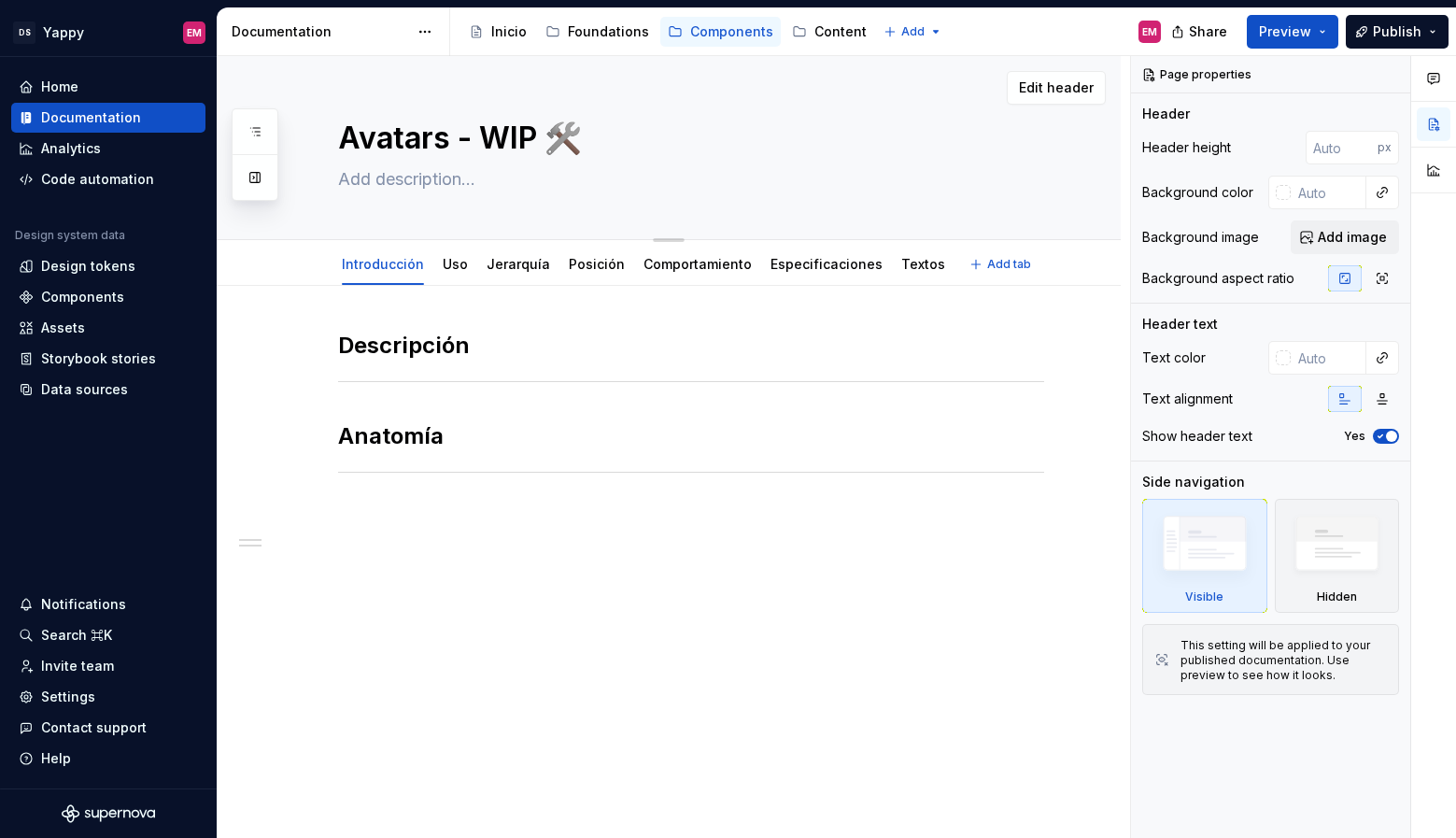 click on "Avatars - WIP 🛠️" at bounding box center [687, 138] 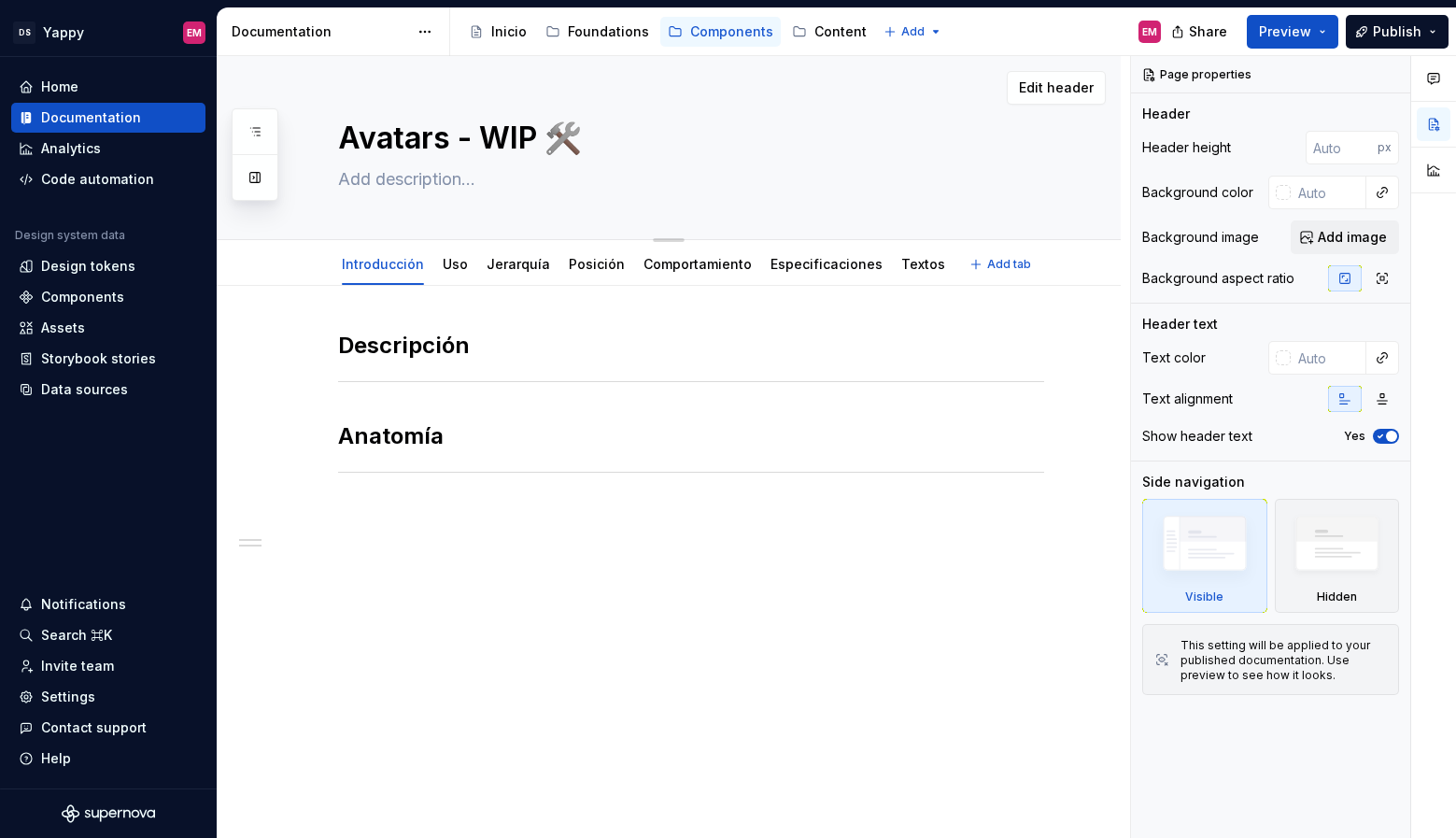 type on "*" 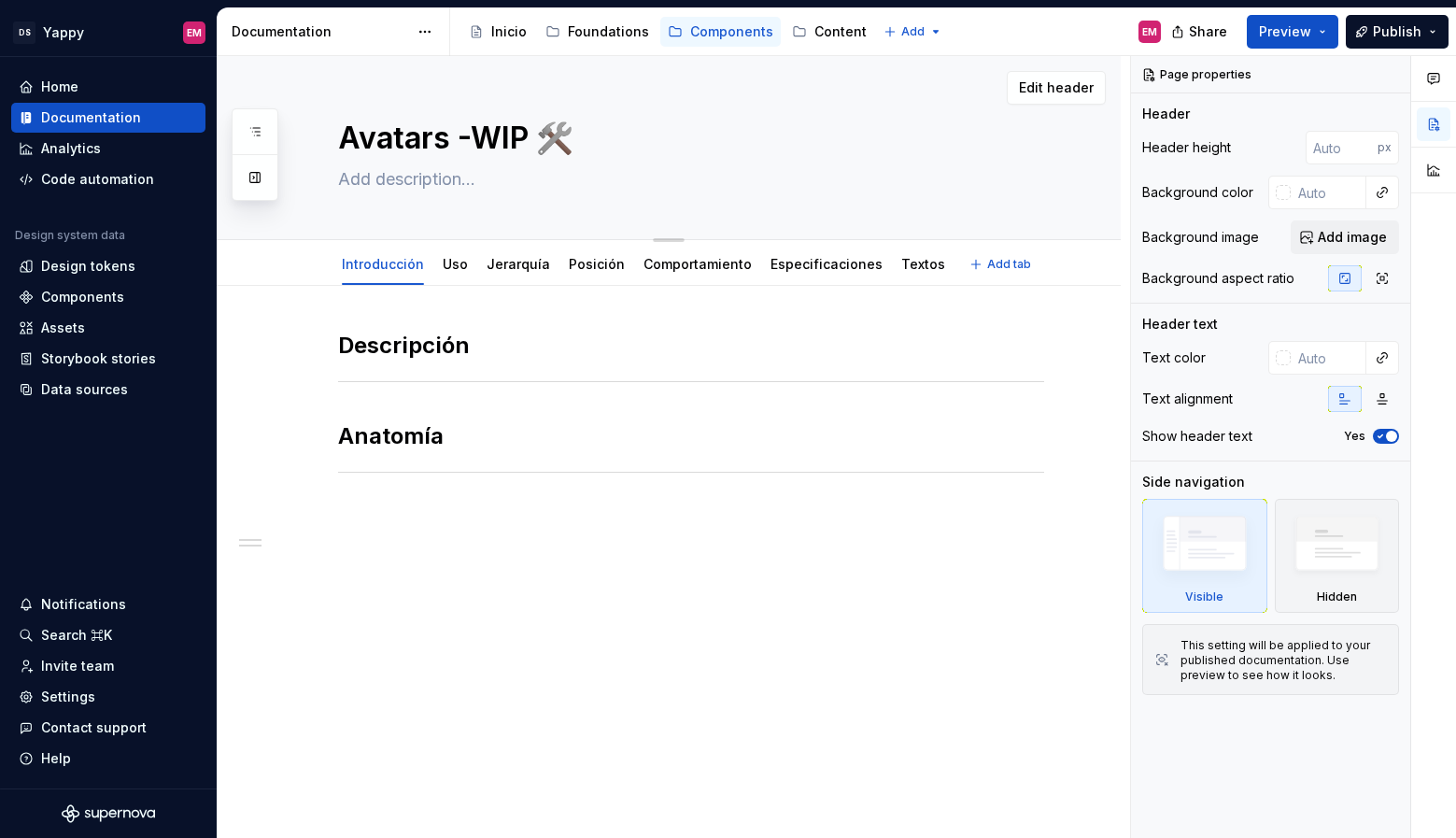 type on "*" 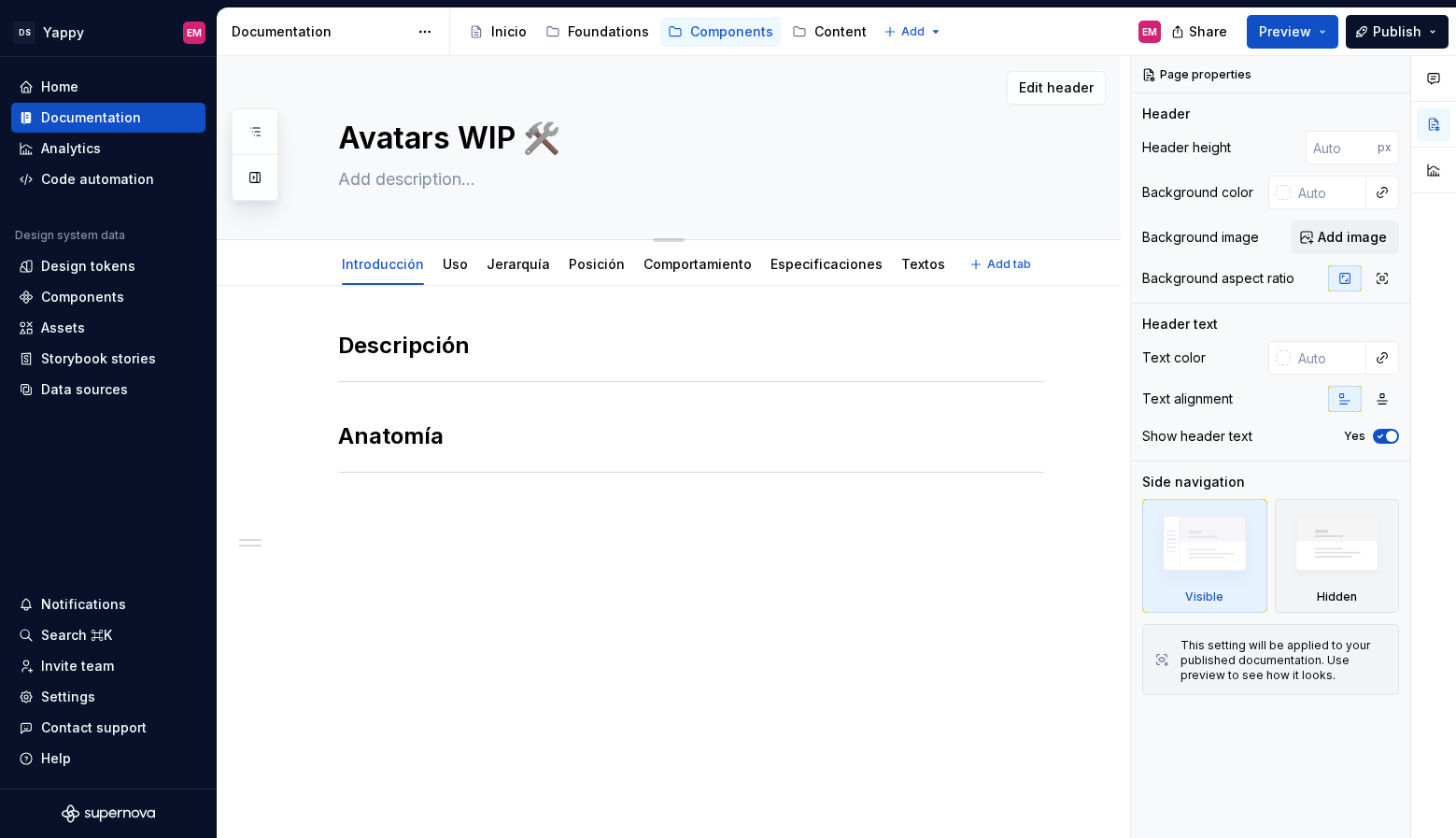 type on "*" 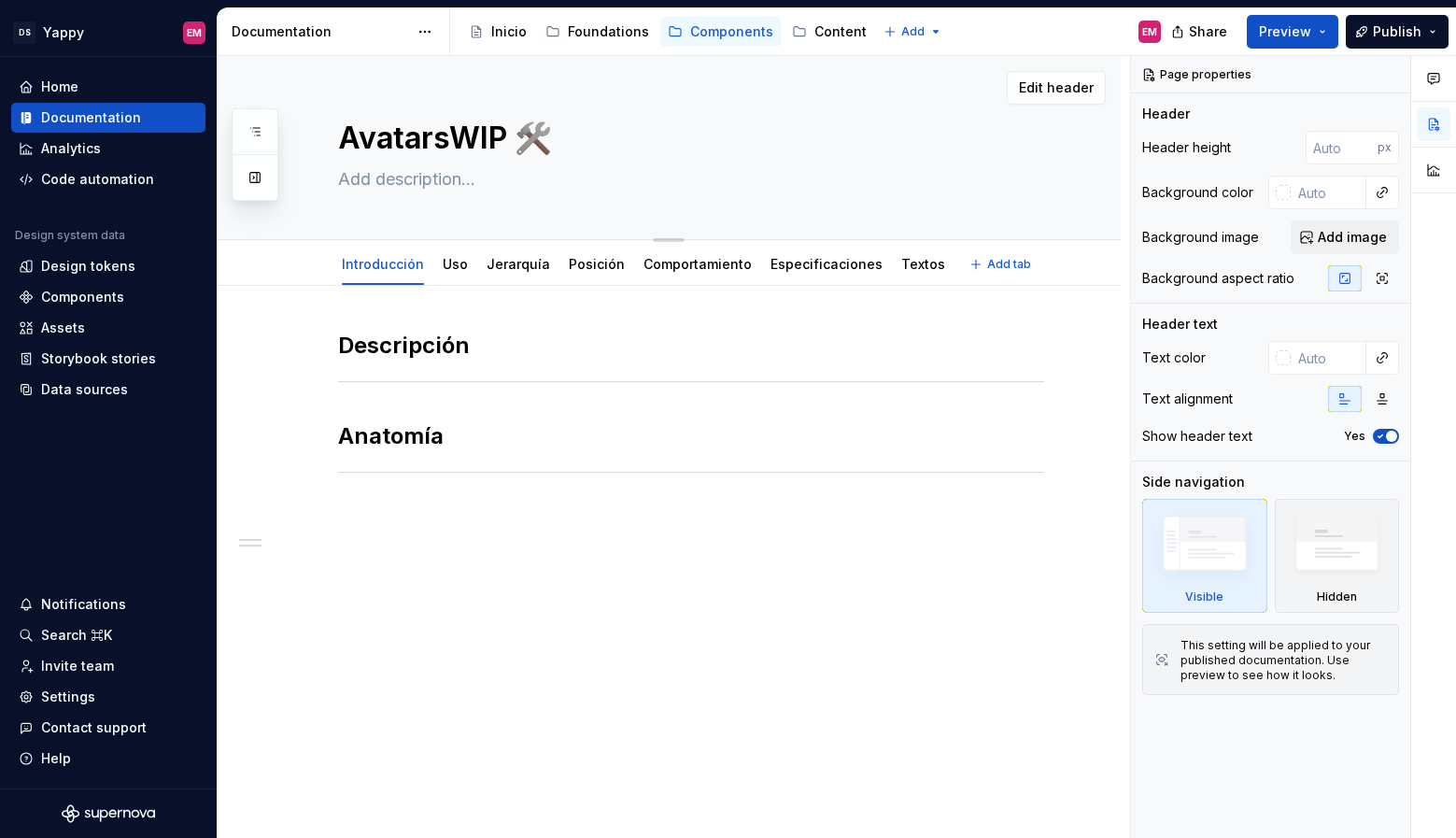 type on "*" 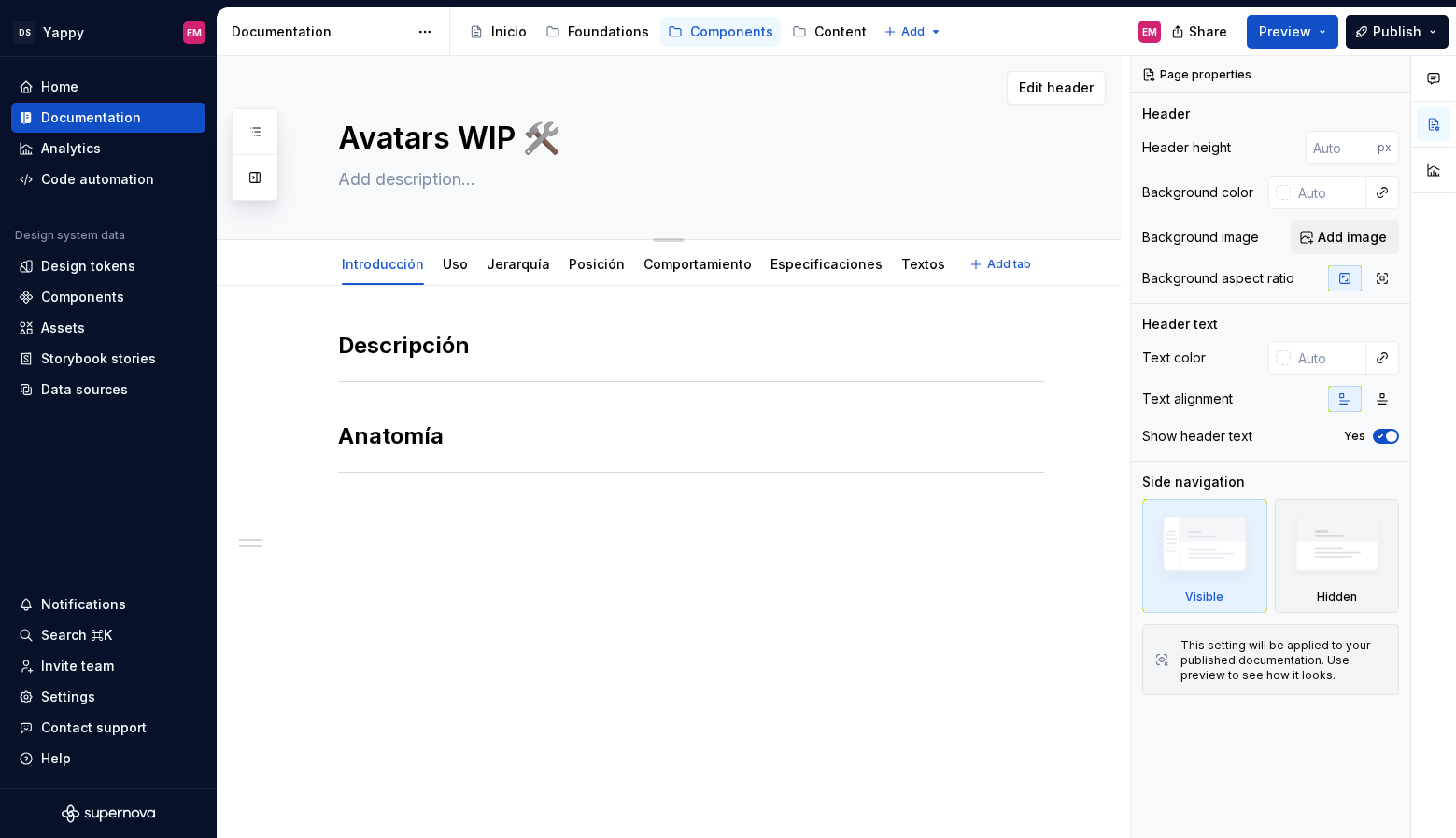 type on "*" 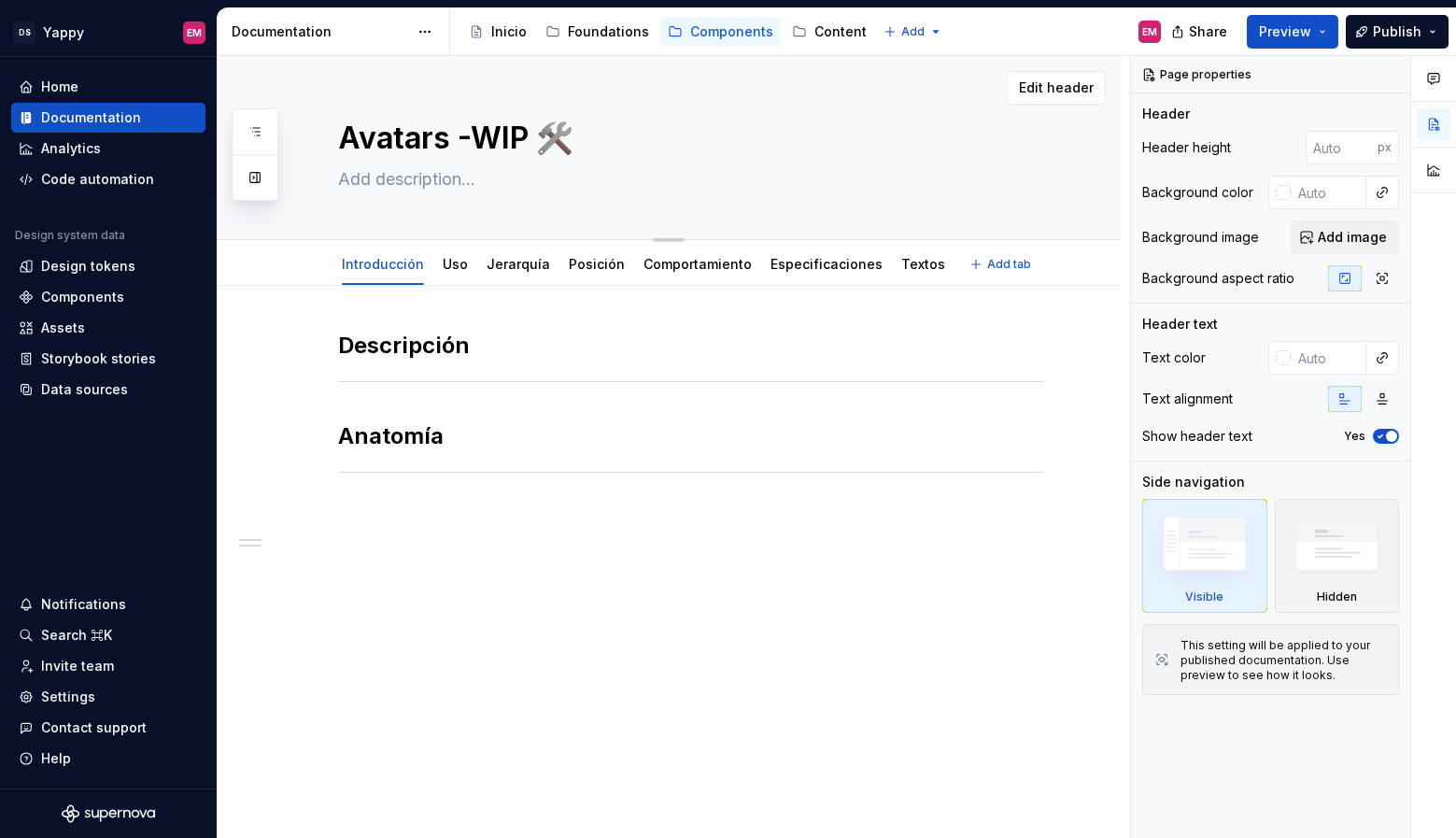 type on "*" 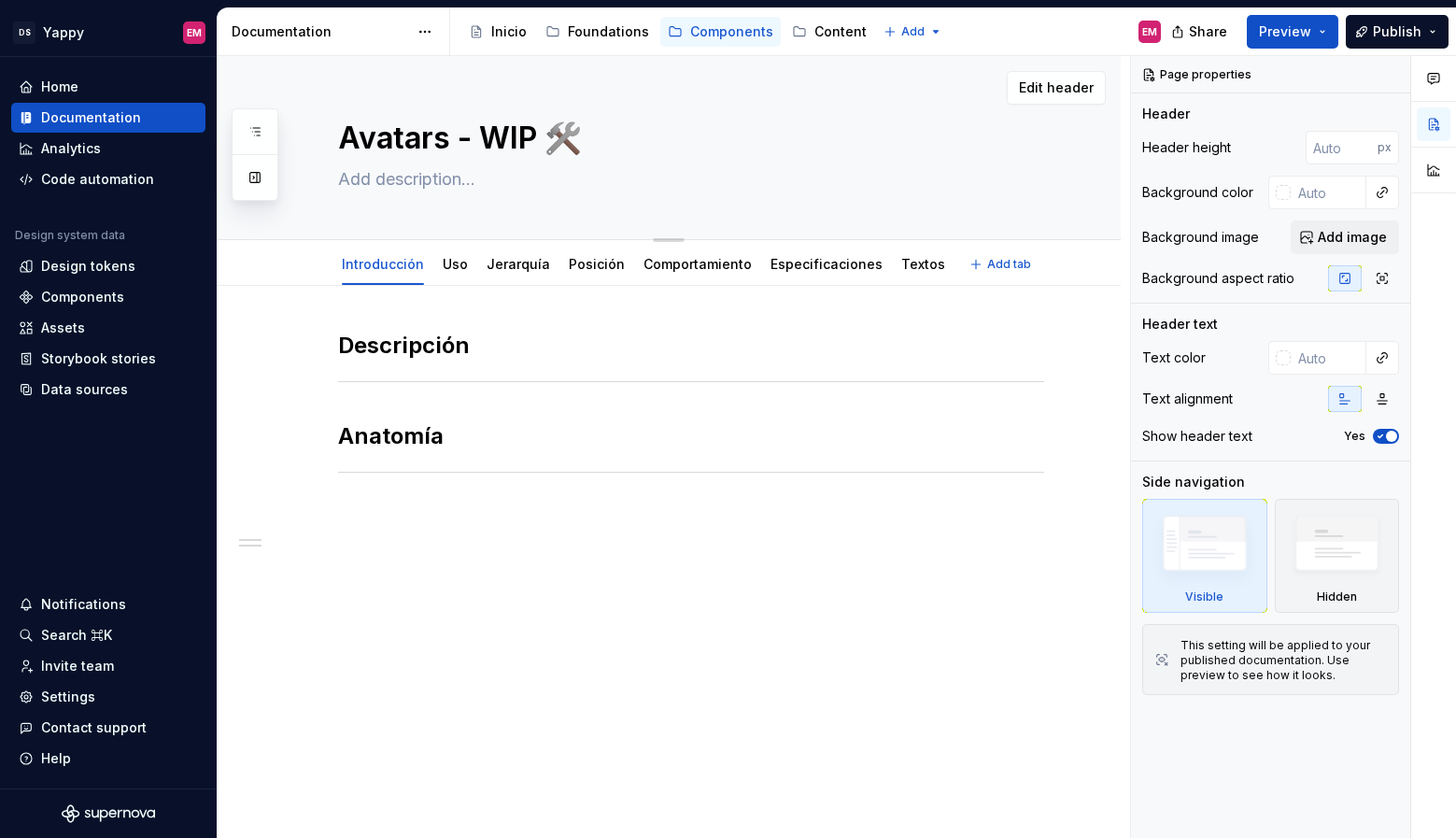 type on "*" 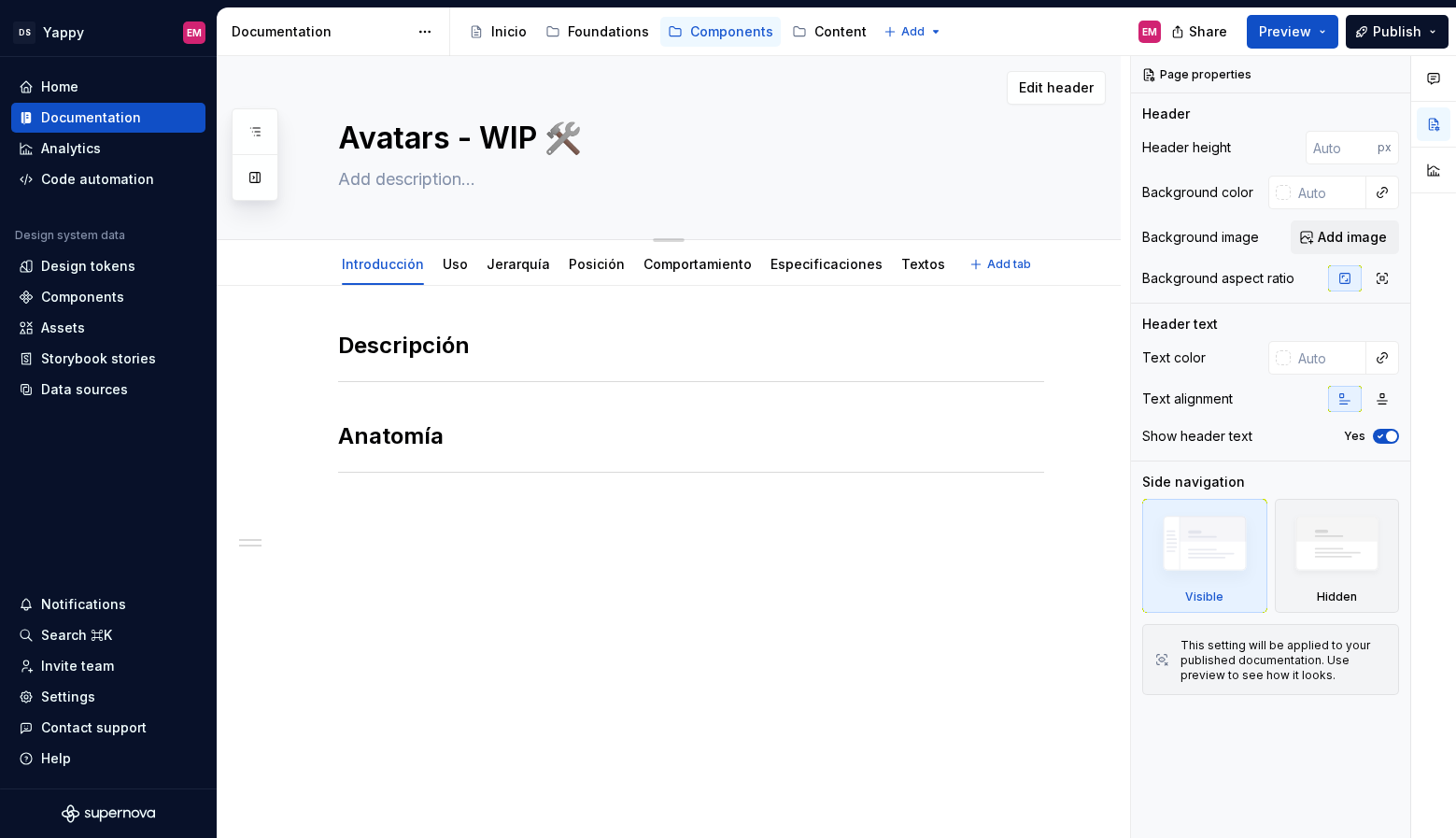 click on "Avatars - WIP 🛠️" at bounding box center [691, 148] 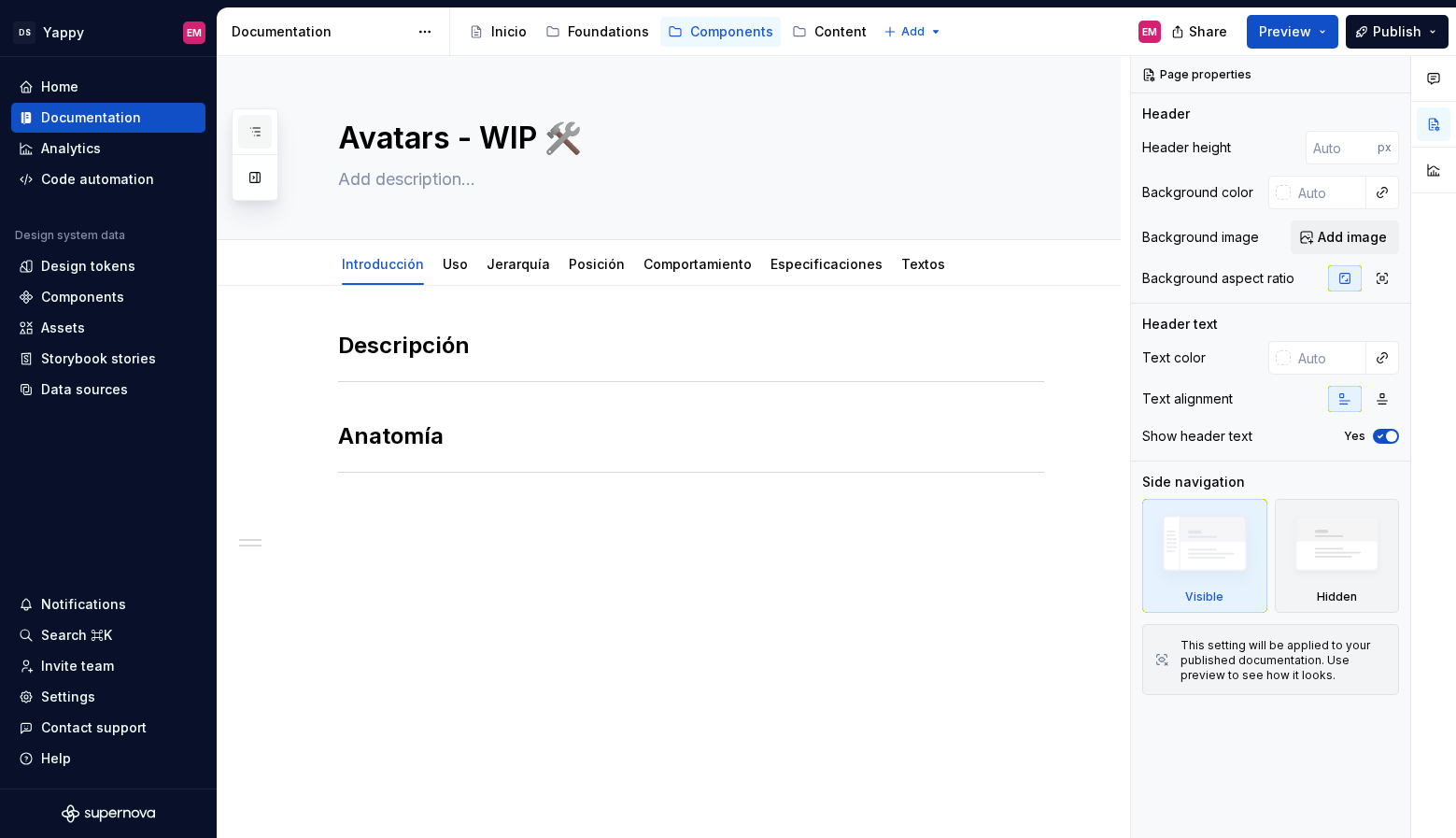 click at bounding box center (255, 132) 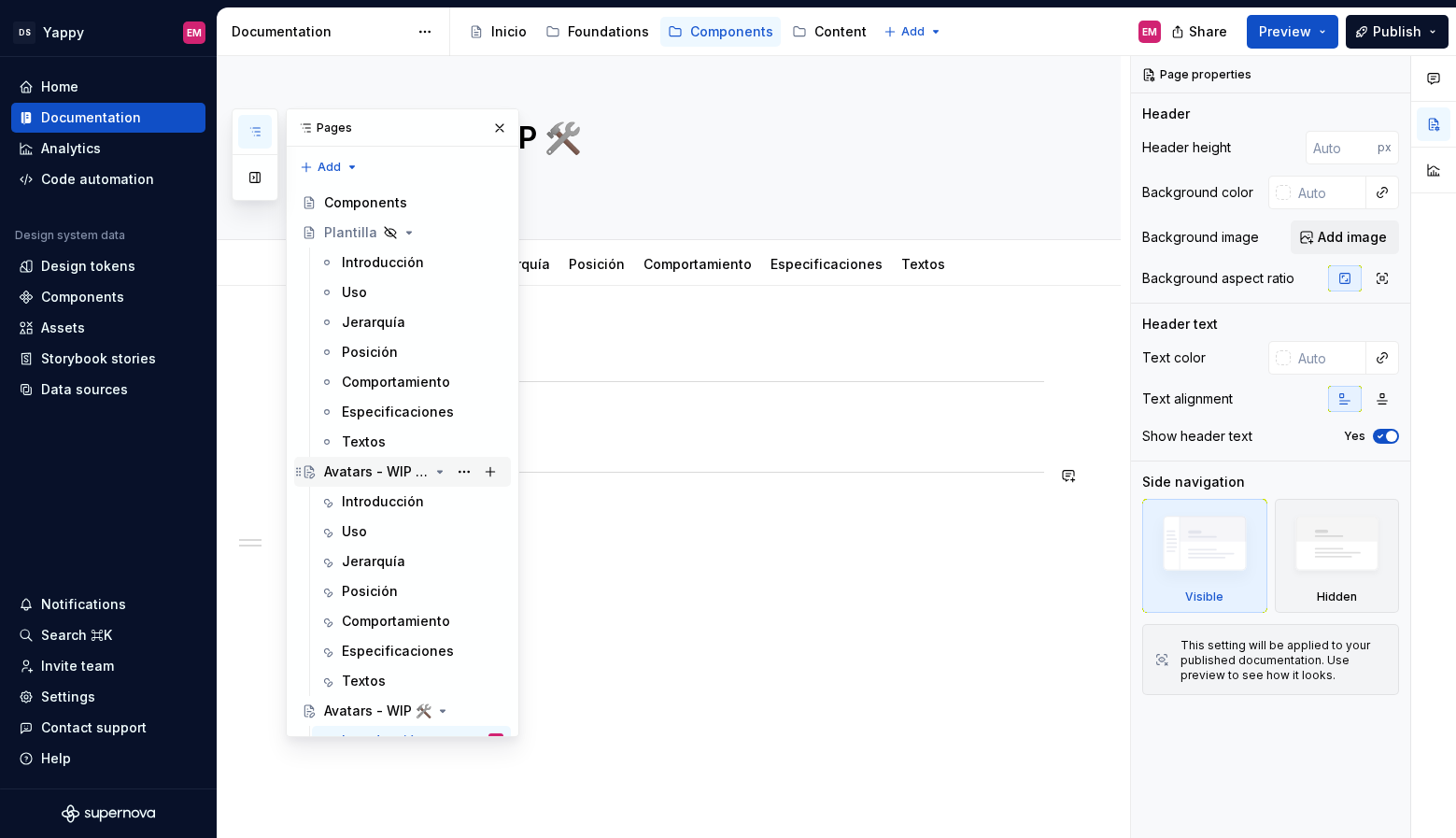 scroll, scrollTop: 3, scrollLeft: 0, axis: vertical 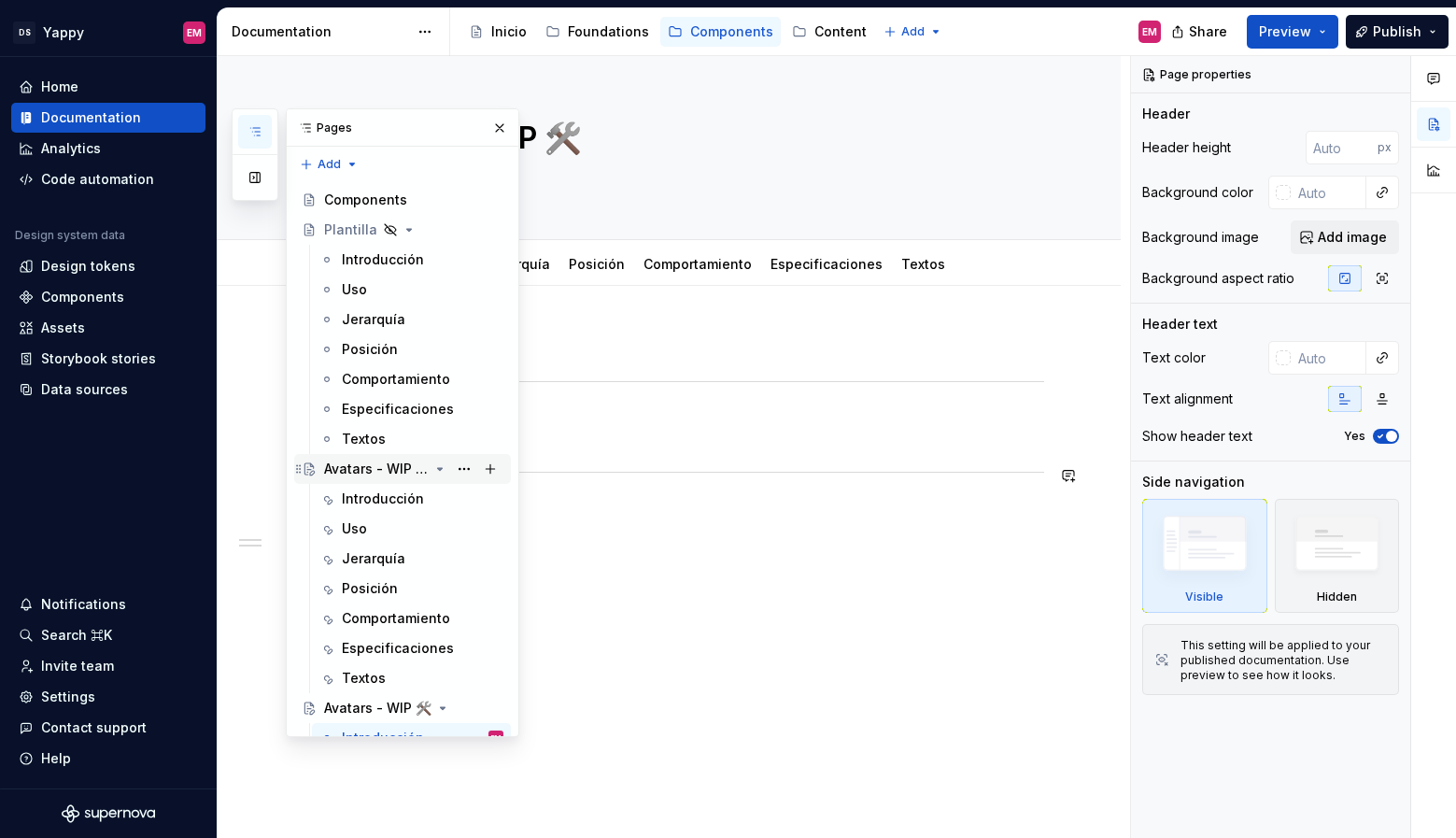 click on "Avatars - WIP 🛠️" at bounding box center (376, 469) 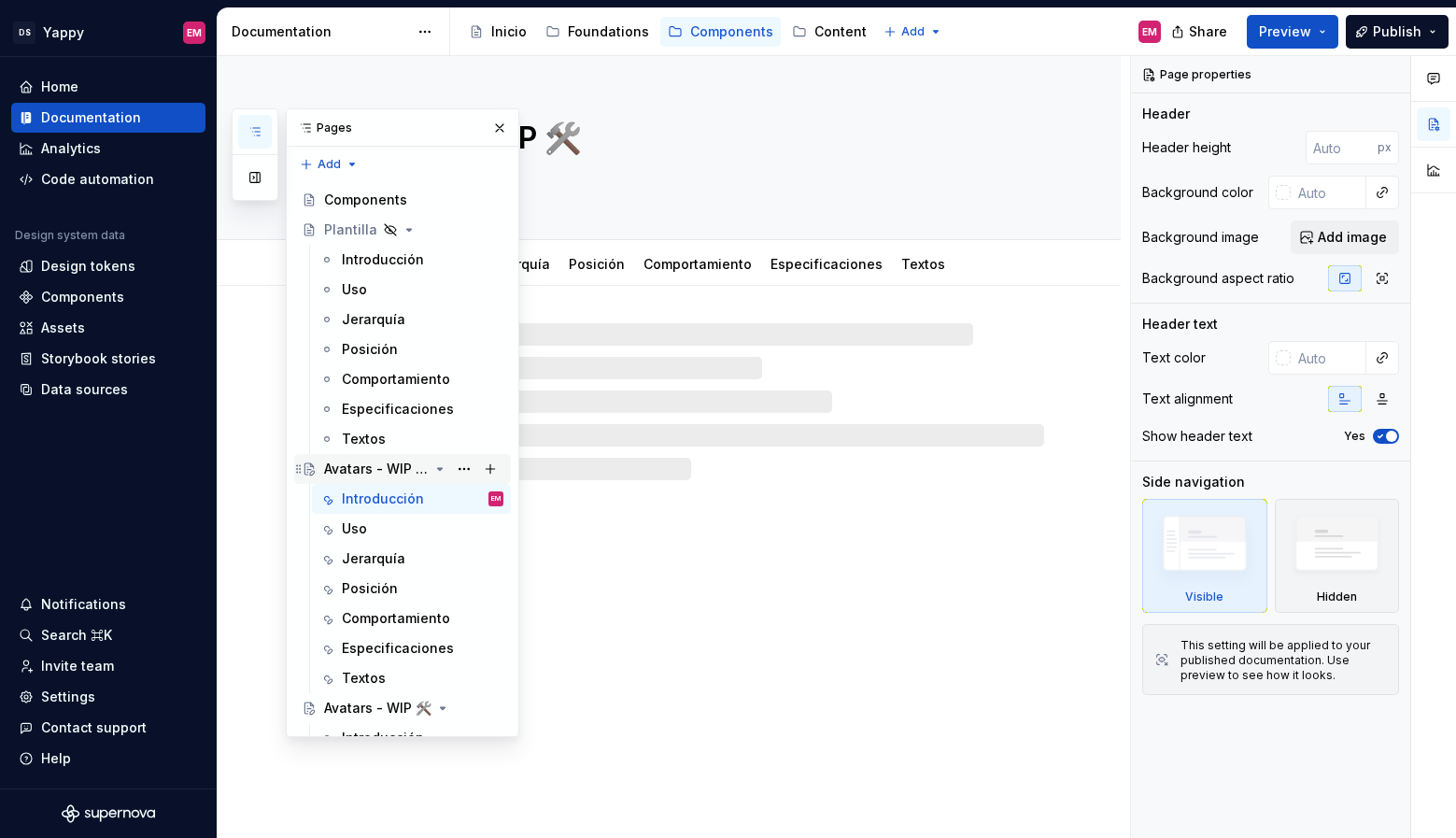 click on "Avatars - WIP 🛠️" at bounding box center [376, 469] 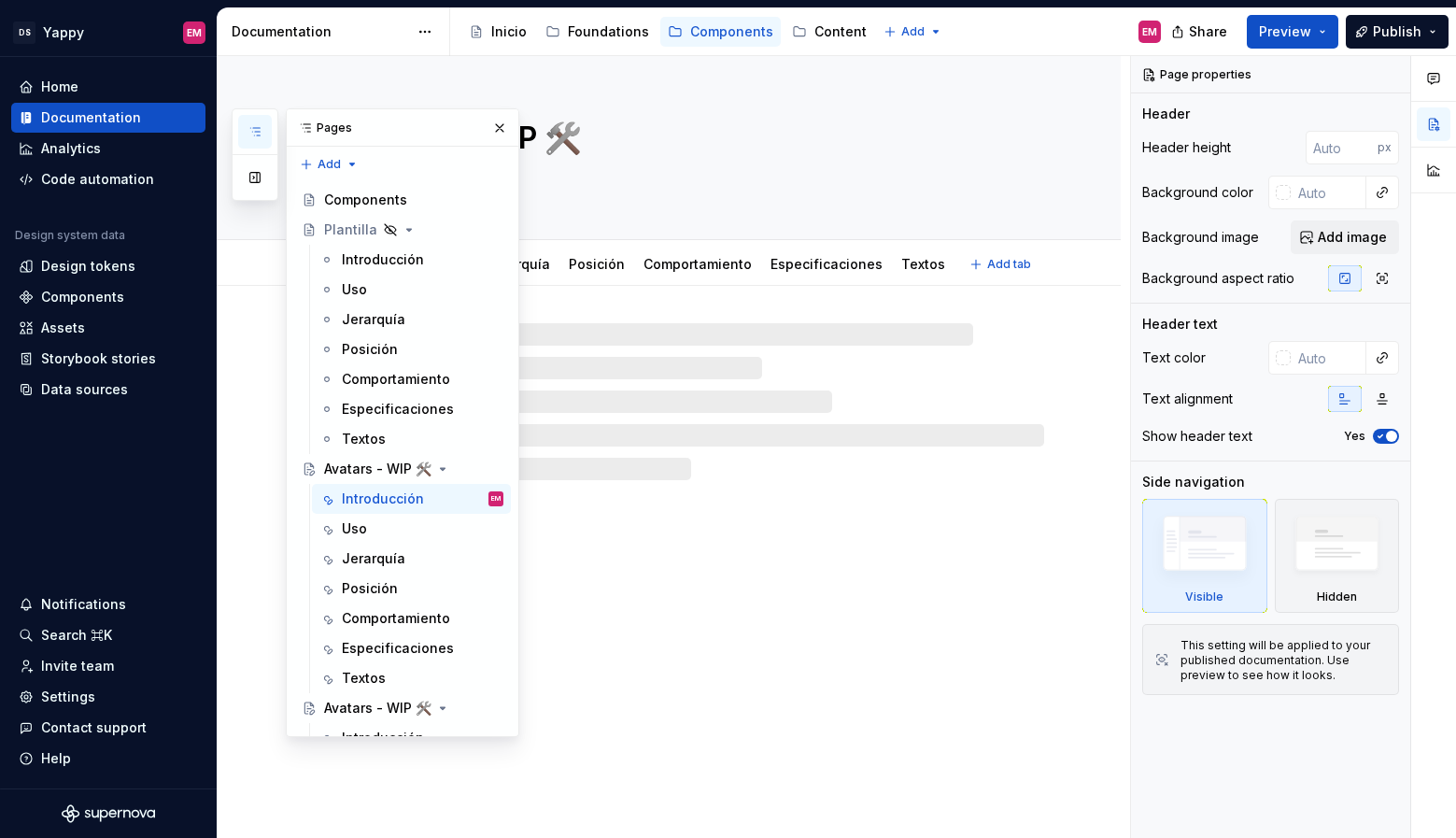 click on "Avatars - WIP 🛠️" at bounding box center (687, 138) 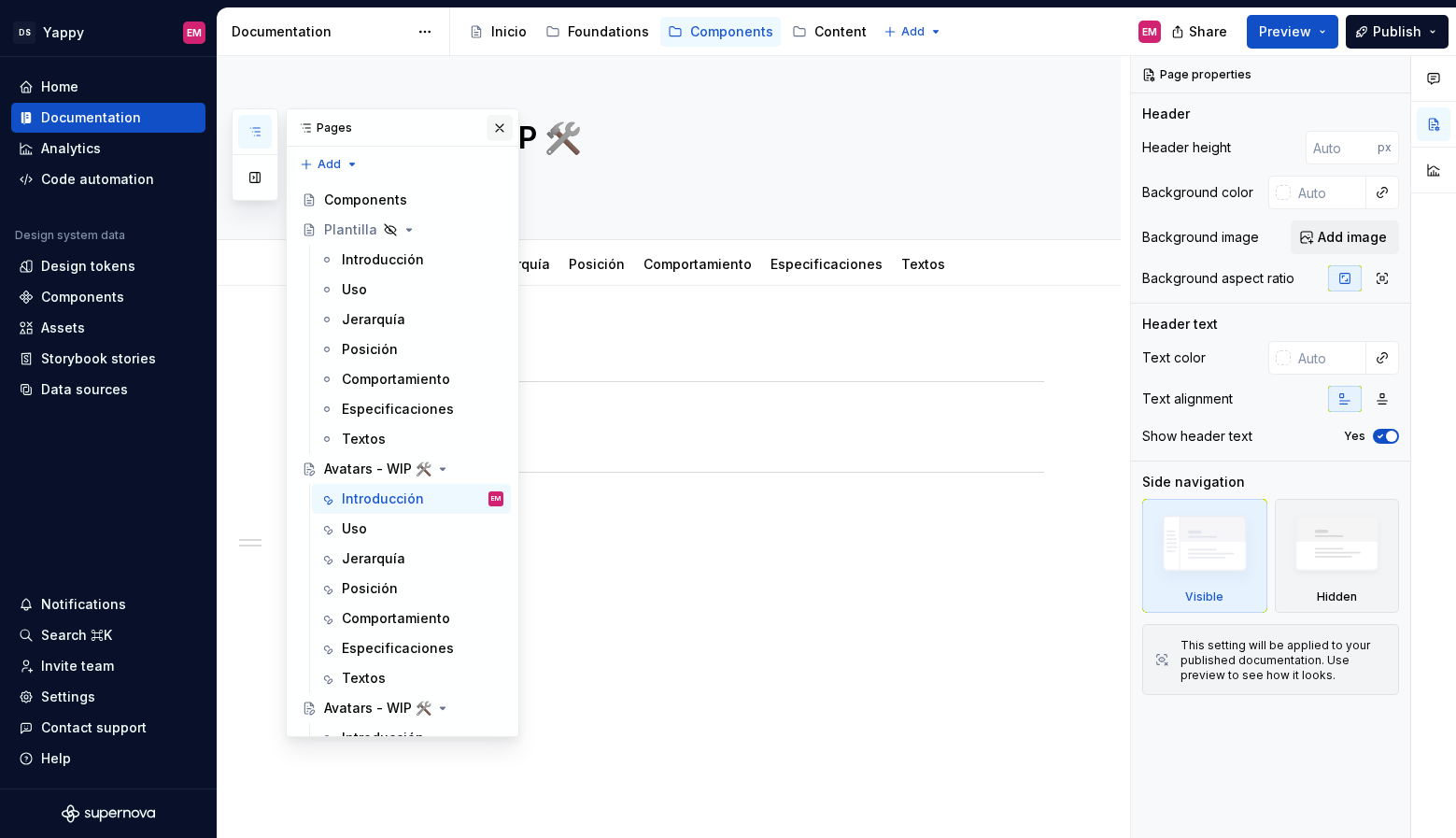 click at bounding box center [500, 128] 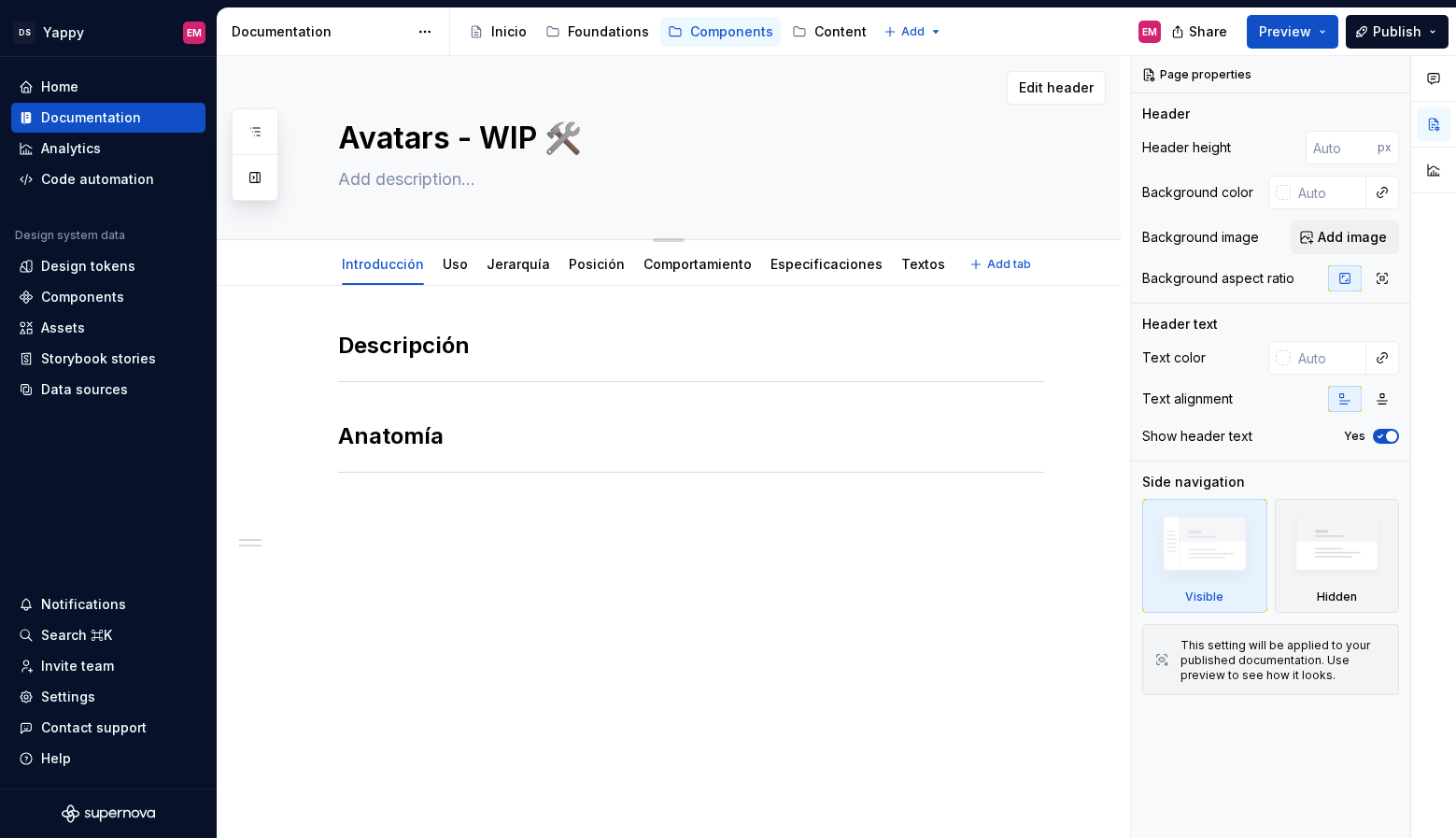 drag, startPoint x: 453, startPoint y: 138, endPoint x: 327, endPoint y: 138, distance: 126 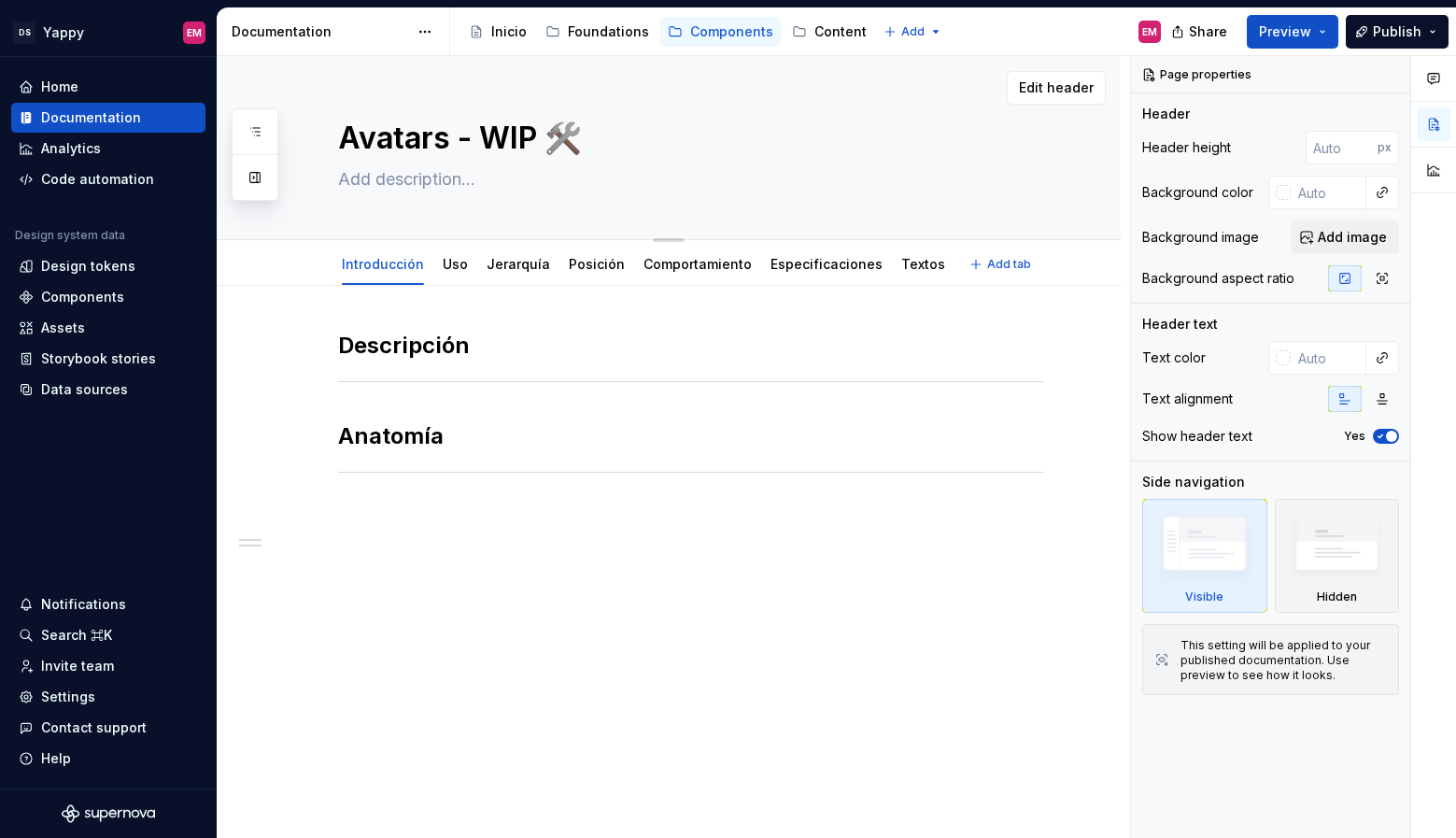click on "Avatars - WIP 🛠️ Edit header" at bounding box center (669, 148) 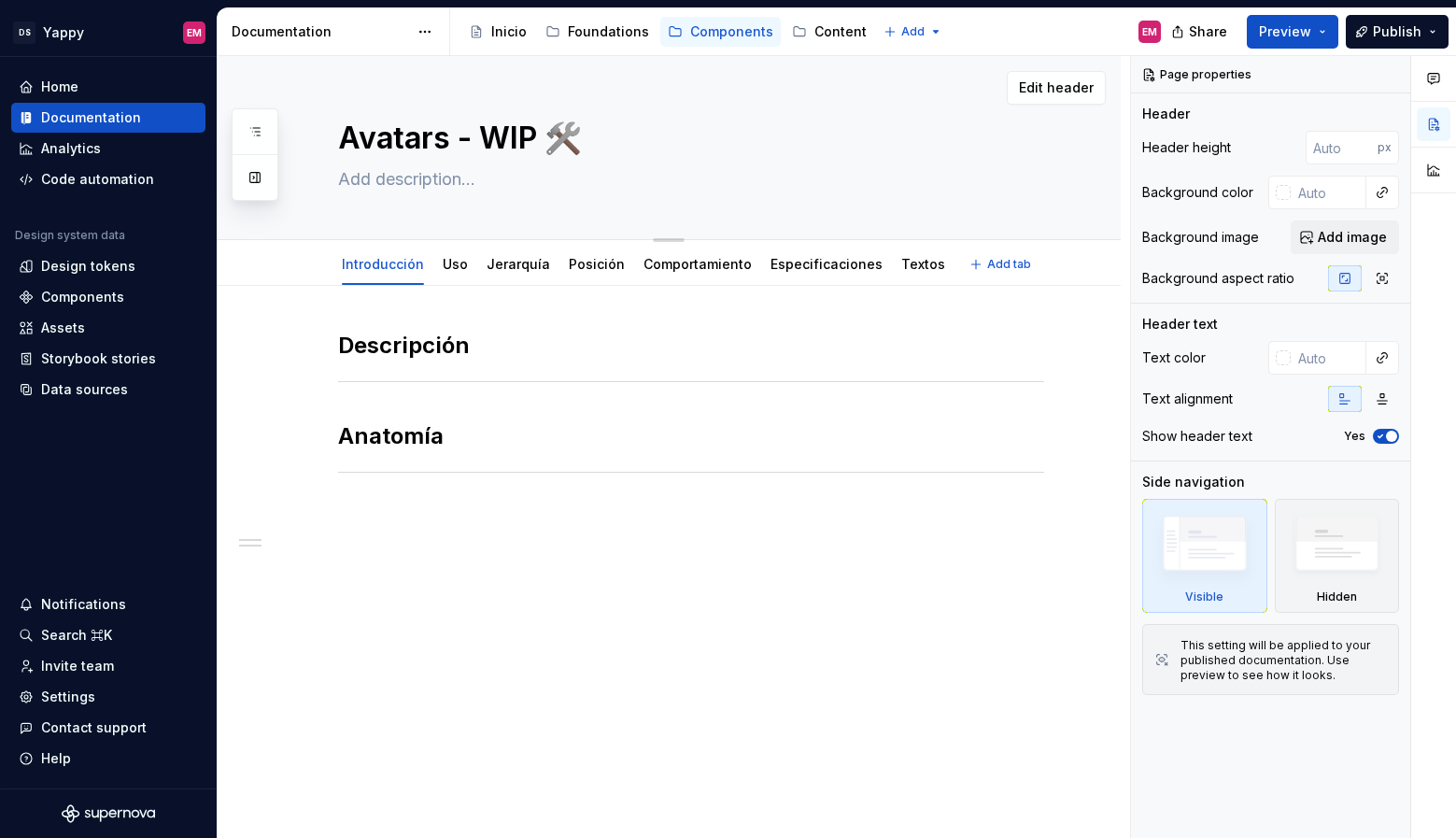 drag, startPoint x: 432, startPoint y: 135, endPoint x: 363, endPoint y: 135, distance: 69 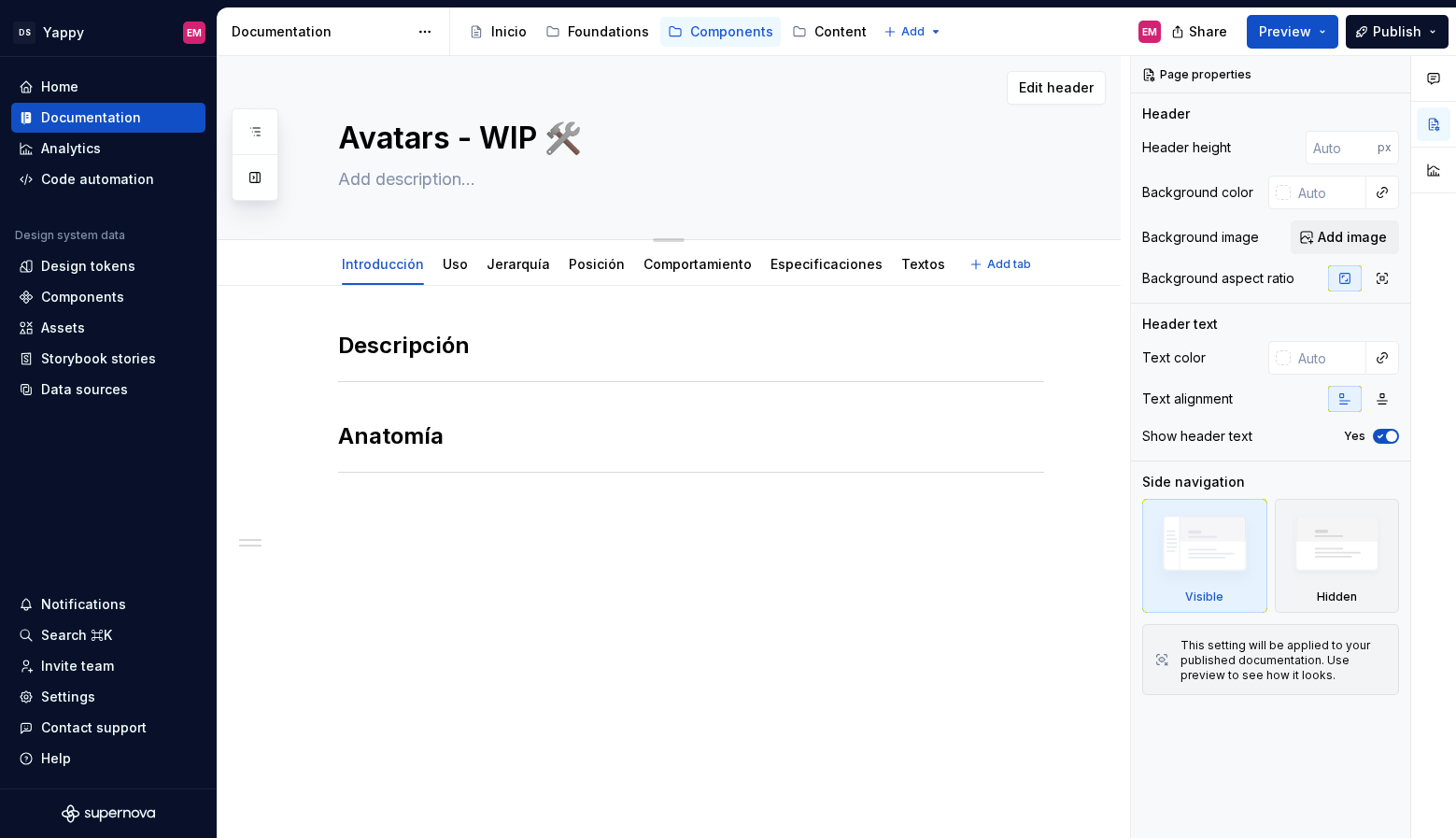 click on "Avatars - WIP 🛠️" at bounding box center [687, 138] 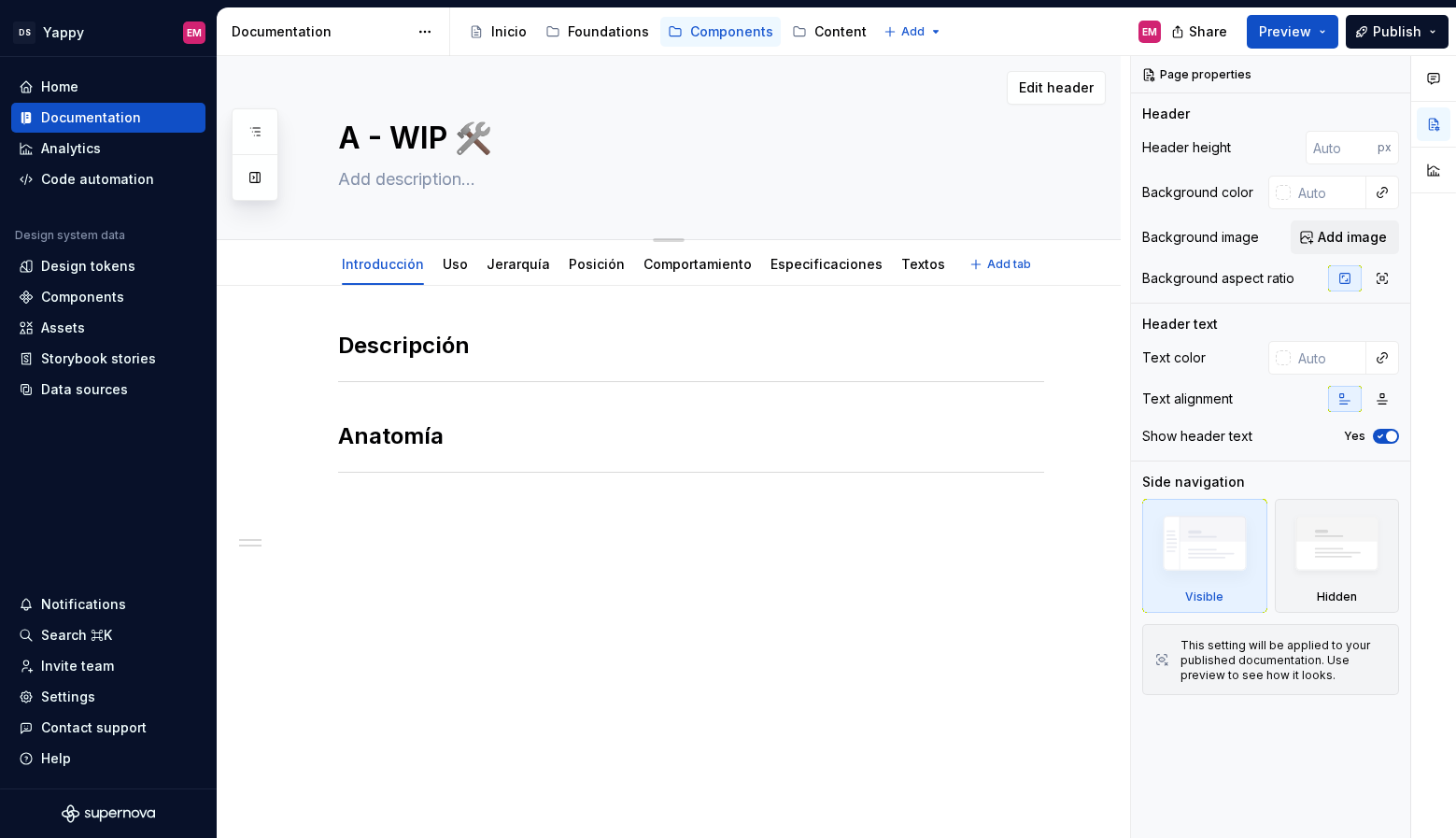 type on "*" 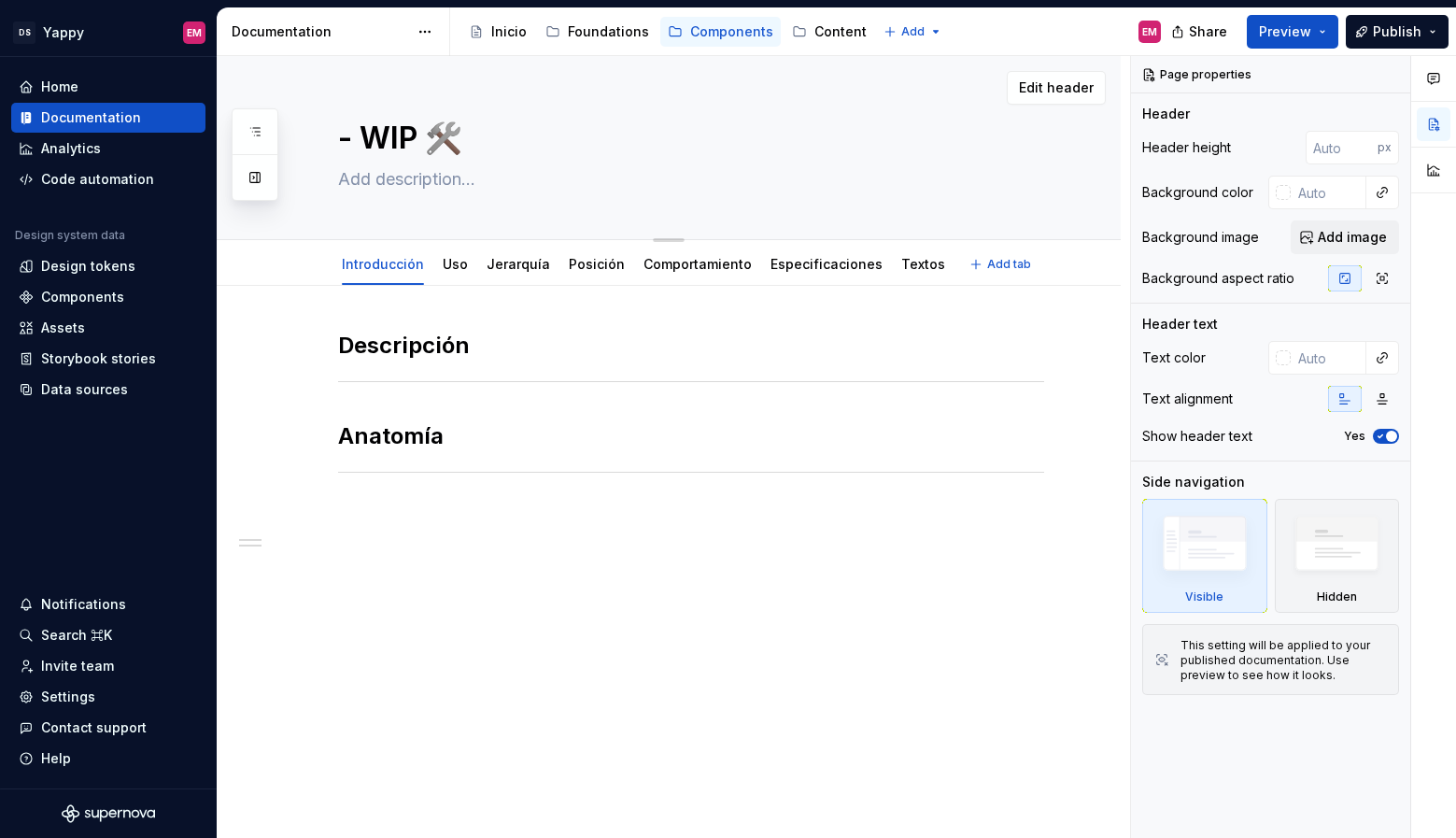 type on "*" 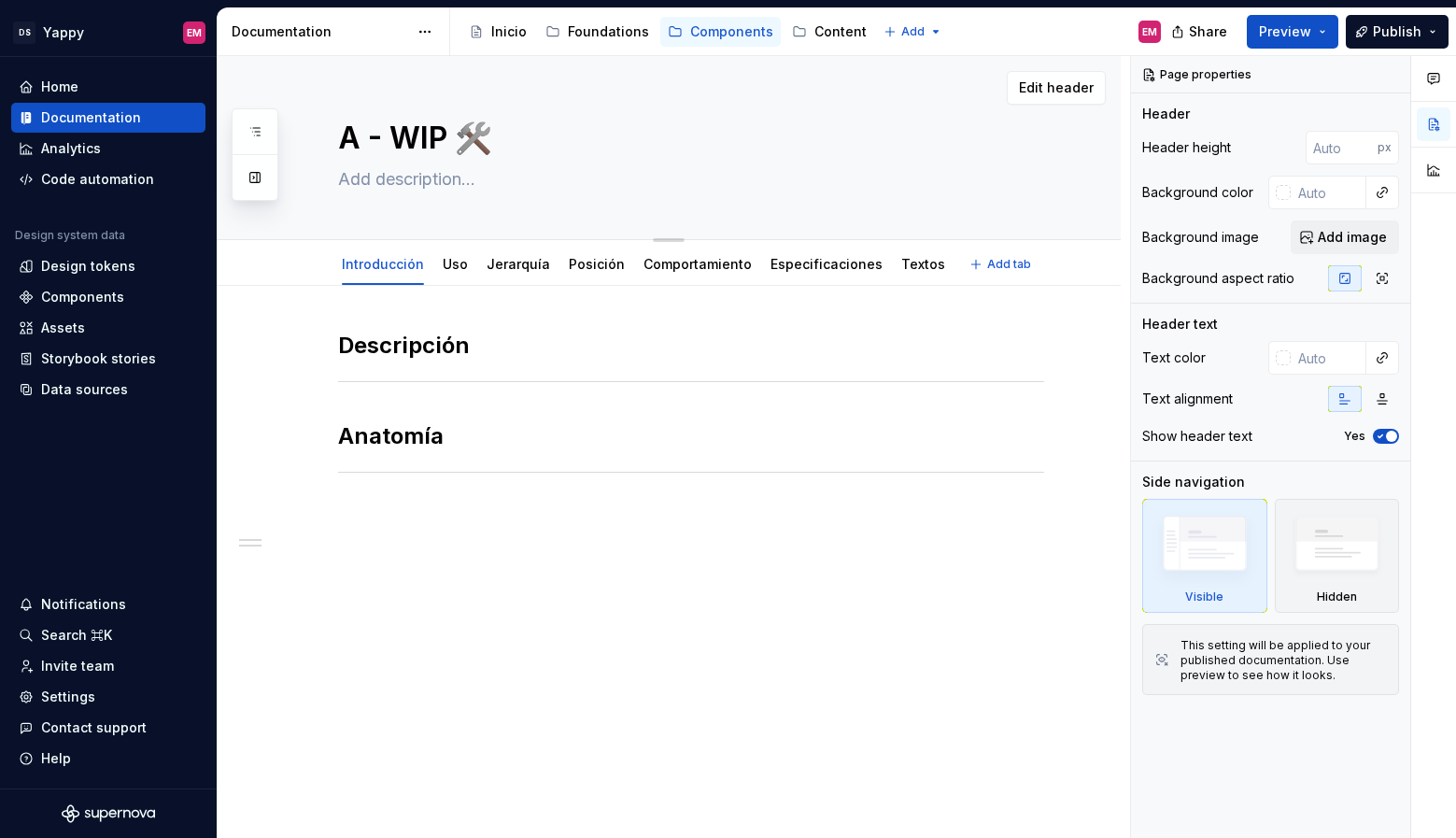 type on "*" 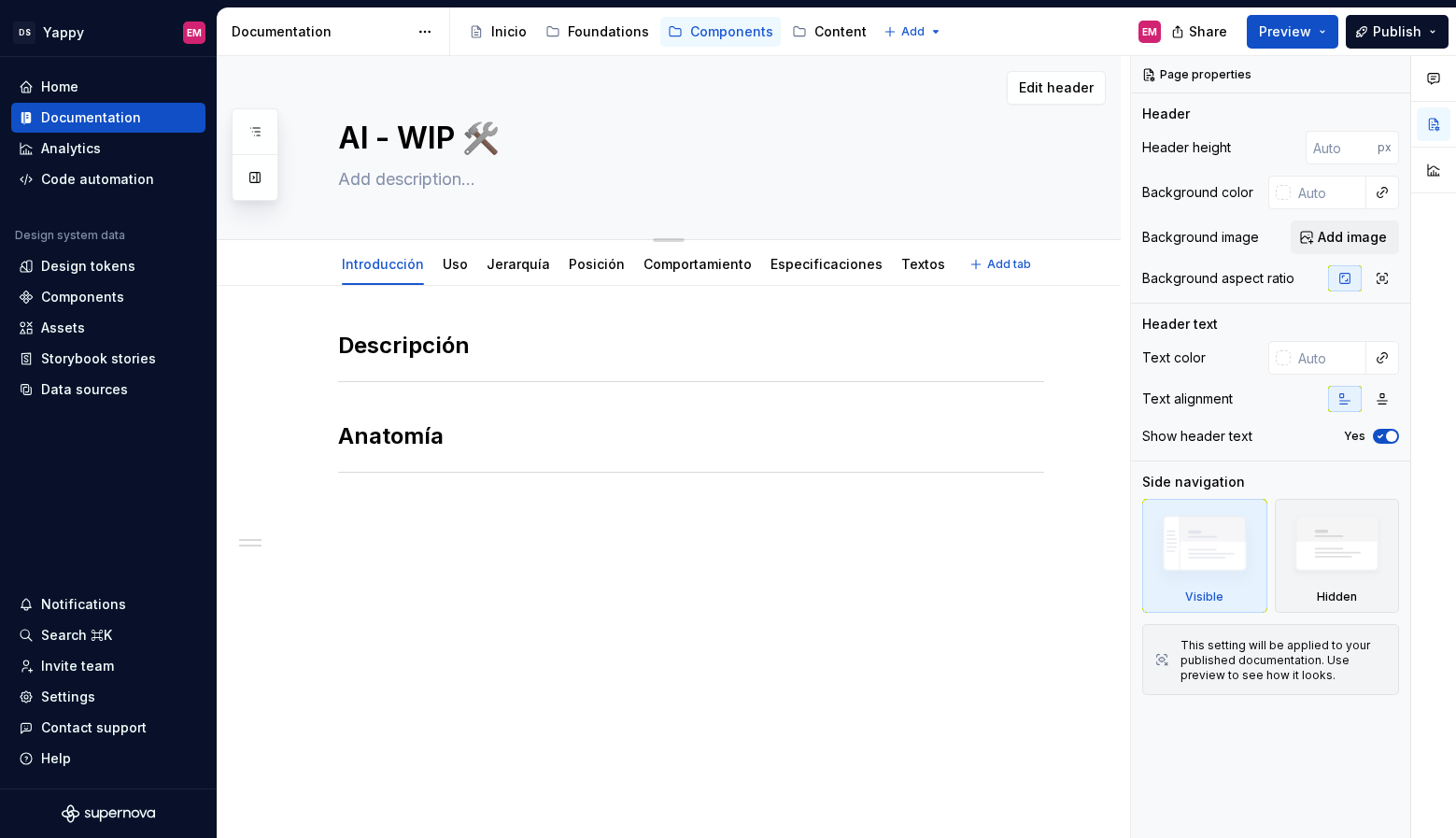 type on "*" 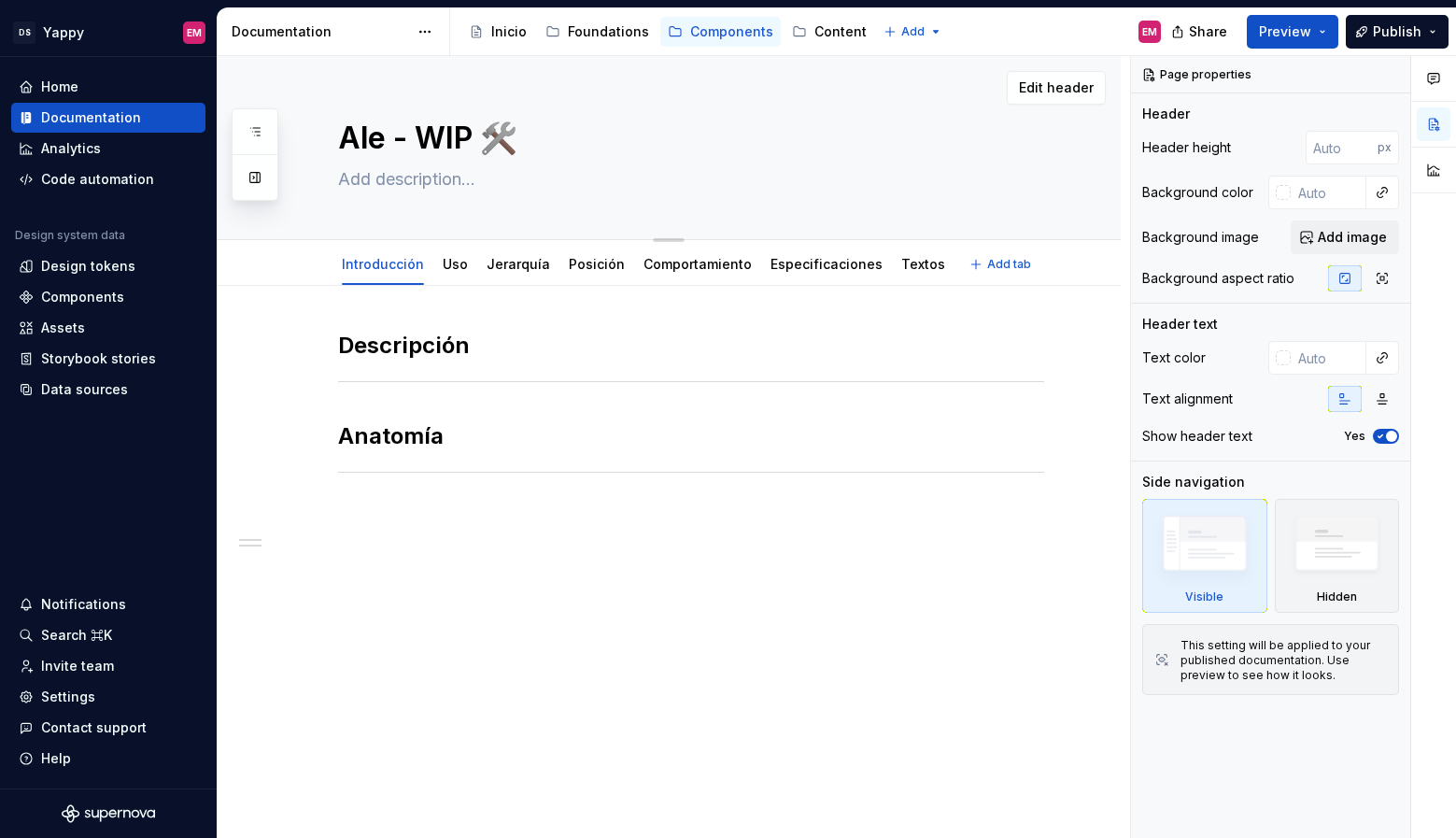 type on "*" 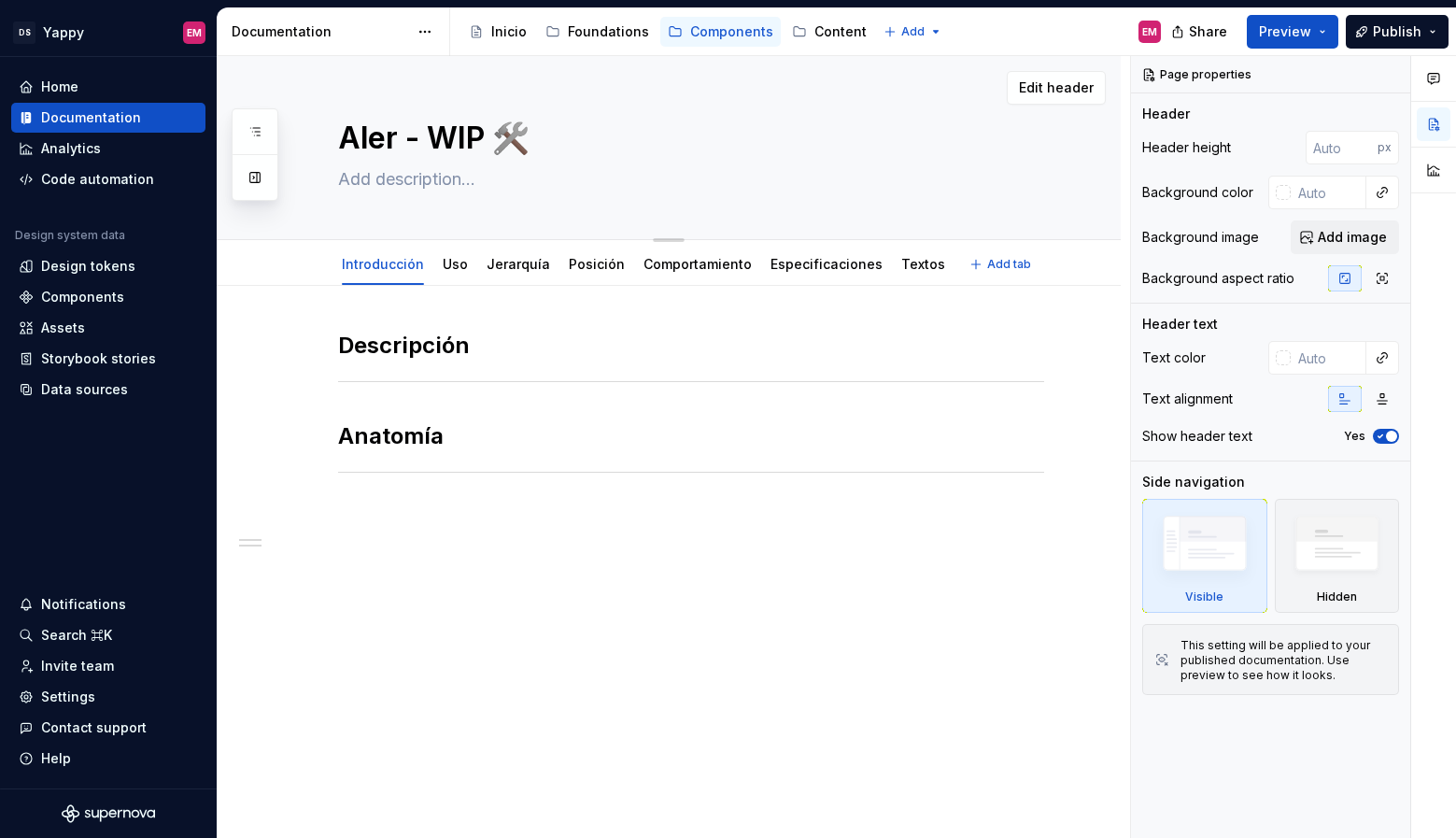 type on "*" 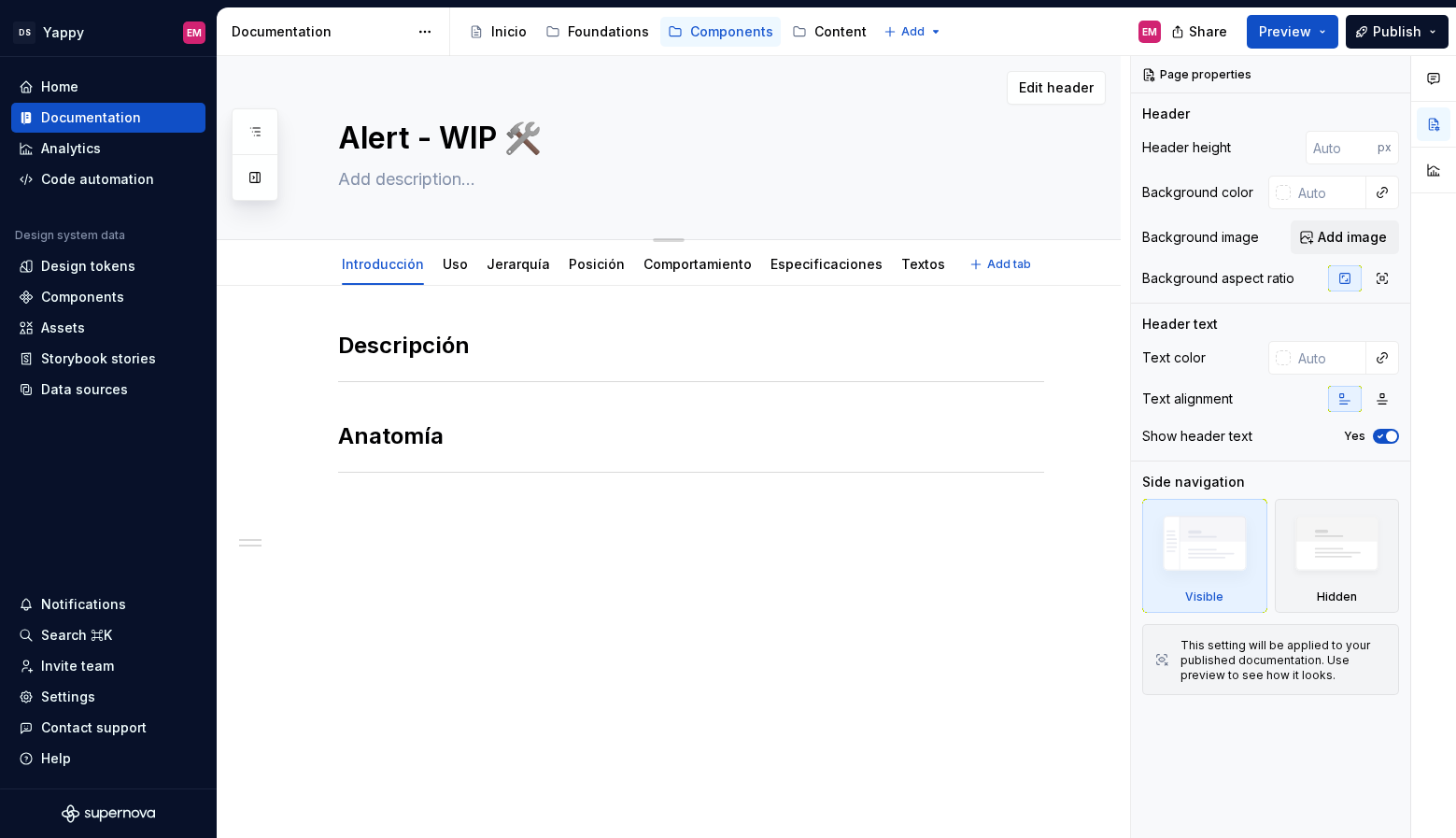 type on "*" 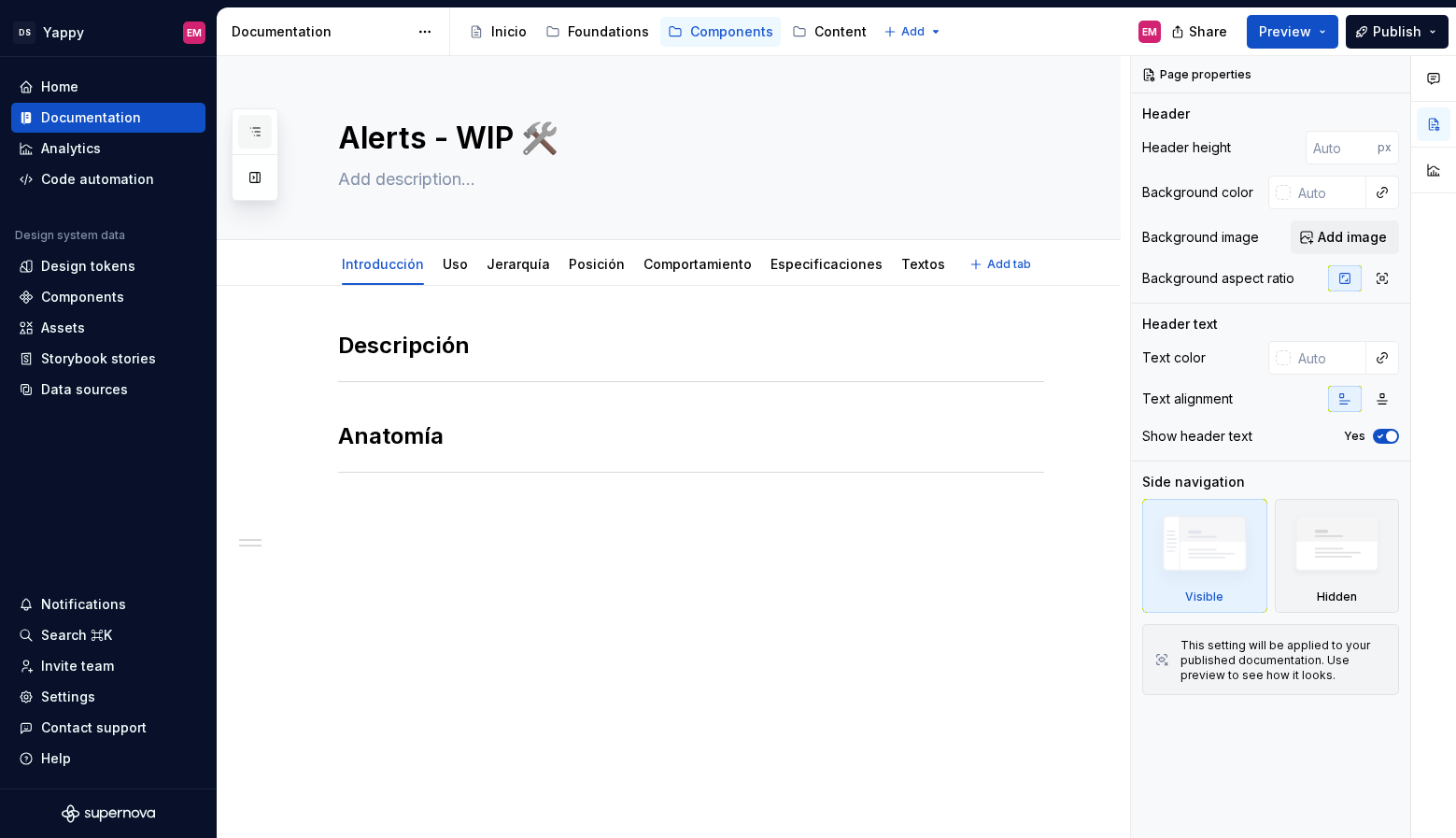 type on "*" 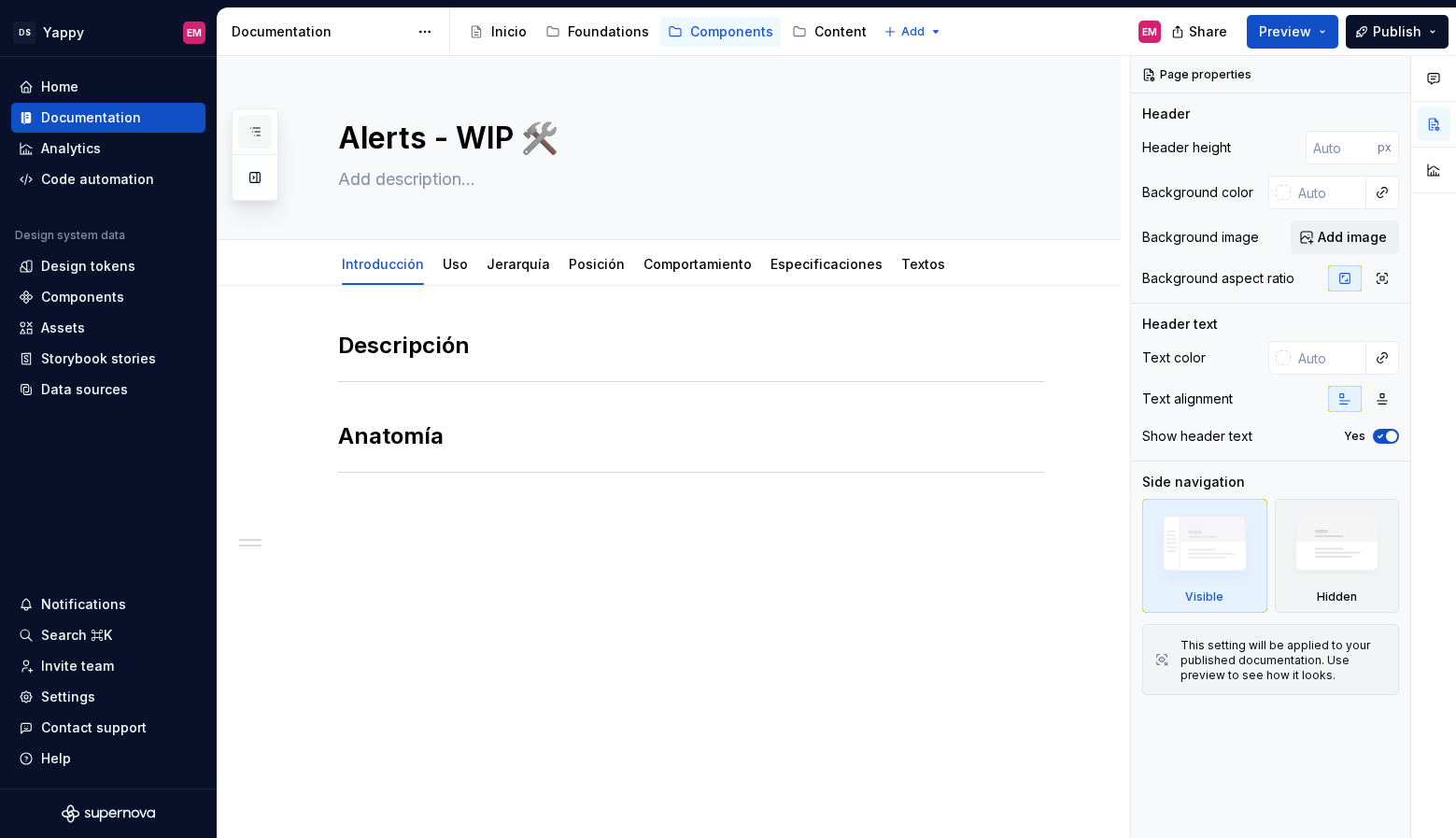 type on "Alerts - WIP 🛠️" 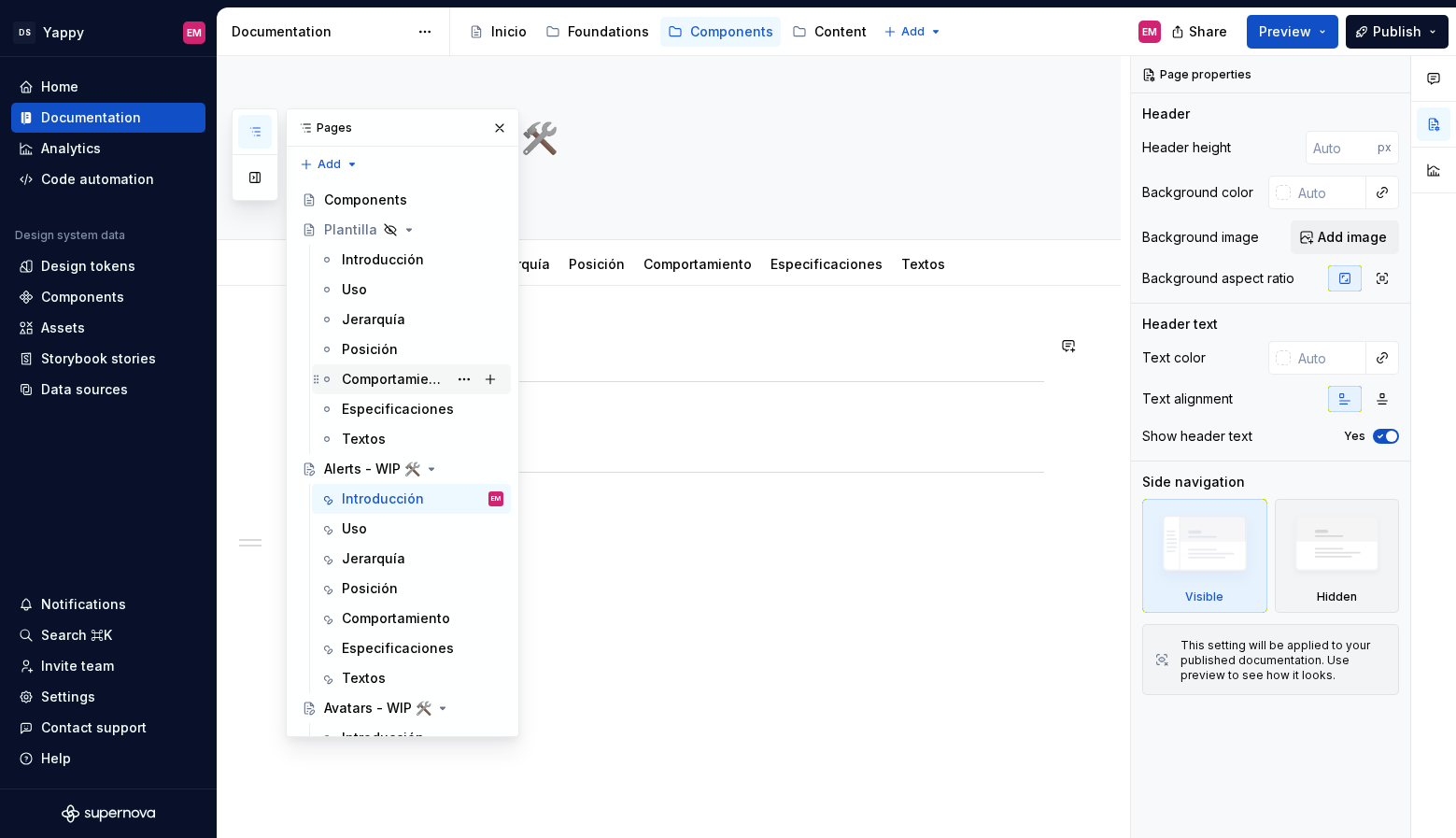 scroll, scrollTop: 2, scrollLeft: 0, axis: vertical 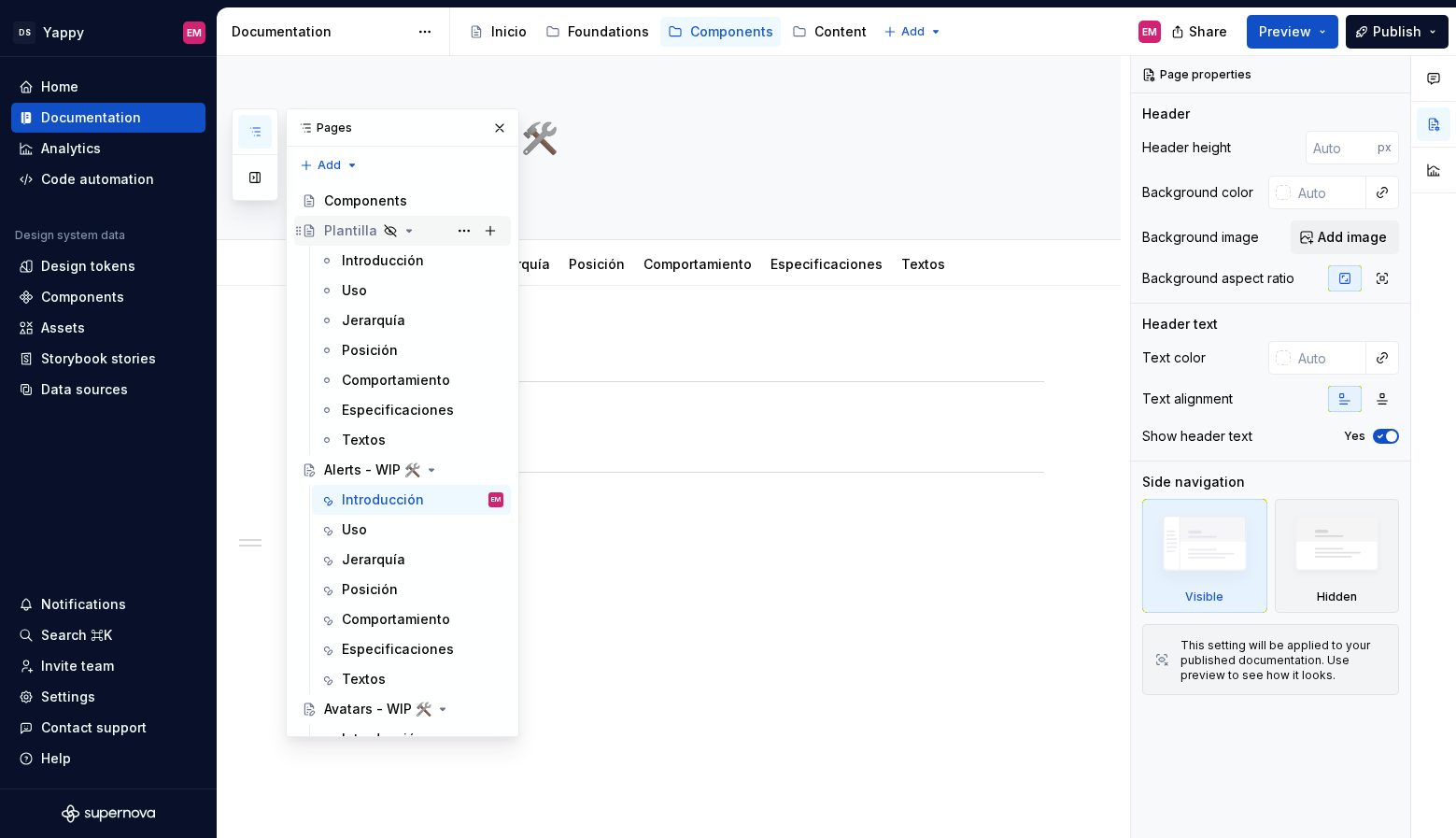 click 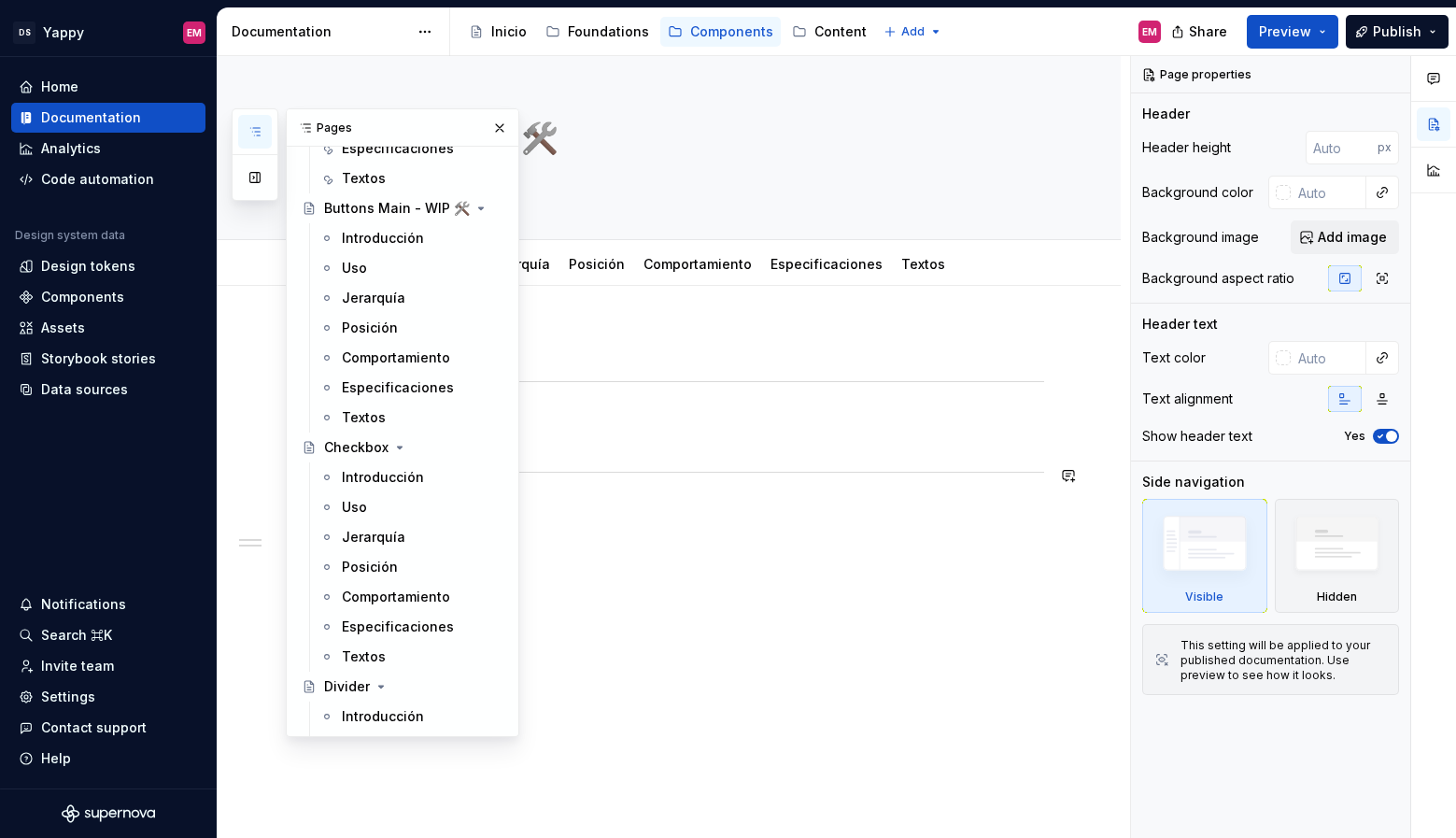 scroll, scrollTop: 575, scrollLeft: 0, axis: vertical 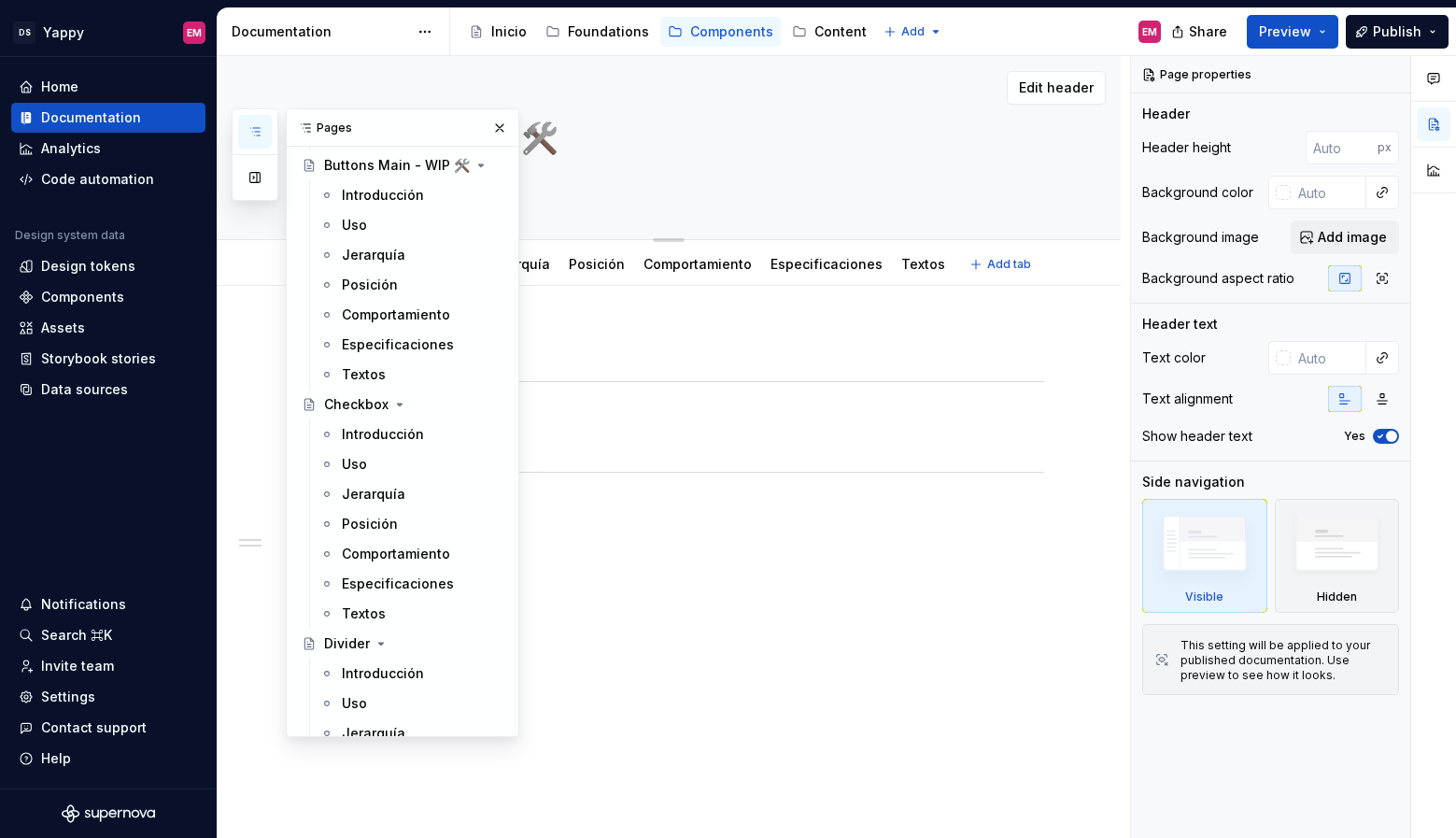 click on "Alerts - WIP 🛠️" at bounding box center [691, 148] 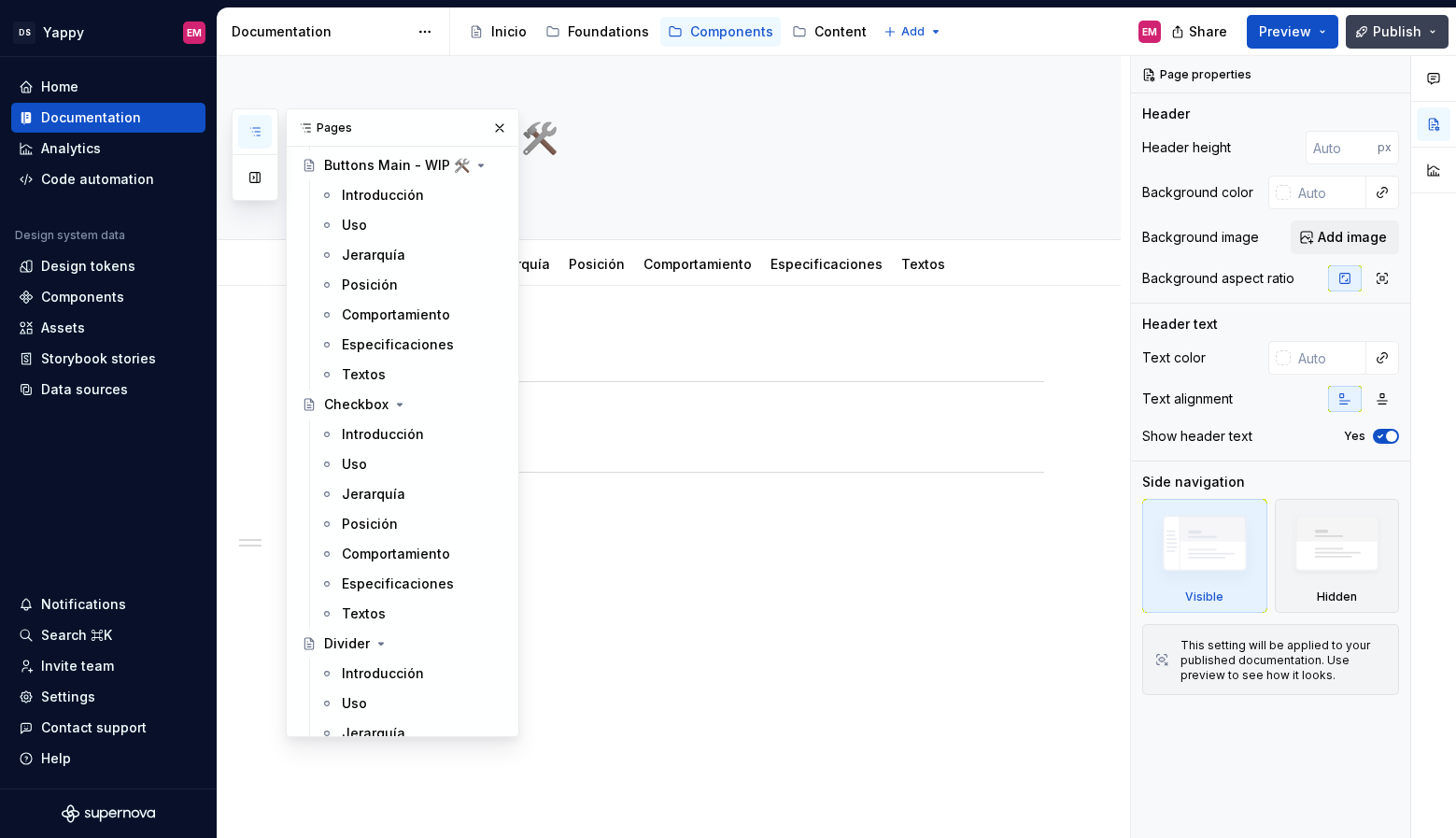 click on "Publish" at bounding box center (1397, 32) 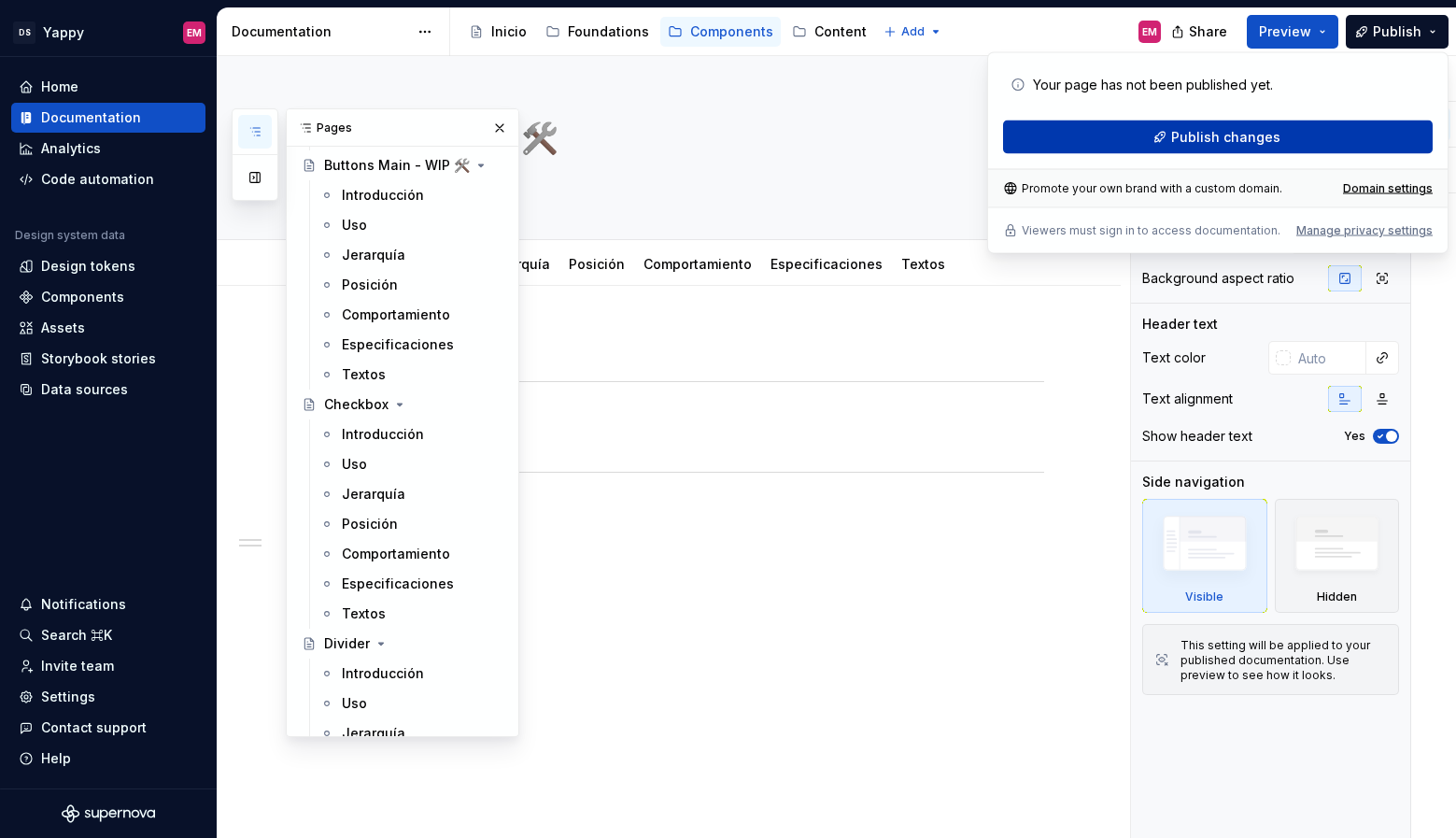 click on "Publish changes" at bounding box center (1218, 137) 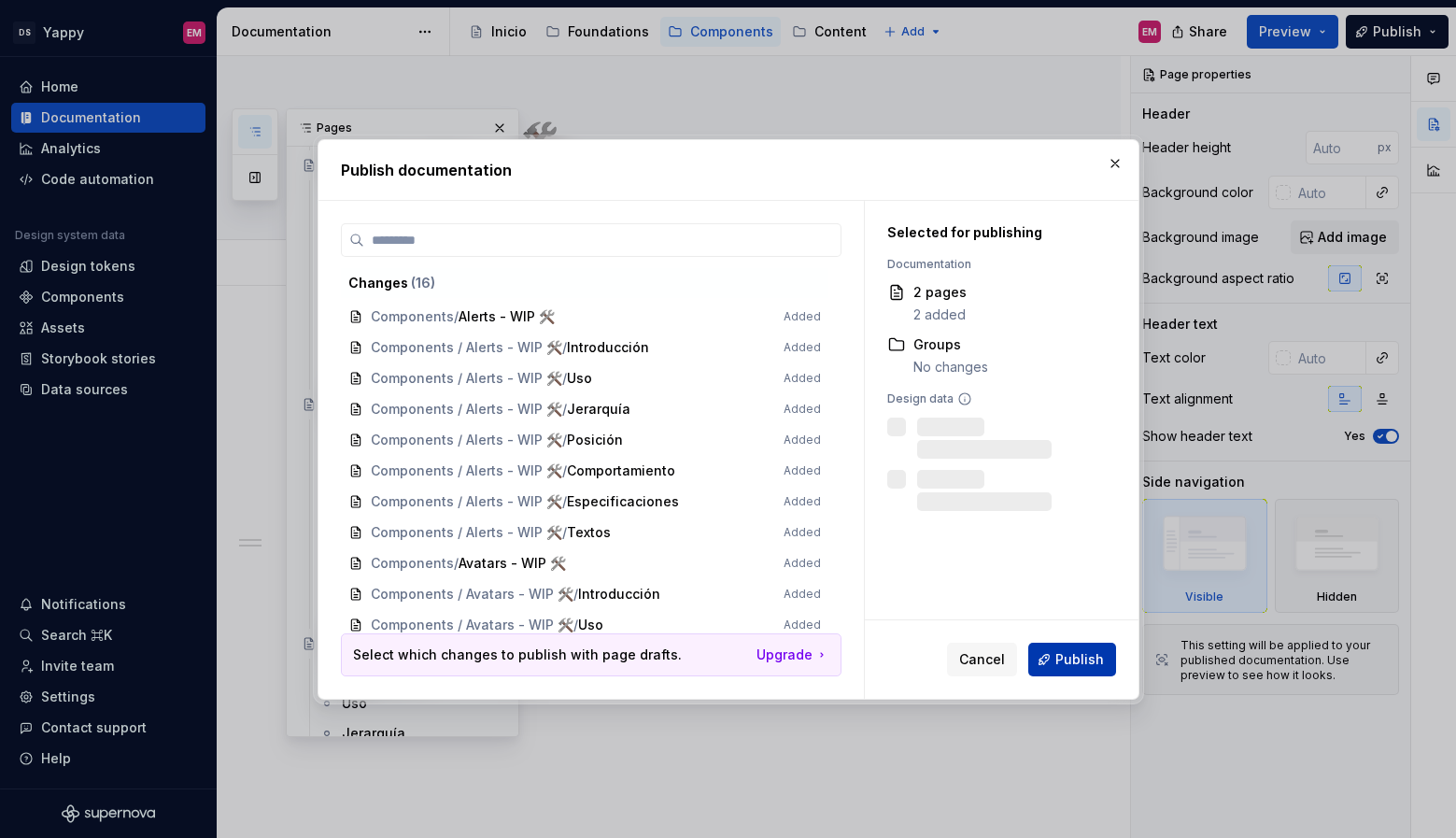 click on "Publish" at bounding box center (1080, 660) 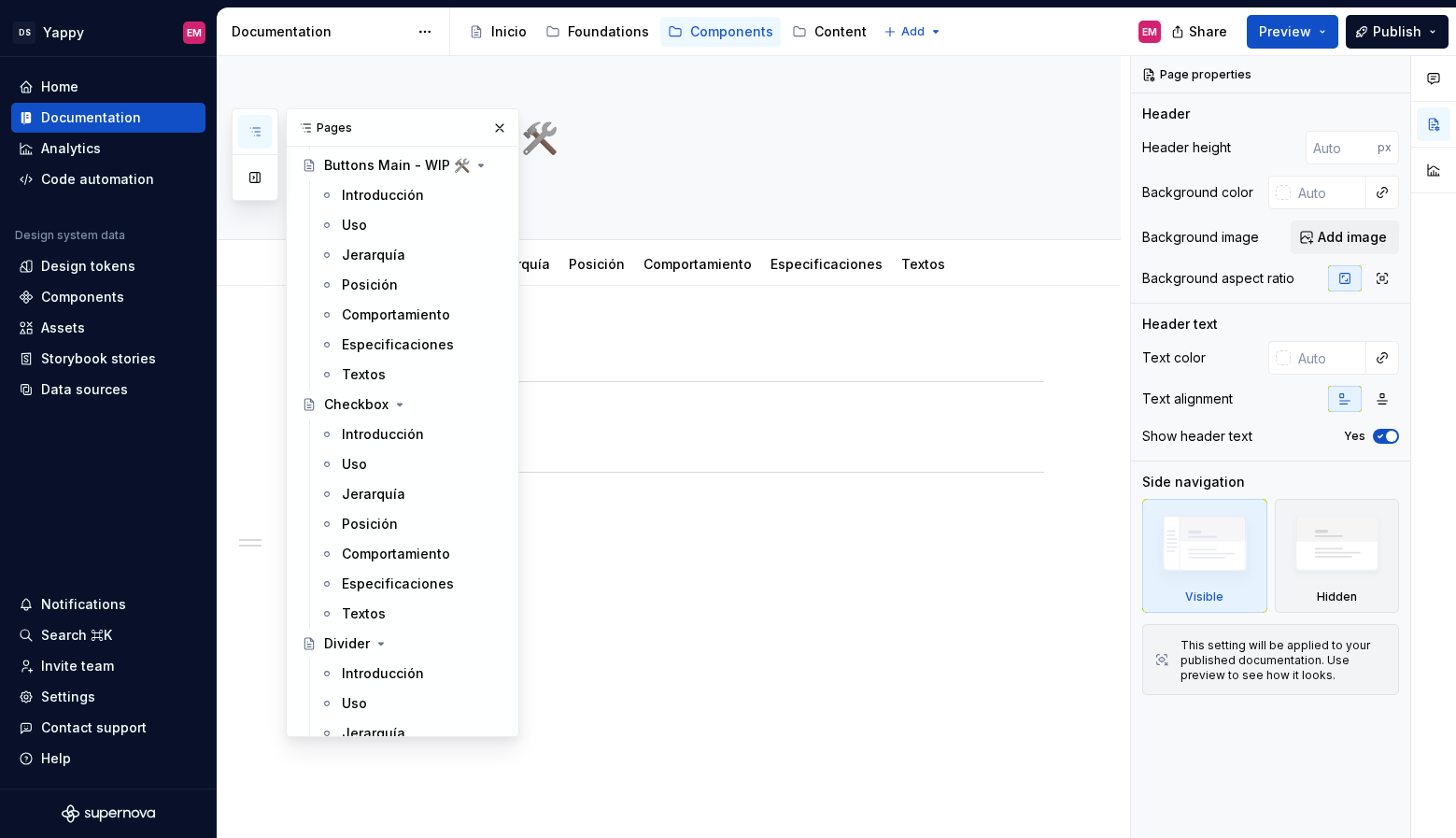 click 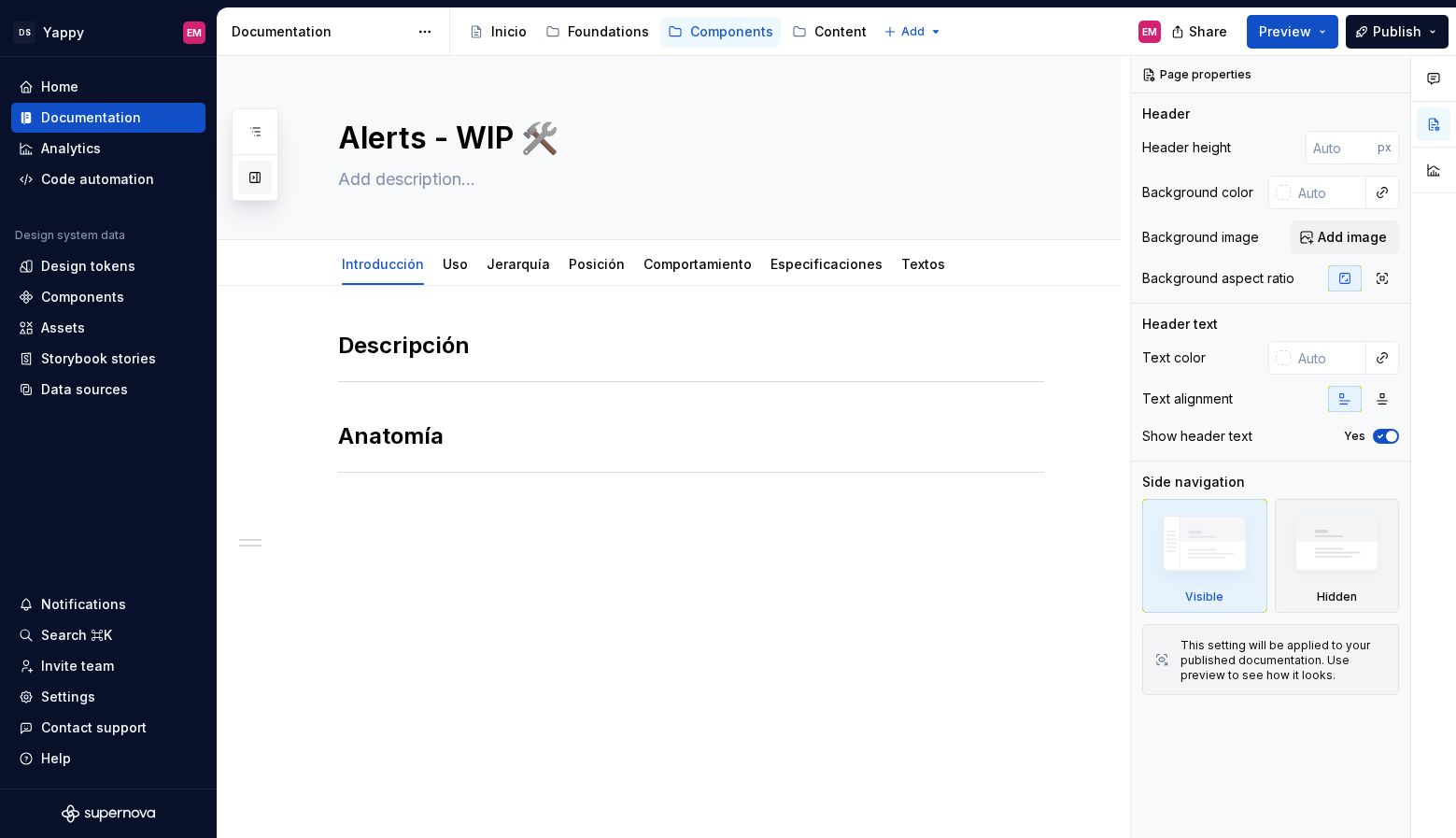 click at bounding box center (255, 178) 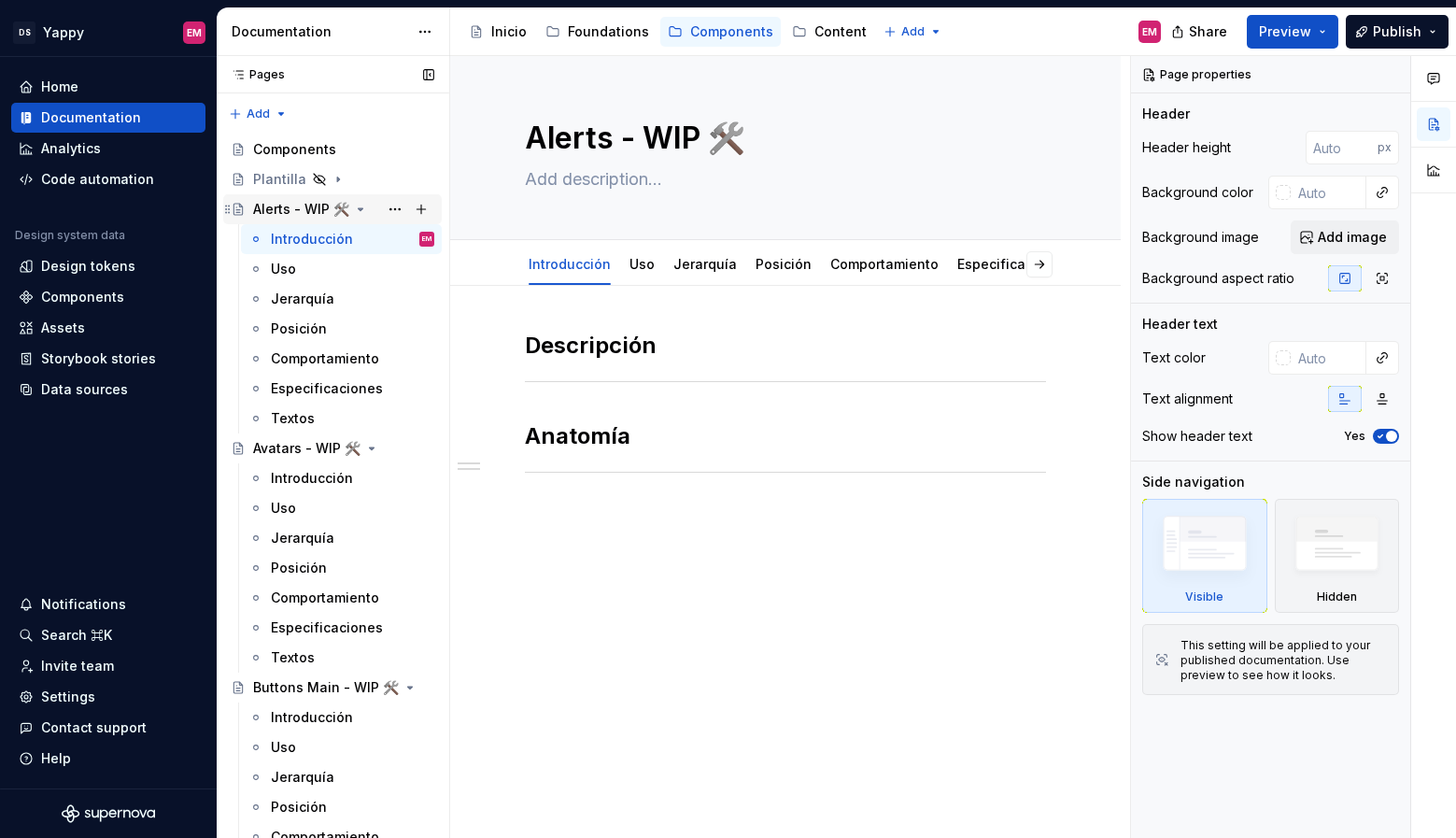 click 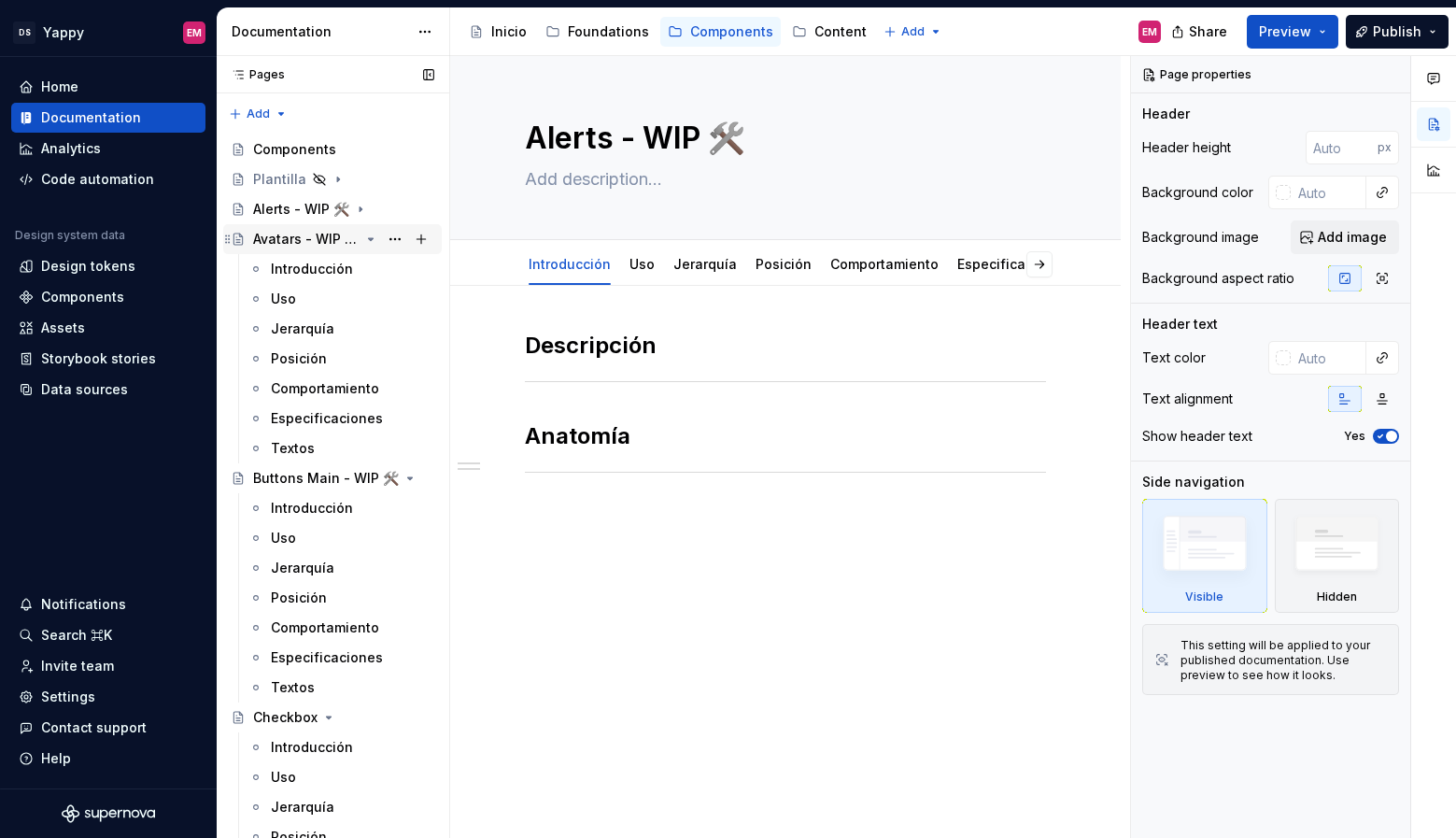 click 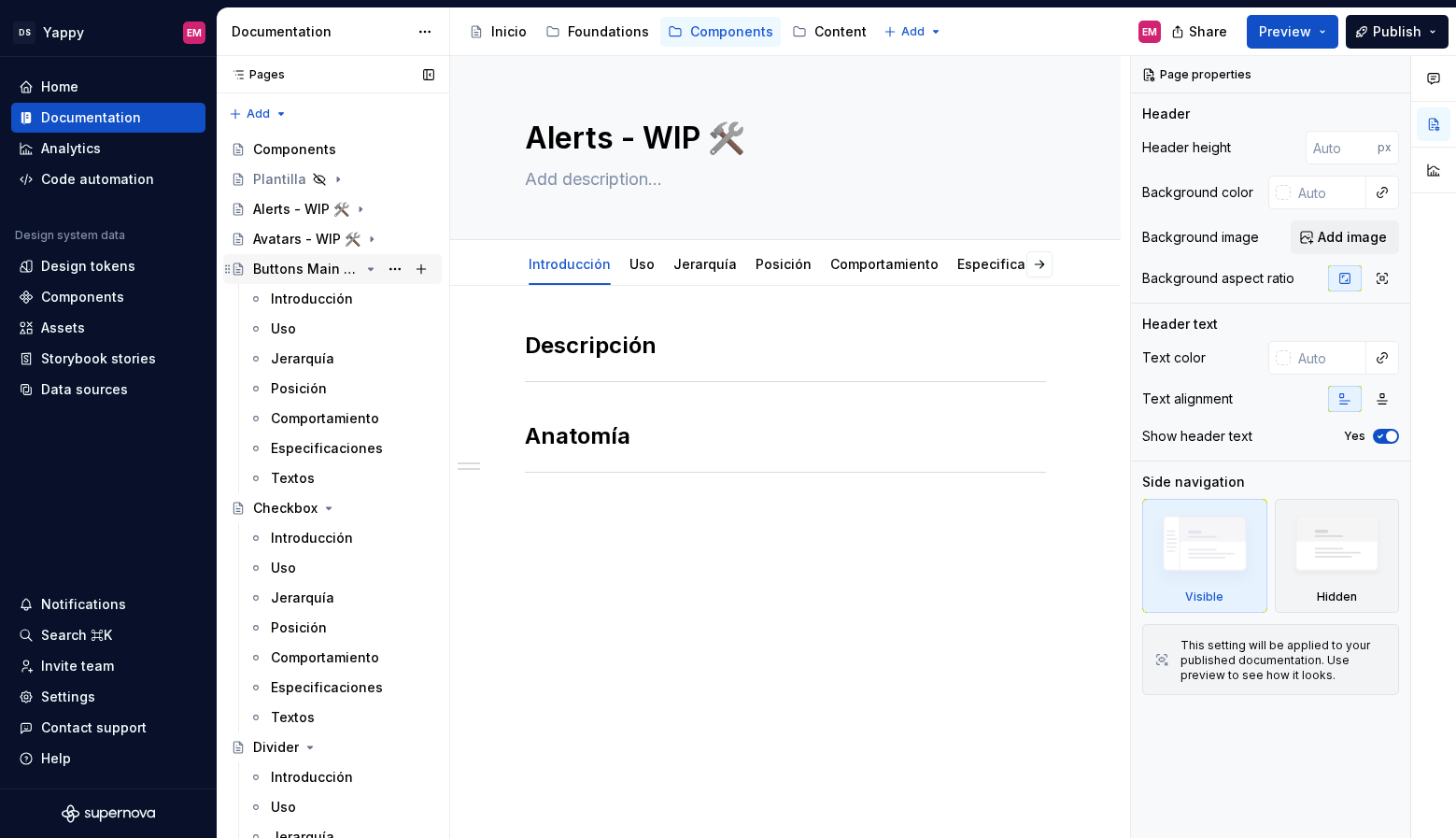 click 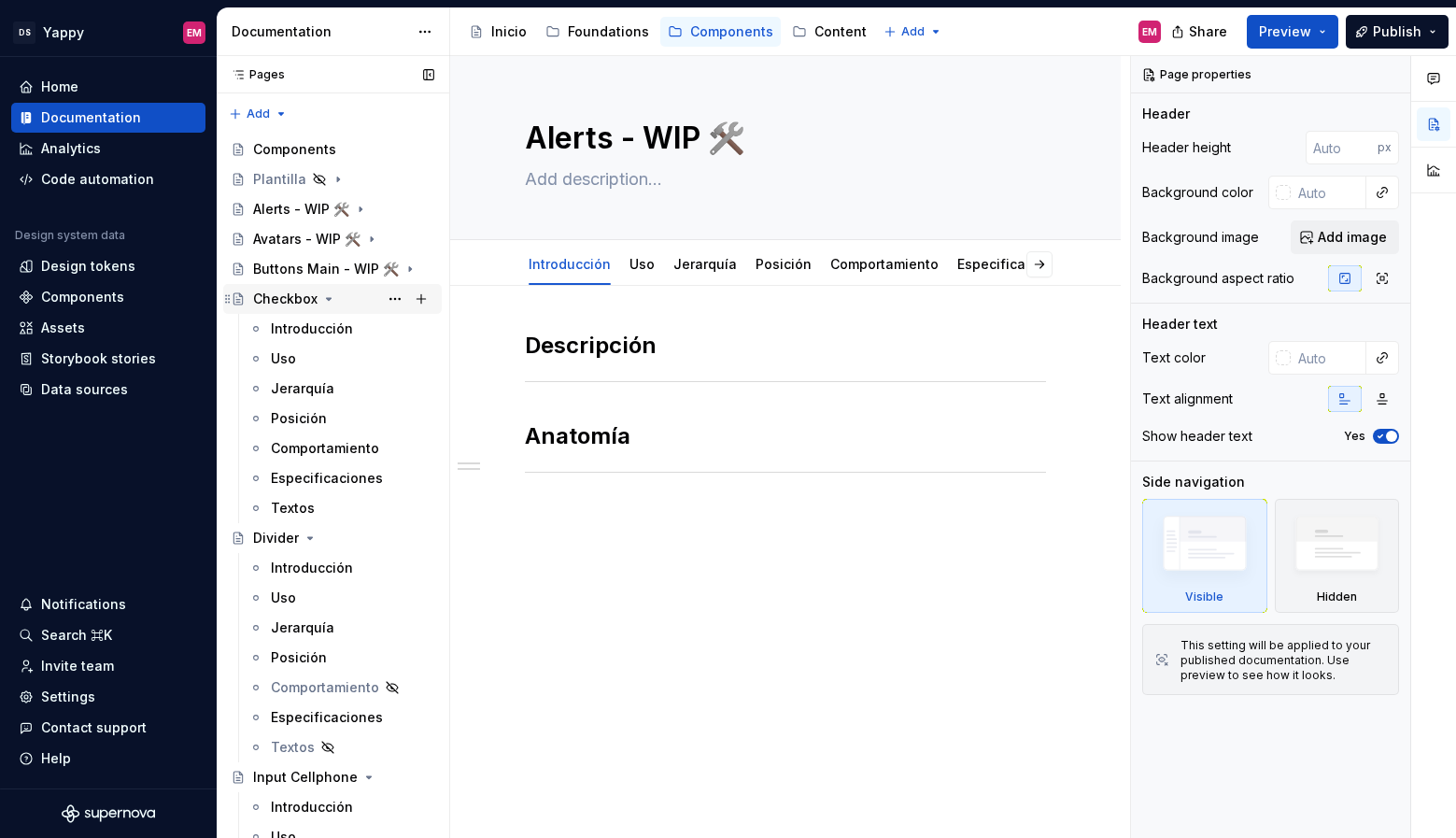 click 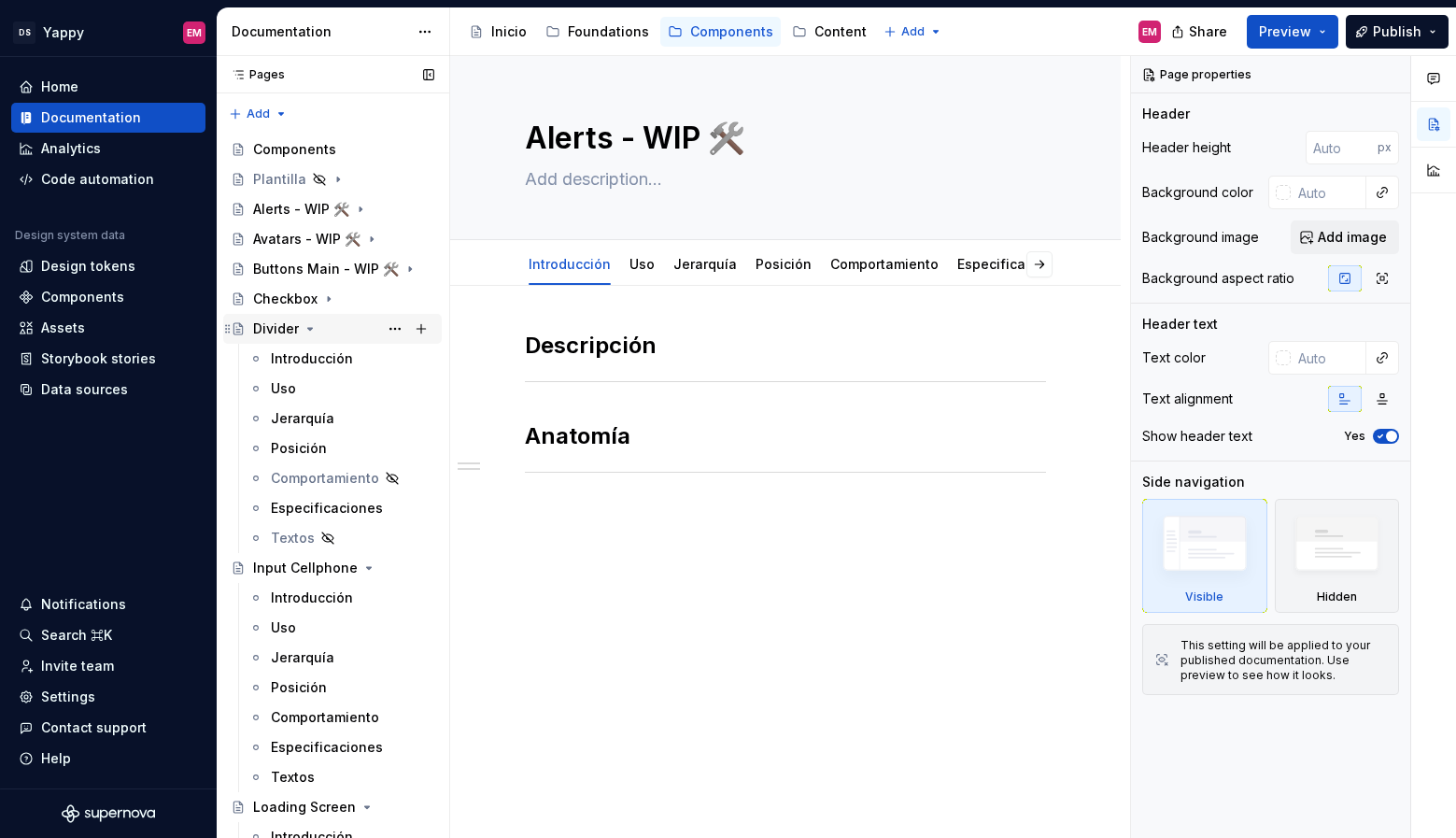 click on "Divider" at bounding box center (344, 329) 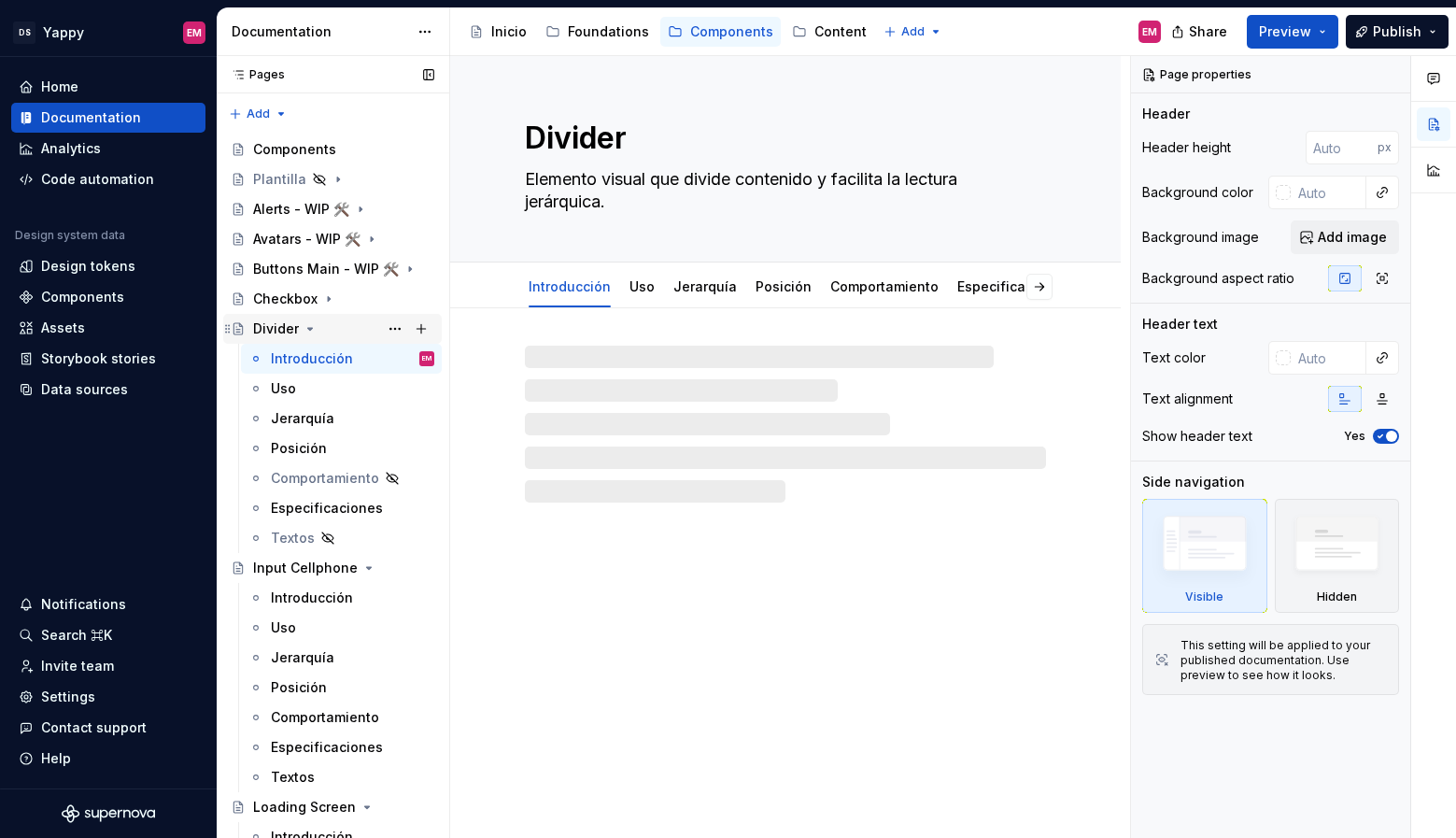 click 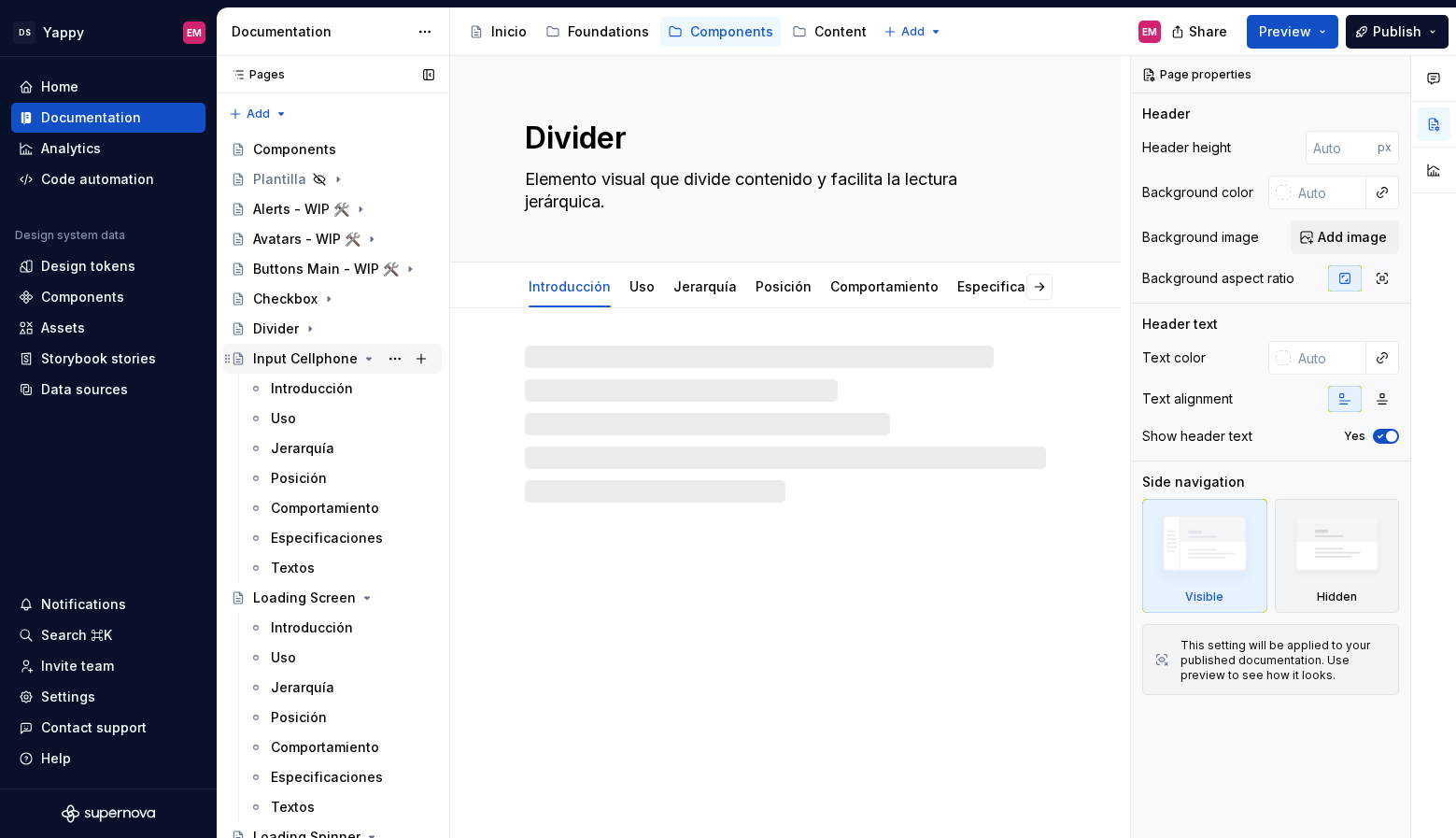 click 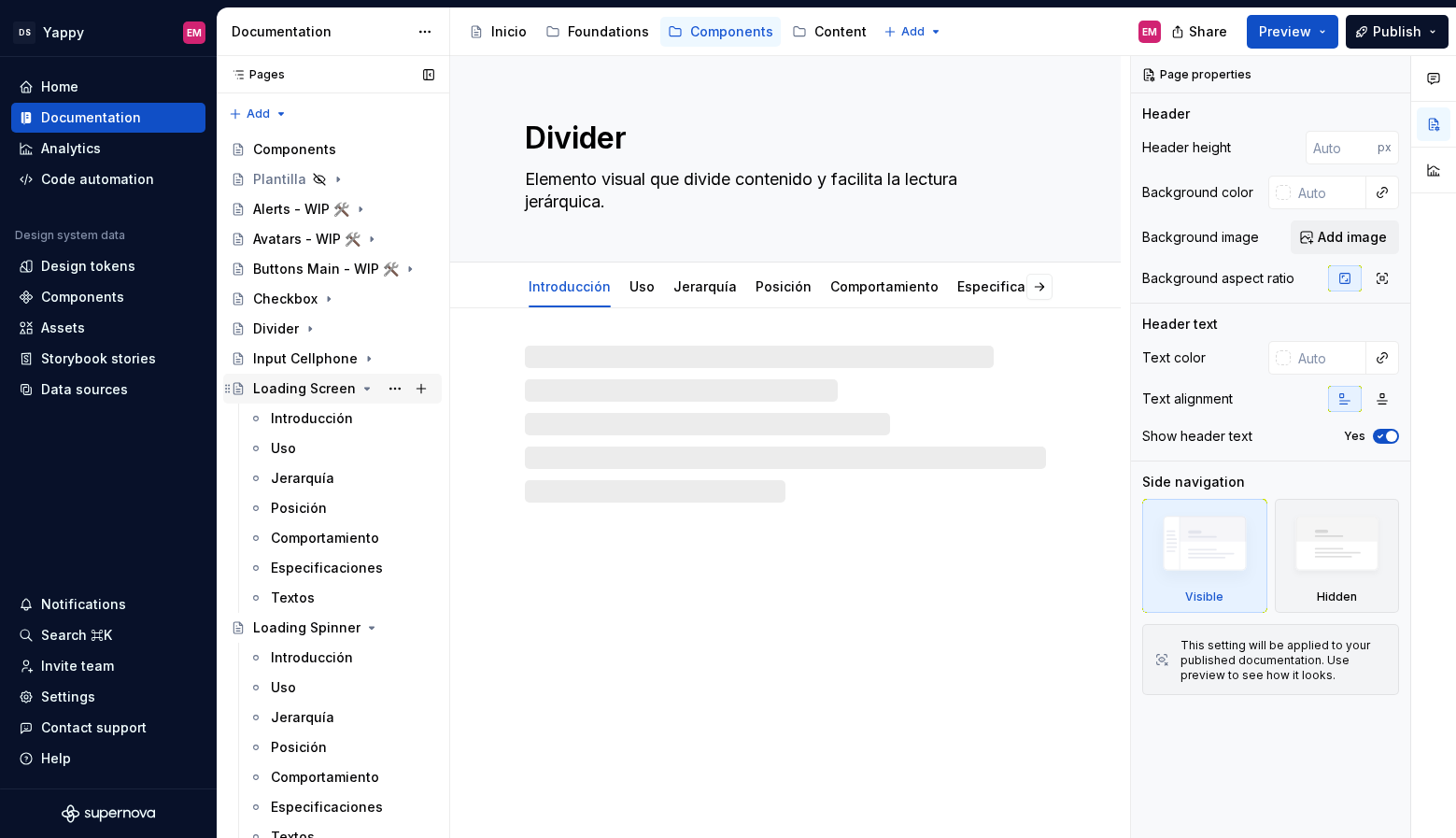 click 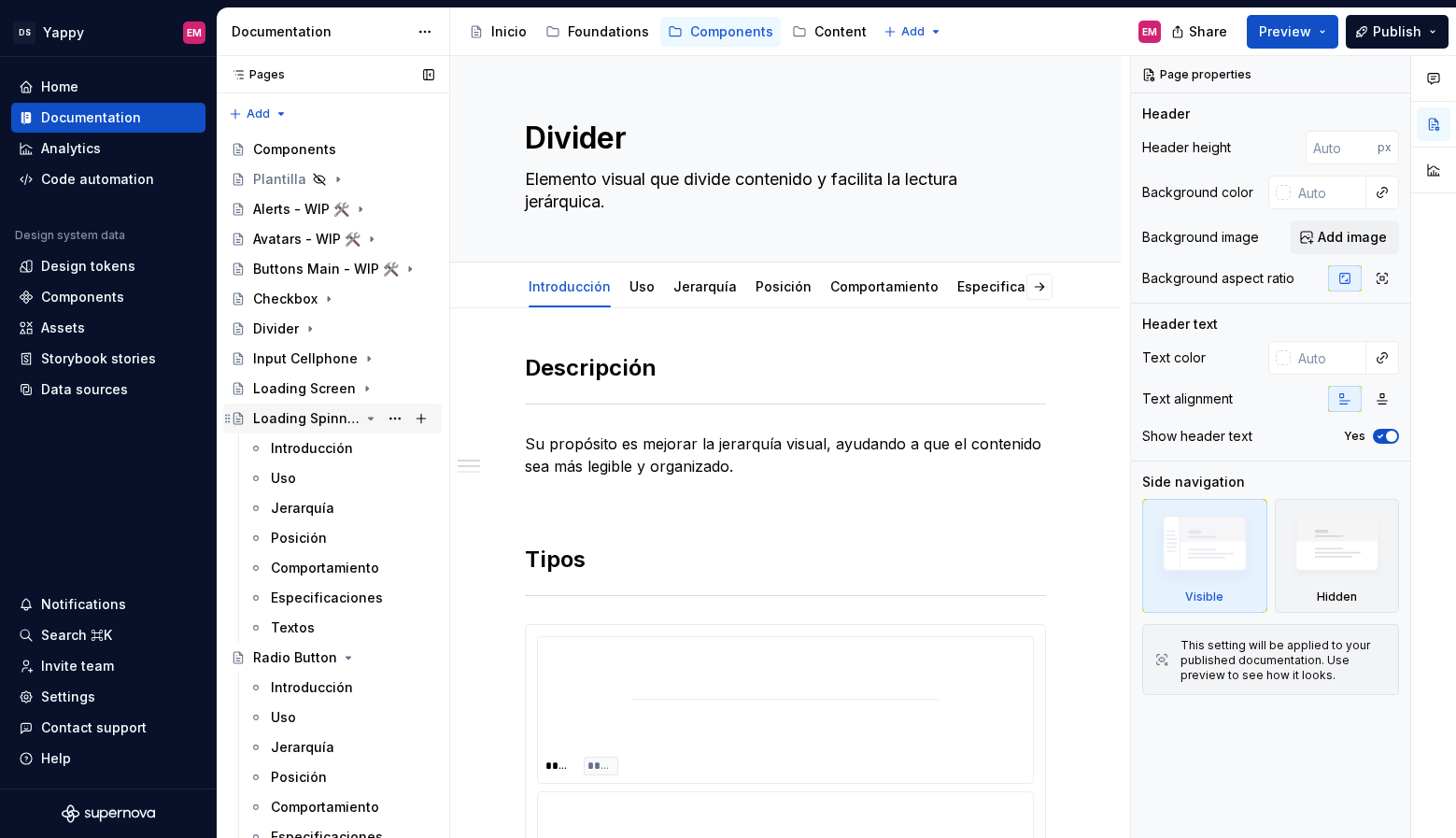 click 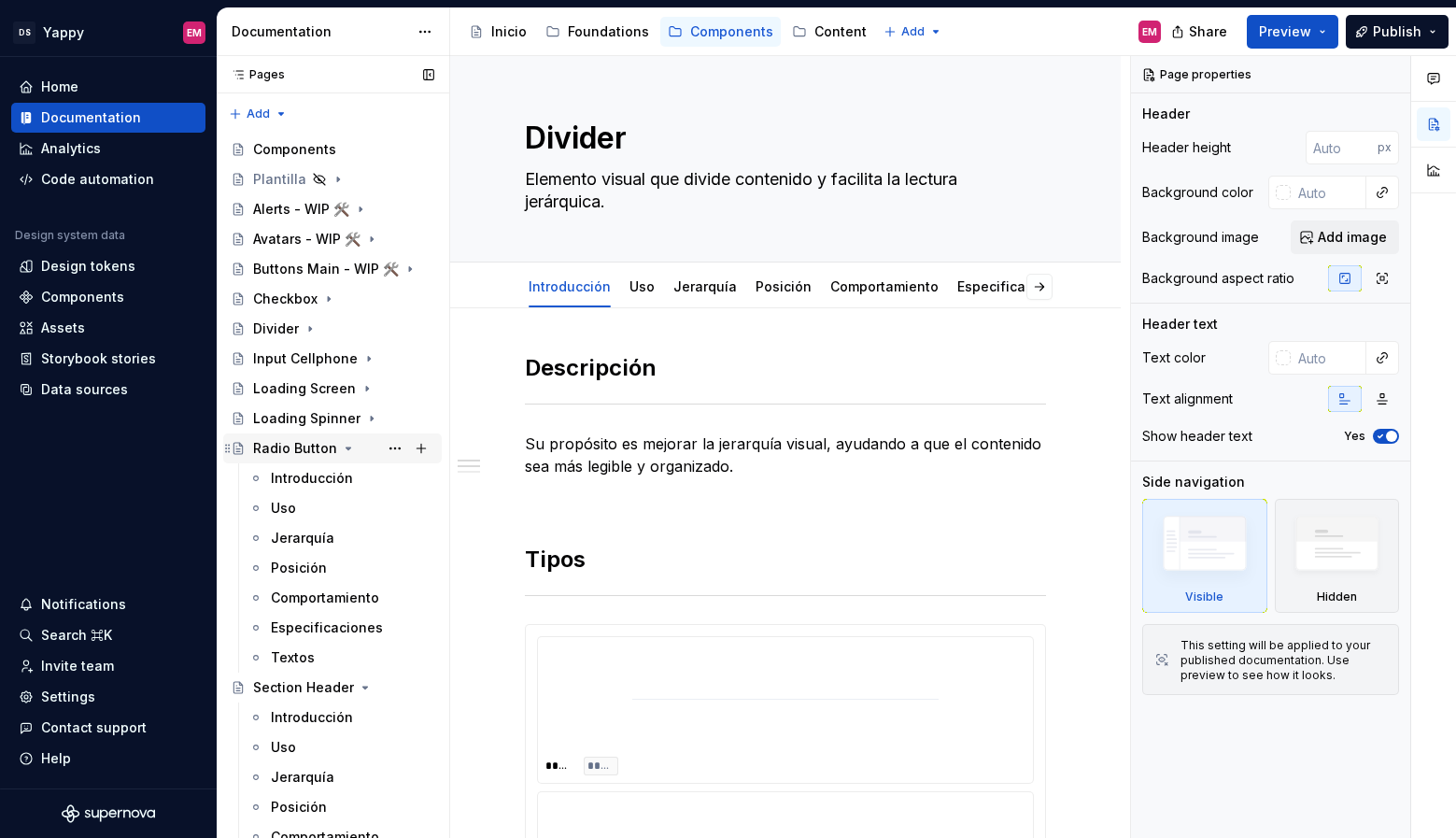 click 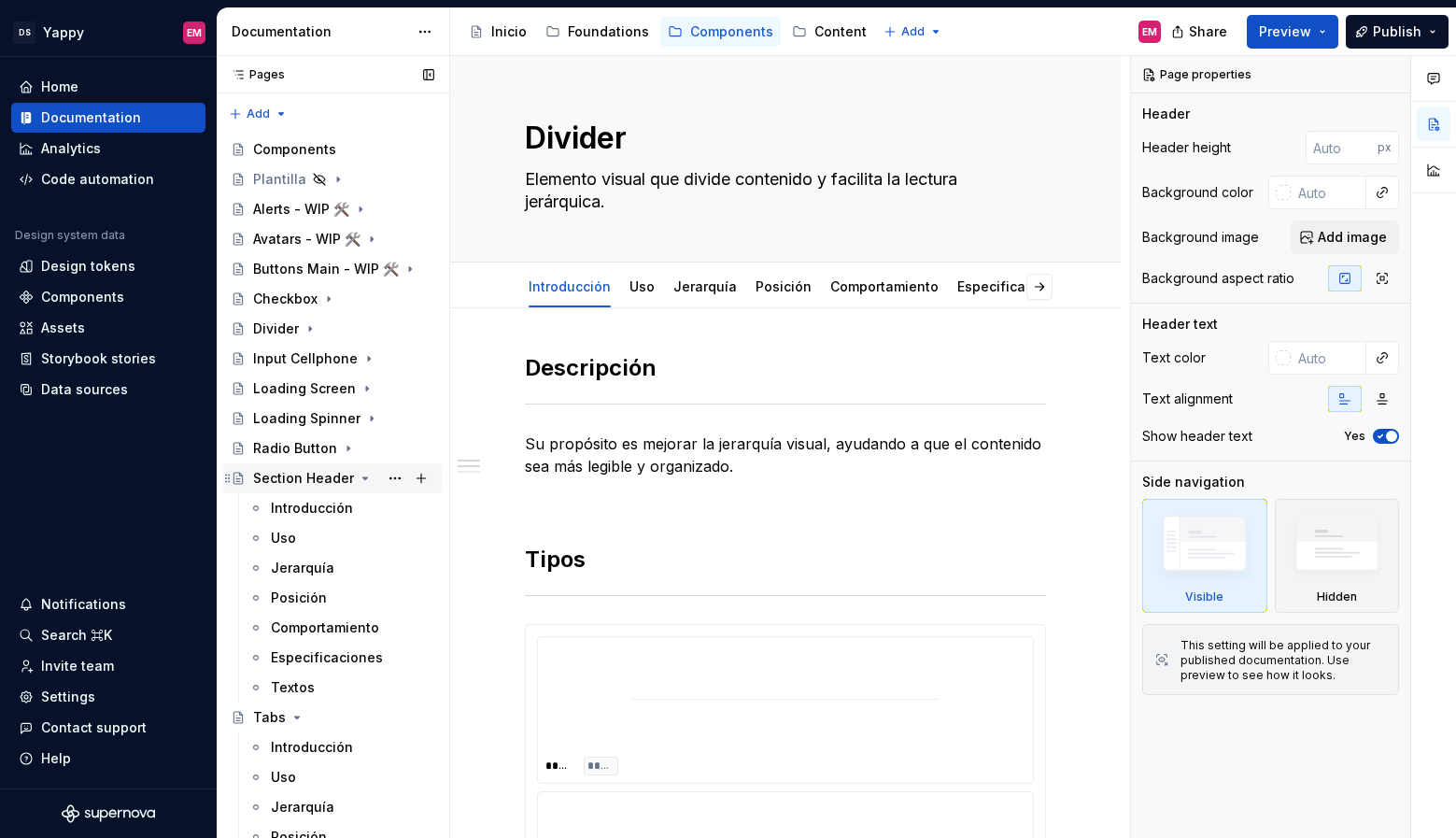 click 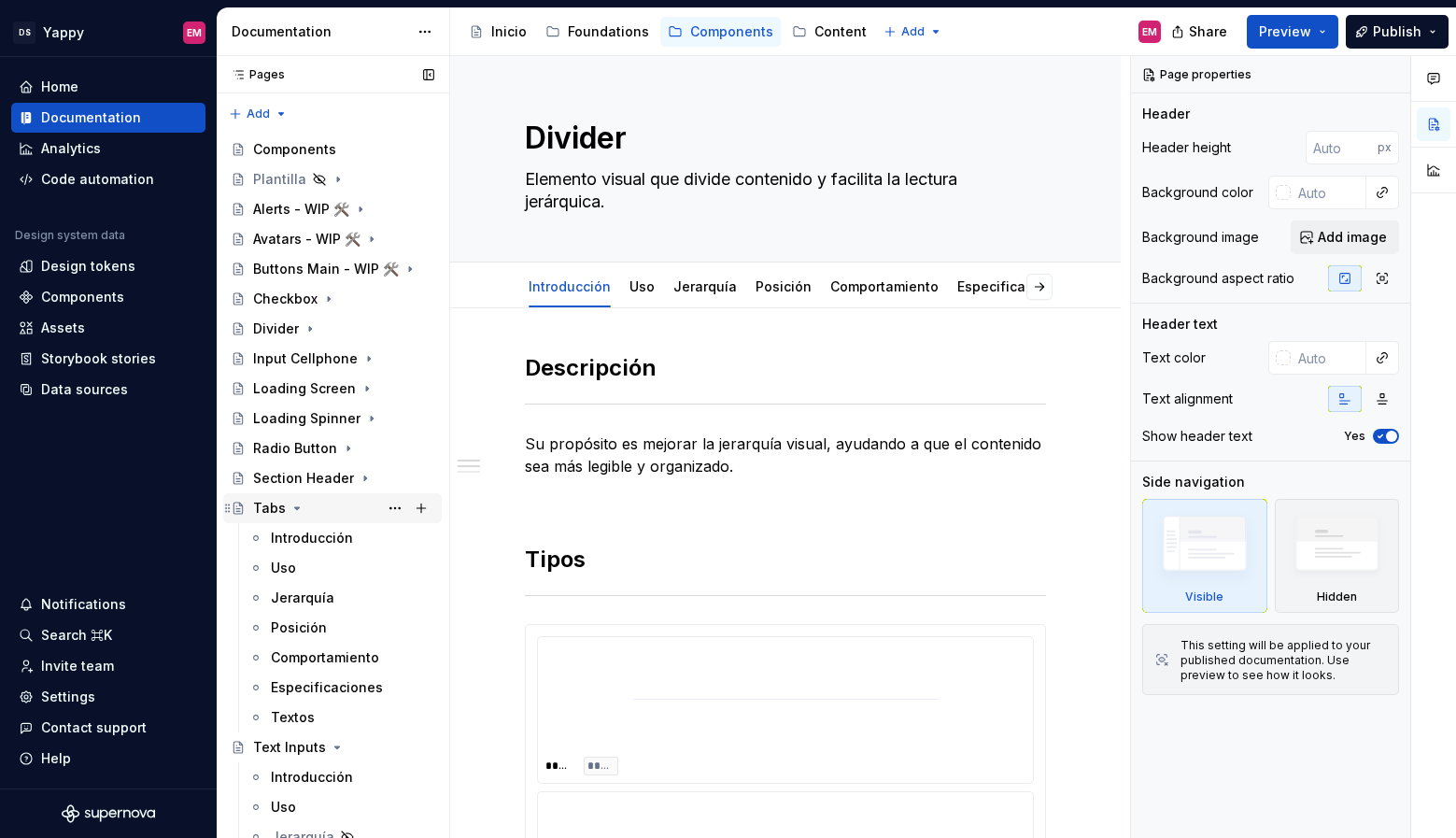 click 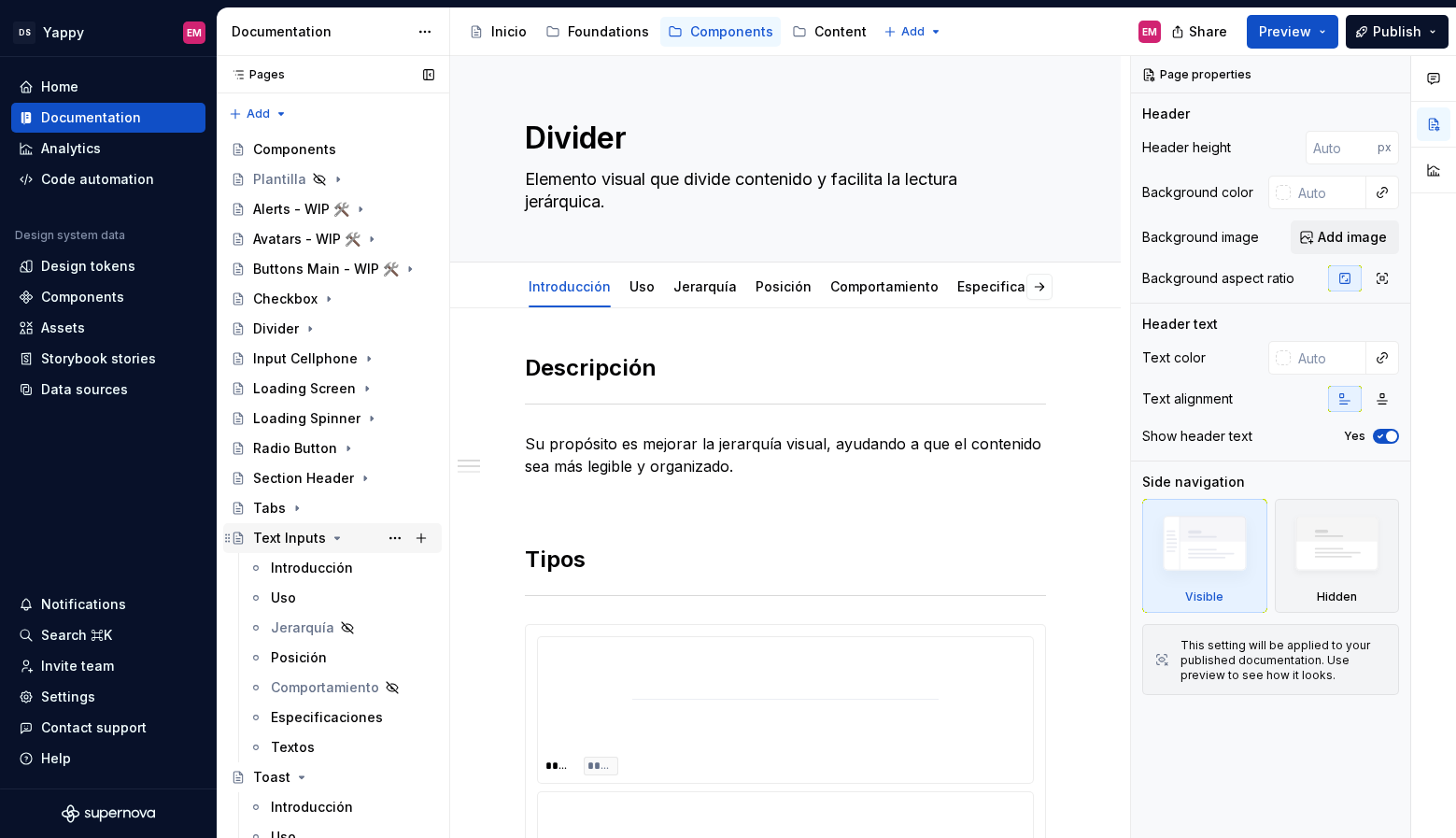 click 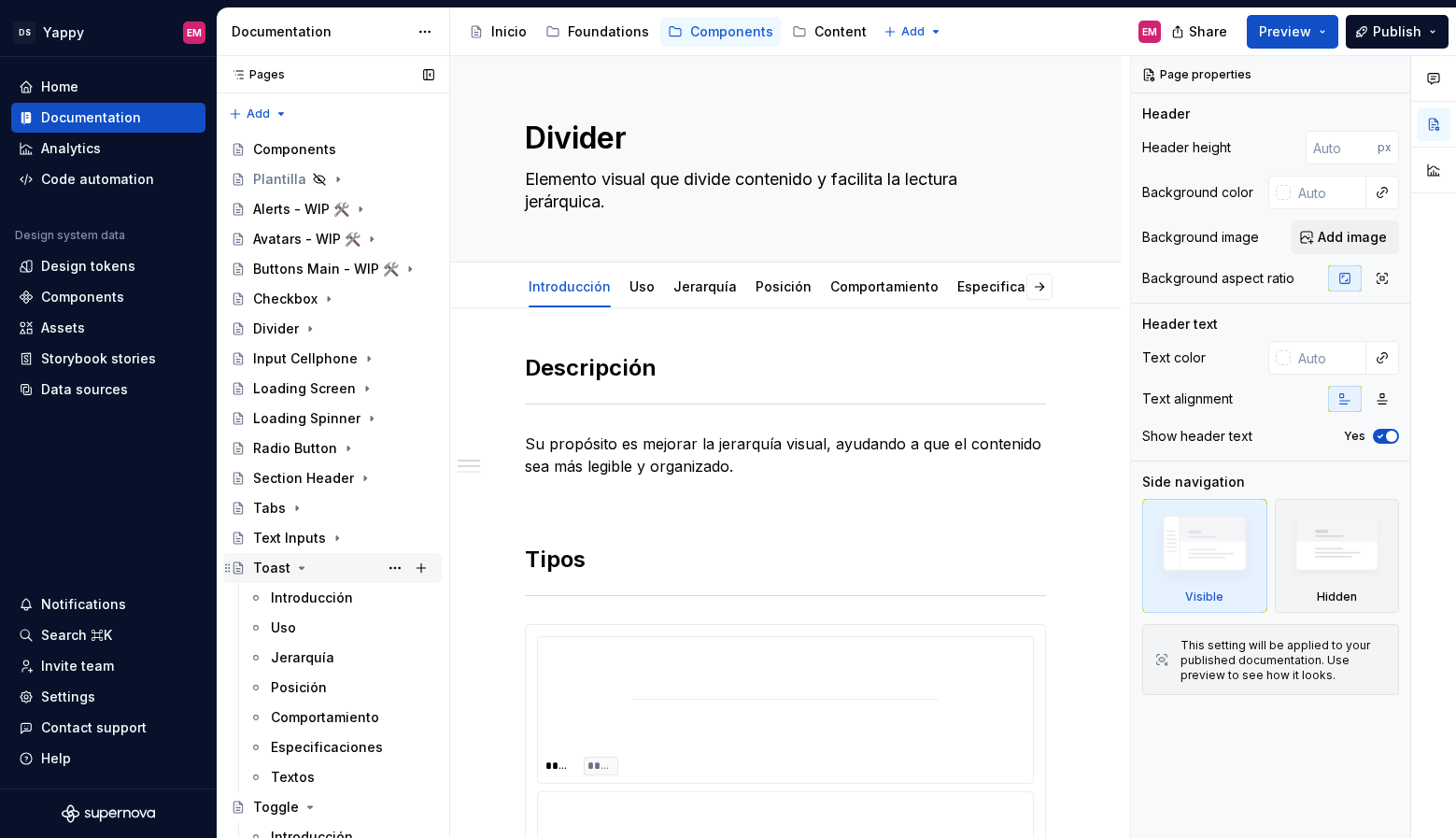 click 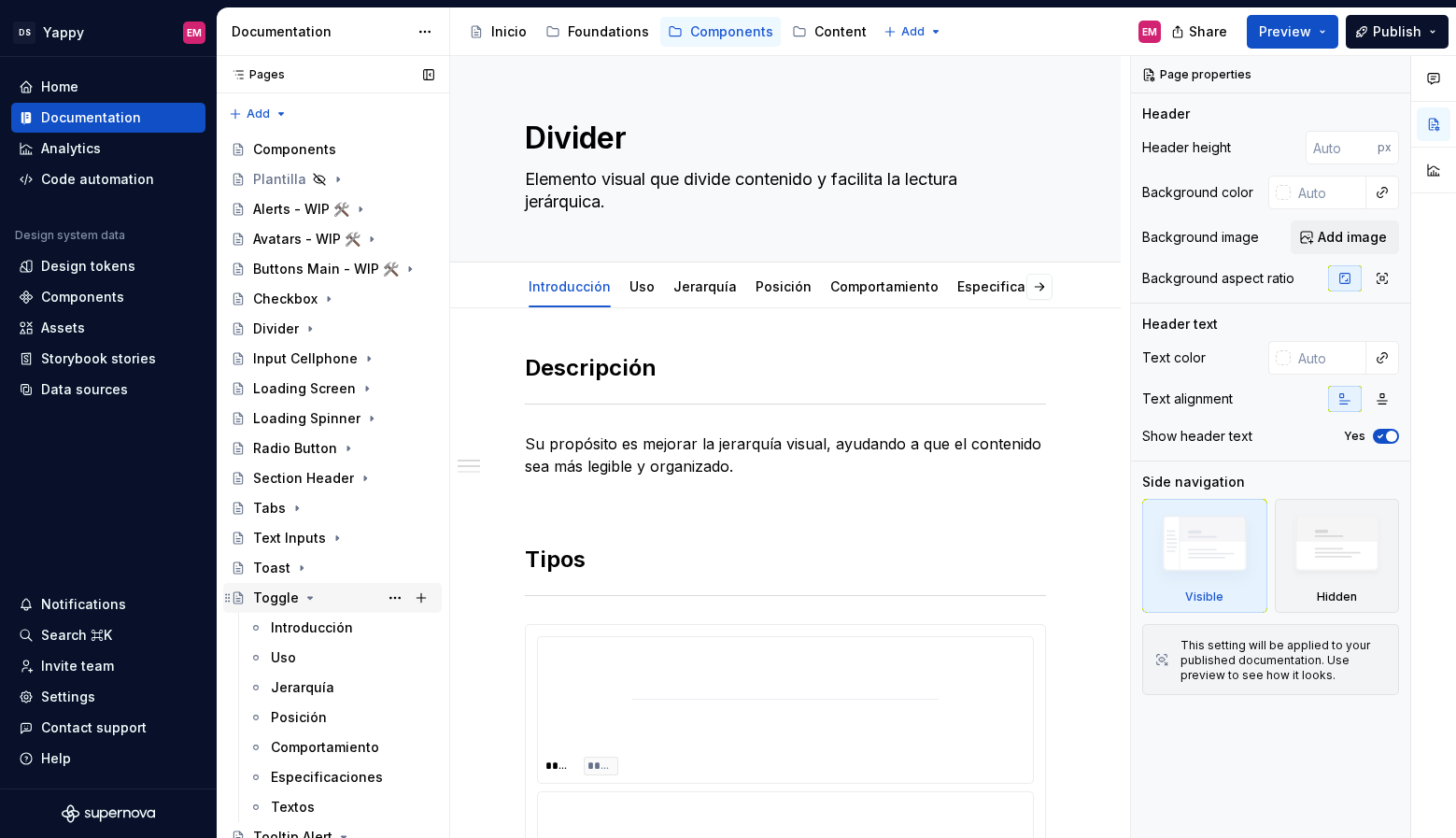 click 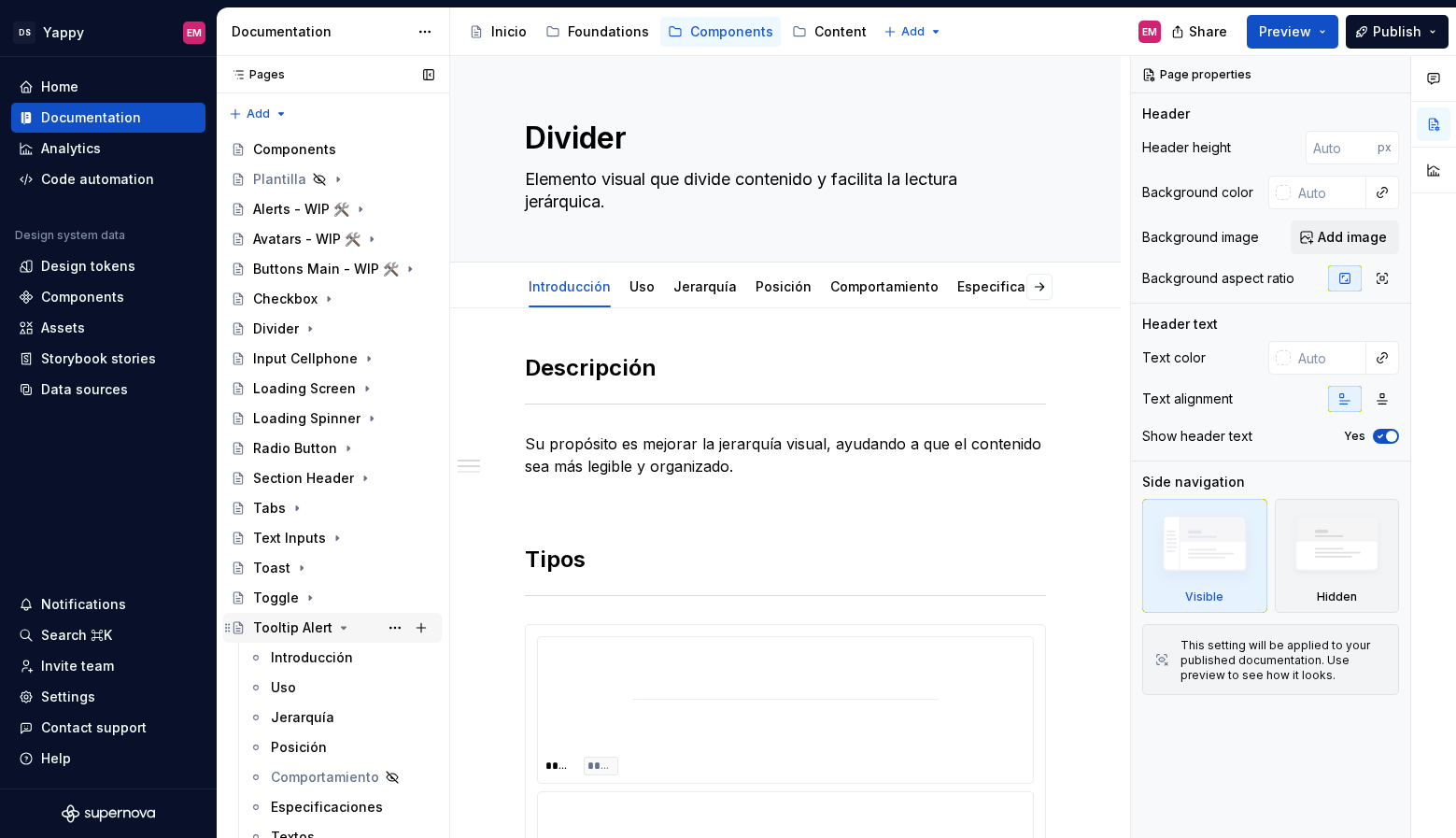 click 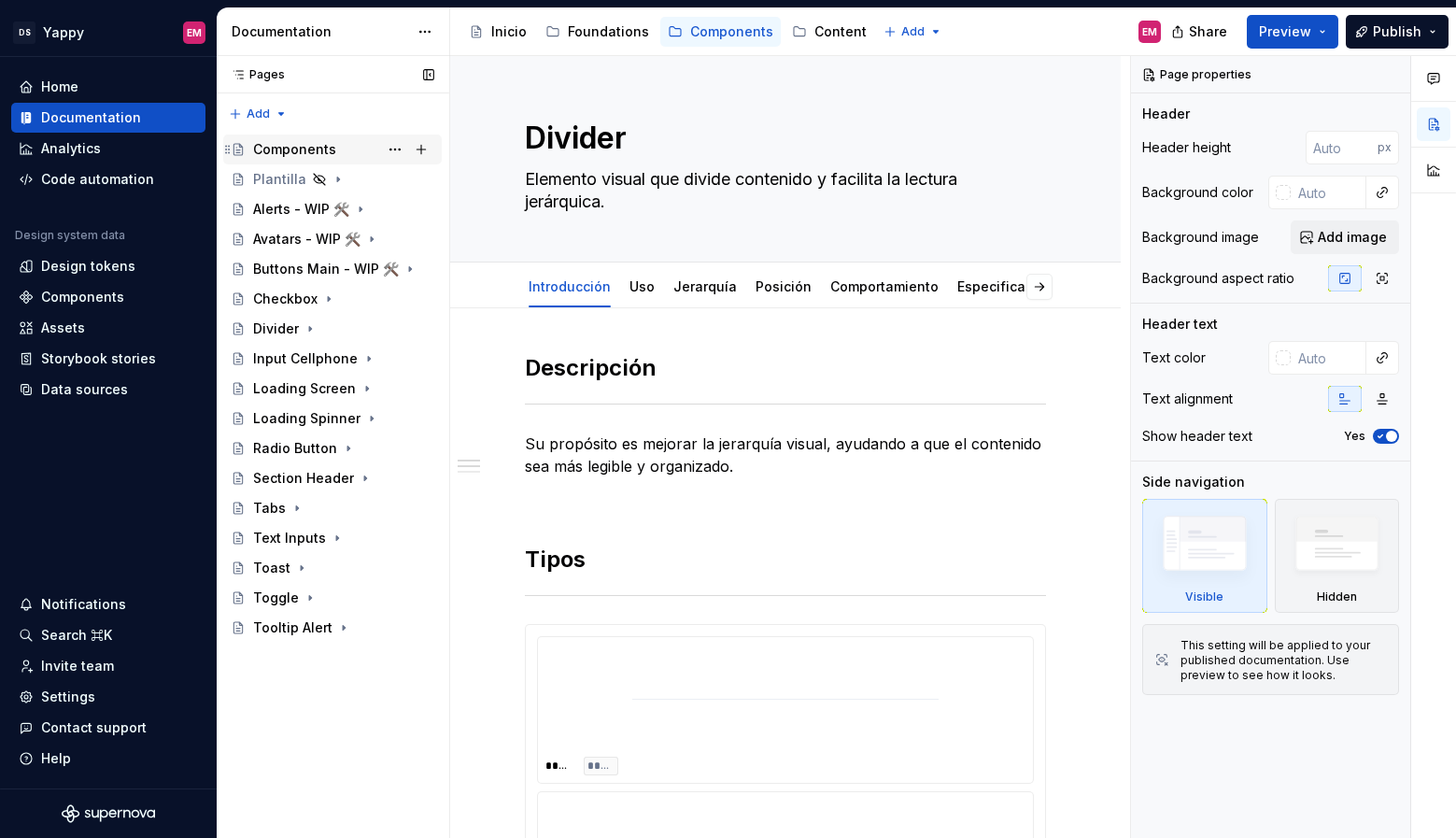 click on "Components" at bounding box center [294, 149] 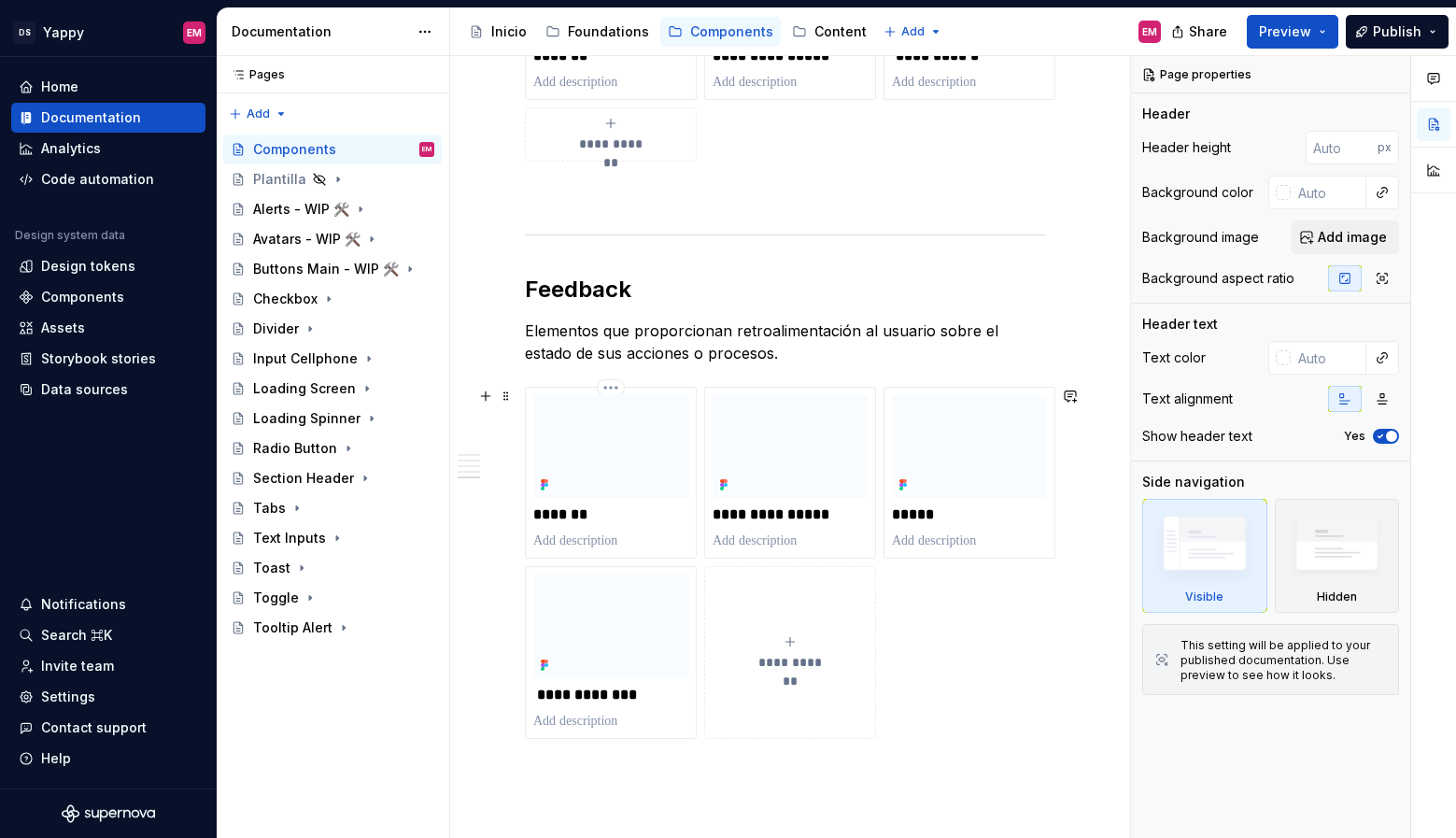scroll, scrollTop: 1739, scrollLeft: 0, axis: vertical 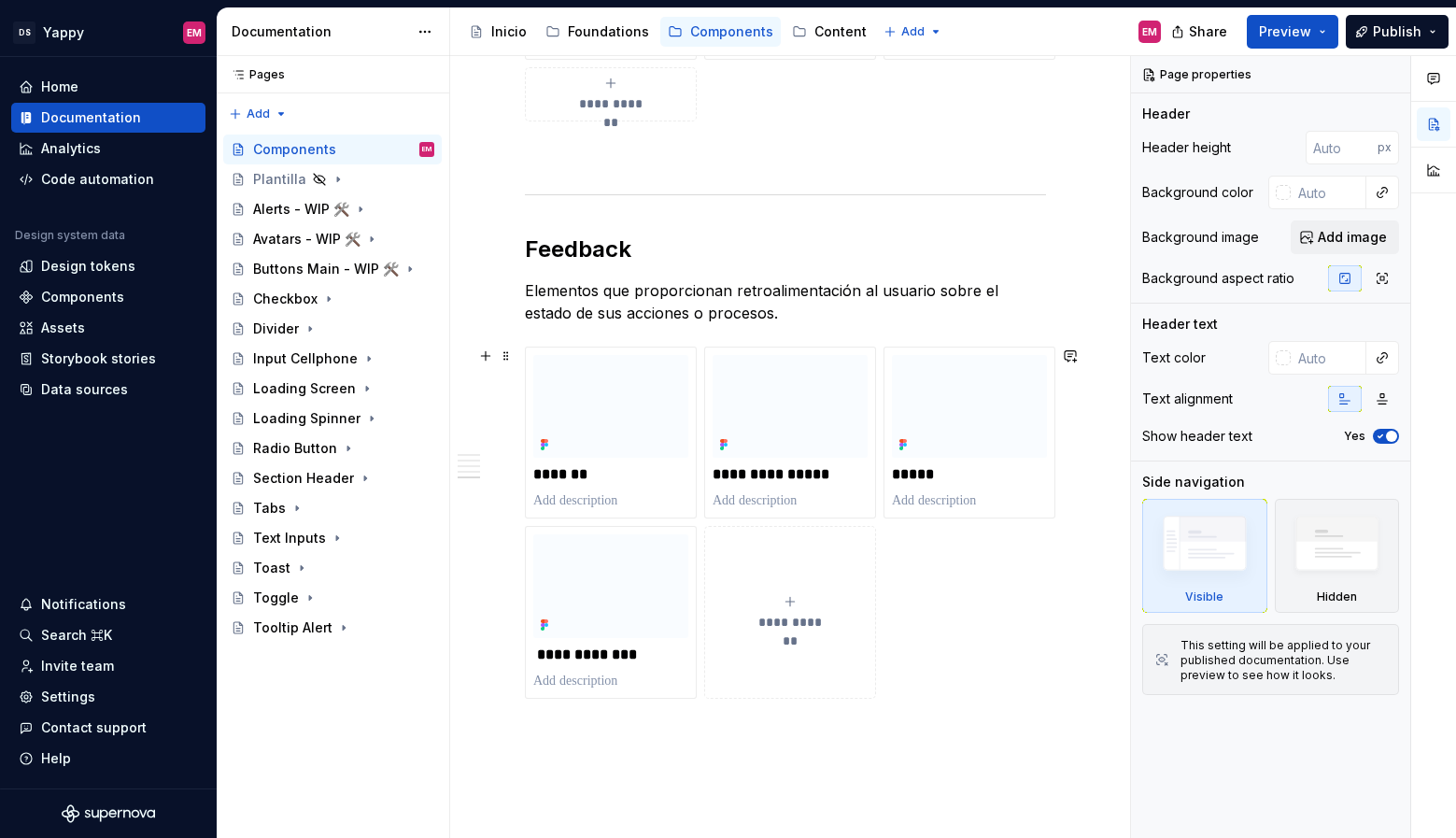 click 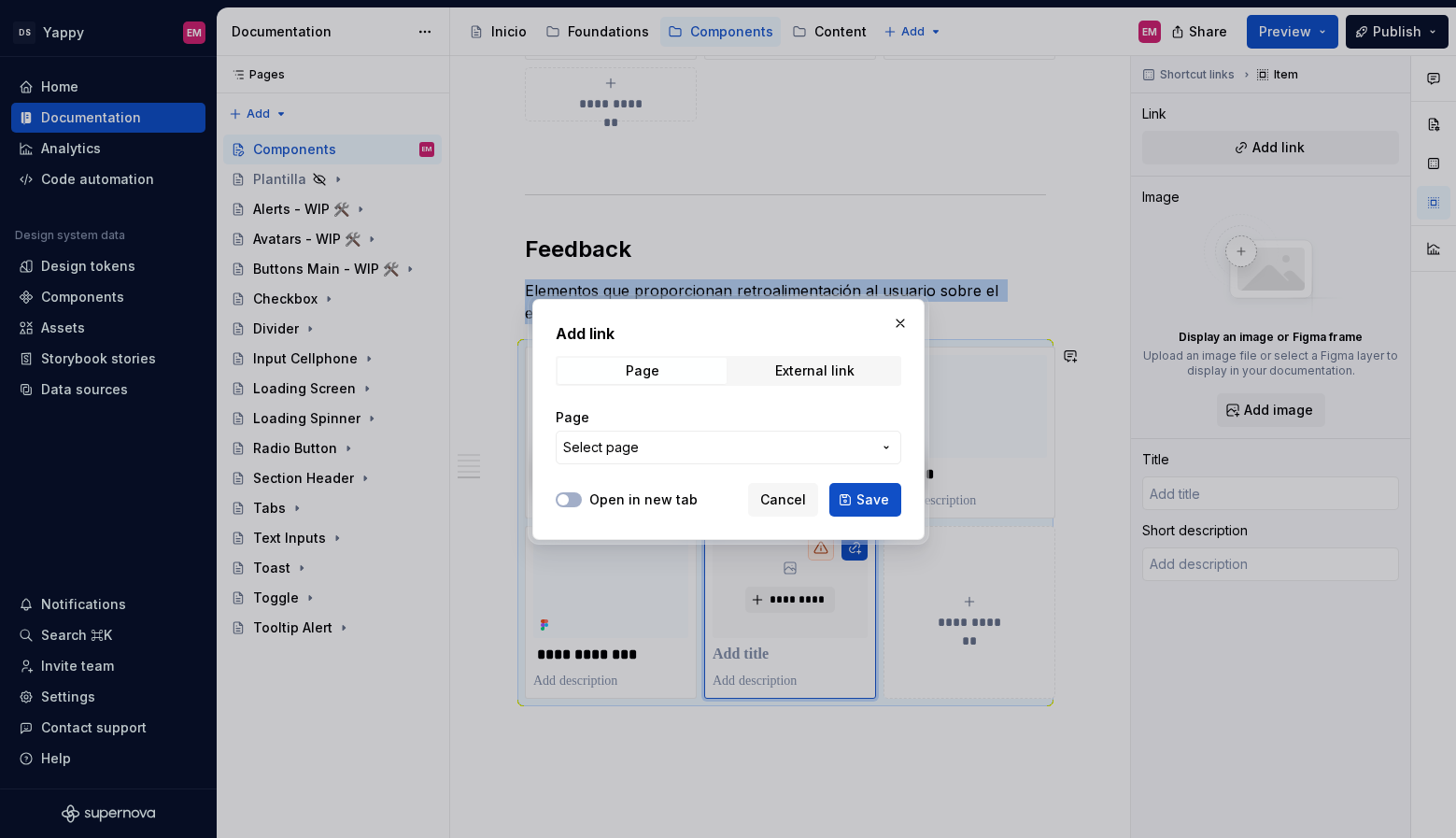 click on "Select page" at bounding box center (728, 447) 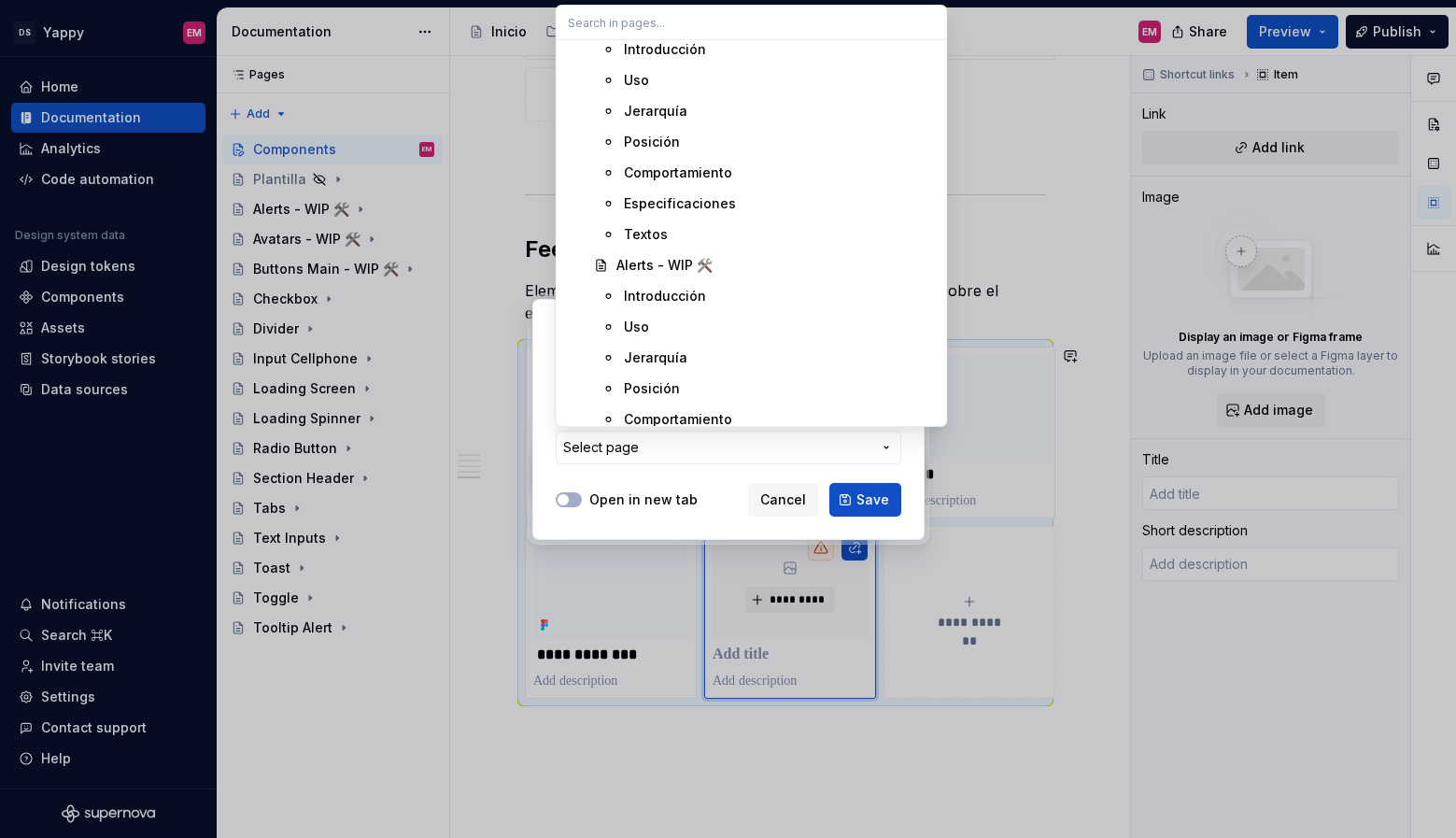 scroll, scrollTop: 508, scrollLeft: 0, axis: vertical 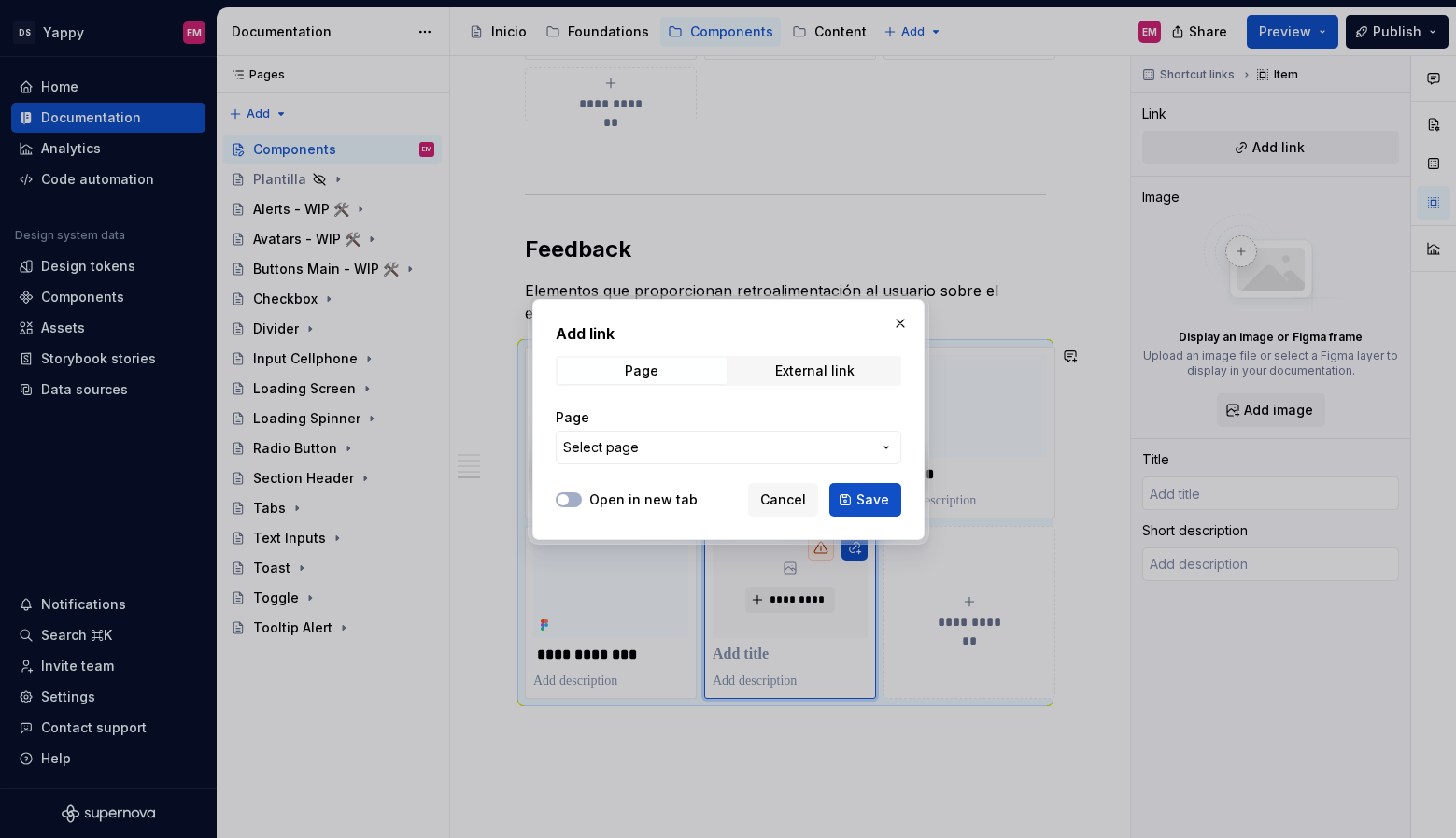 click at bounding box center (728, 419) 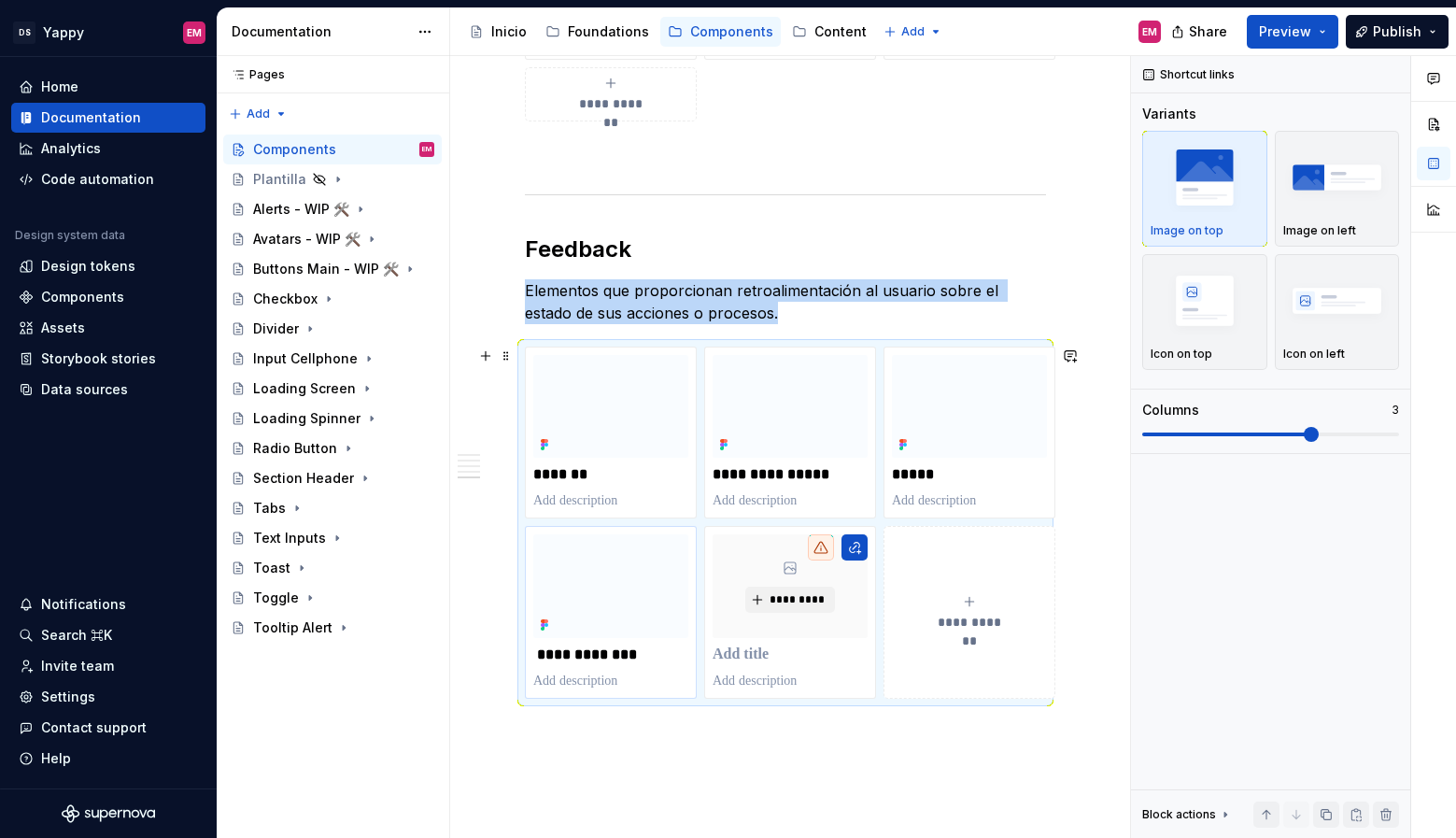 click at bounding box center (611, 586) 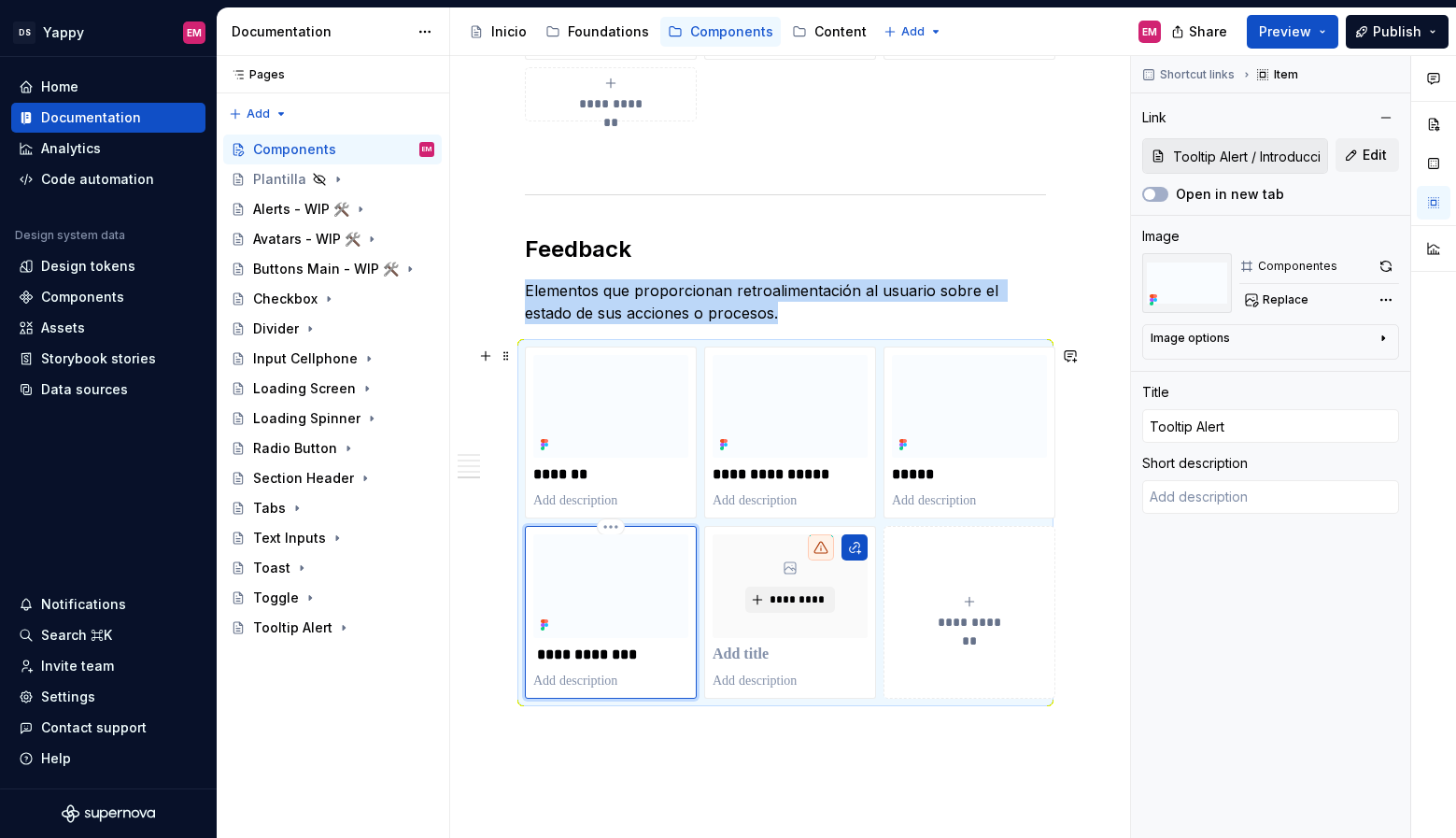 click at bounding box center [611, 586] 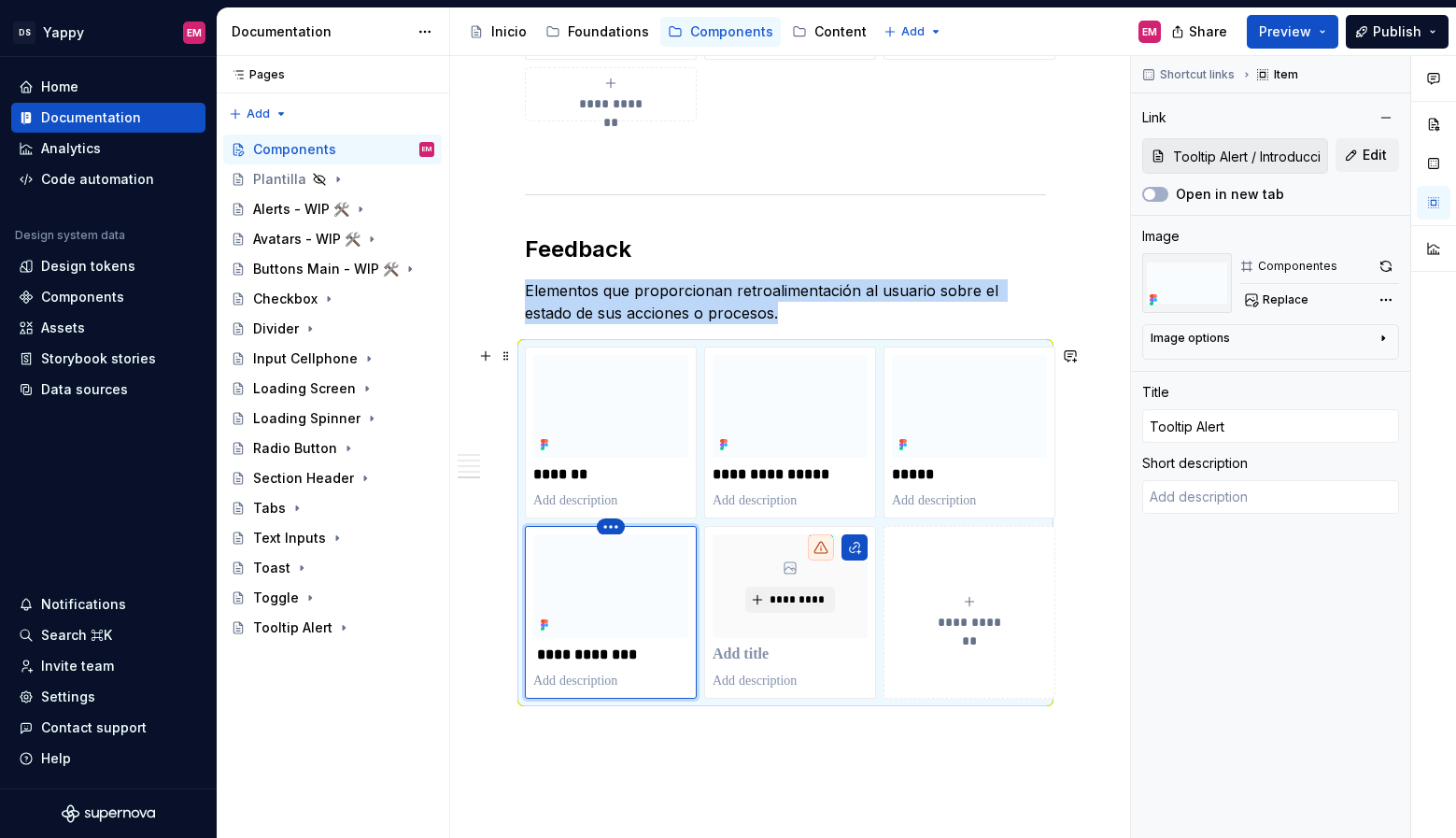 click on "DS Yappy EM Home Documentation Analytics Code automation Design system data Design tokens Components Assets Storybook stories Data sources Notifications Search ⌘K Invite team Settings Contact support Help Documentation
Accessibility guide for tree Page tree.
Navigate the tree with the arrow keys. Common tree hotkeys apply. Further keybindings are available:
enter to execute primary action on focused item
f2 to start renaming the focused item
escape to abort renaming an item
control+d to start dragging selected items
Inicio Foundations Components Content Add EM Share Preview Publish Pages Pages Add
Accessibility guide for tree Page tree.
Navigate the tree with the arrow keys. Common tree hotkeys apply. Further keybindings are available:
enter to execute primary action on focused item
f2 to start renaming the focused item
escape to abort renaming an item
Components EM" at bounding box center (728, 419) 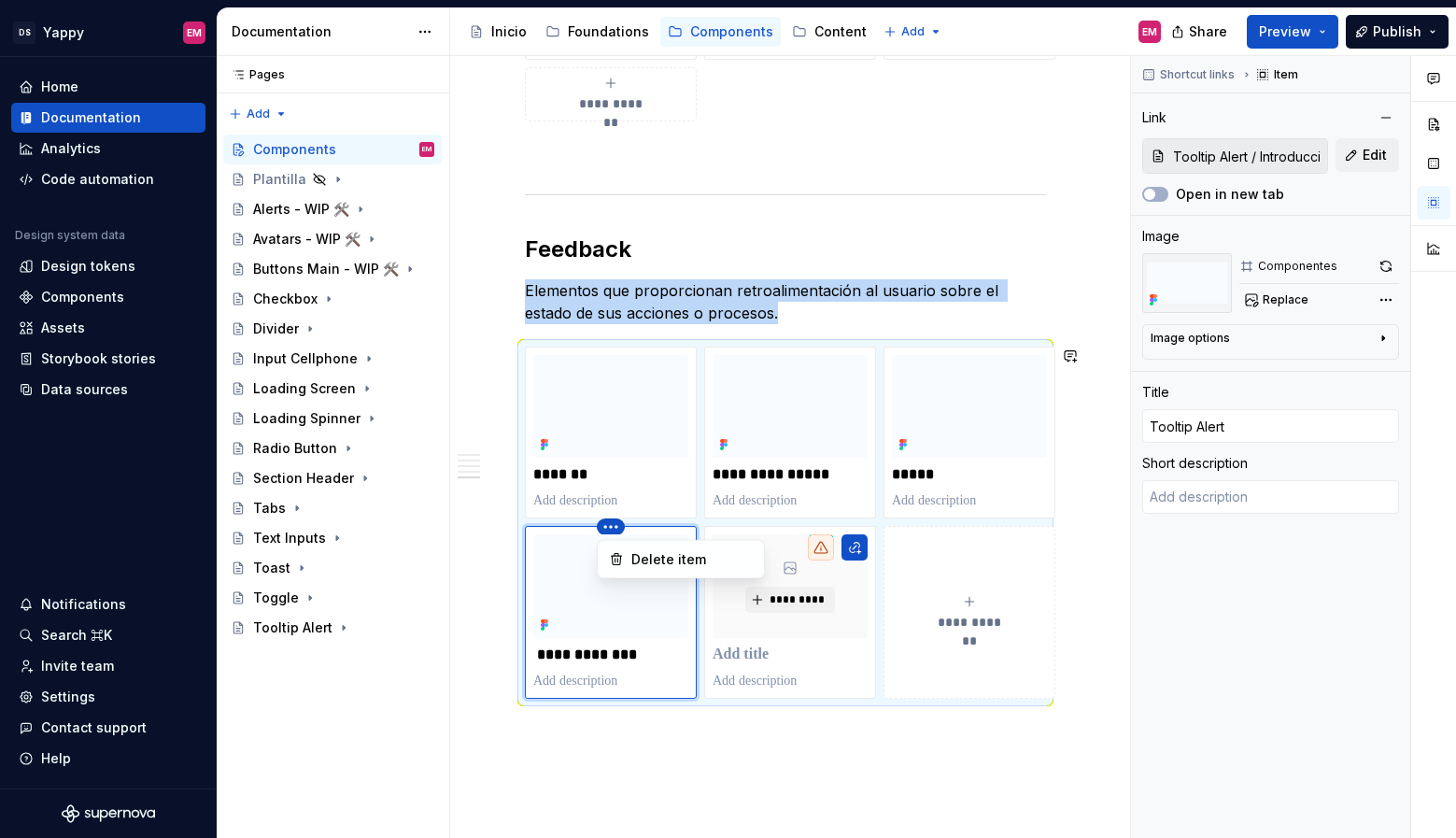 click on "DS Yappy EM Home Documentation Analytics Code automation Design system data Design tokens Components Assets Storybook stories Data sources Notifications Search ⌘K Invite team Settings Contact support Help Documentation
Accessibility guide for tree Page tree.
Navigate the tree with the arrow keys. Common tree hotkeys apply. Further keybindings are available:
enter to execute primary action on focused item
f2 to start renaming the focused item
escape to abort renaming an item
control+d to start dragging selected items
Inicio Foundations Components Content Add EM Share Preview Publish Pages Pages Add
Accessibility guide for tree Page tree.
Navigate the tree with the arrow keys. Common tree hotkeys apply. Further keybindings are available:
enter to execute primary action on focused item
f2 to start renaming the focused item
escape to abort renaming an item
Components EM" at bounding box center (728, 419) 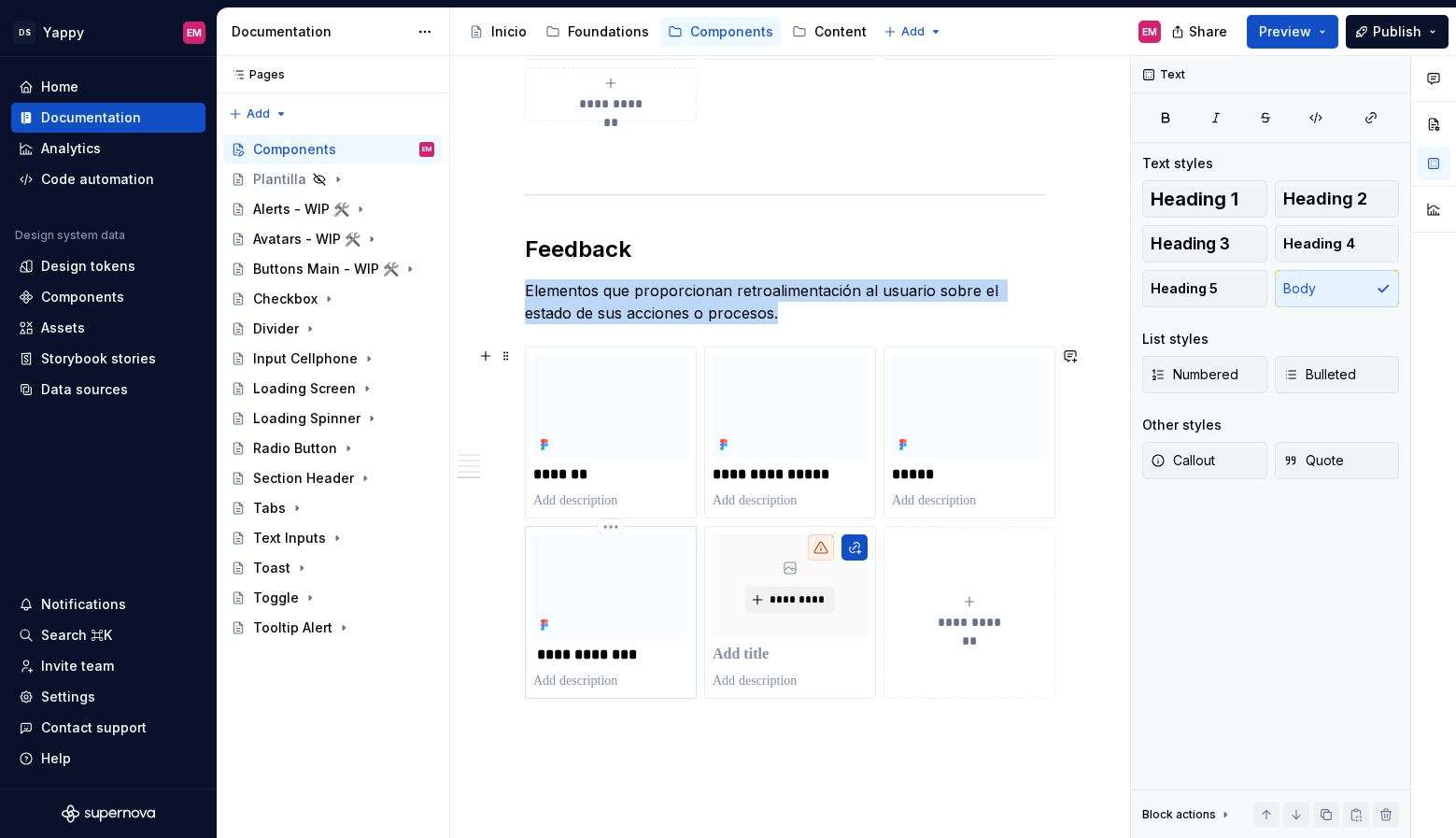 click at bounding box center (611, 586) 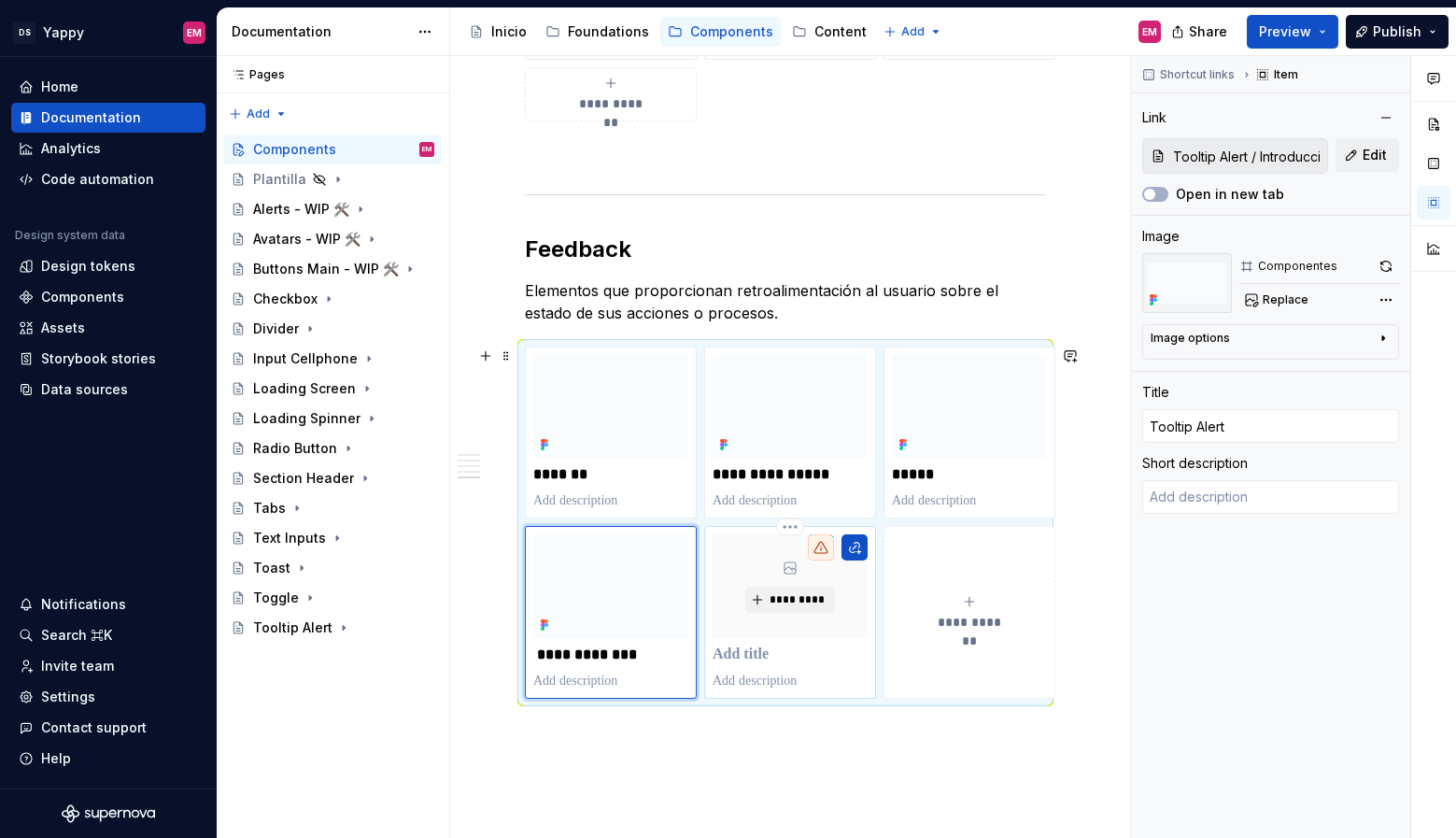 click at bounding box center [790, 655] 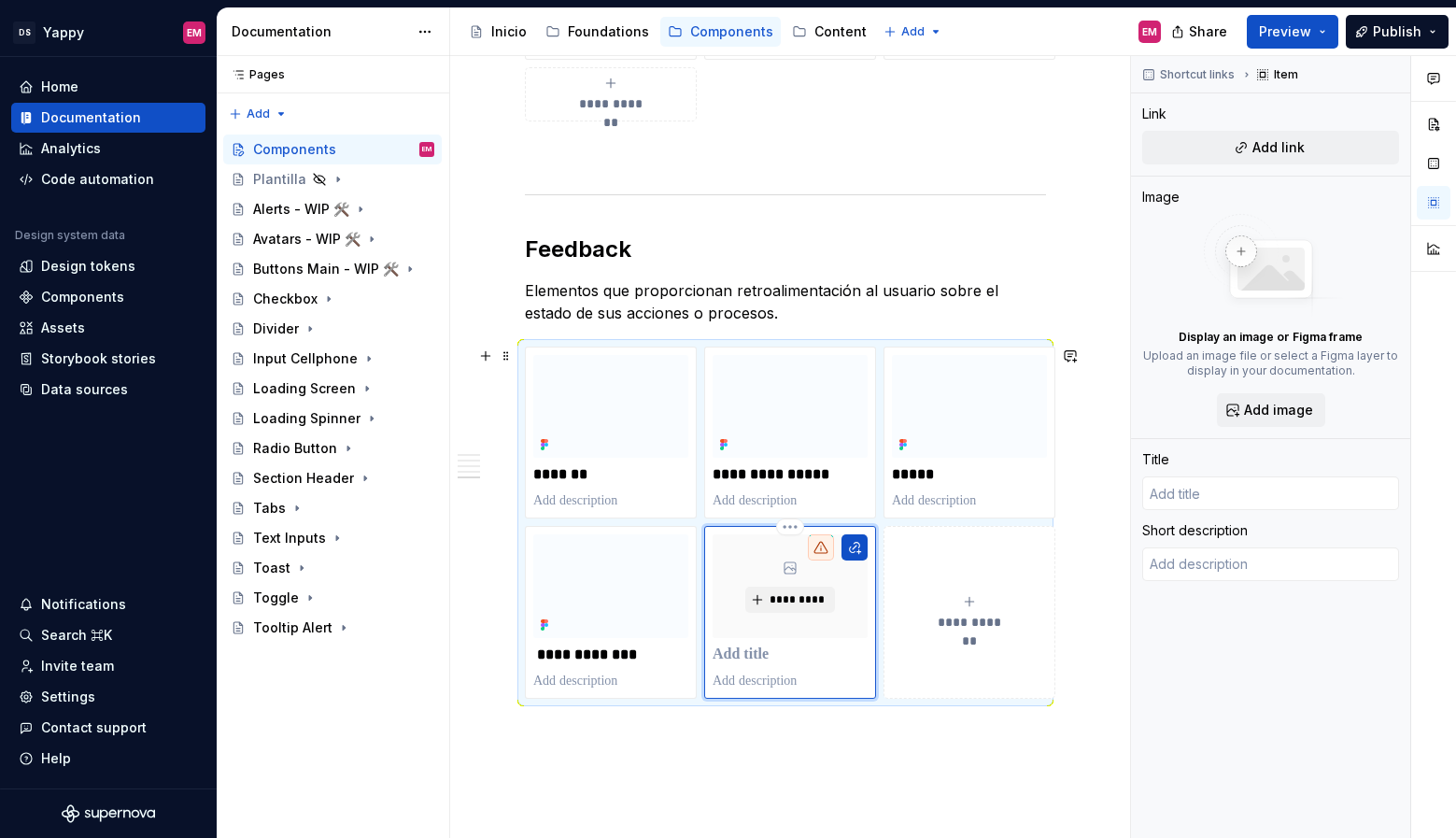 type on "*" 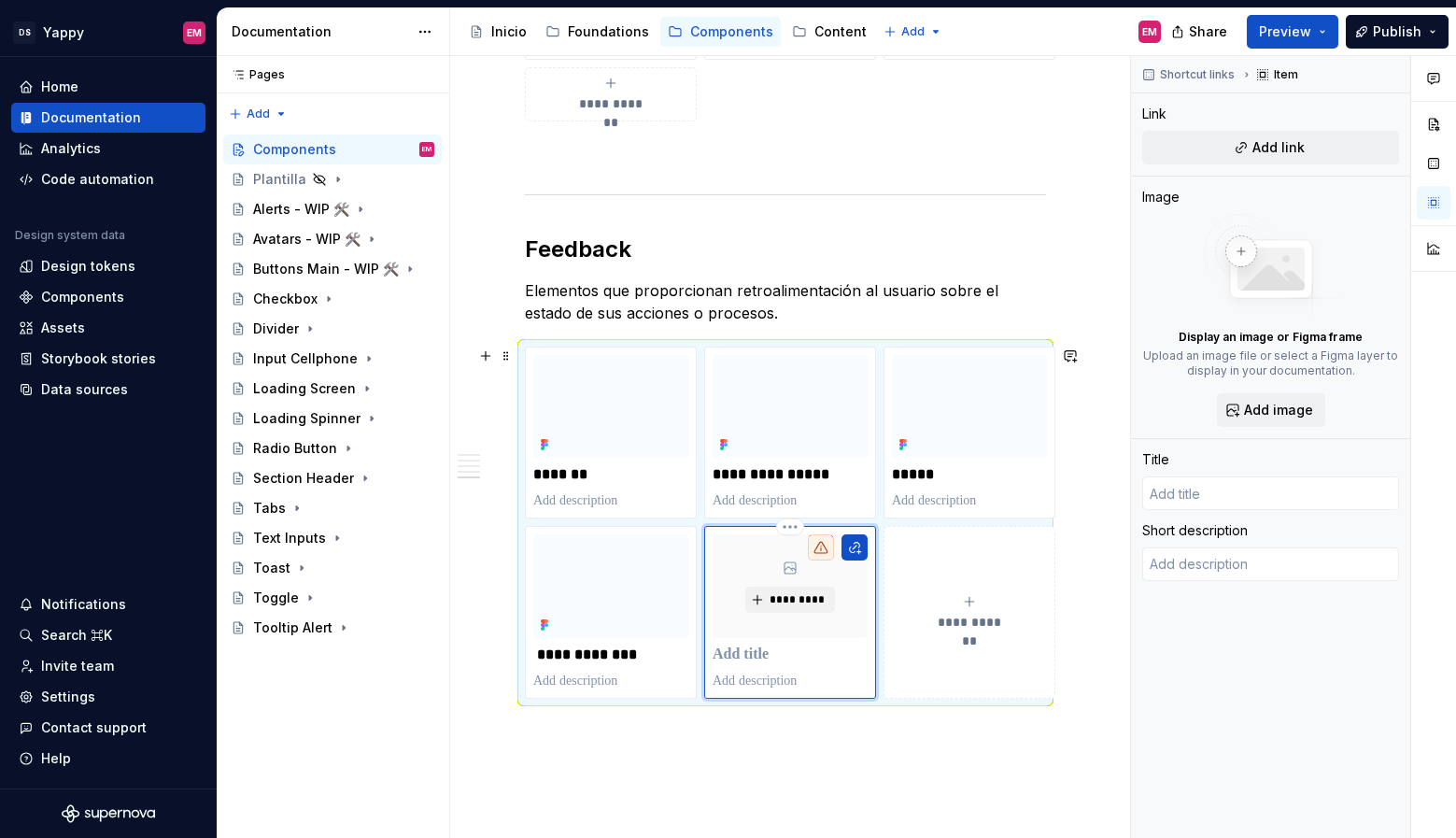 type 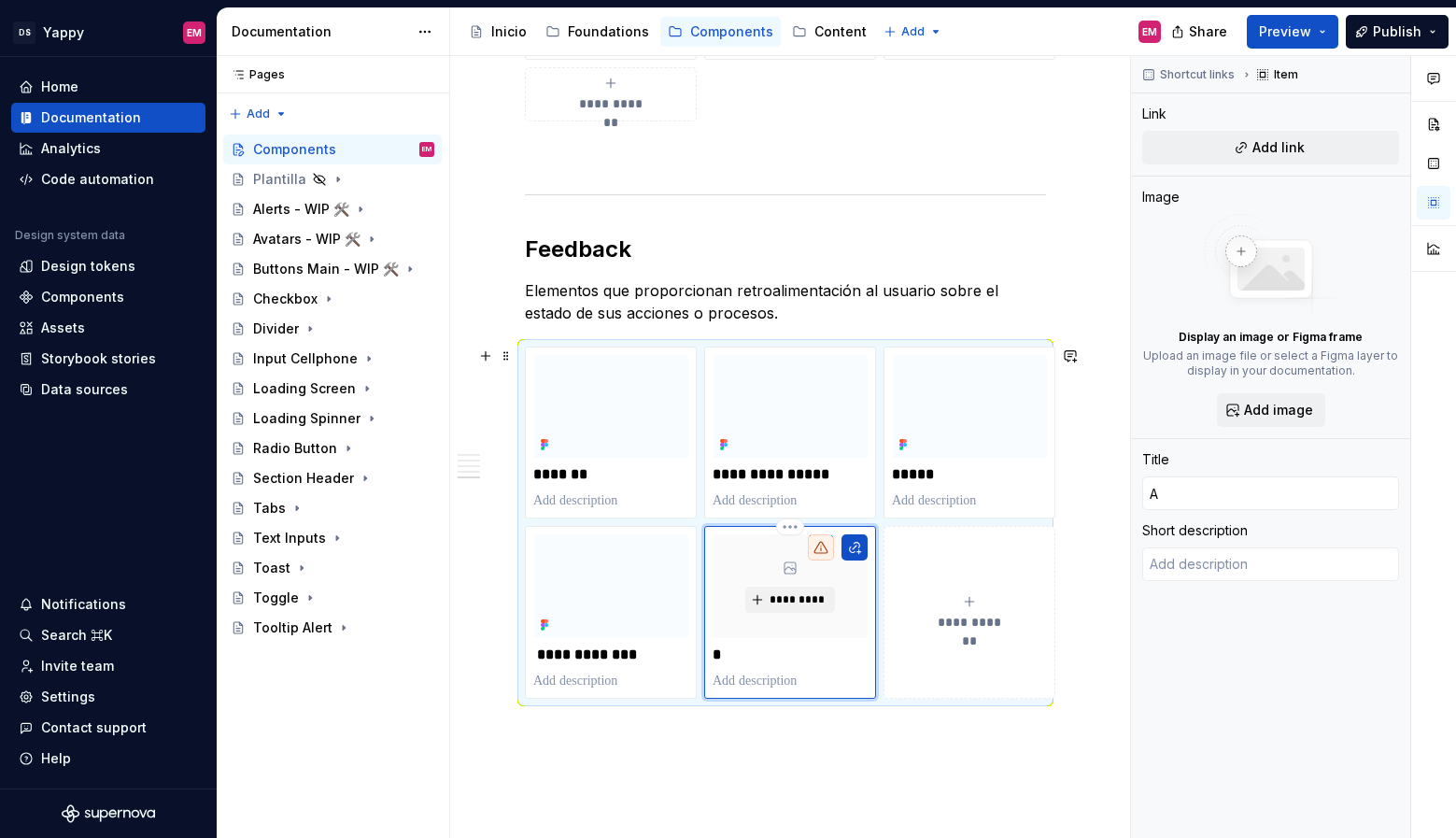 type on "*" 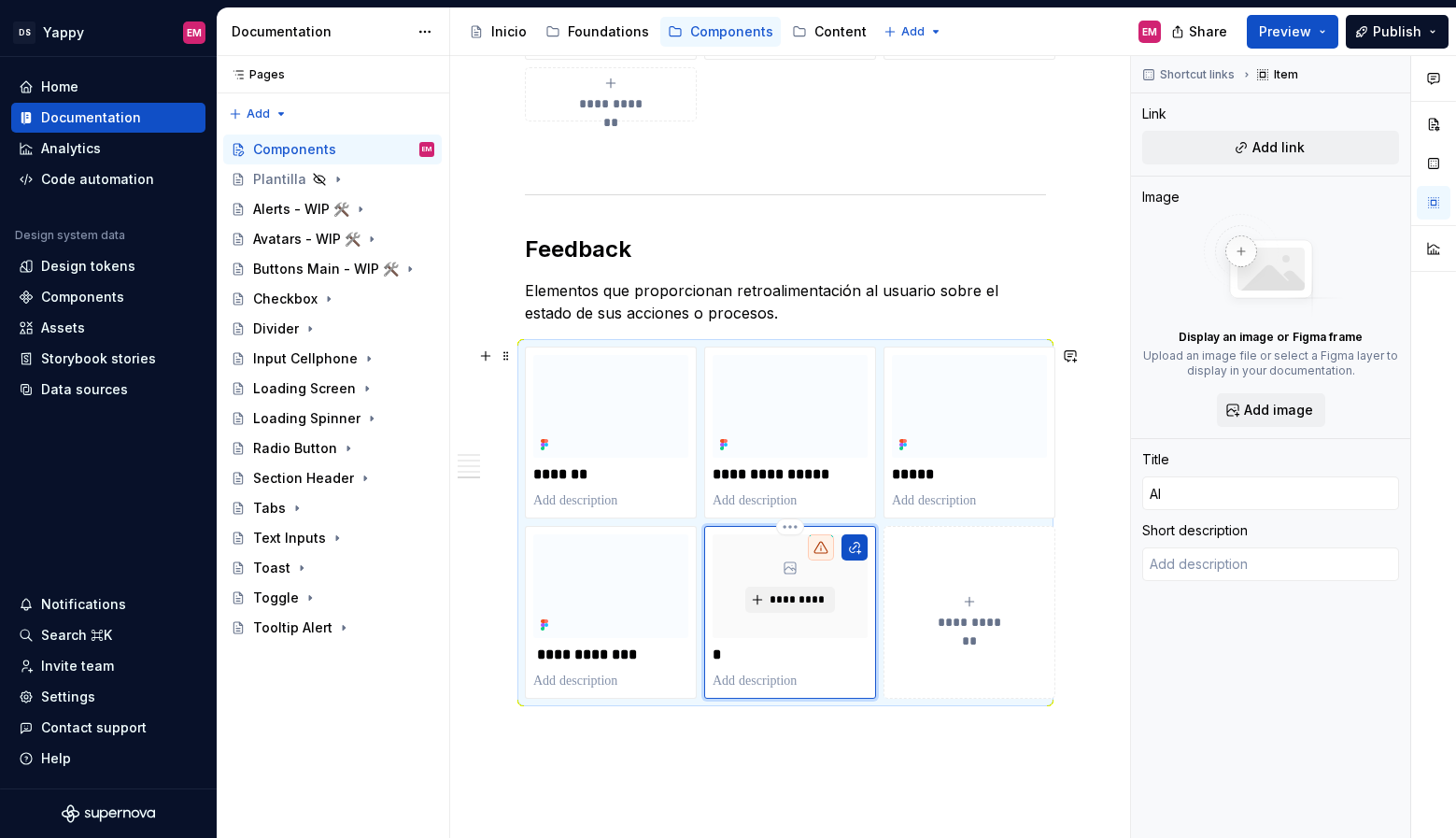 type on "*" 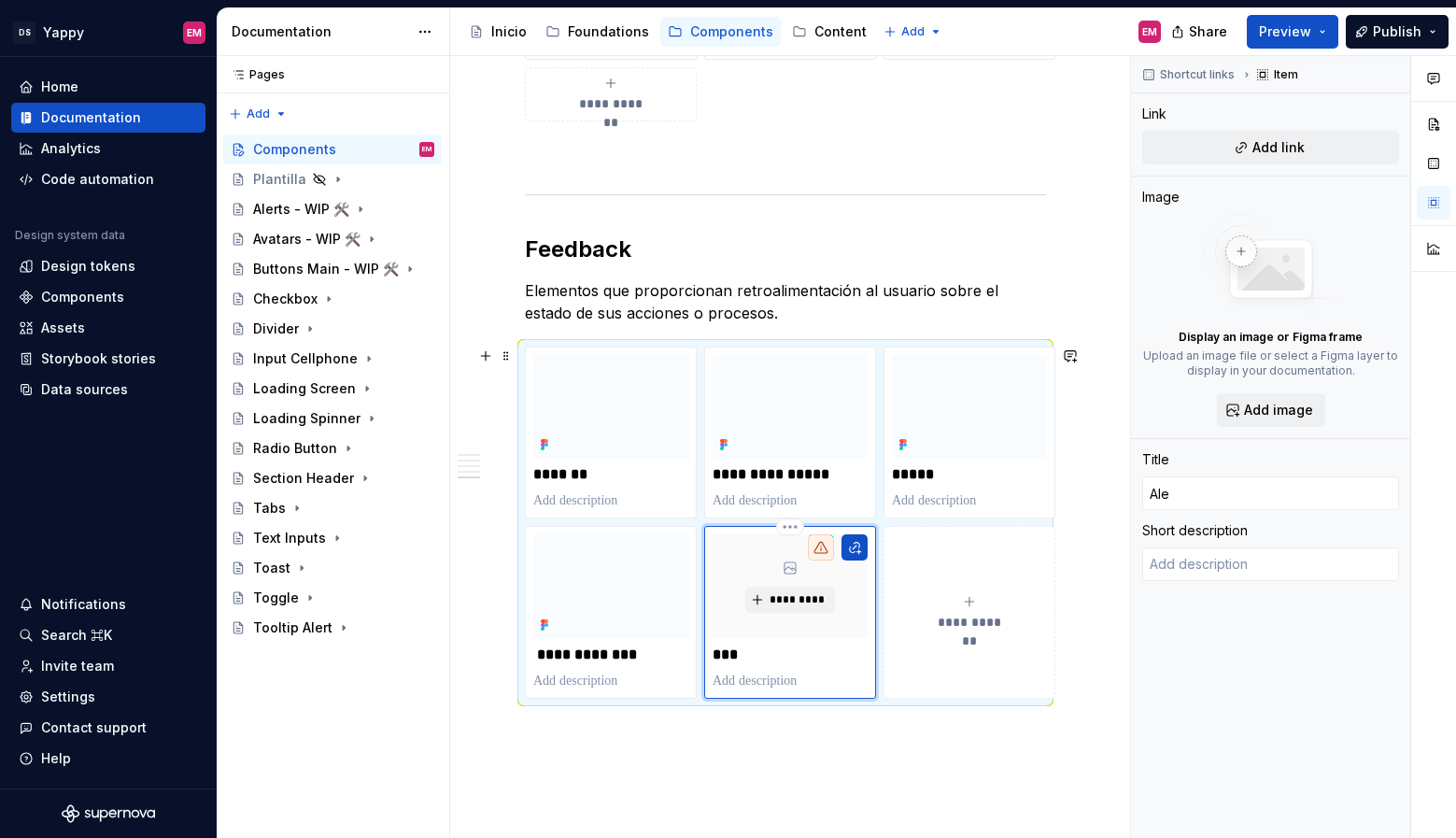 type on "*" 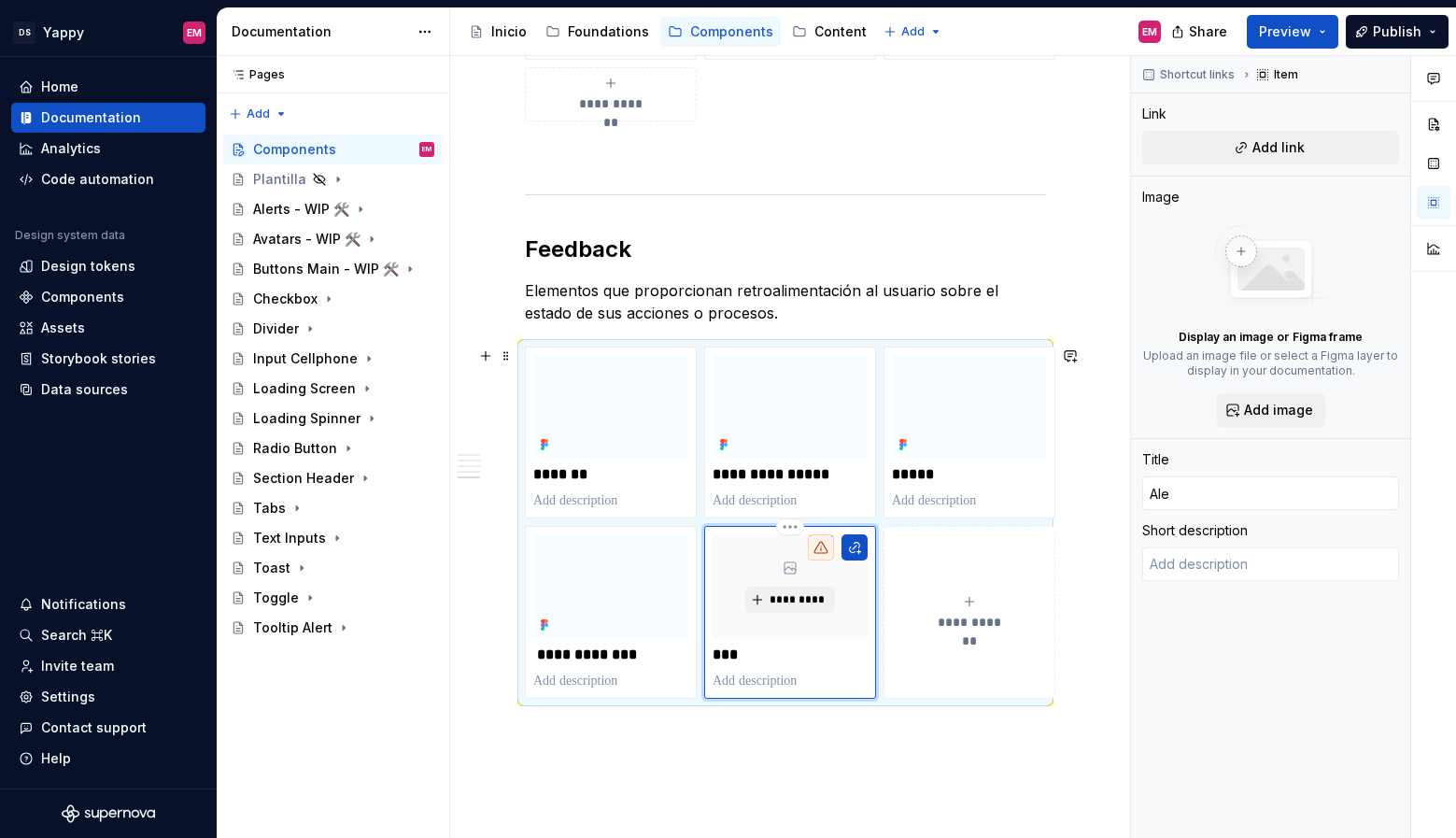 type on "Aler" 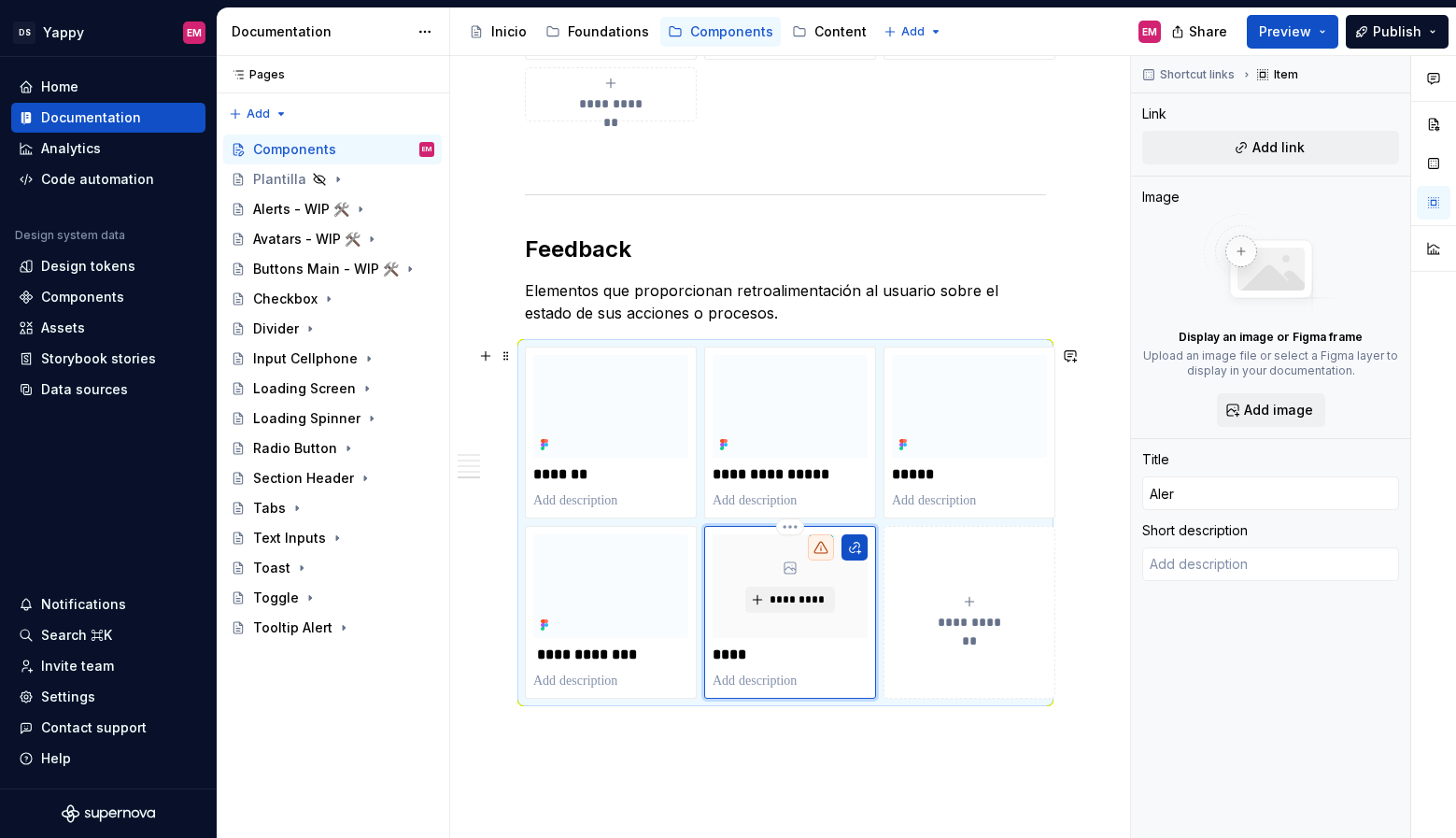type on "*" 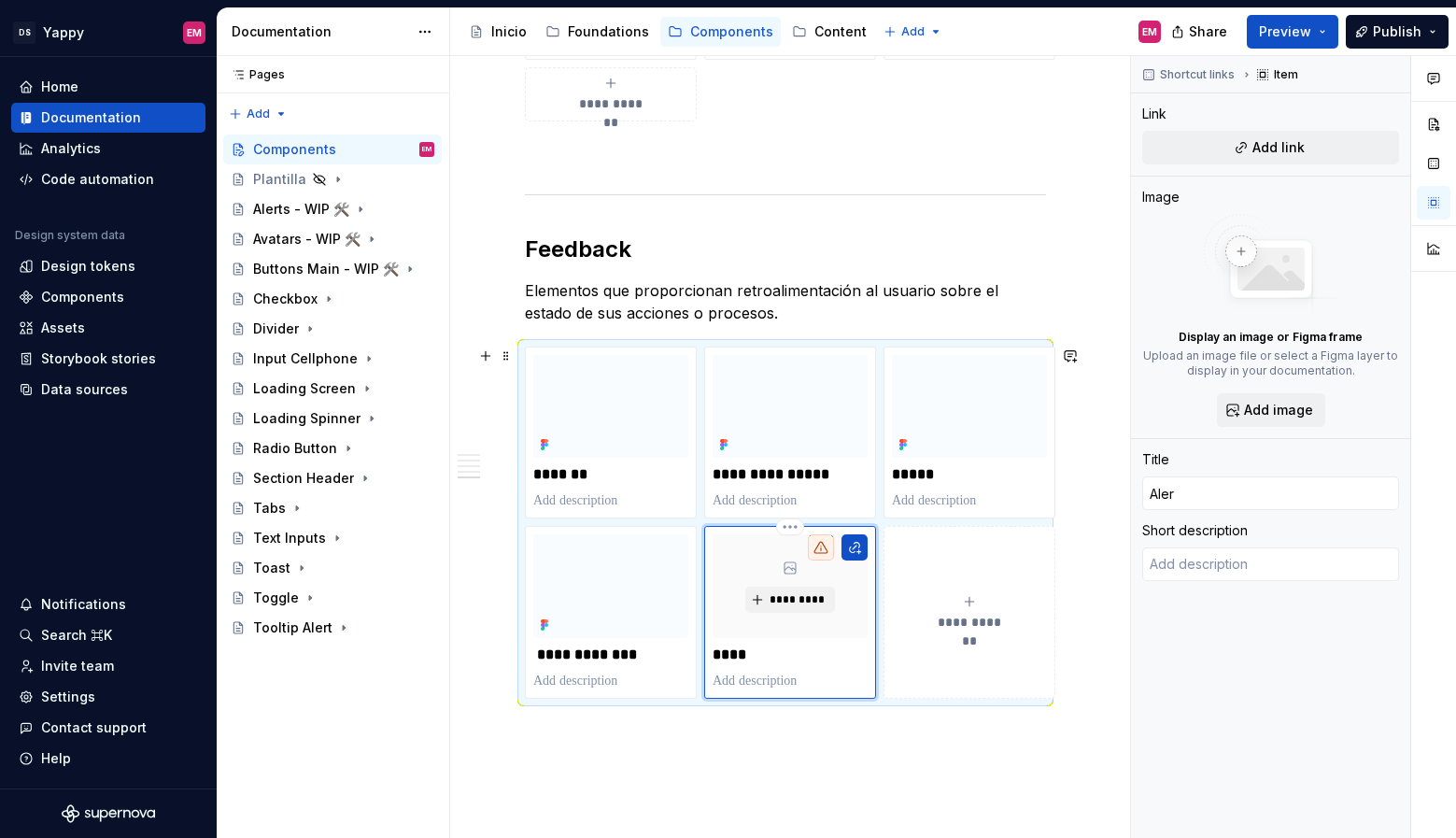 type on "Alert" 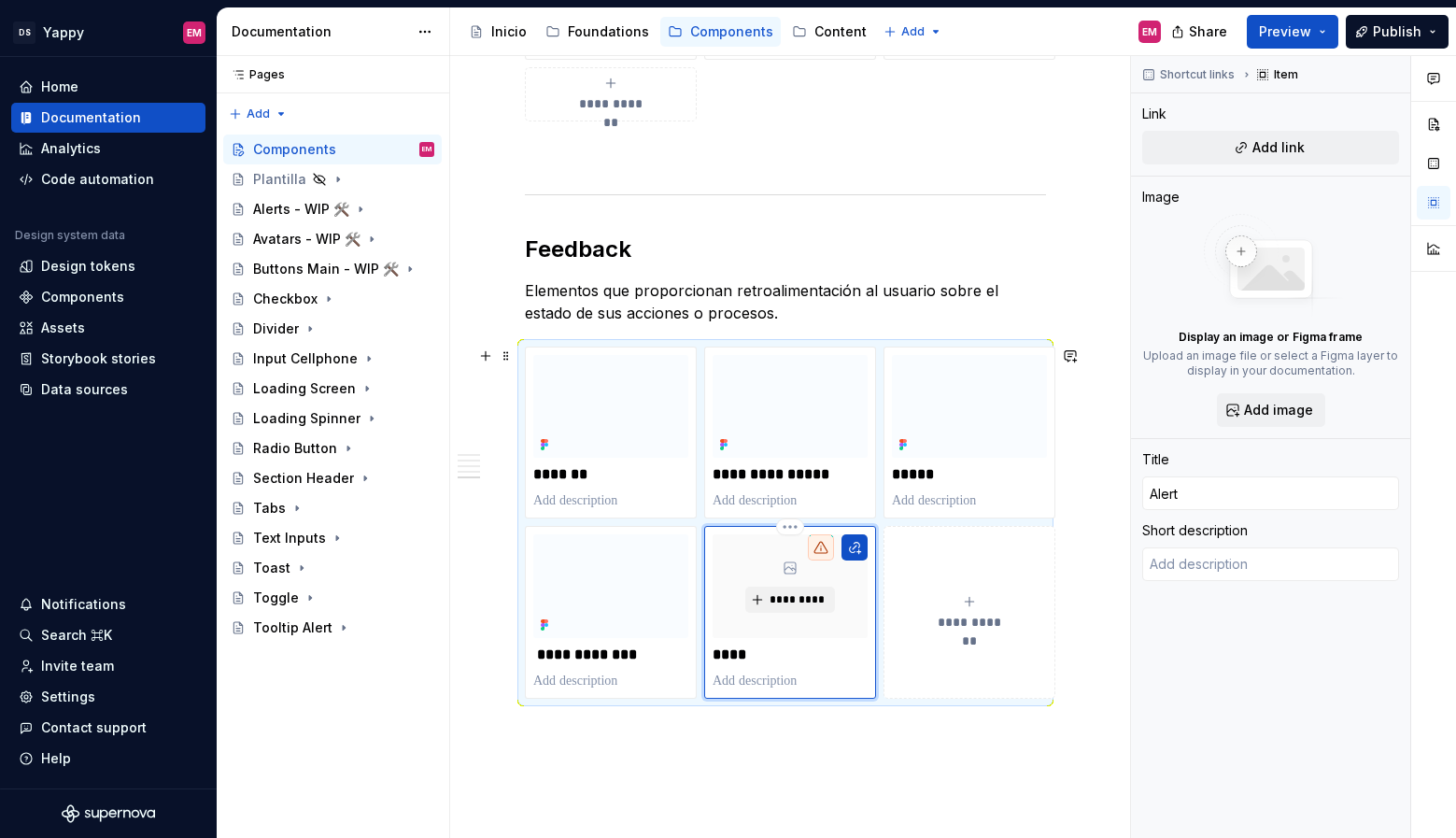 type on "*" 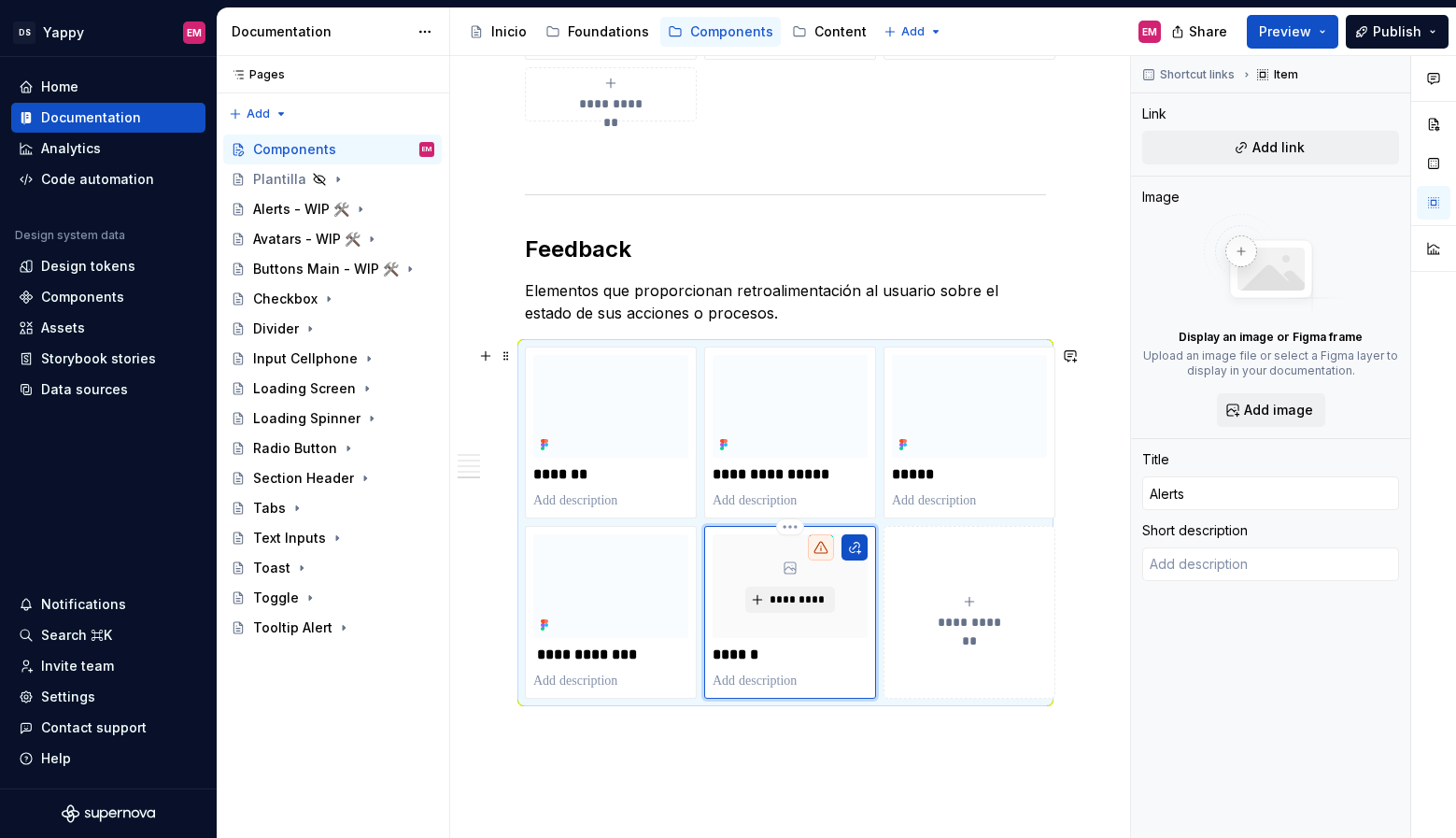 type on "*" 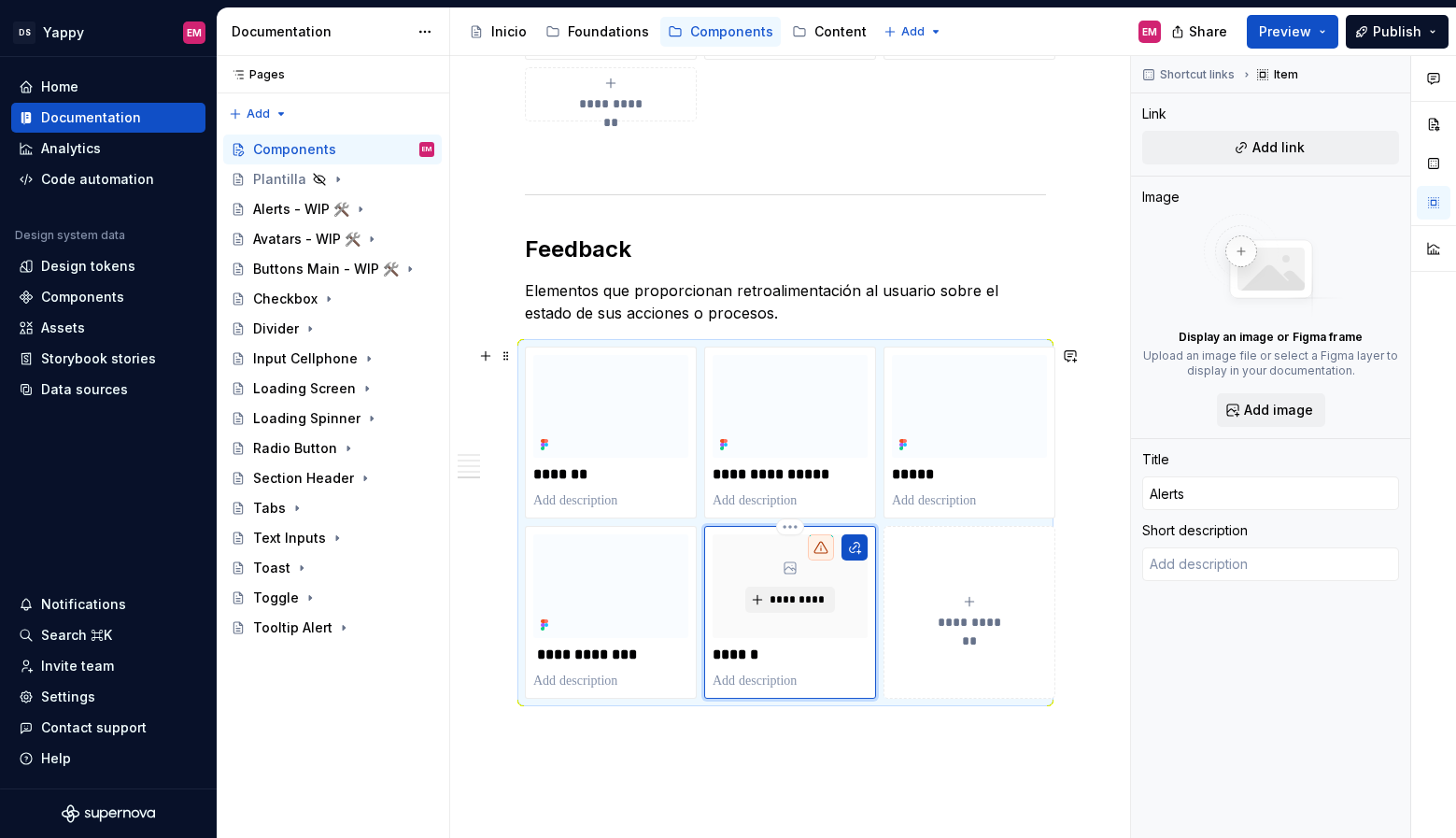 type on "Alerts" 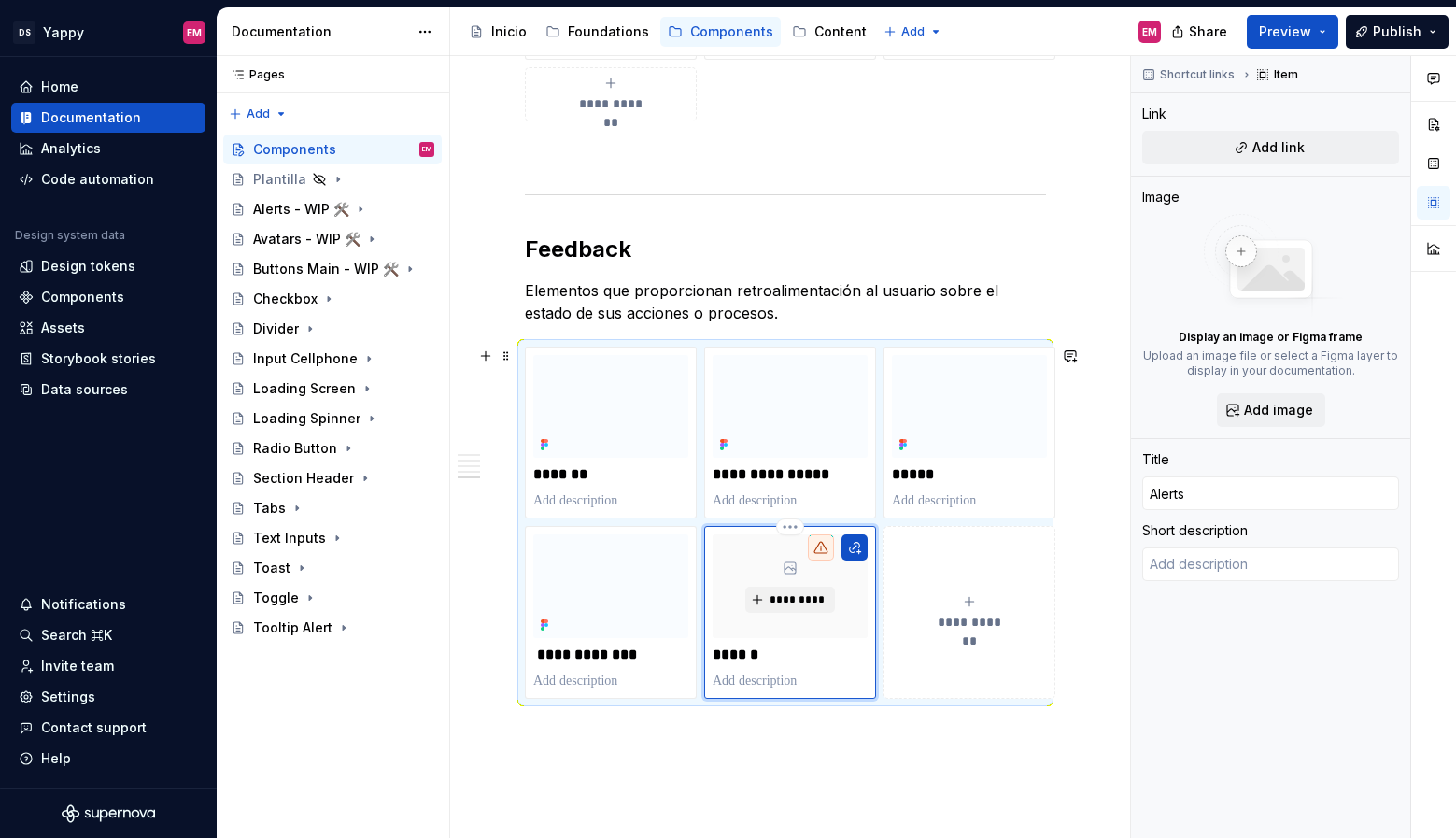 type on "*" 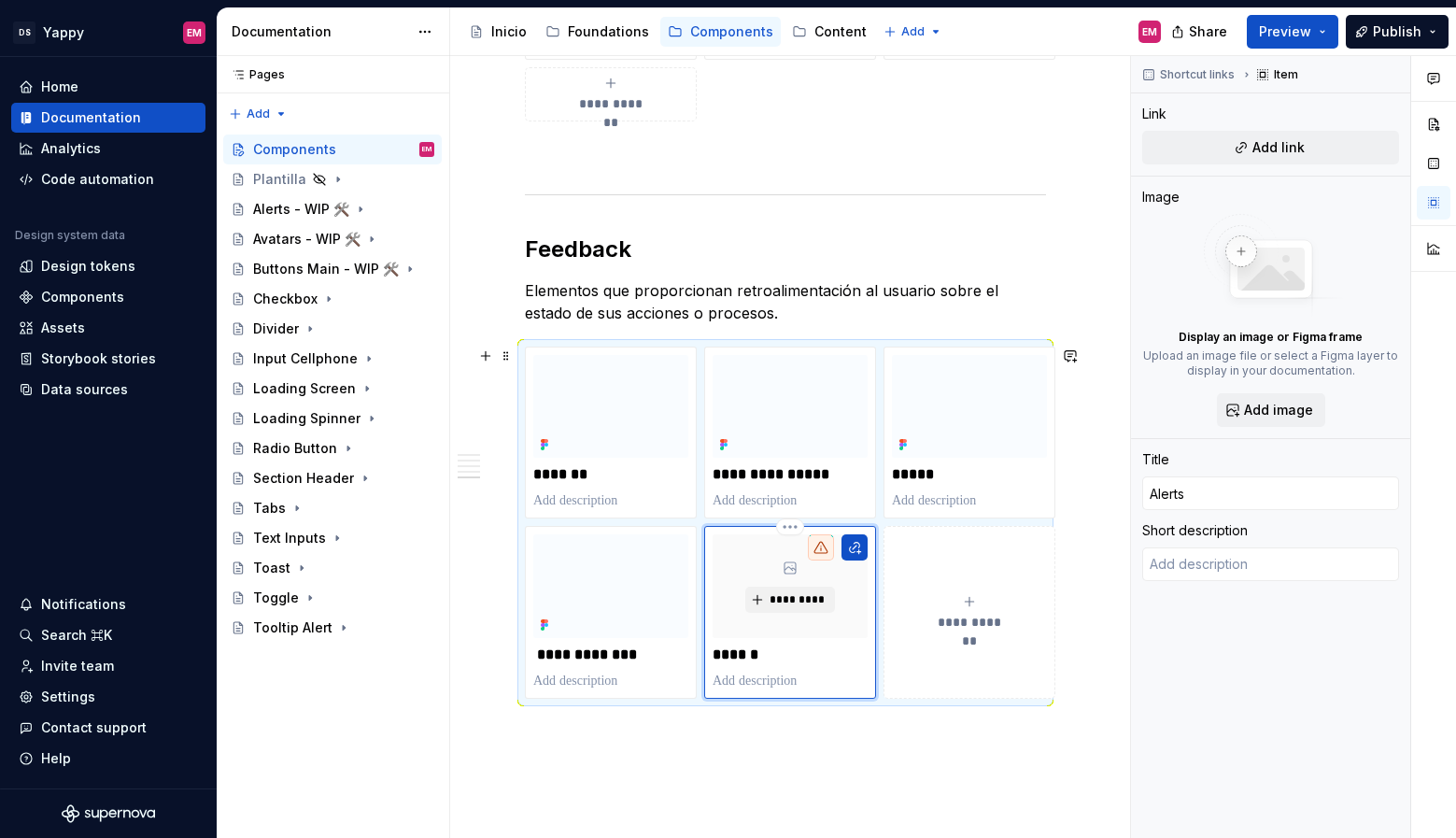 type on "Alerts Avatars - WIP 🛠️" 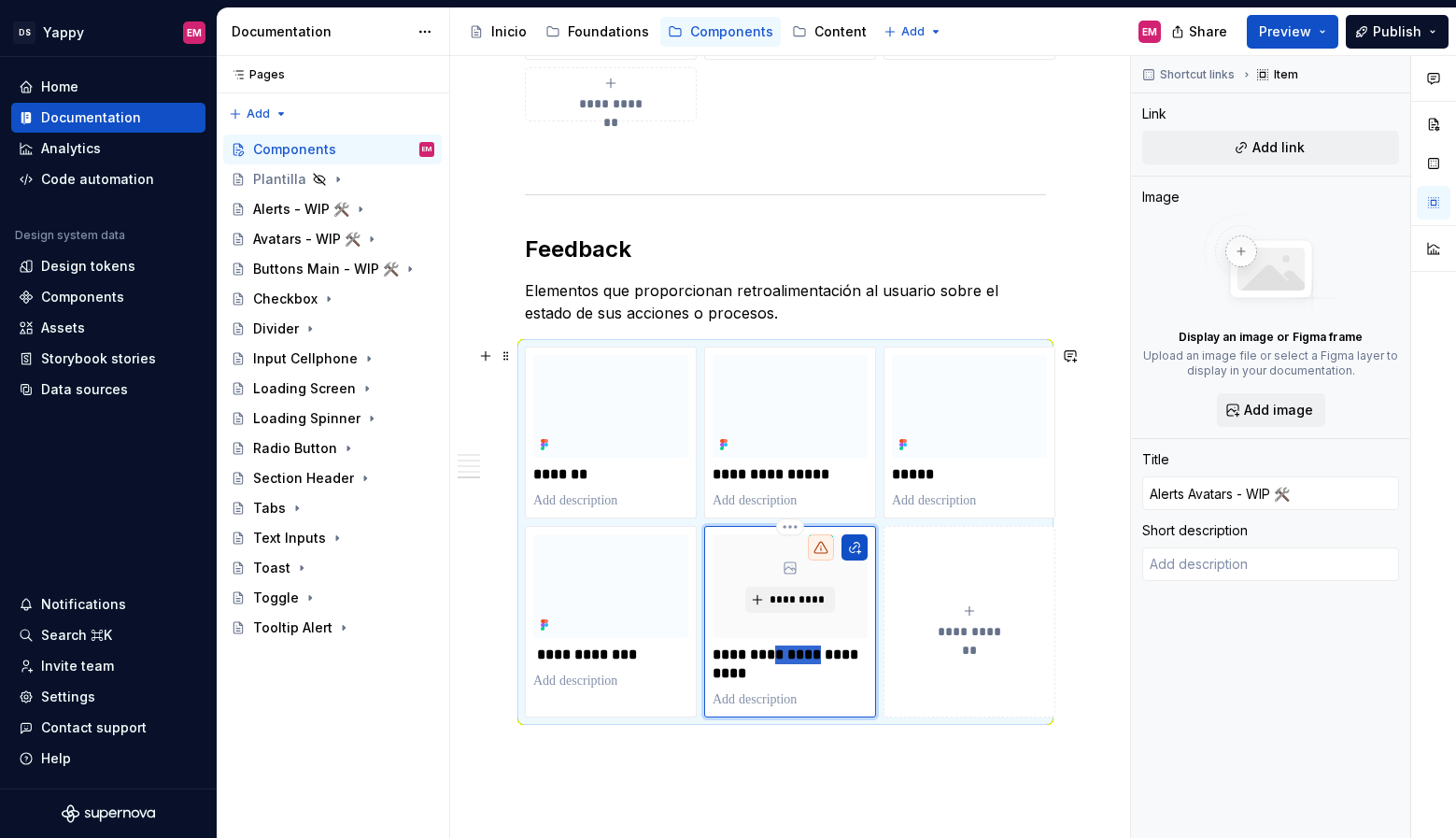 drag, startPoint x: 813, startPoint y: 658, endPoint x: 763, endPoint y: 659, distance: 50.009999 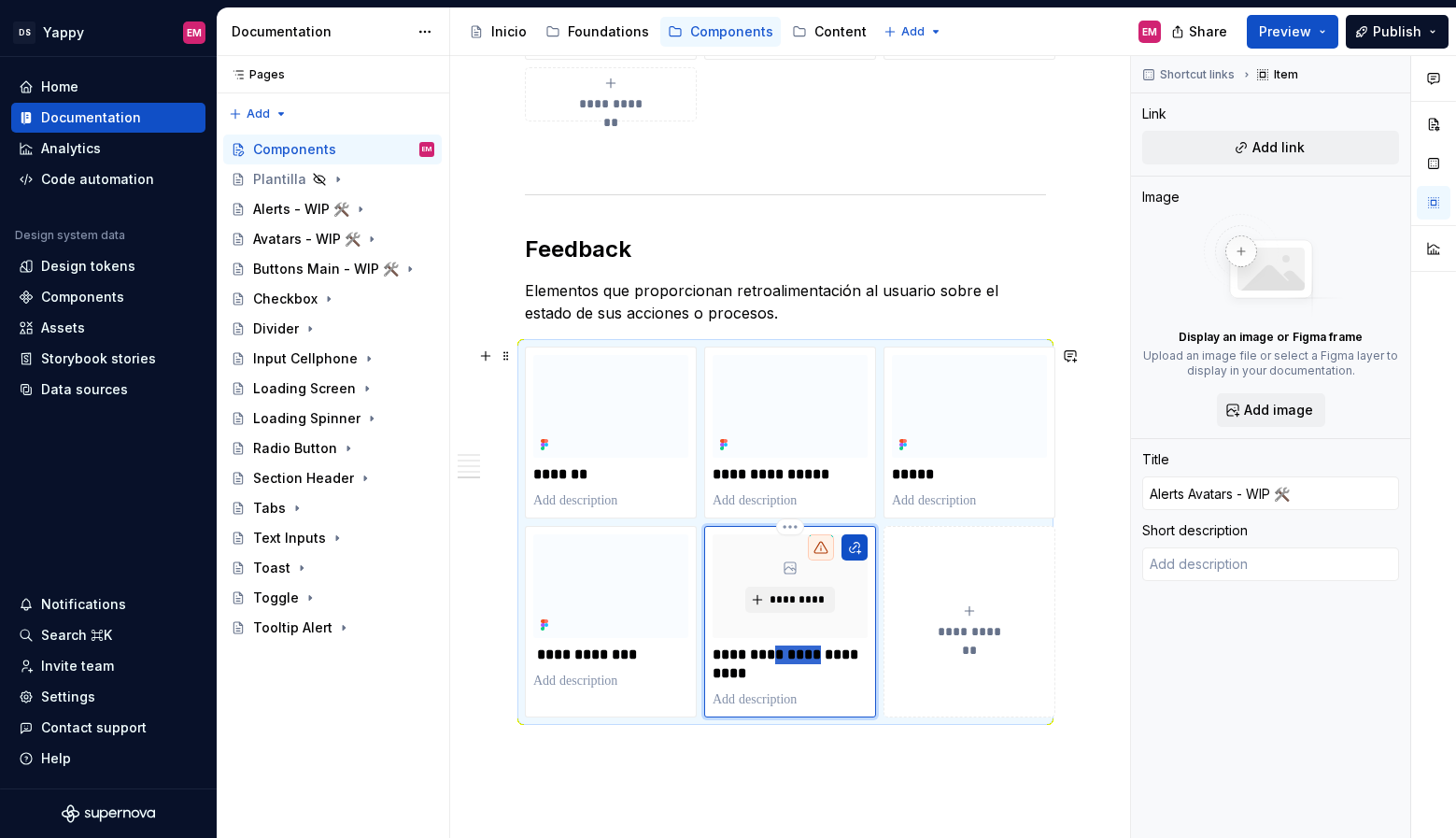 click on "**********" at bounding box center [790, 664] 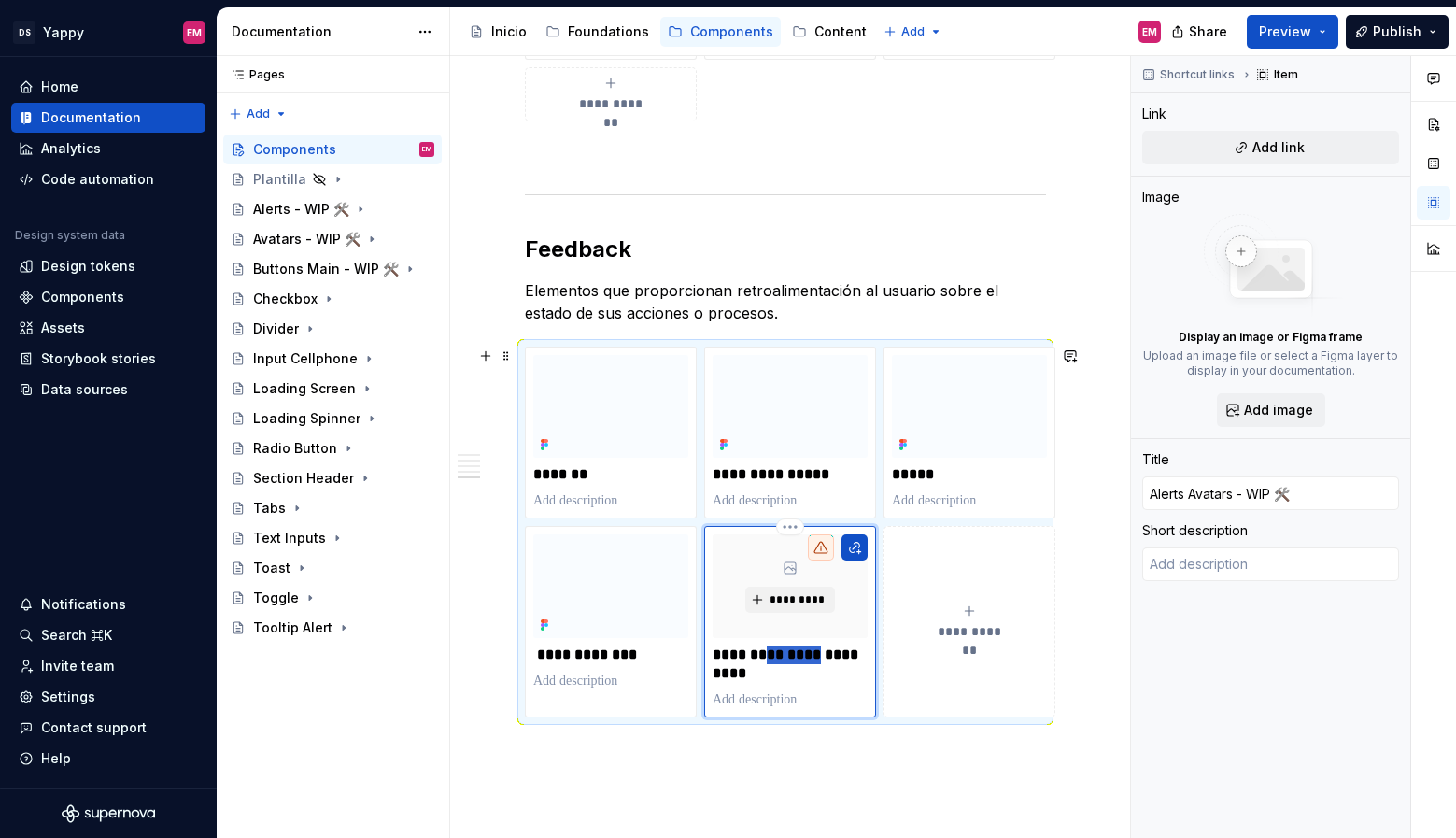 type on "*" 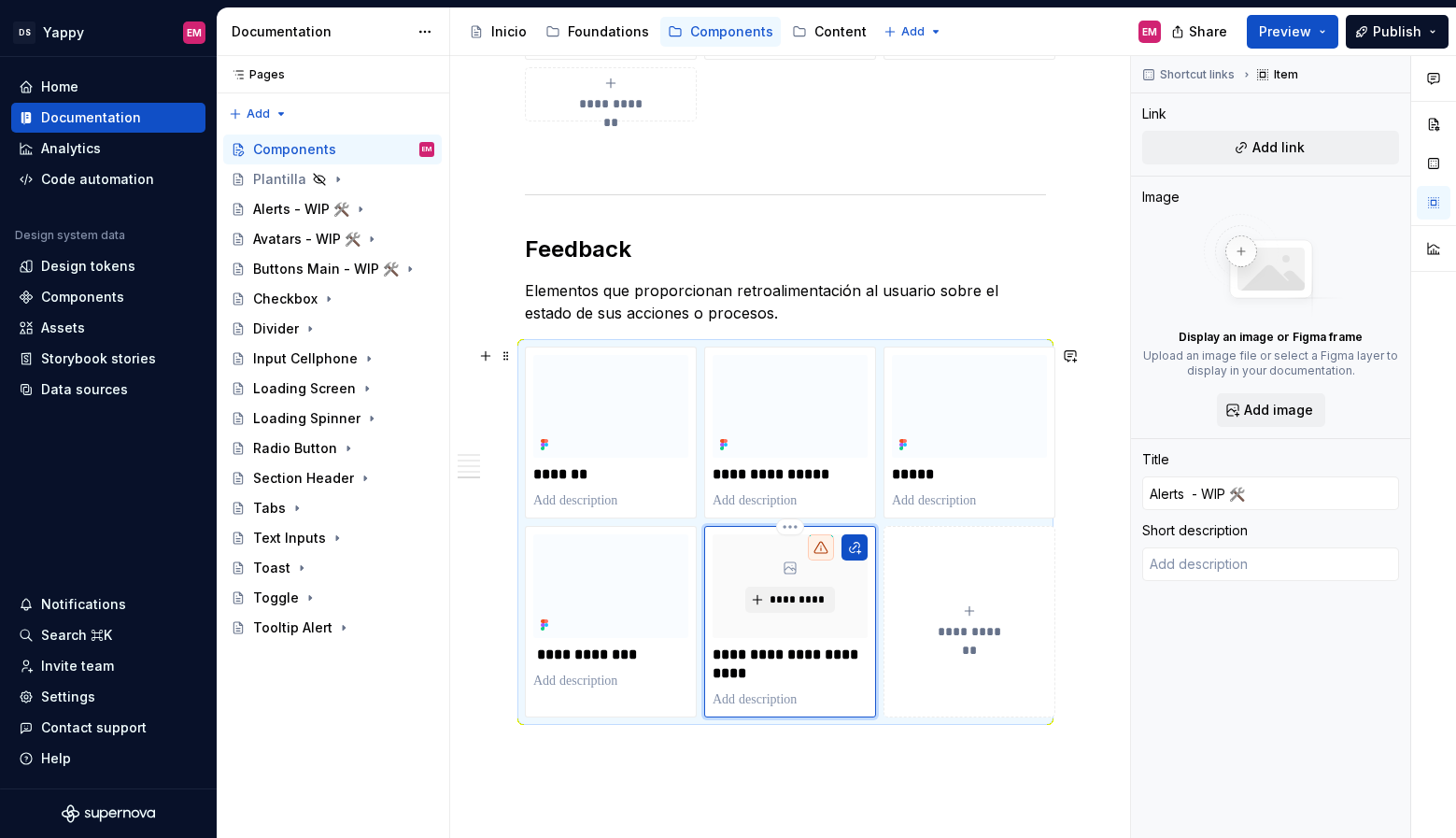 type on "*" 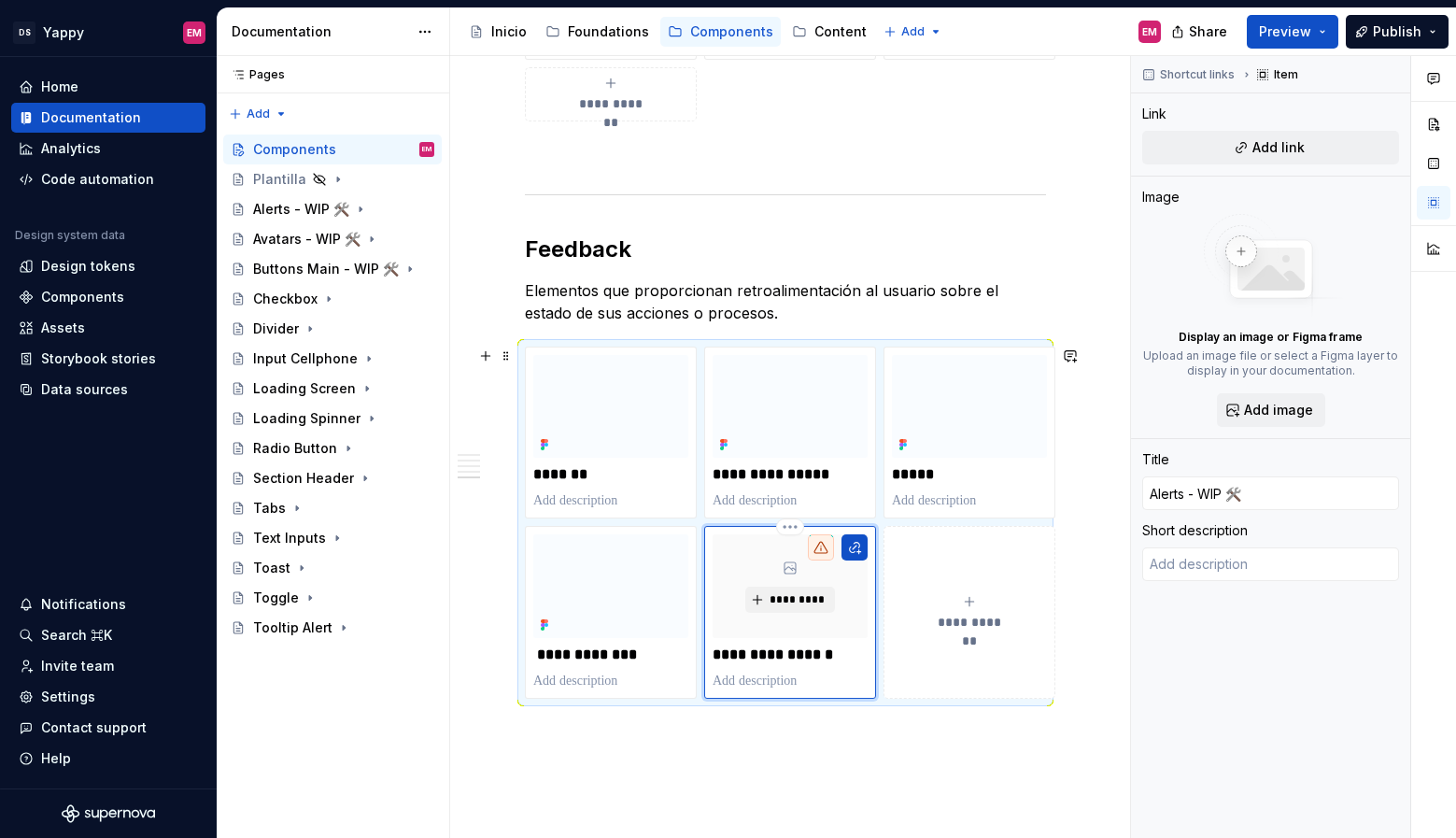 type on "*" 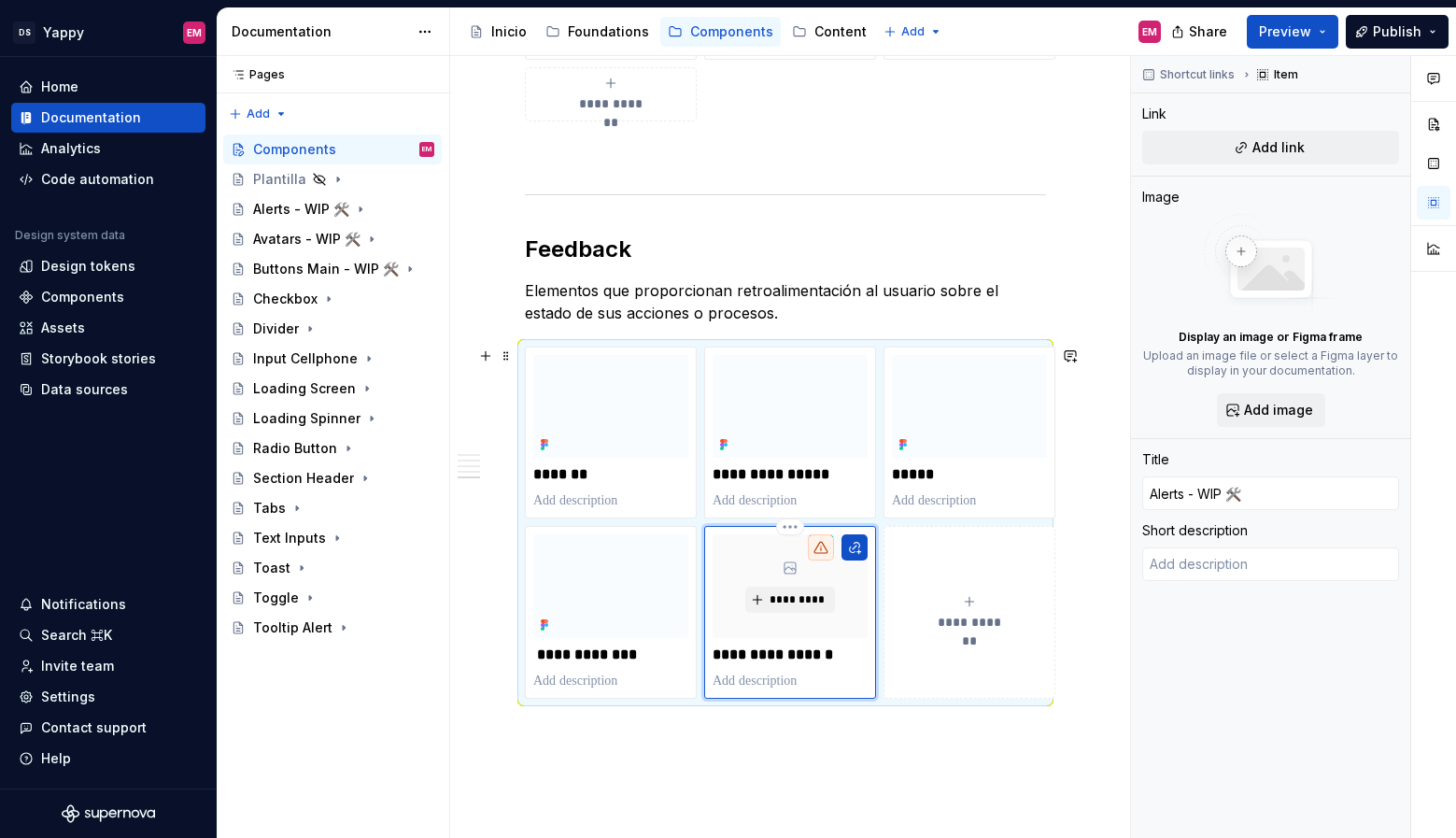 type on "Alerts- WIP 🛠️" 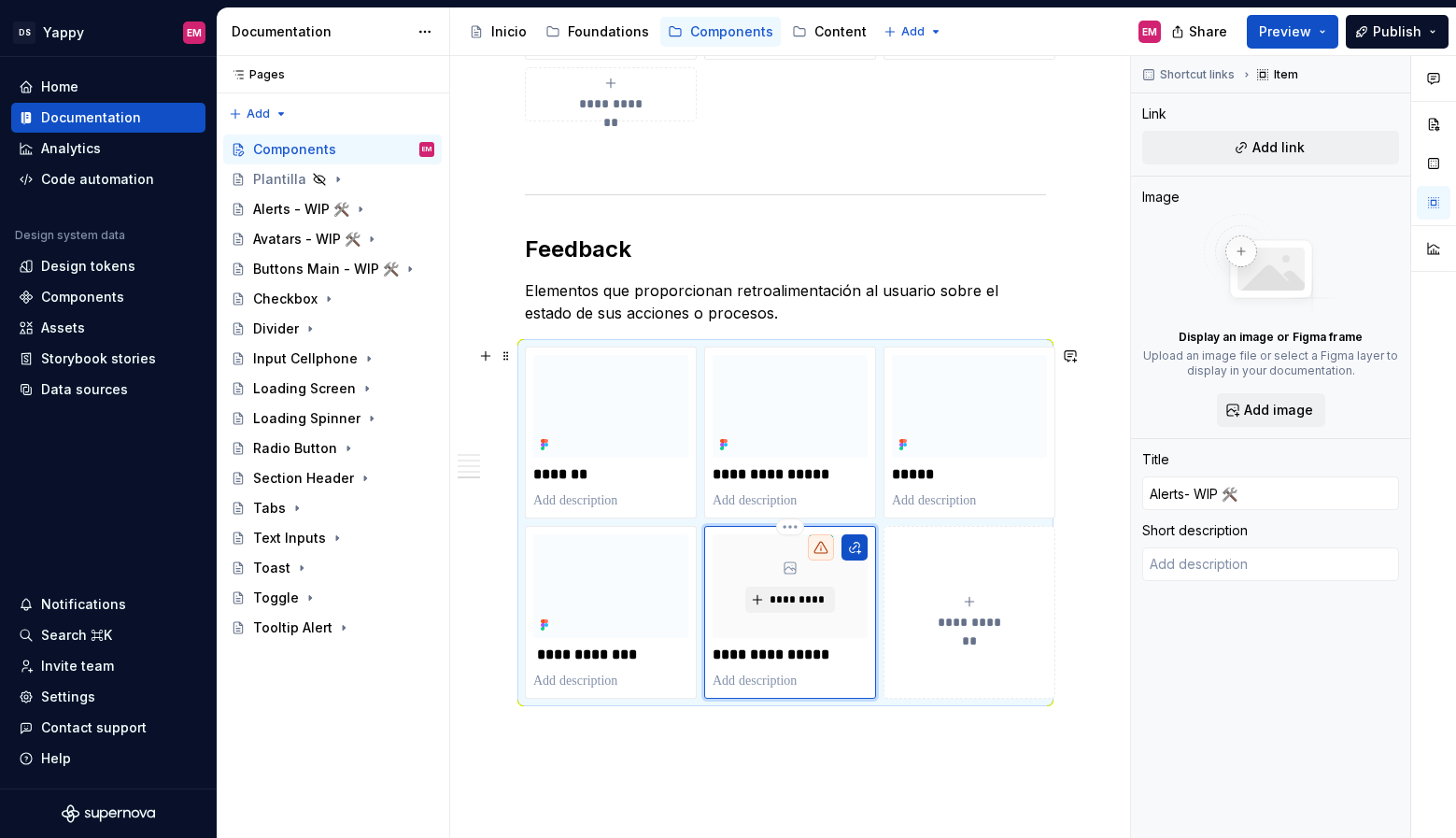 type on "*" 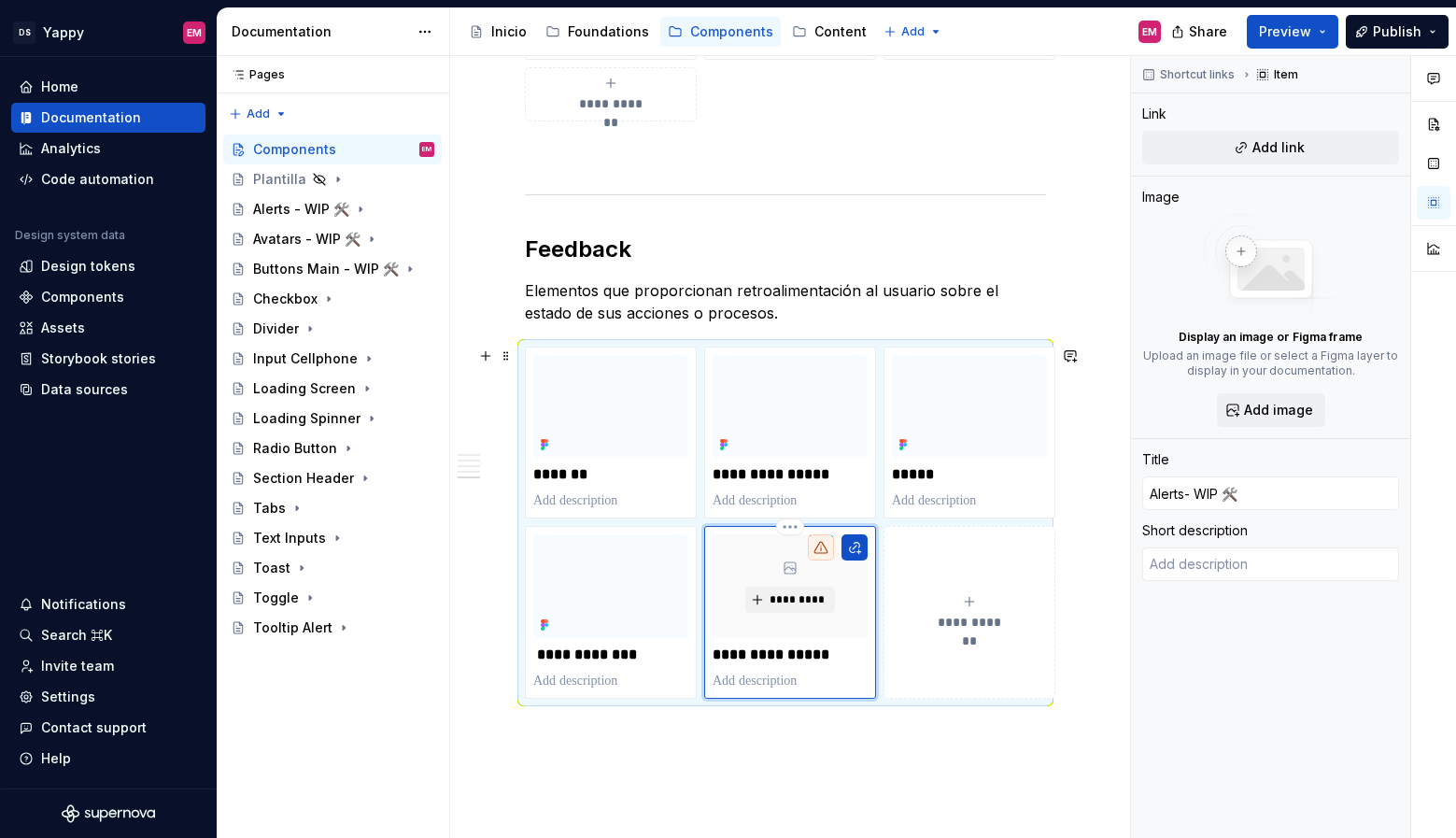 type on "Alerts - WIP 🛠️" 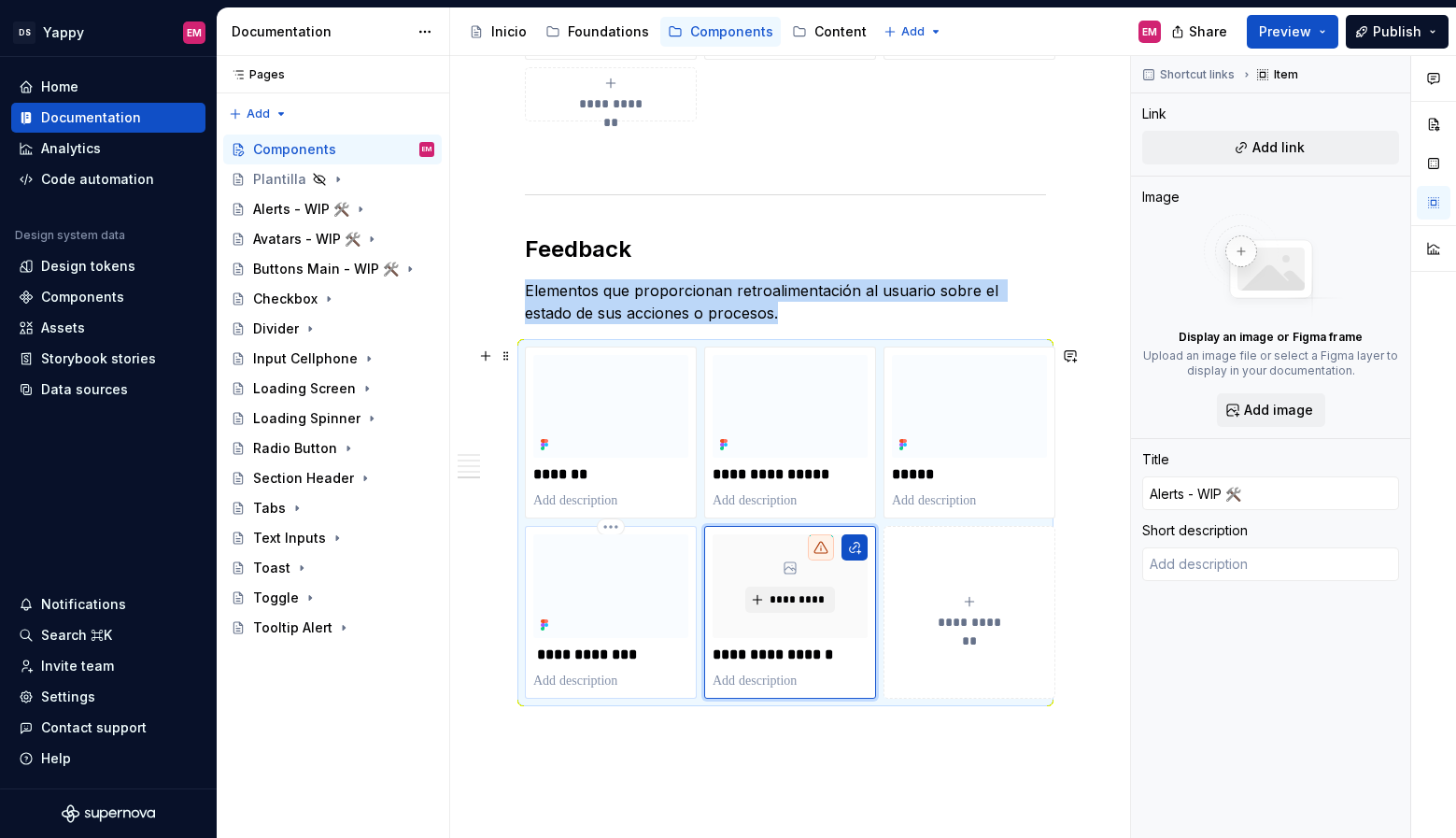 click at bounding box center (611, 586) 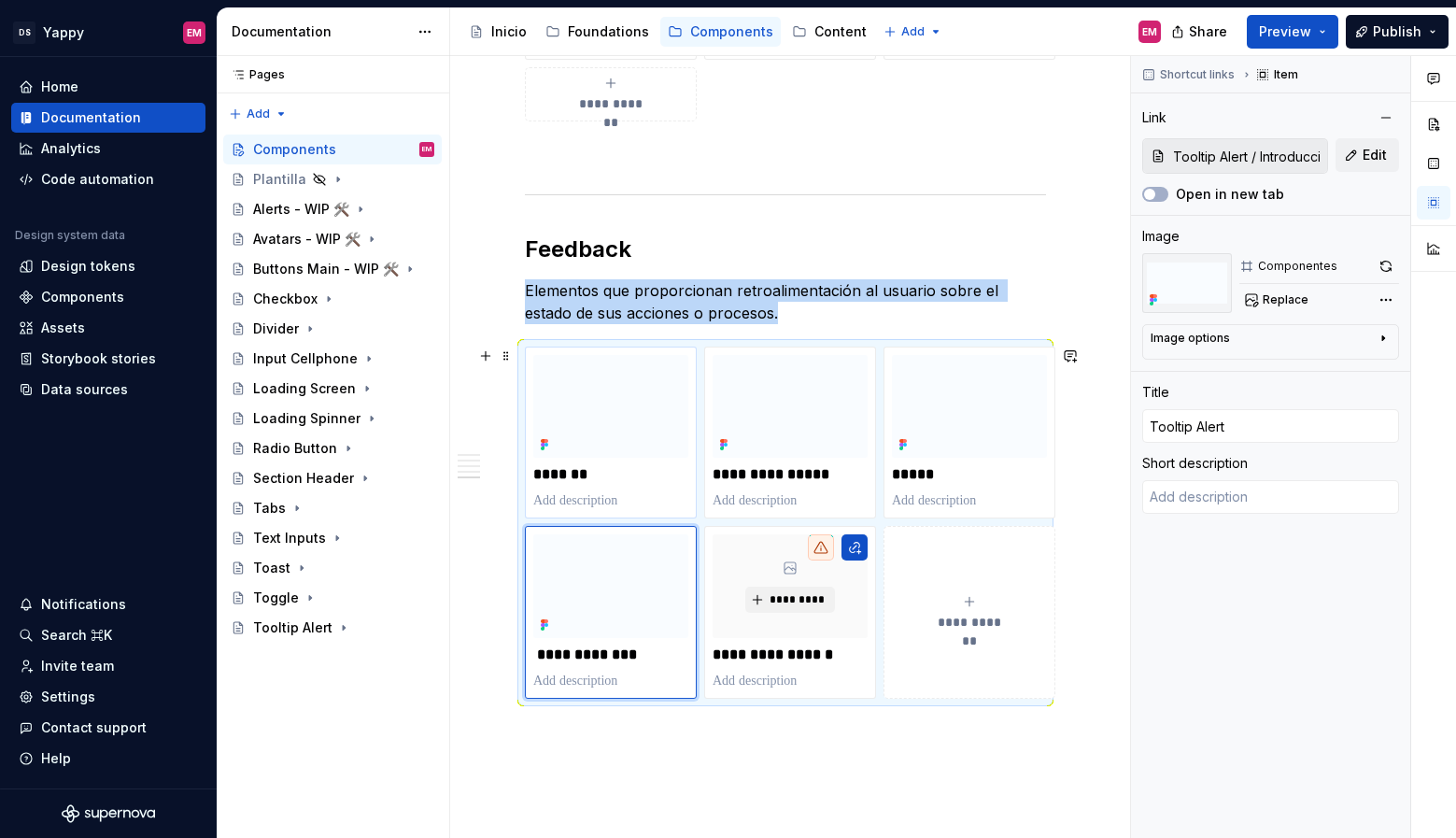 type on "*" 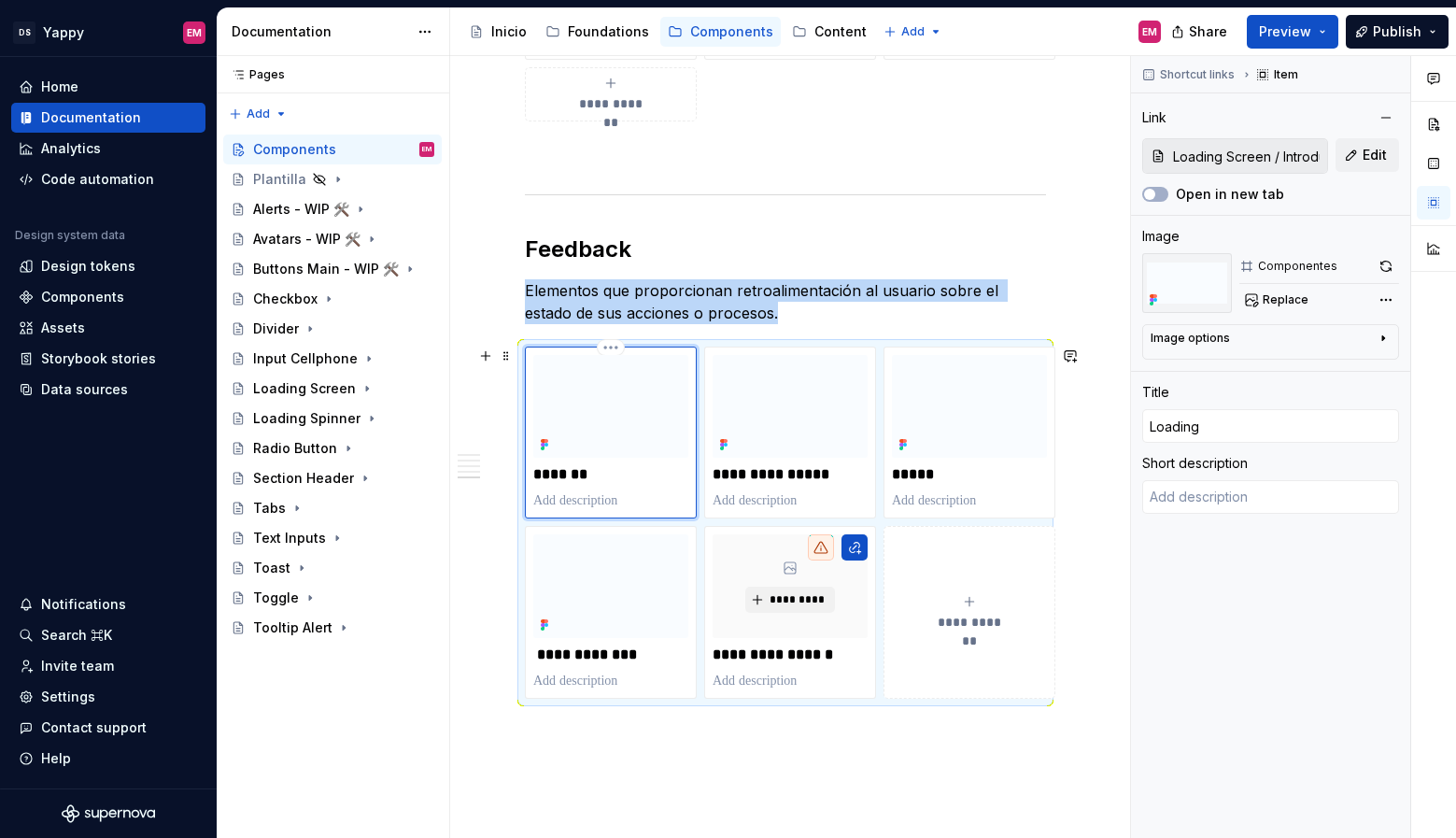 click at bounding box center (611, 406) 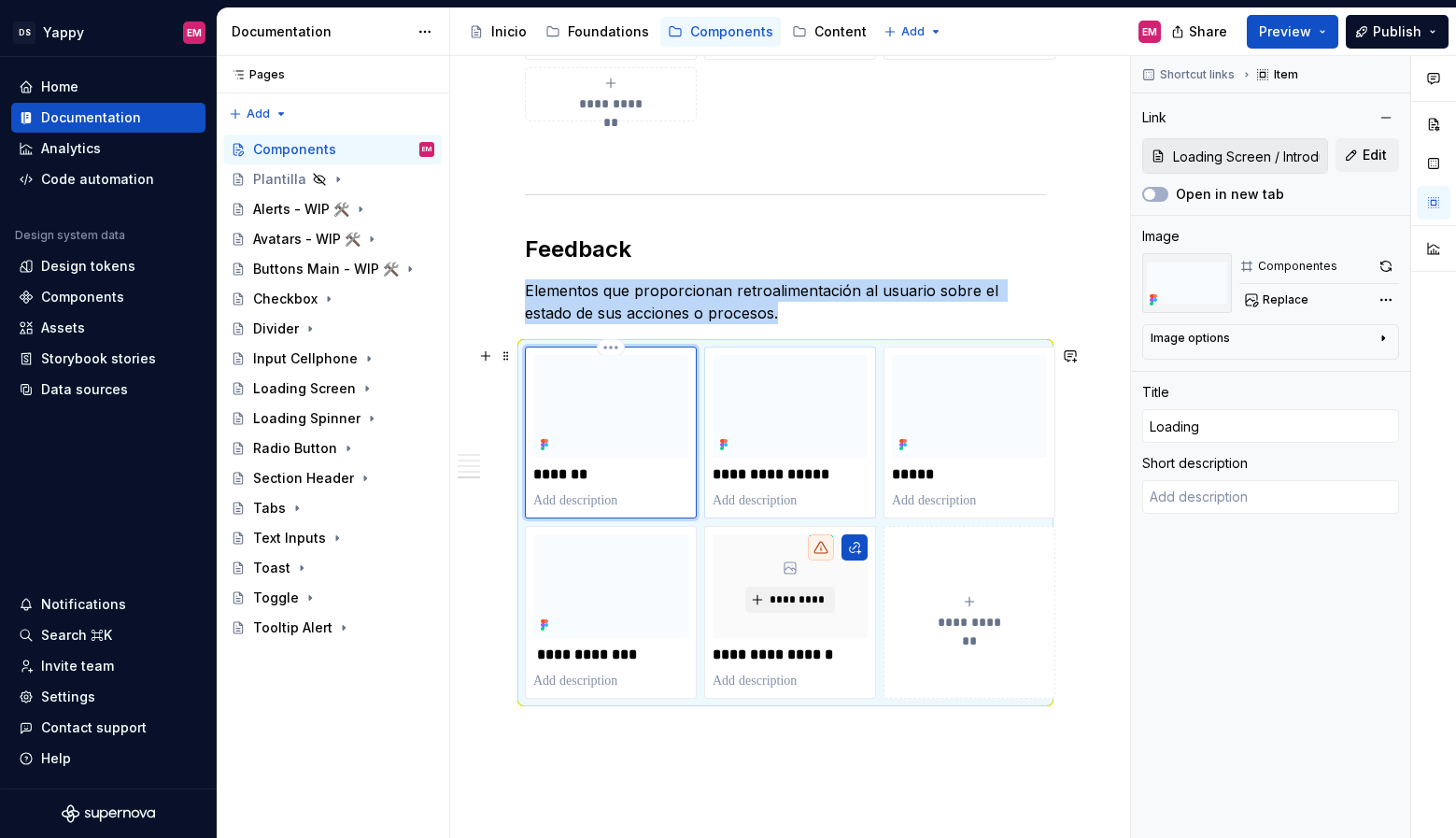 type on "*" 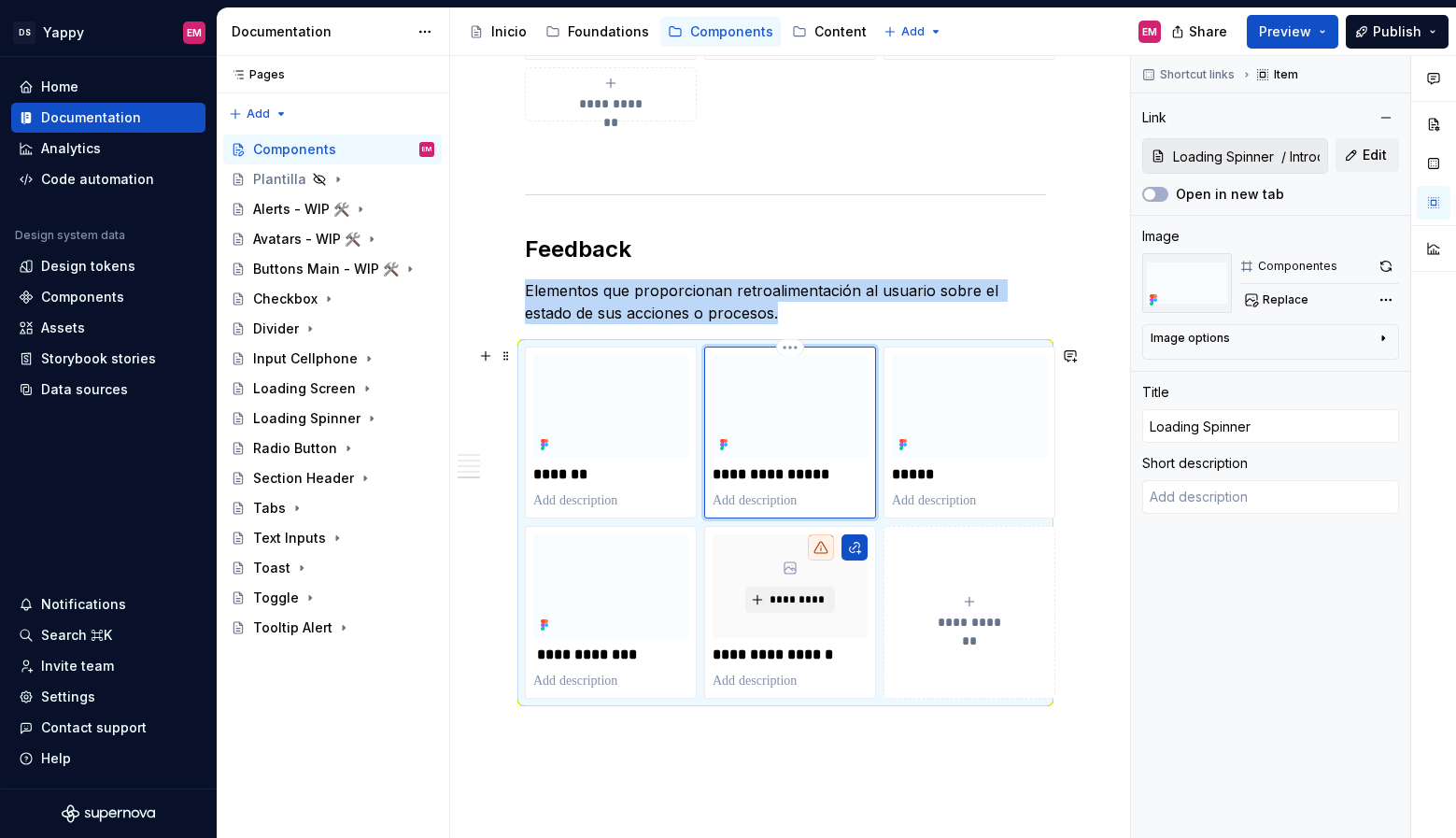 click at bounding box center (790, 406) 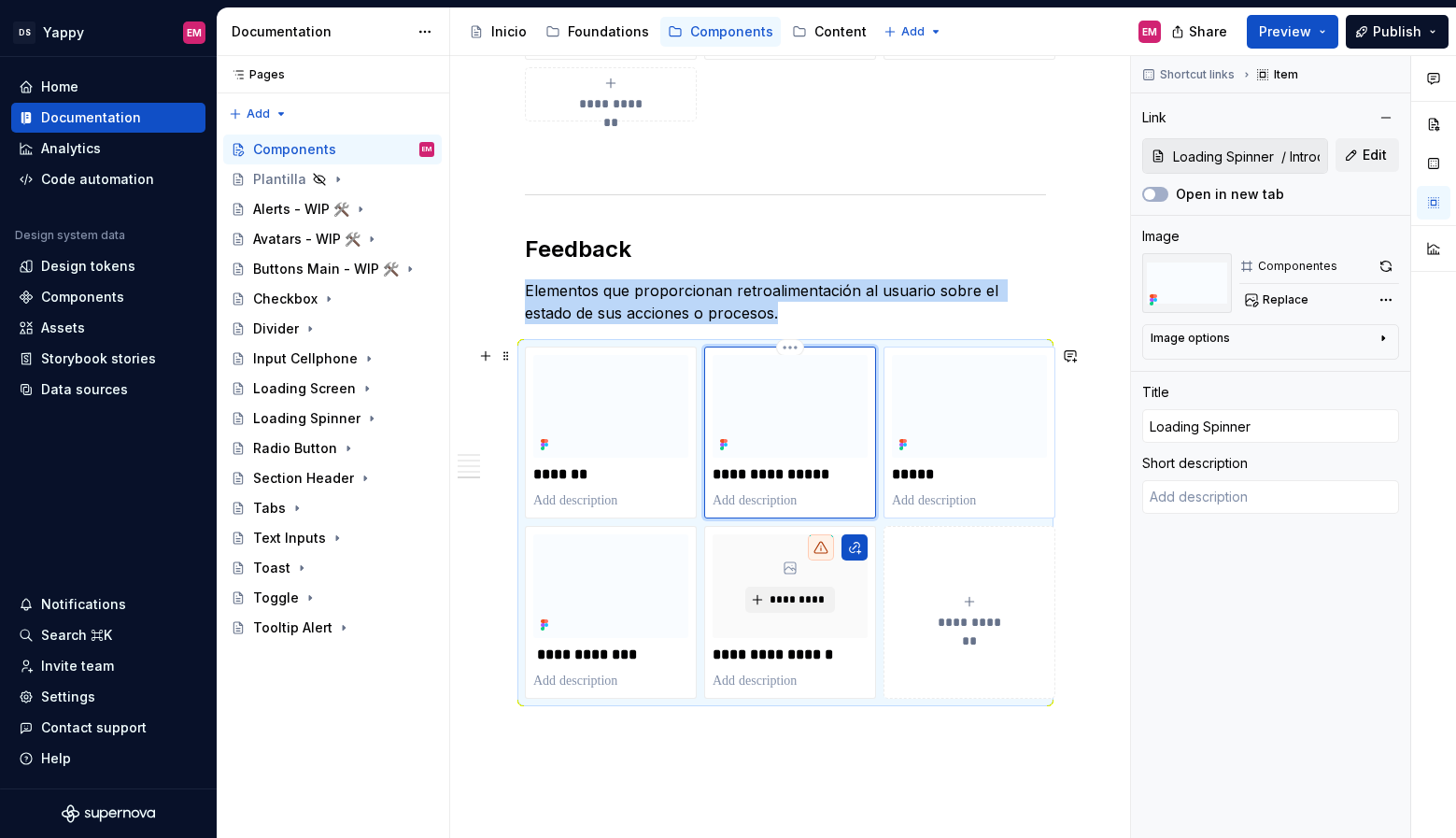 type on "*" 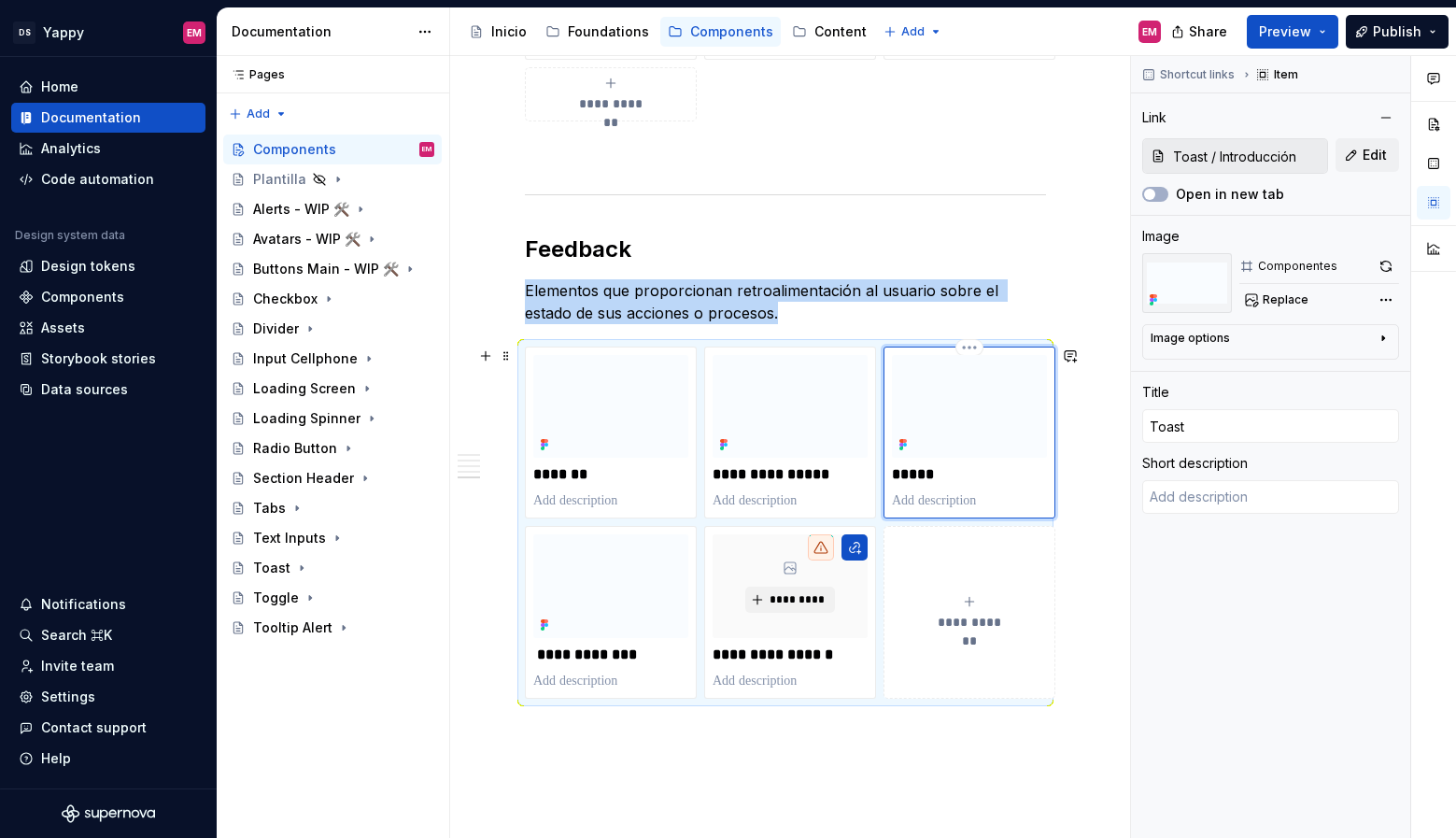 click at bounding box center [969, 406] 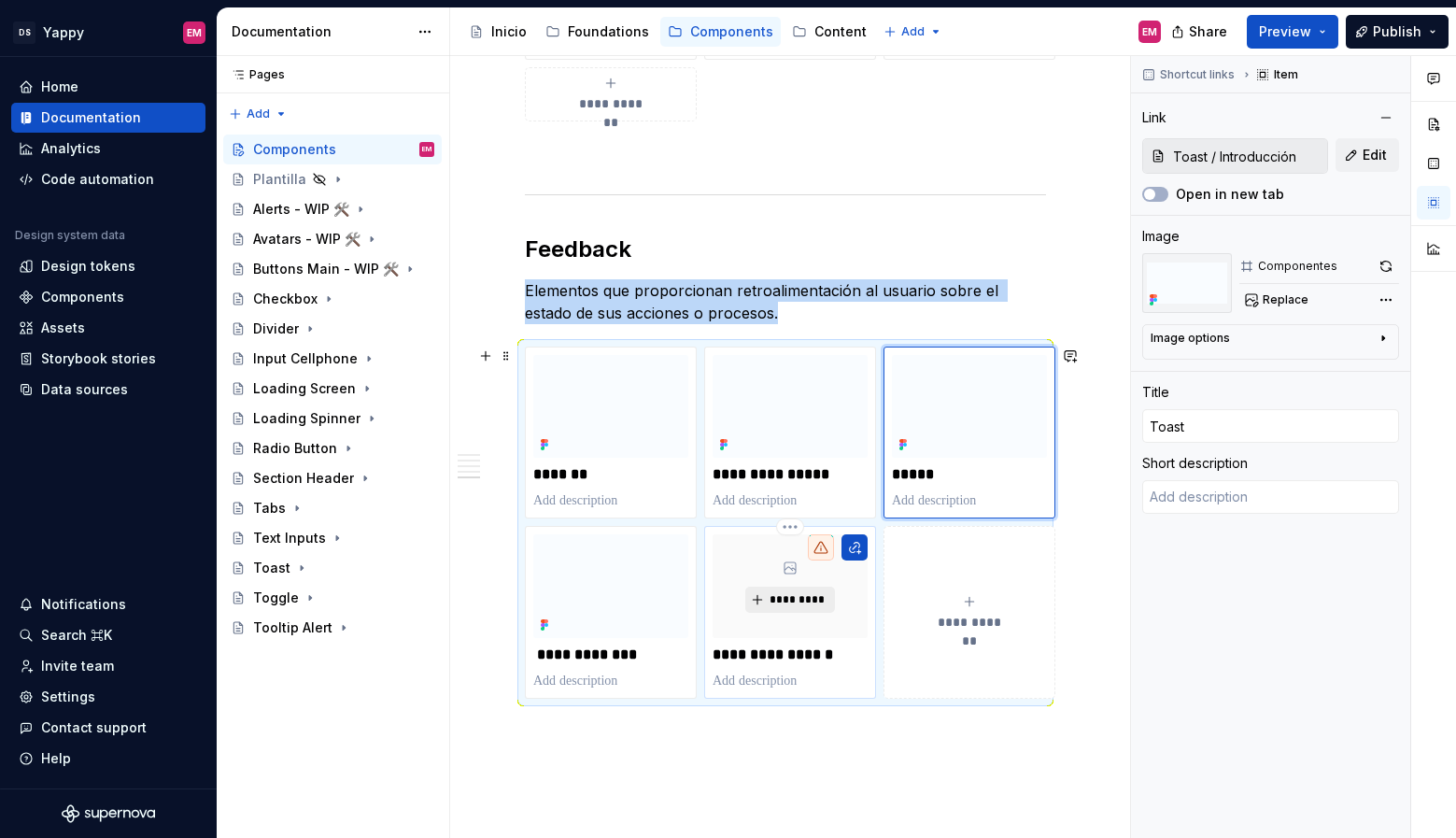 click on "*********" at bounding box center (789, 600) 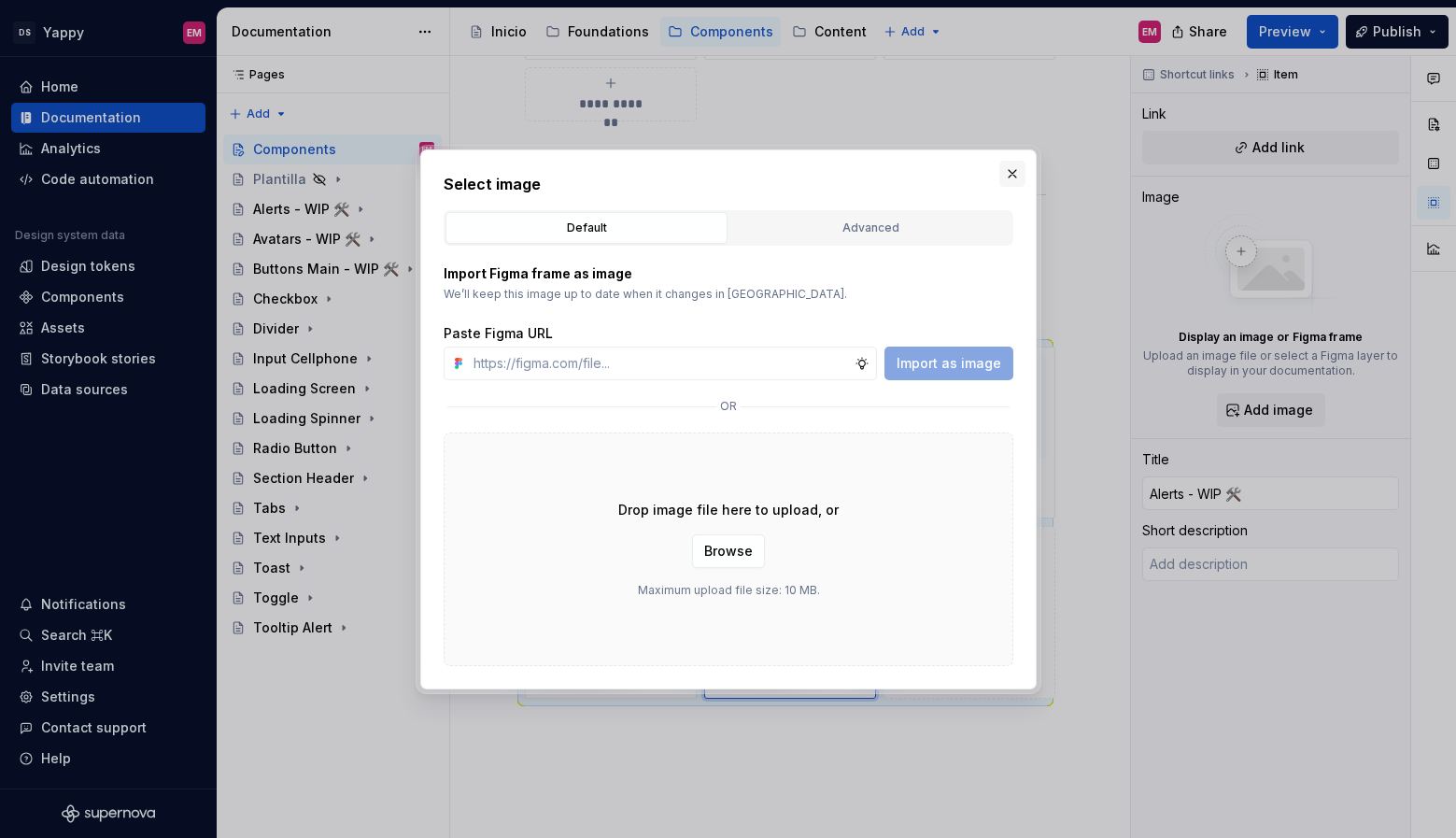 click at bounding box center (1012, 174) 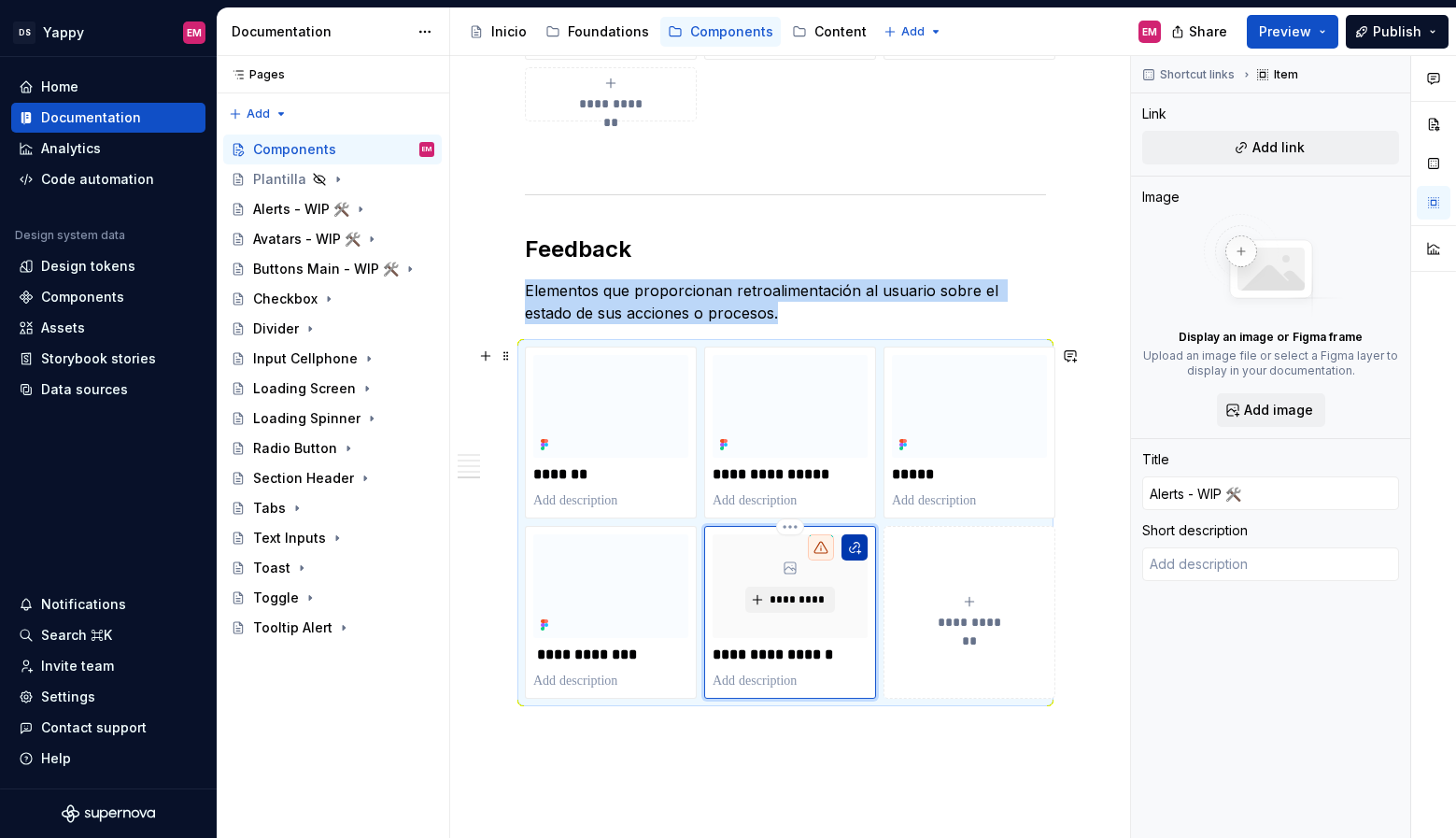click at bounding box center (855, 547) 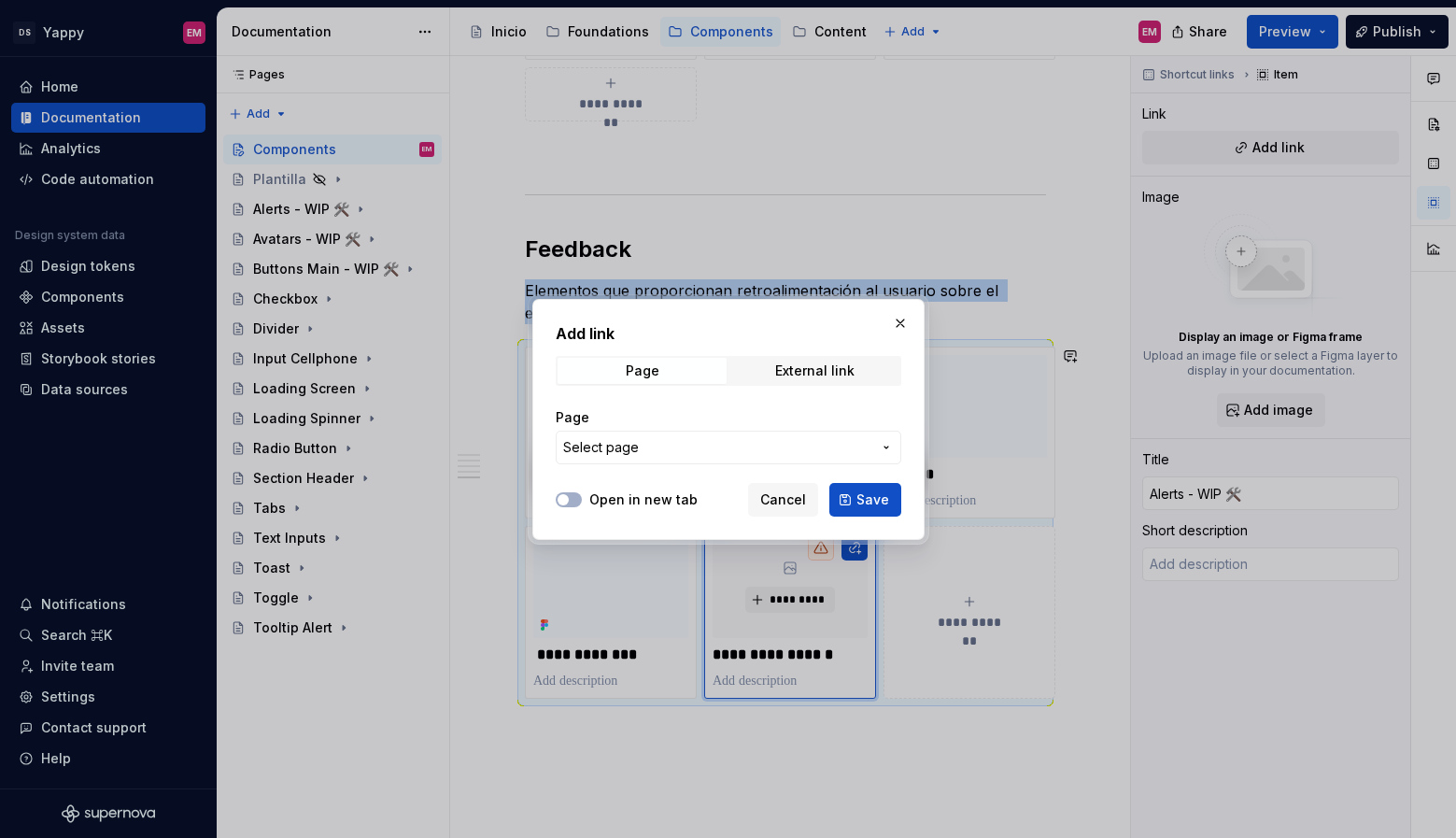 click on "Select page" at bounding box center [717, 447] 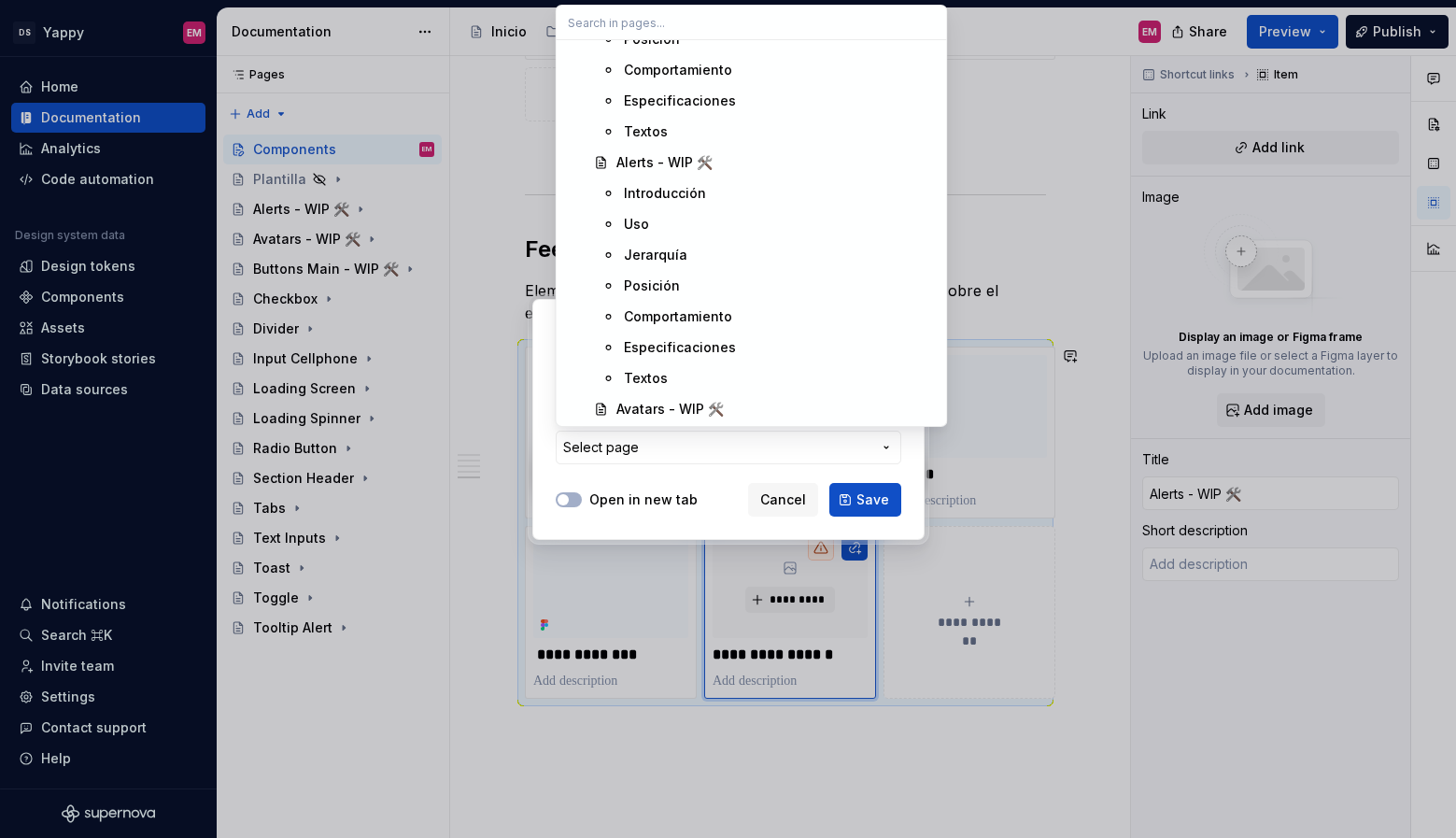 scroll, scrollTop: 401, scrollLeft: 0, axis: vertical 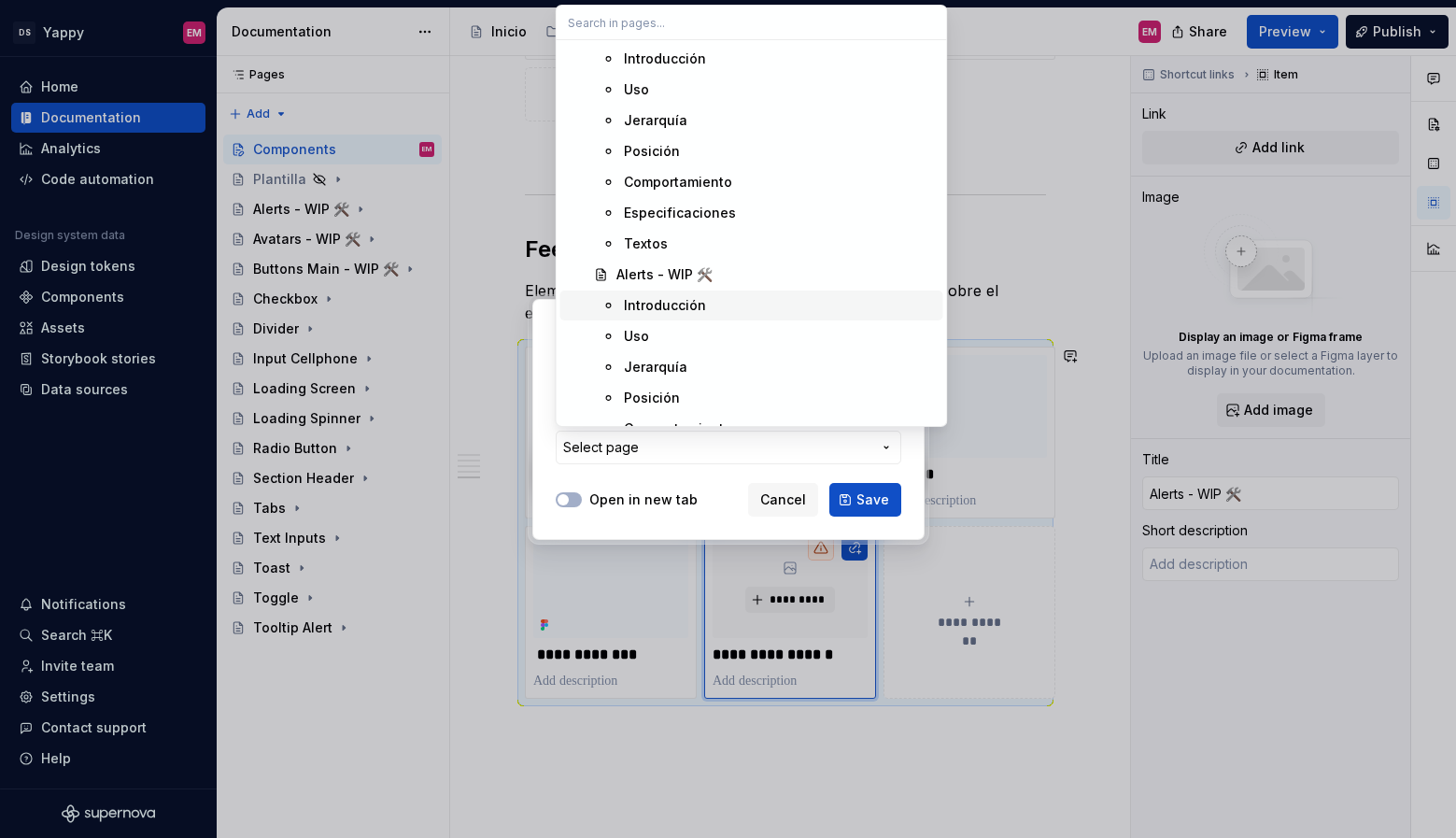 click on "Introducción" at bounding box center [665, 305] 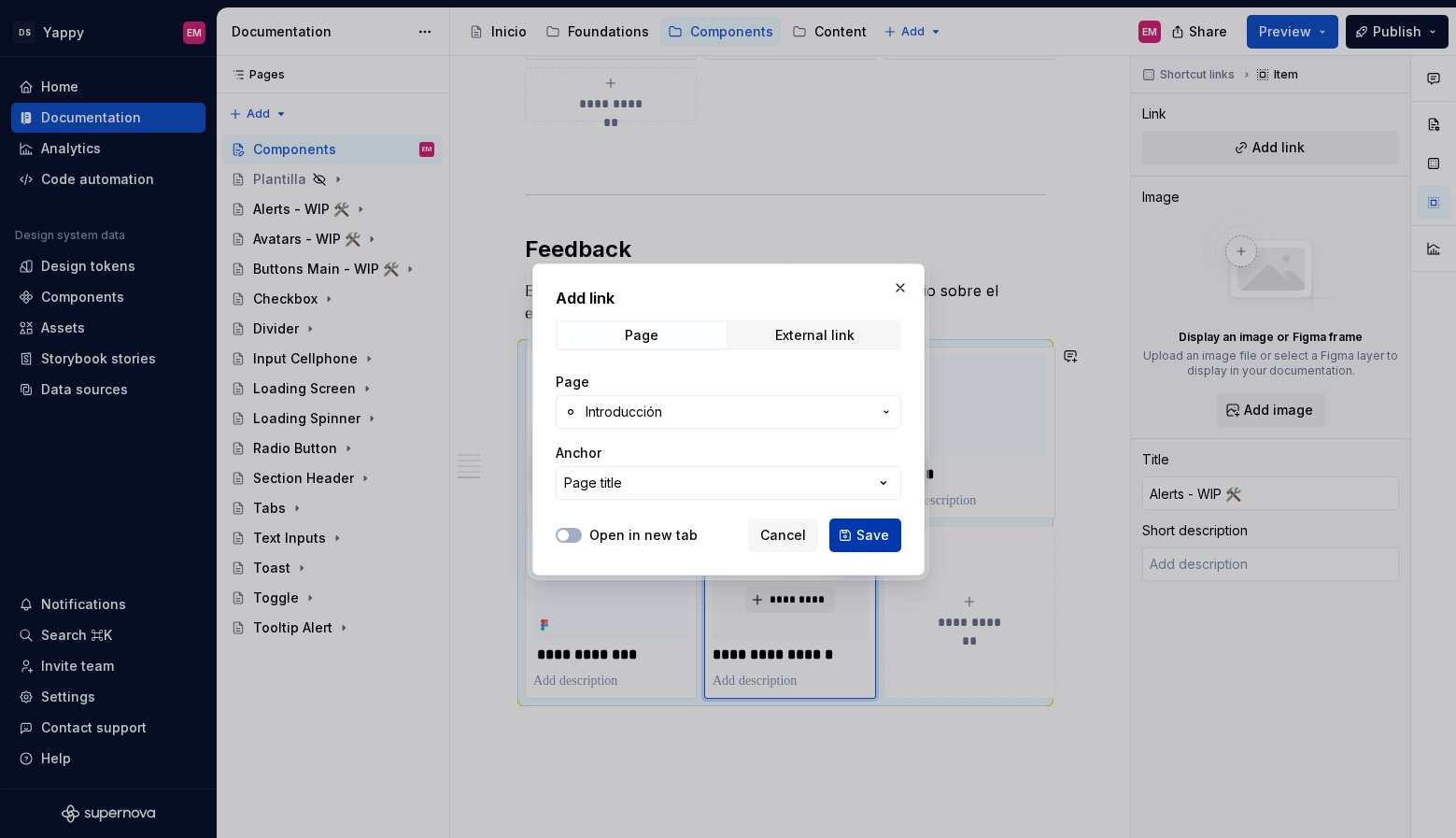 click on "Save" at bounding box center [872, 535] 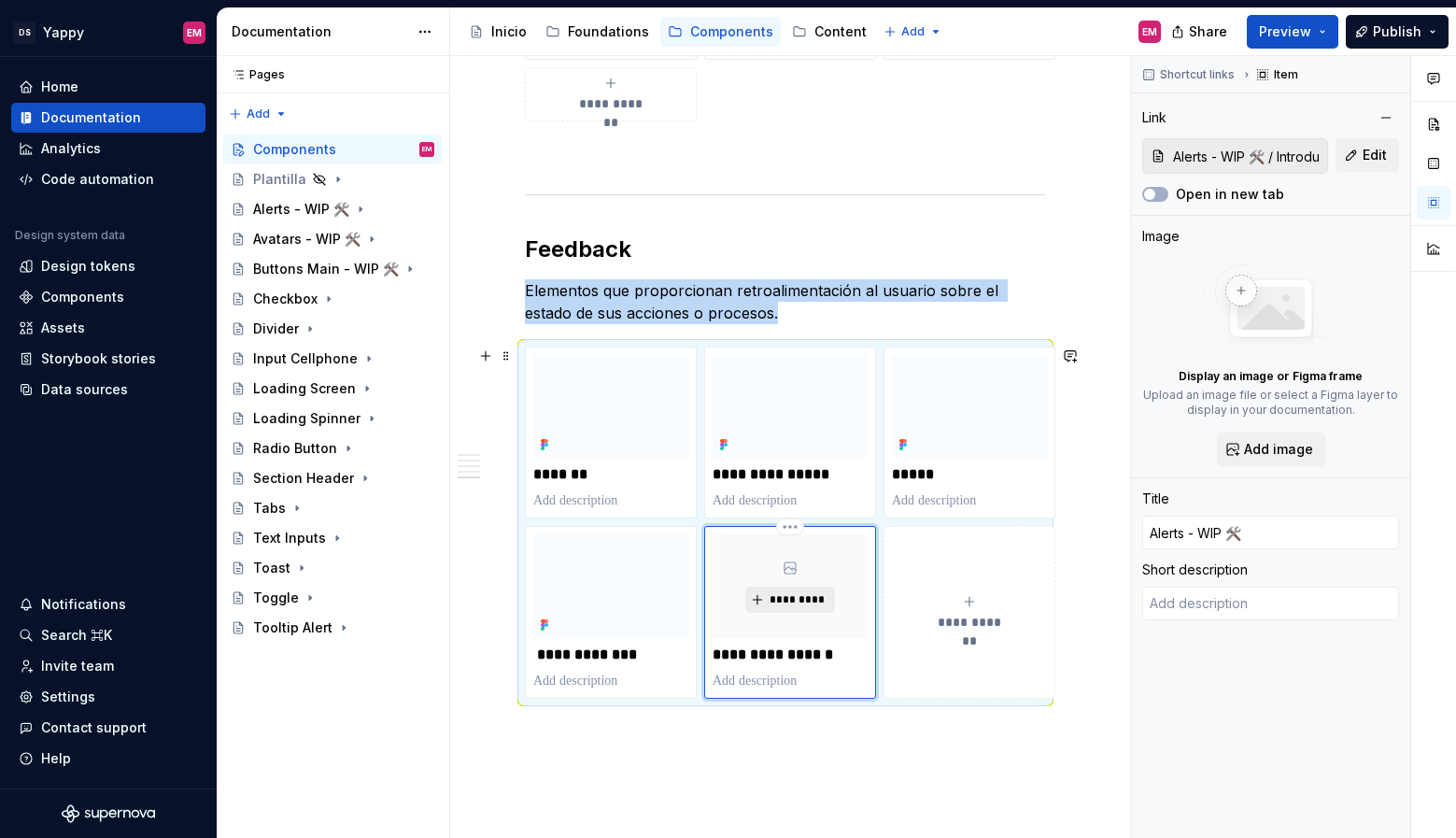 click on "*********" at bounding box center [797, 600] 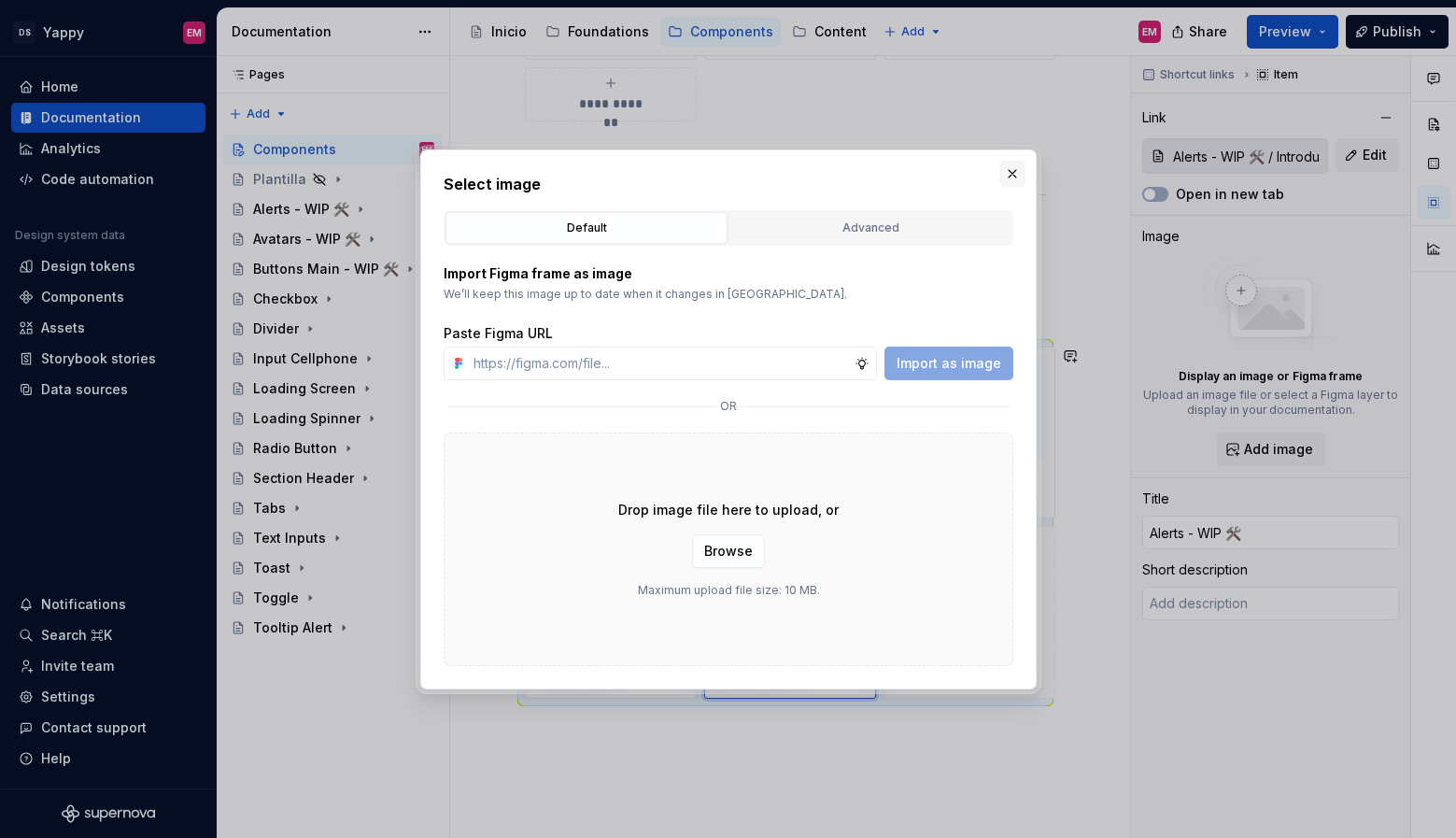 click at bounding box center (1012, 174) 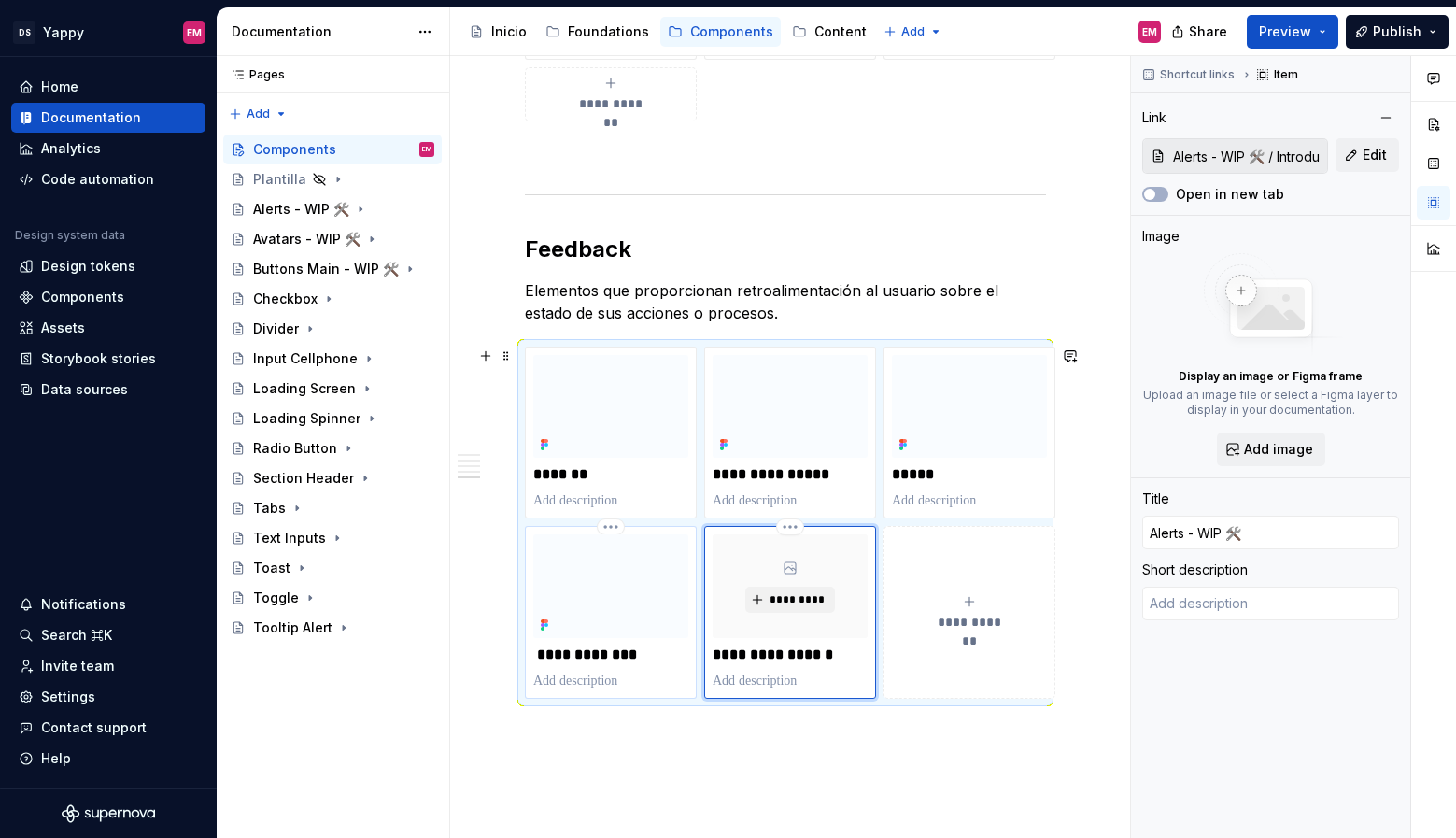 type on "*" 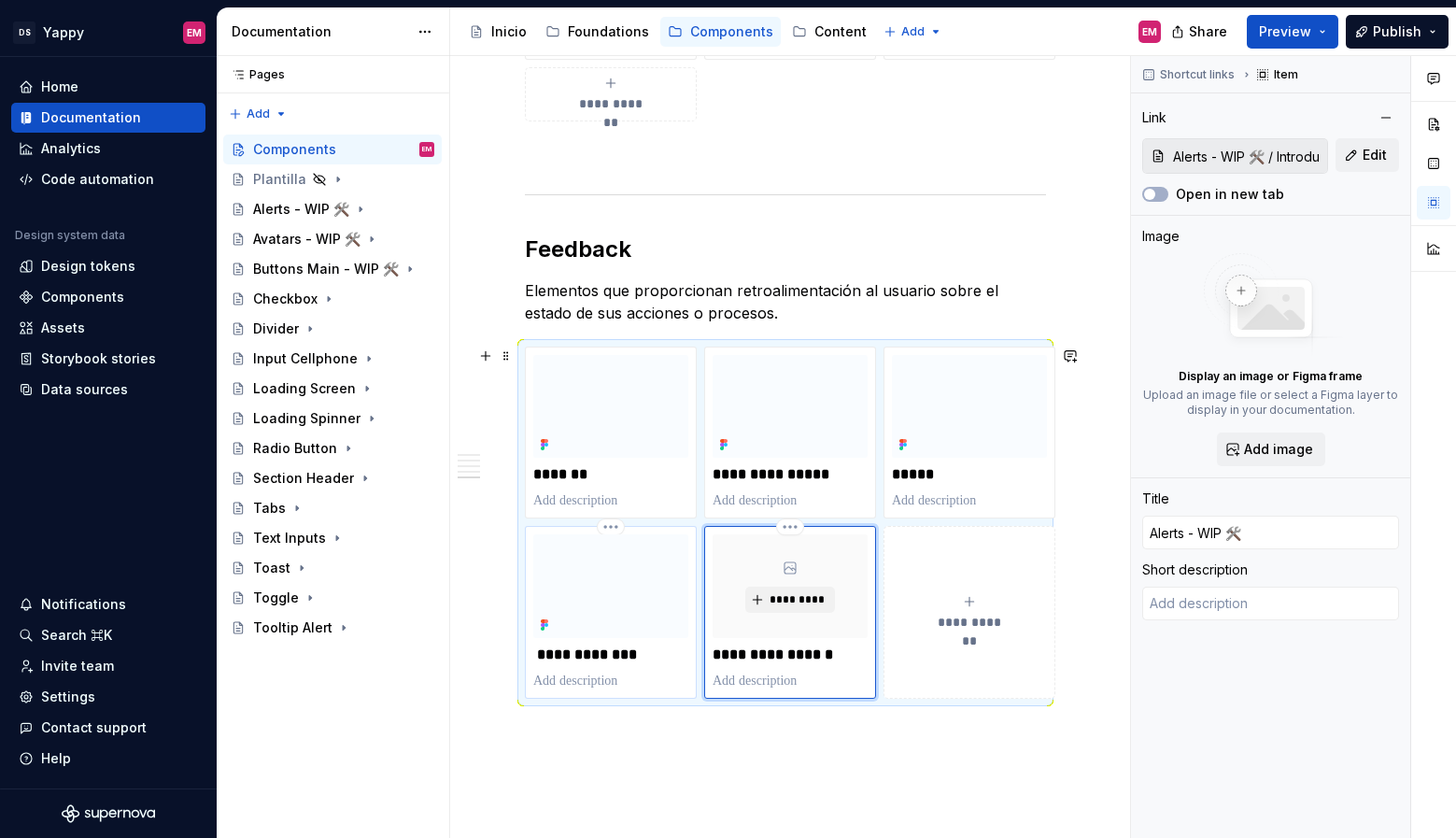 type on "Tooltip Alert / Introducción" 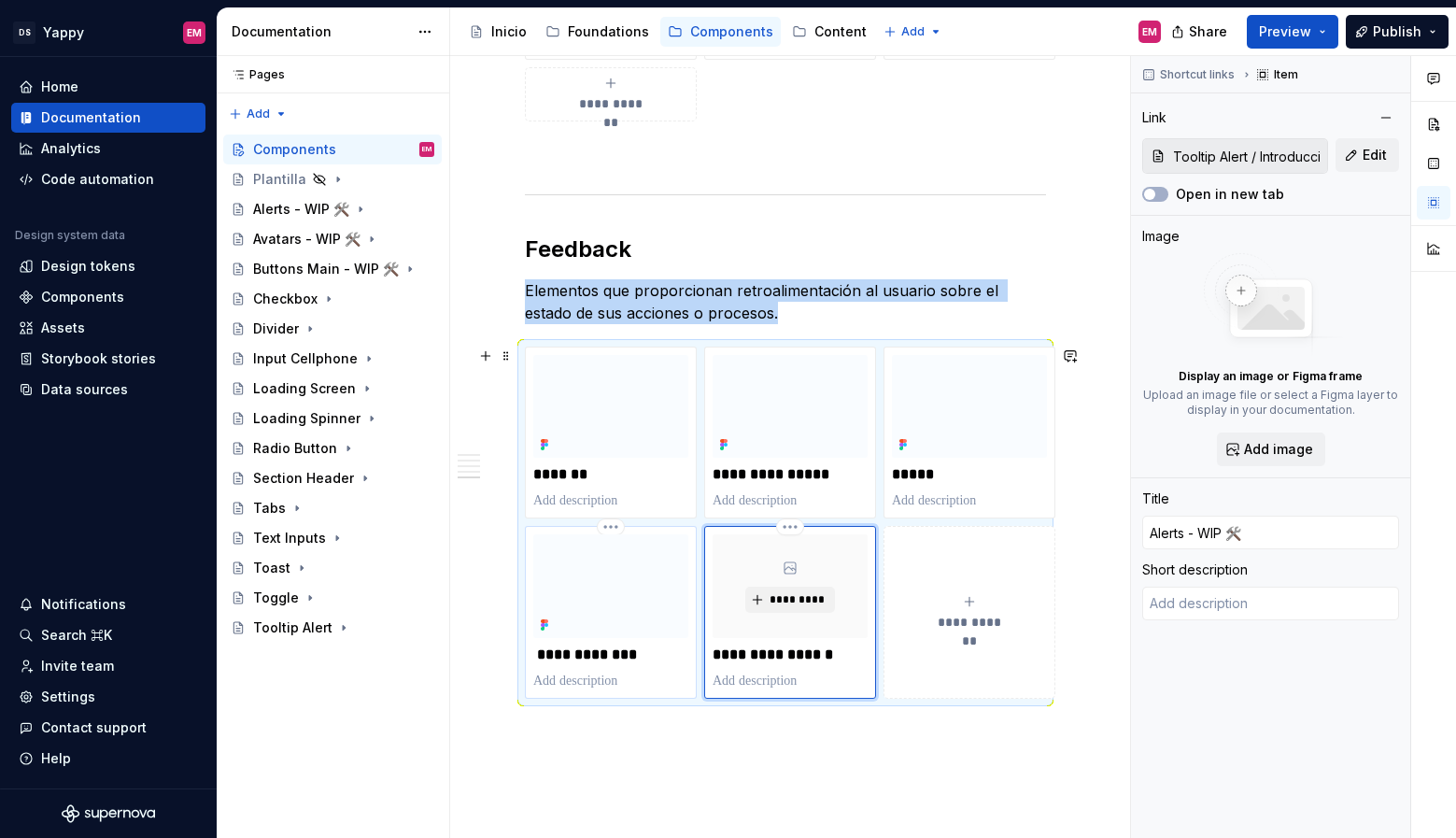 click at bounding box center [611, 586] 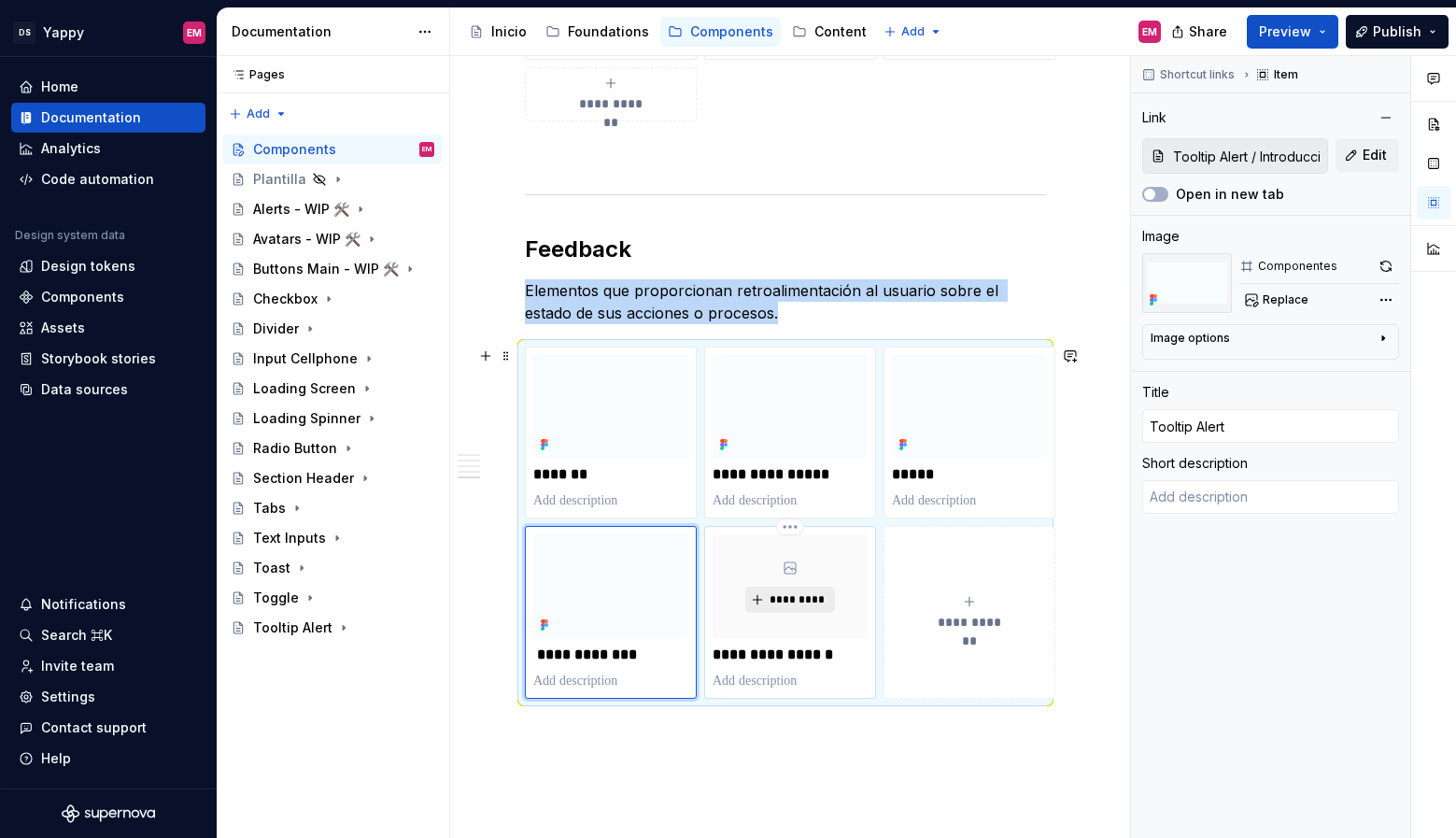 type on "*" 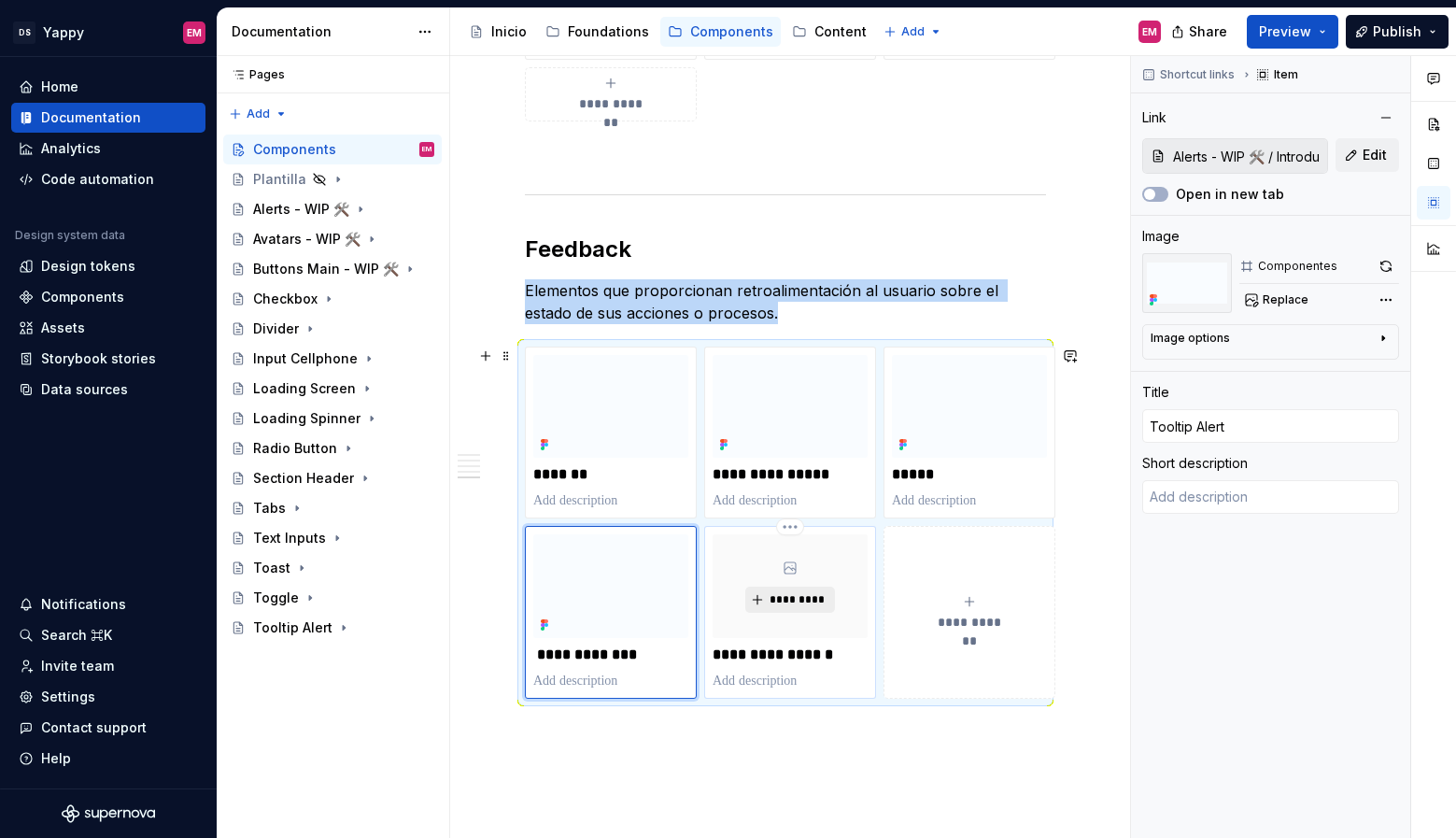 click on "*********" at bounding box center (797, 600) 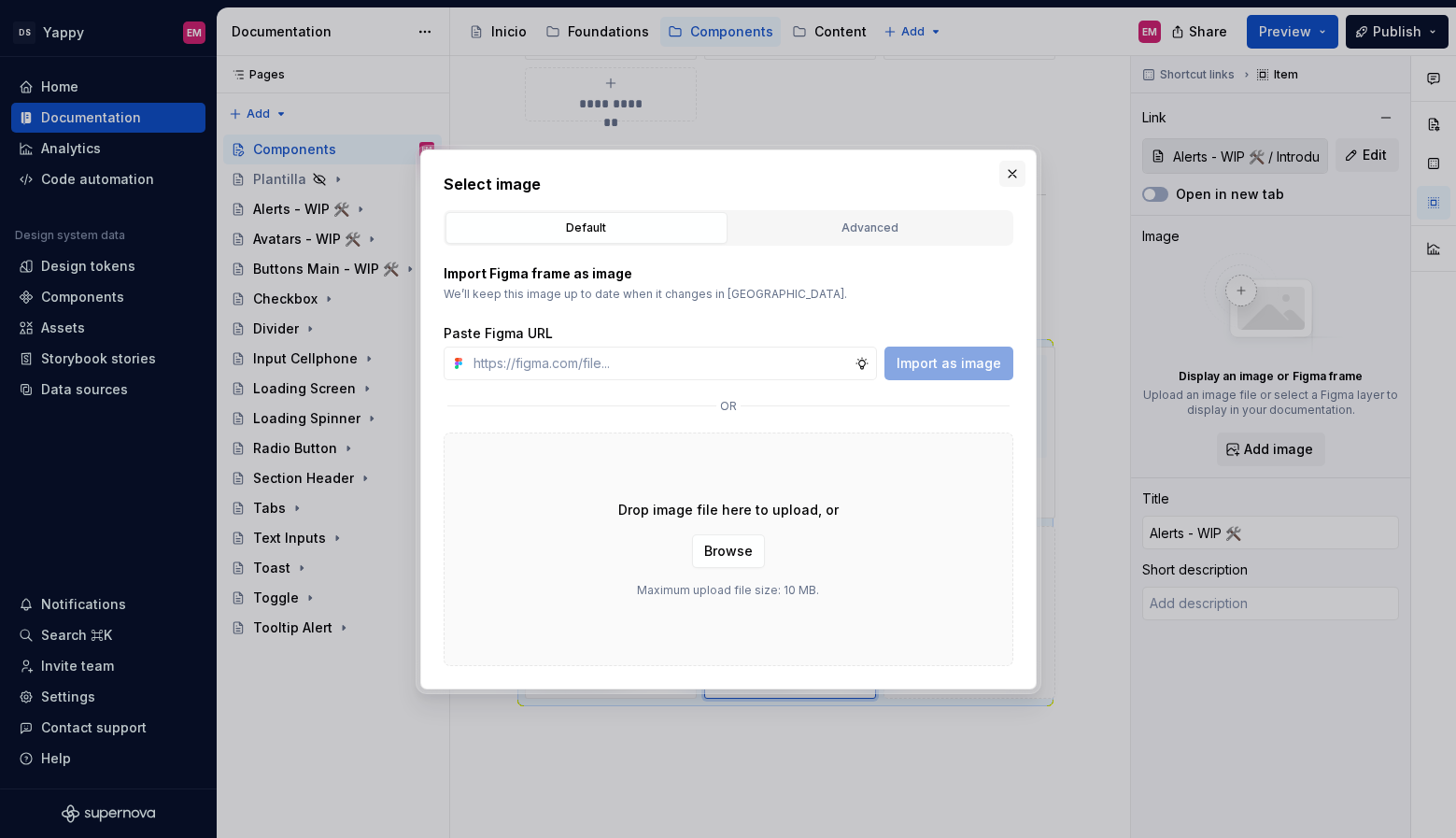 click at bounding box center [1012, 174] 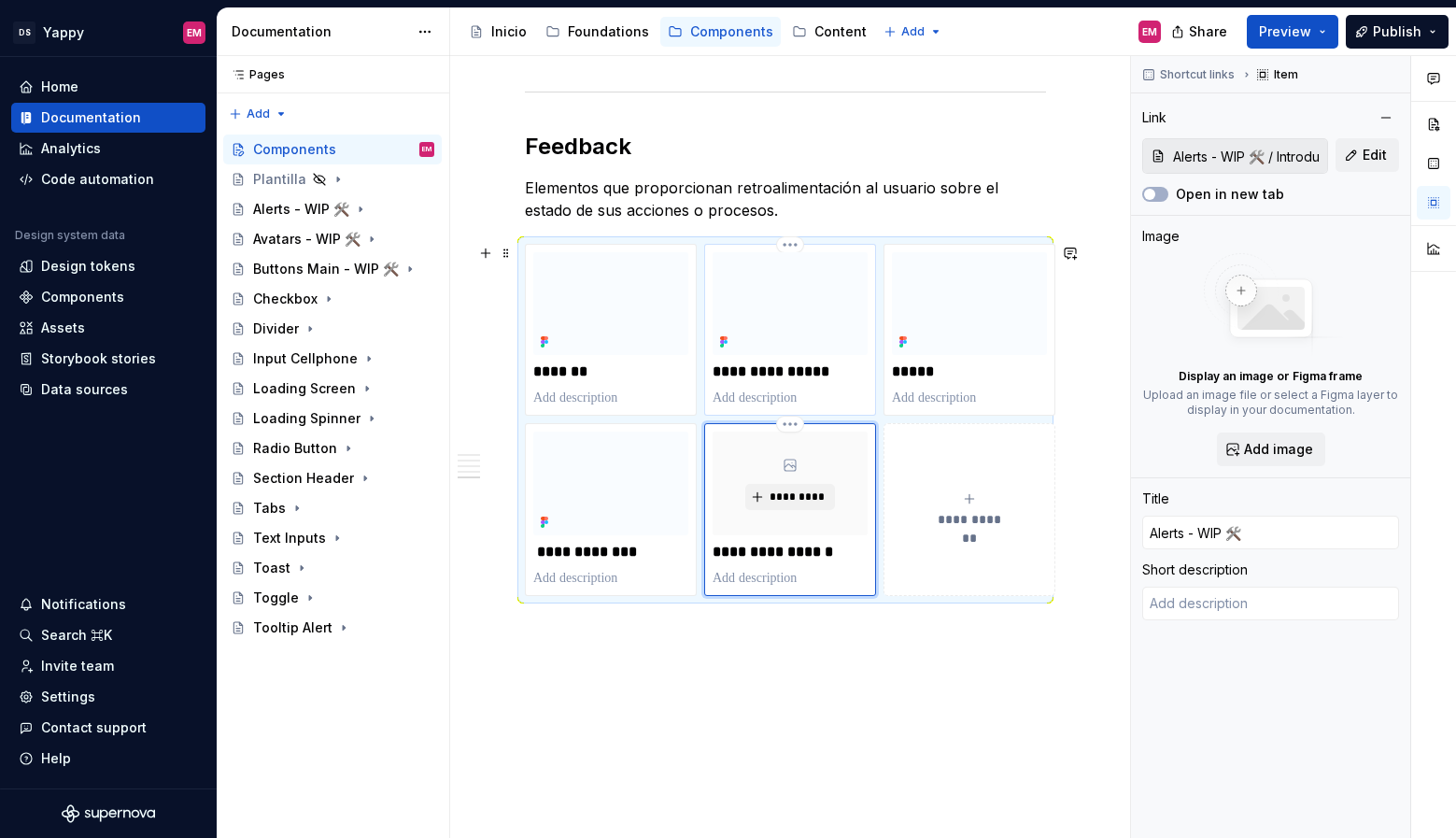 scroll, scrollTop: 1873, scrollLeft: 0, axis: vertical 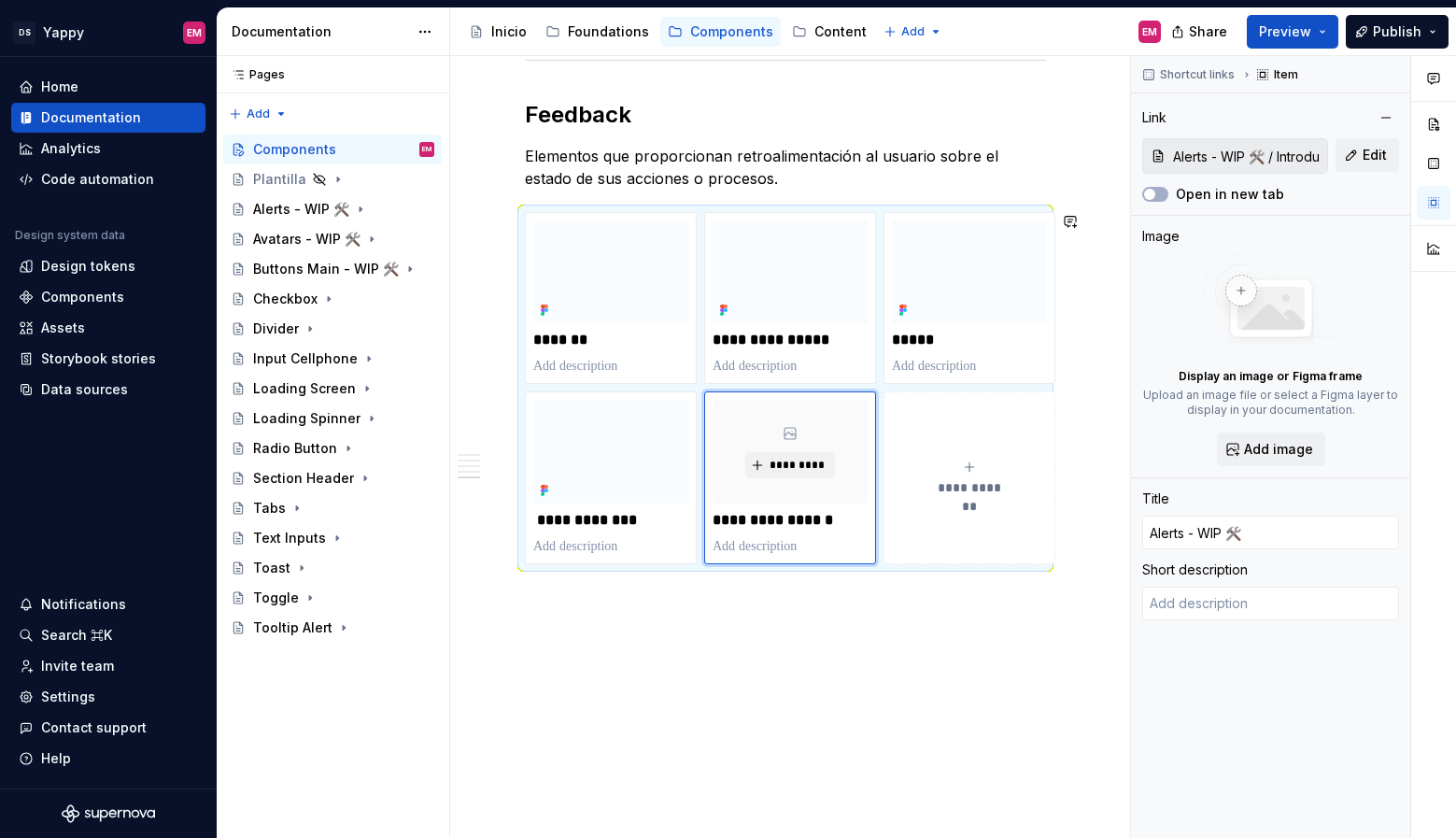 click on "**********" at bounding box center (785, -377) 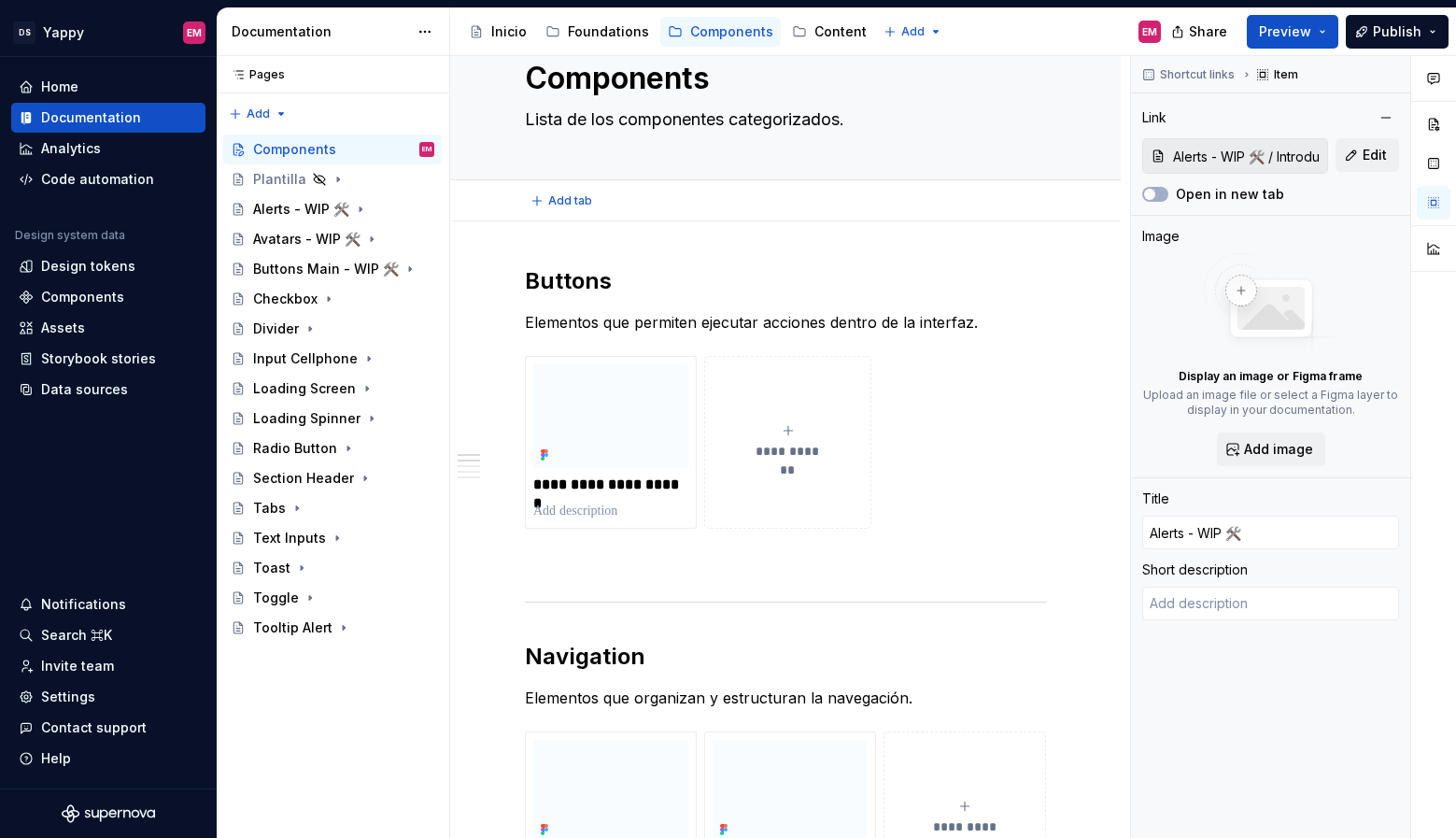 scroll, scrollTop: 0, scrollLeft: 0, axis: both 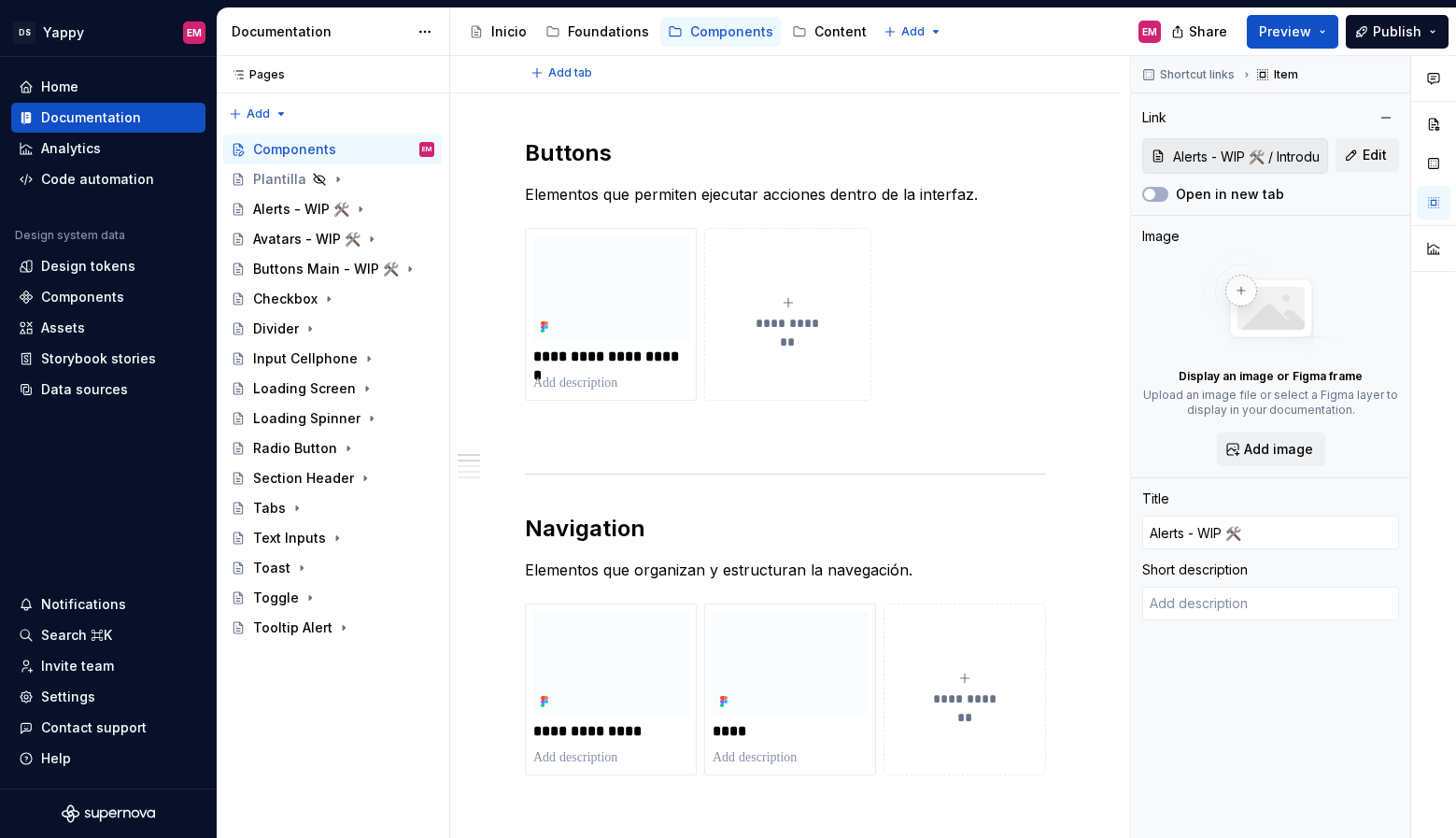 type on "*" 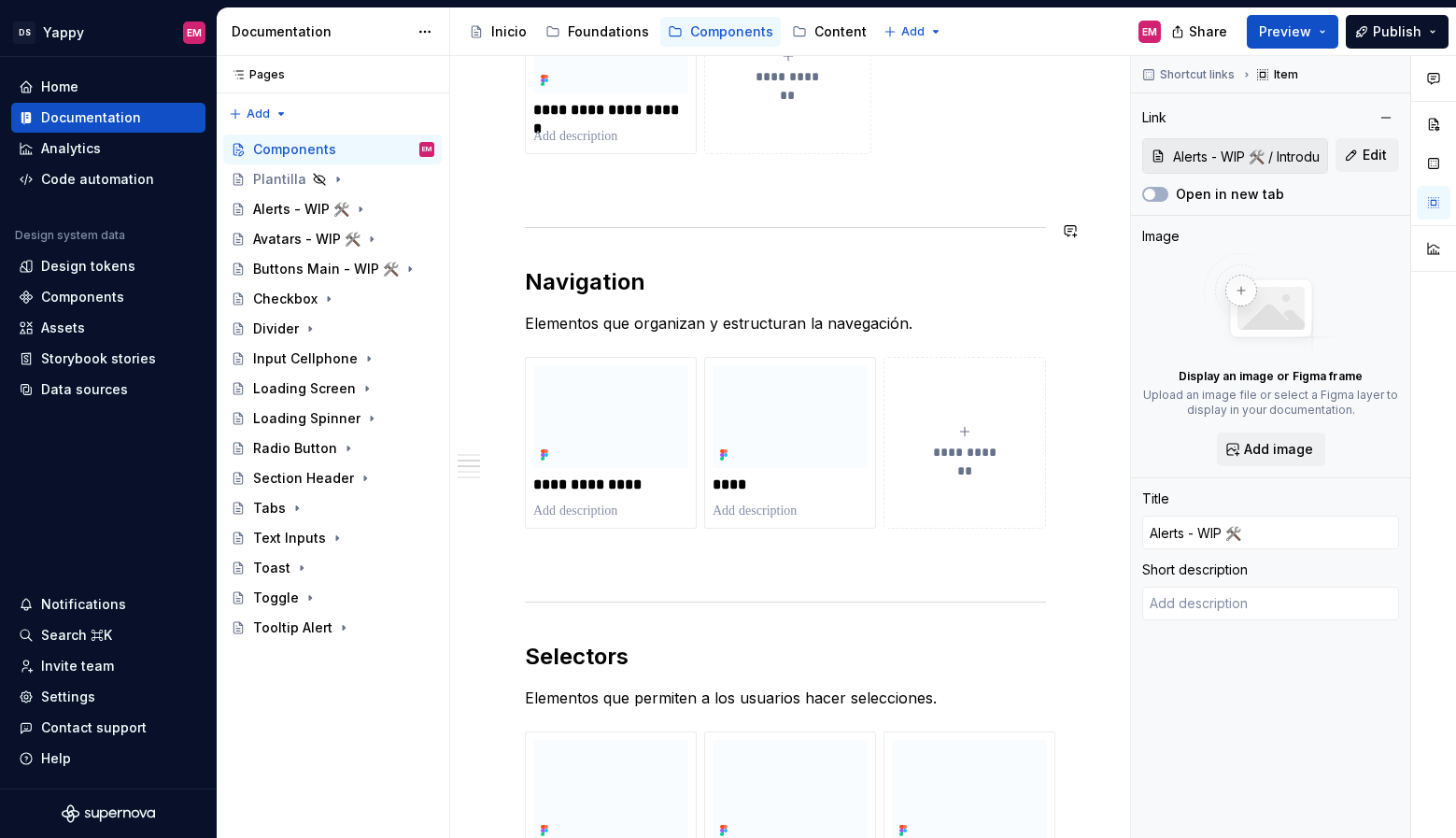 click at bounding box center (785, 188) 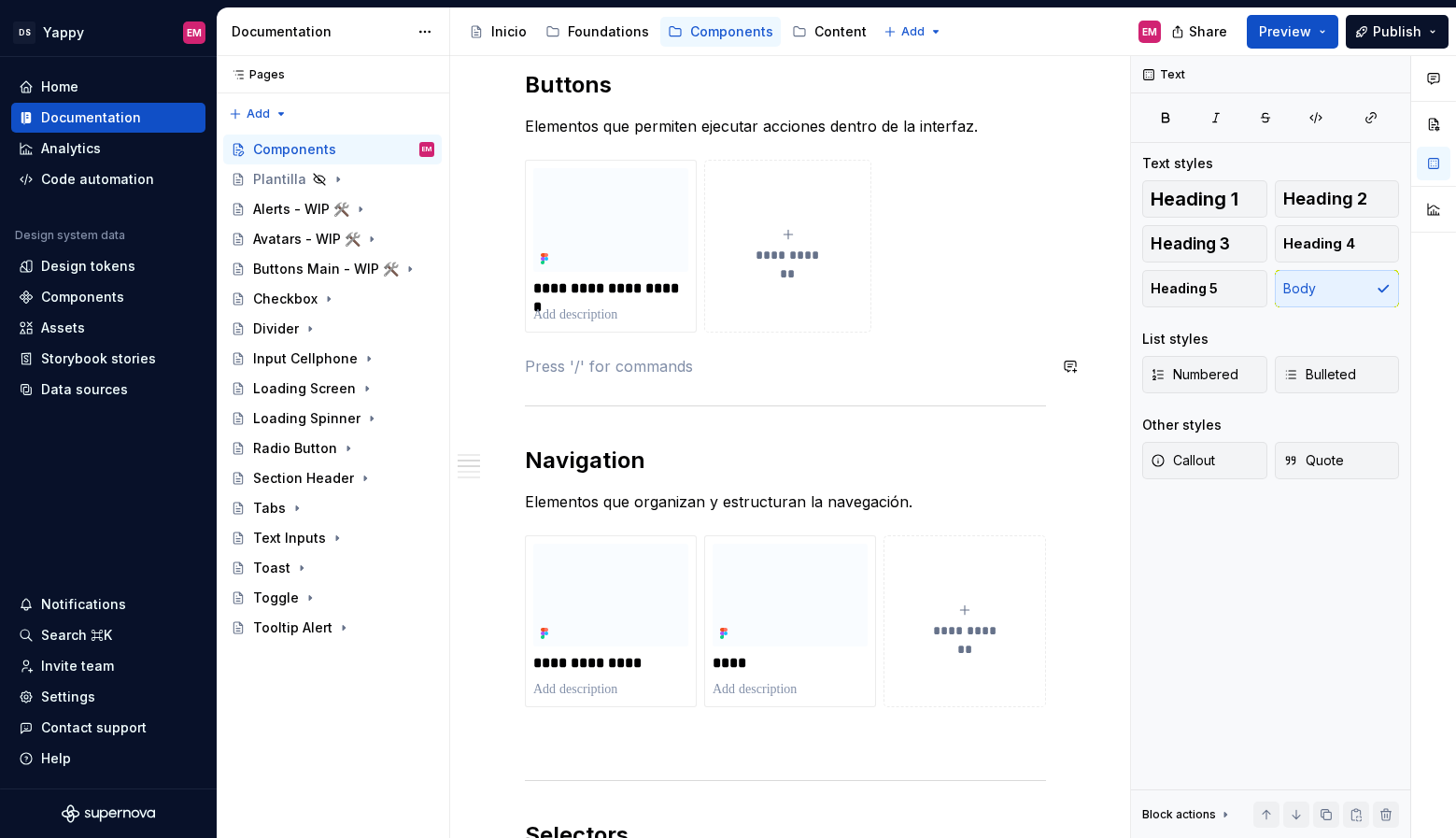 scroll, scrollTop: 232, scrollLeft: 0, axis: vertical 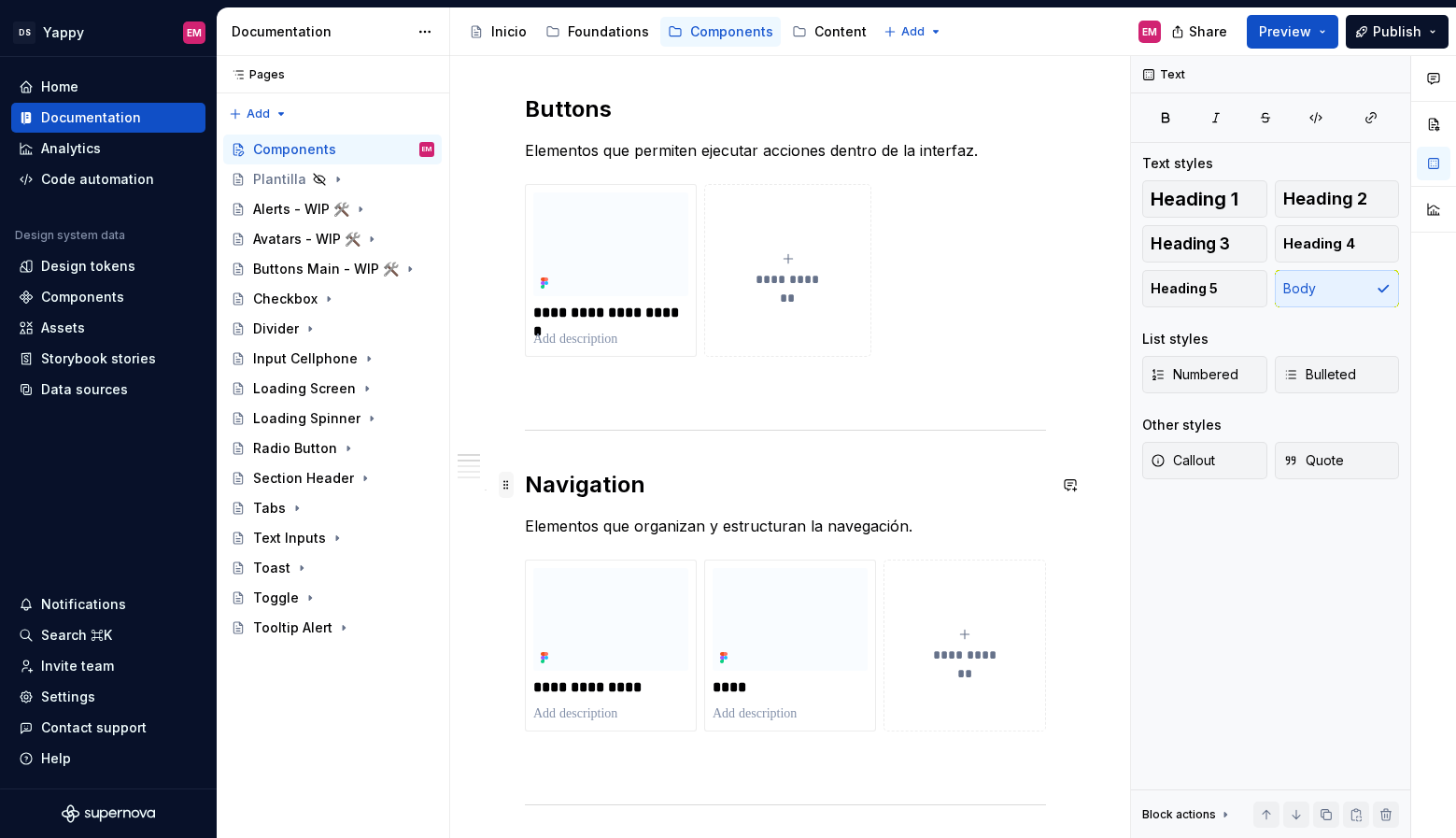 click at bounding box center [506, 485] 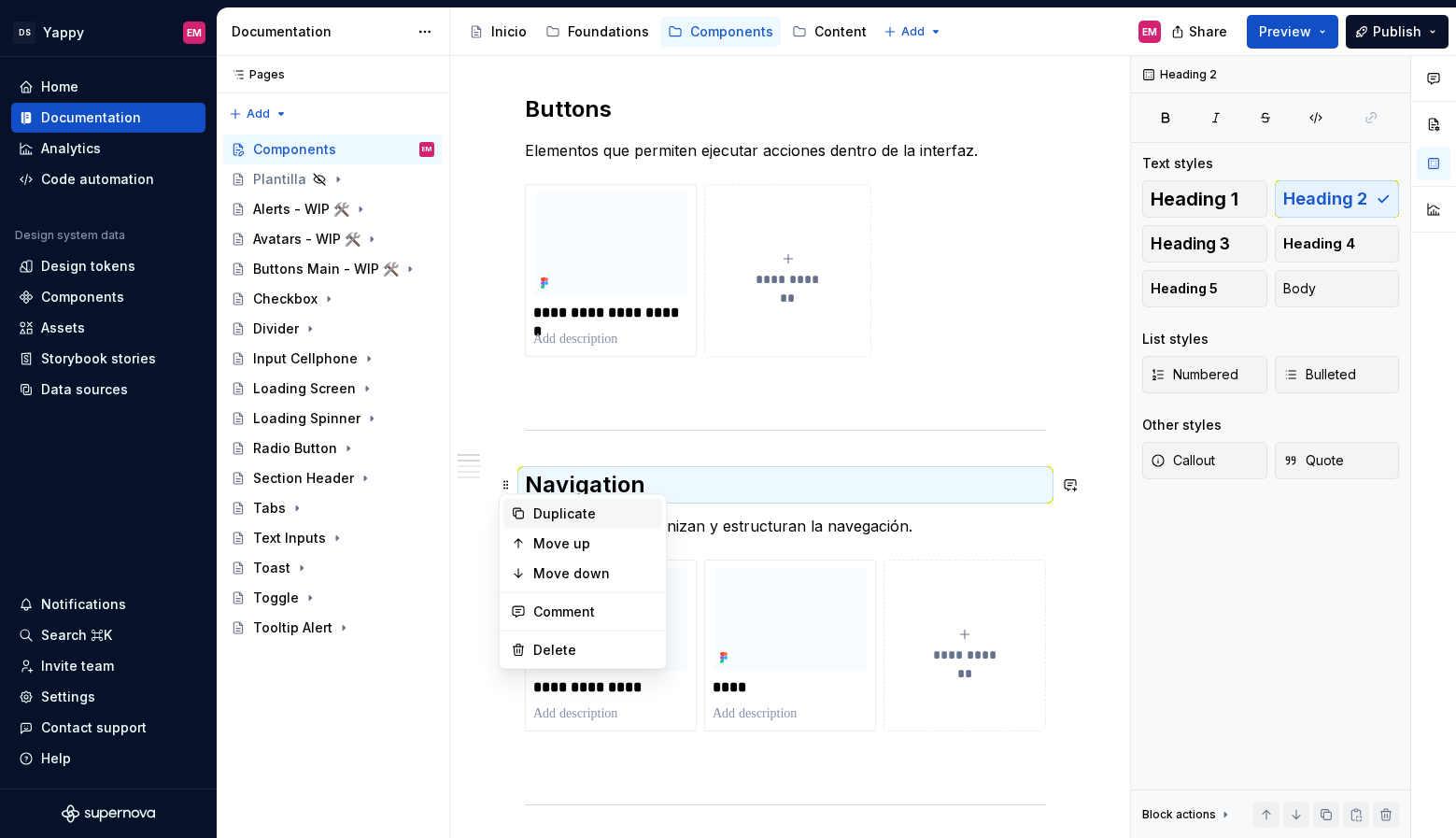 click 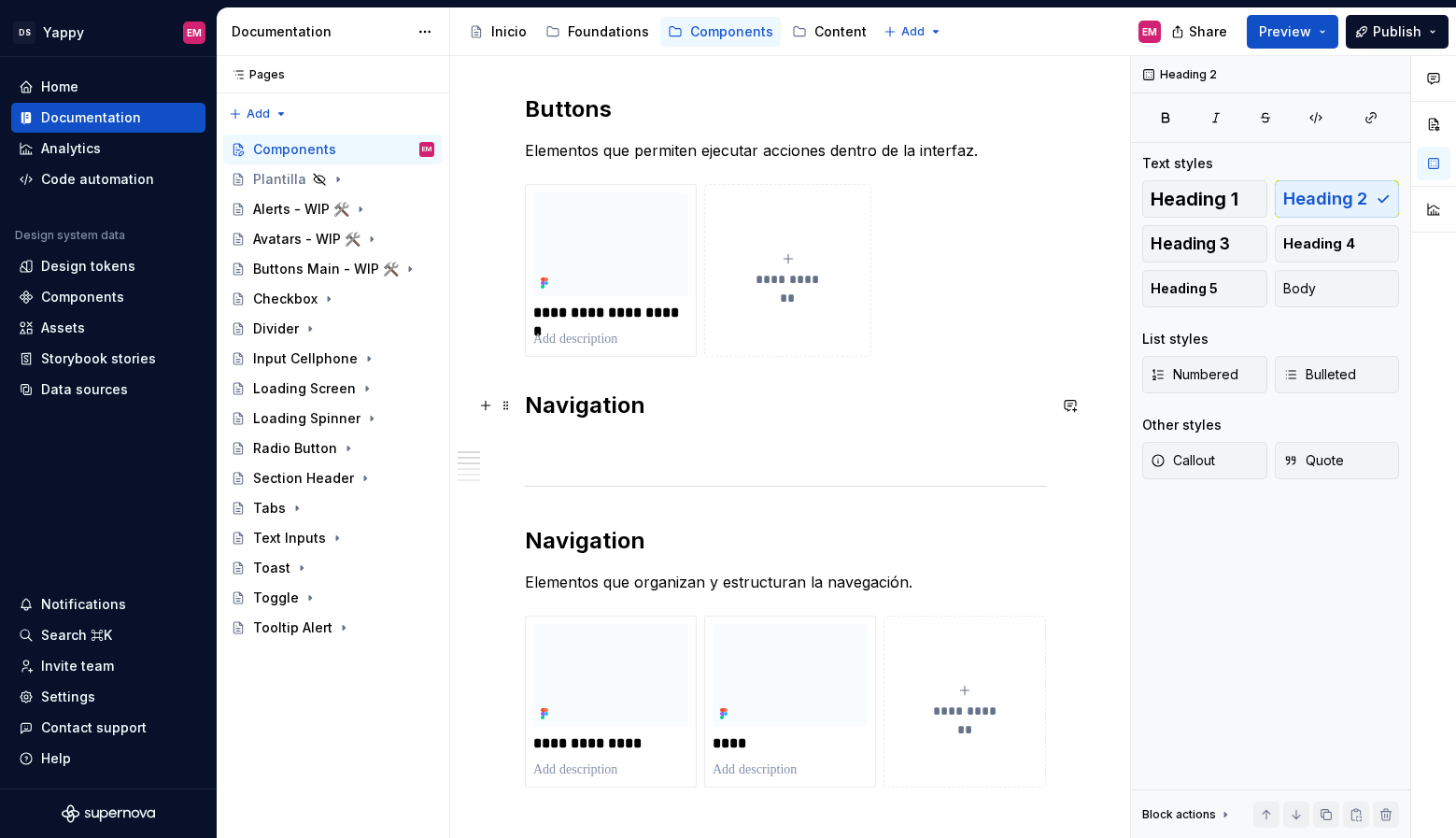 click on "Navigation" at bounding box center [785, 405] 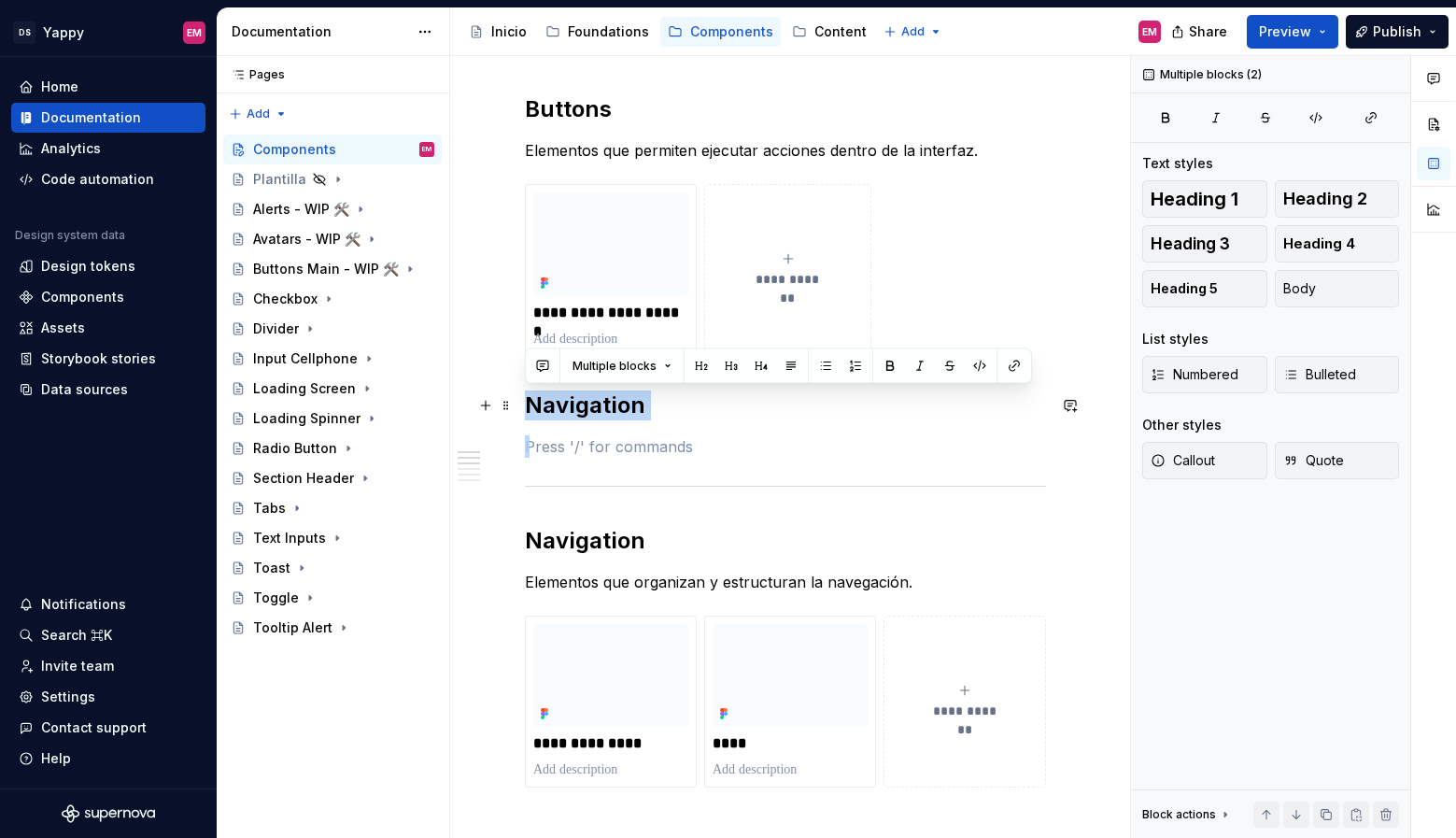 drag, startPoint x: 649, startPoint y: 404, endPoint x: 529, endPoint y: 404, distance: 120 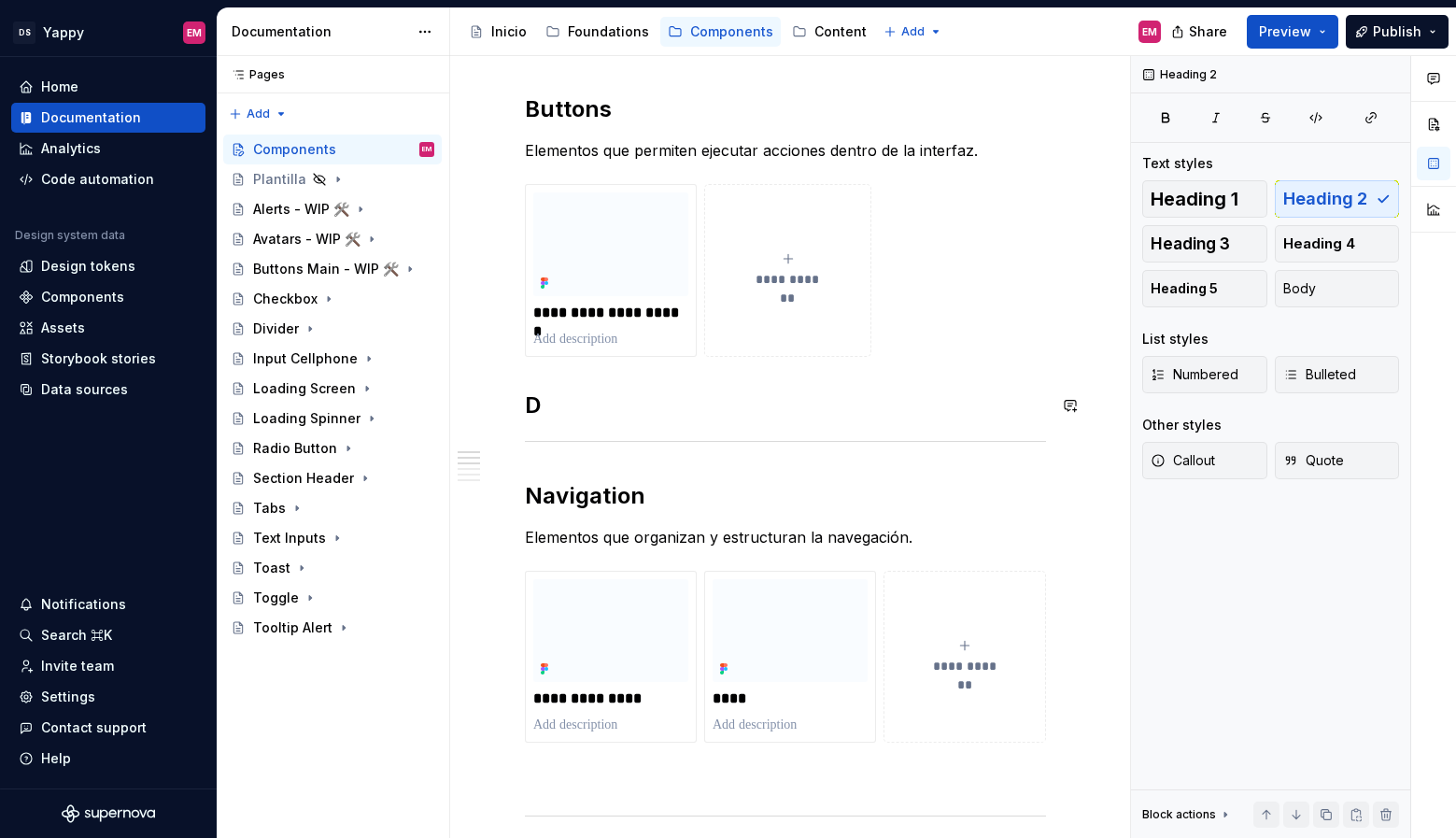 type 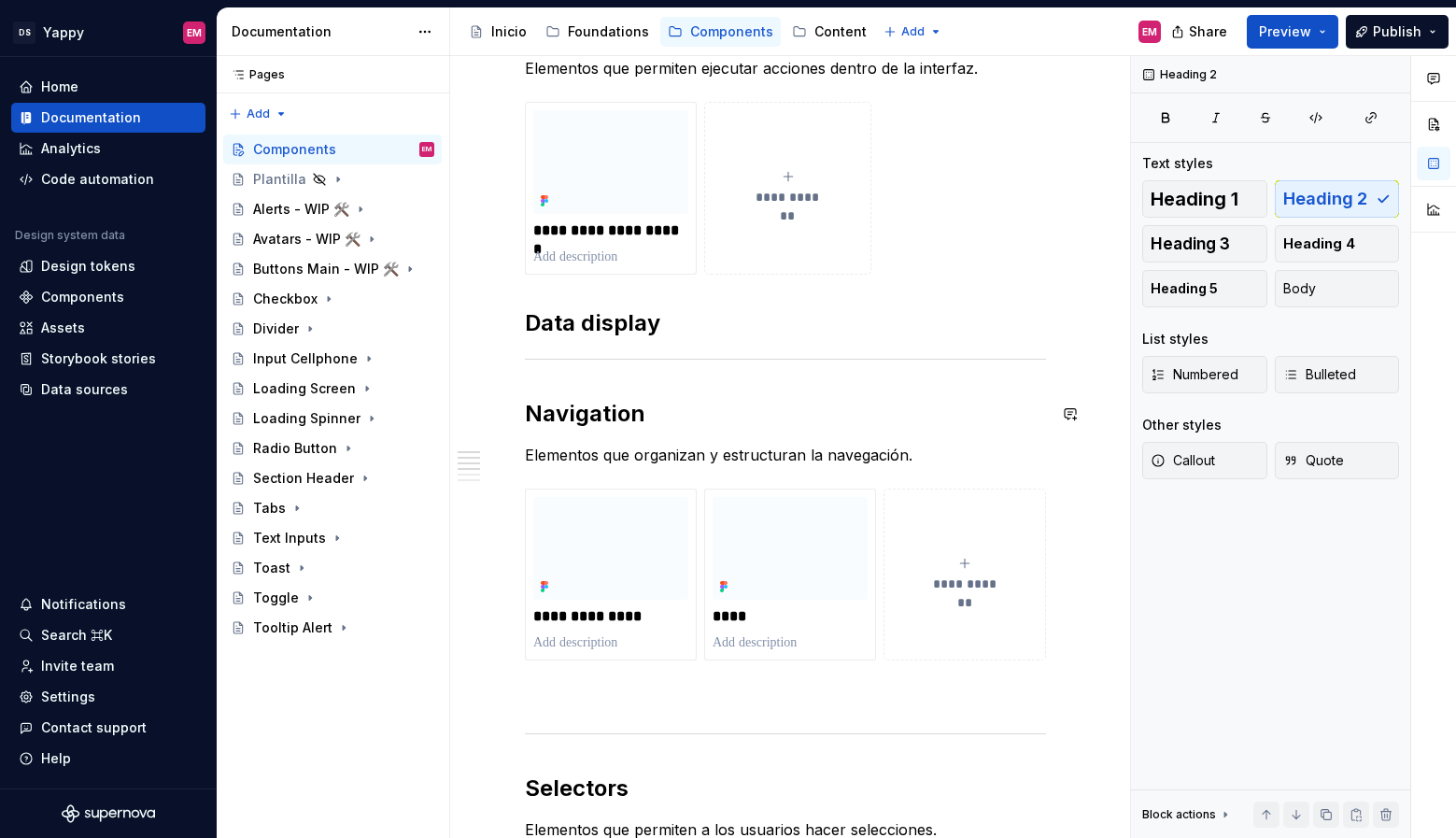 scroll, scrollTop: 277, scrollLeft: 0, axis: vertical 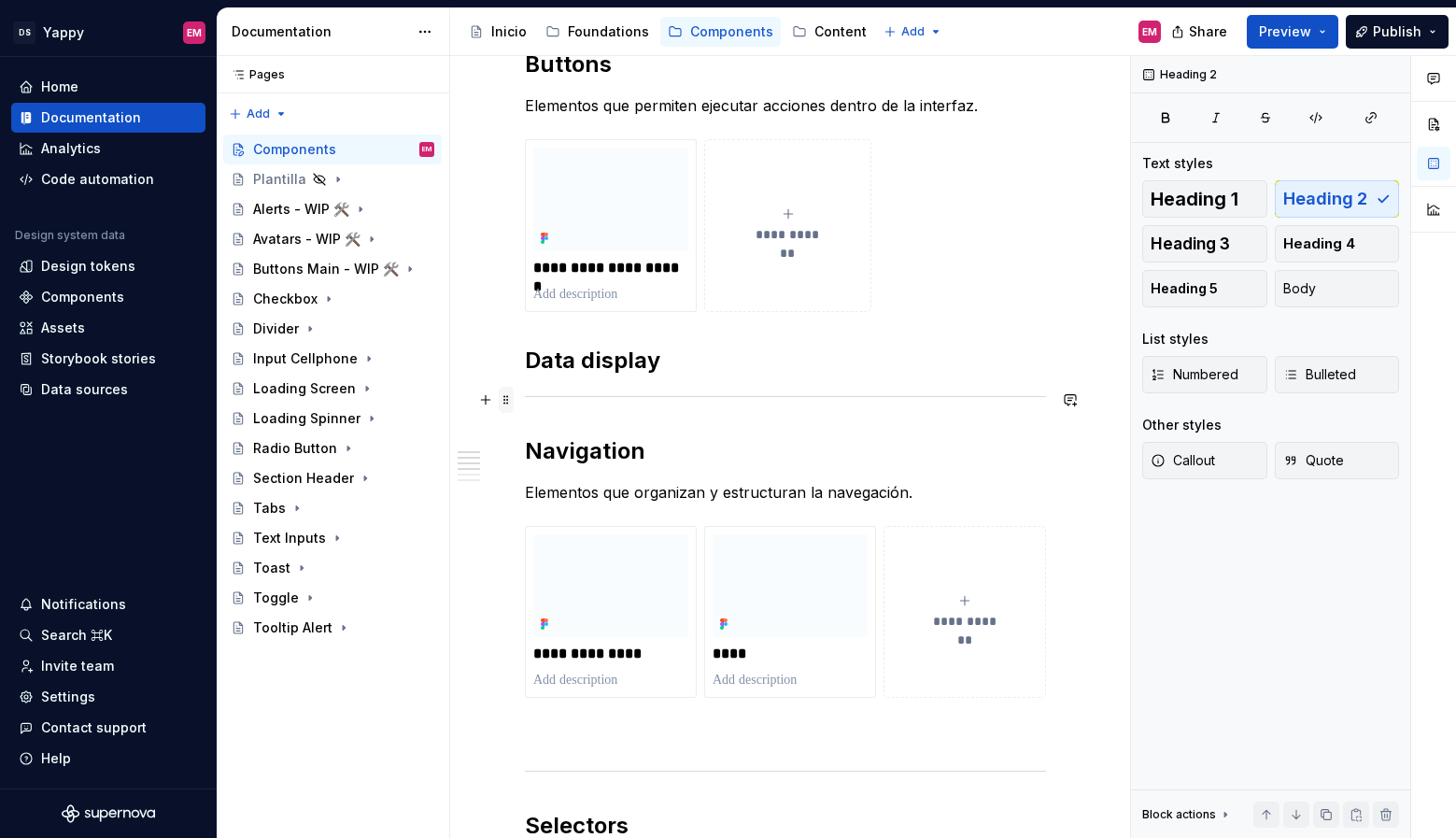 click on "**********" at bounding box center (785, 1225) 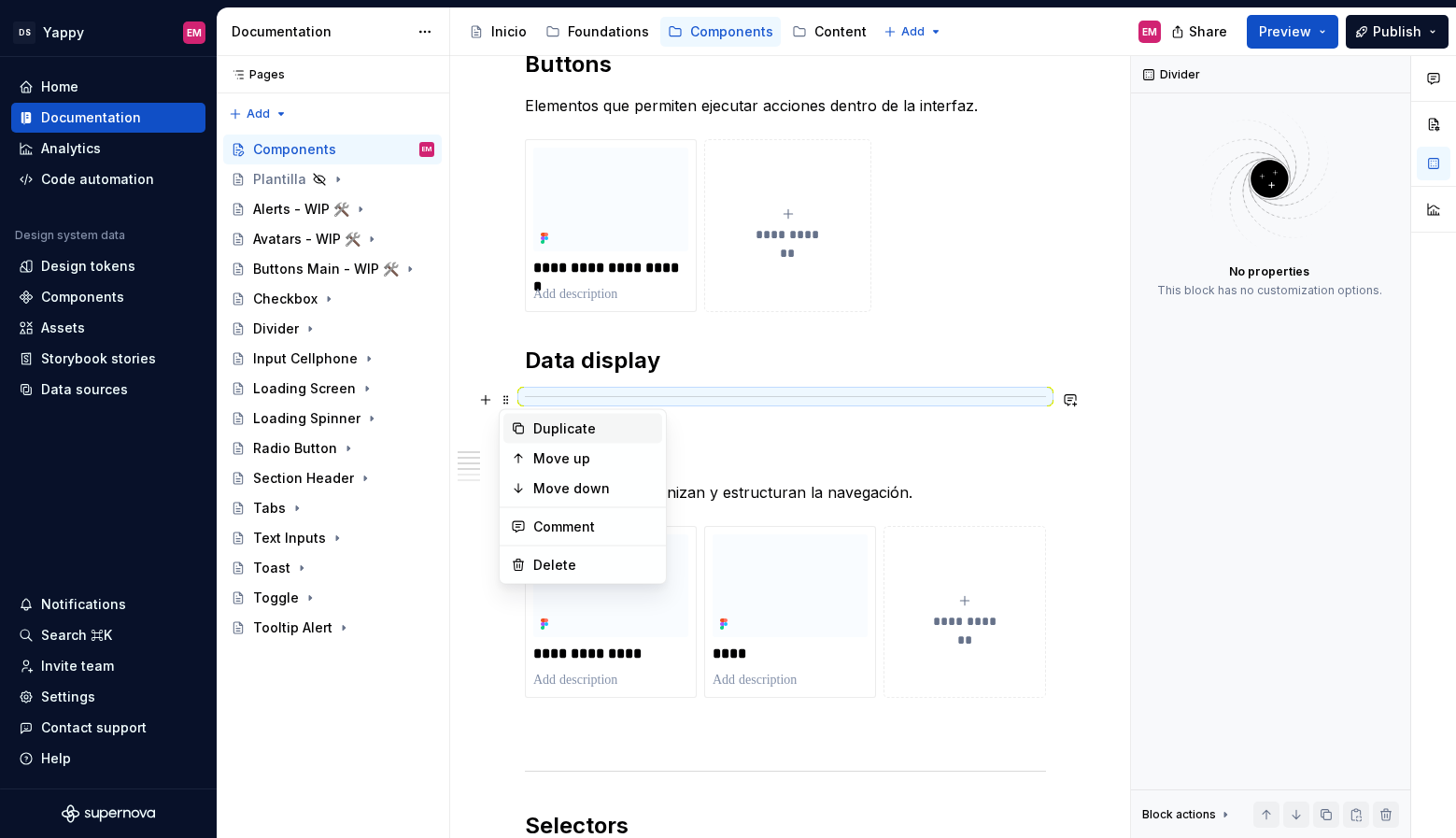 click on "Duplicate" at bounding box center [594, 429] 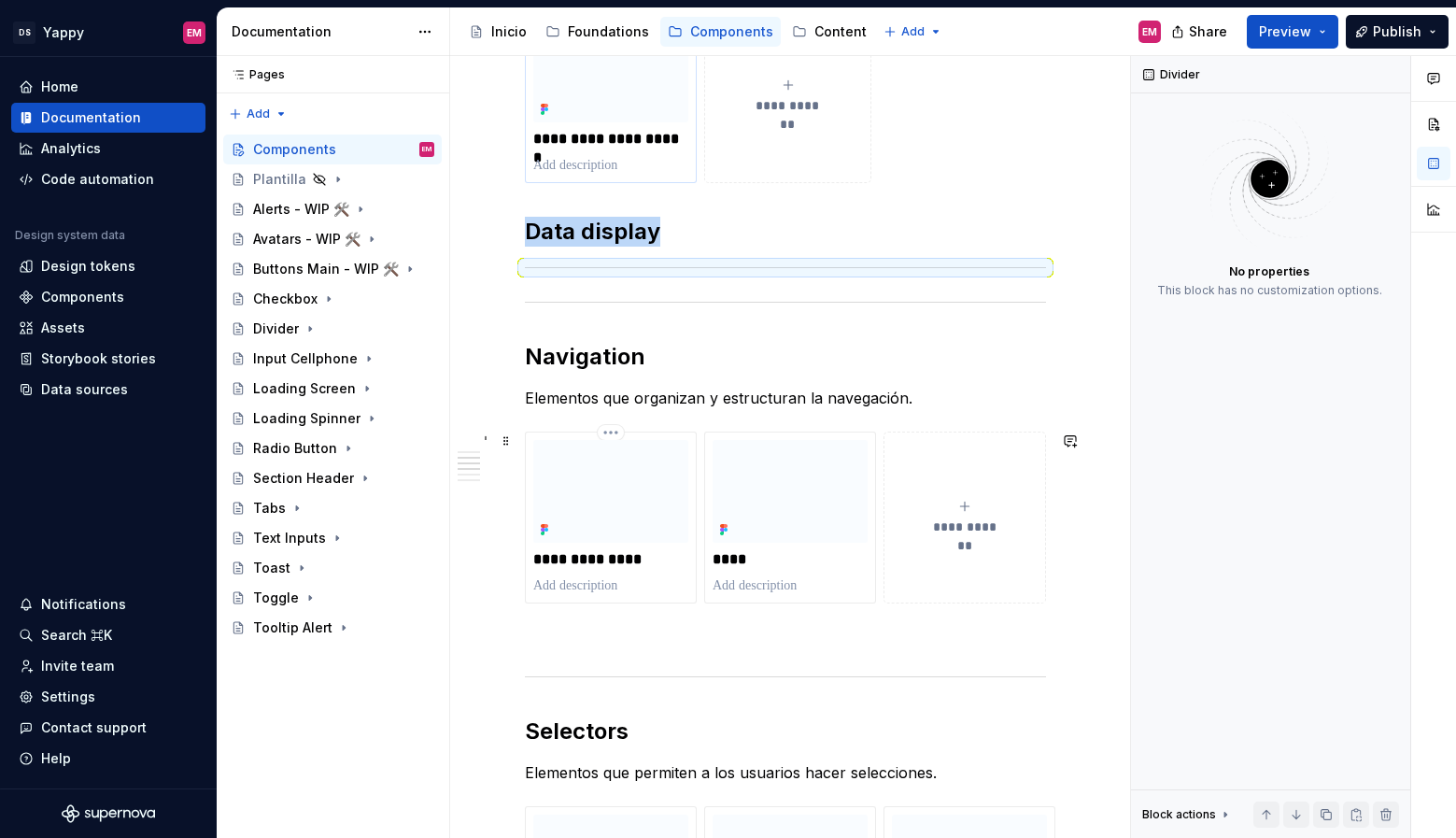scroll, scrollTop: 441, scrollLeft: 0, axis: vertical 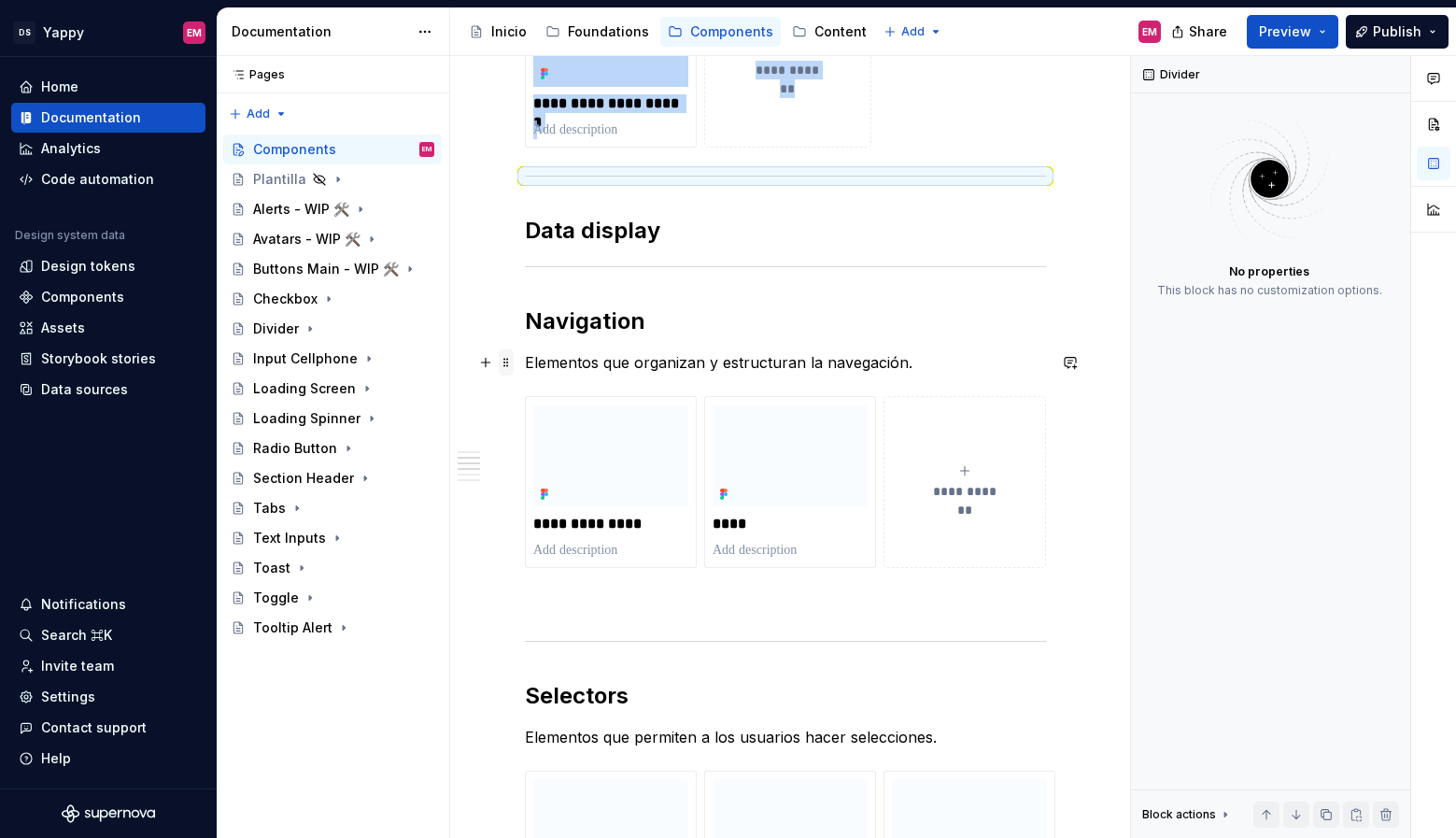 click at bounding box center (506, 362) 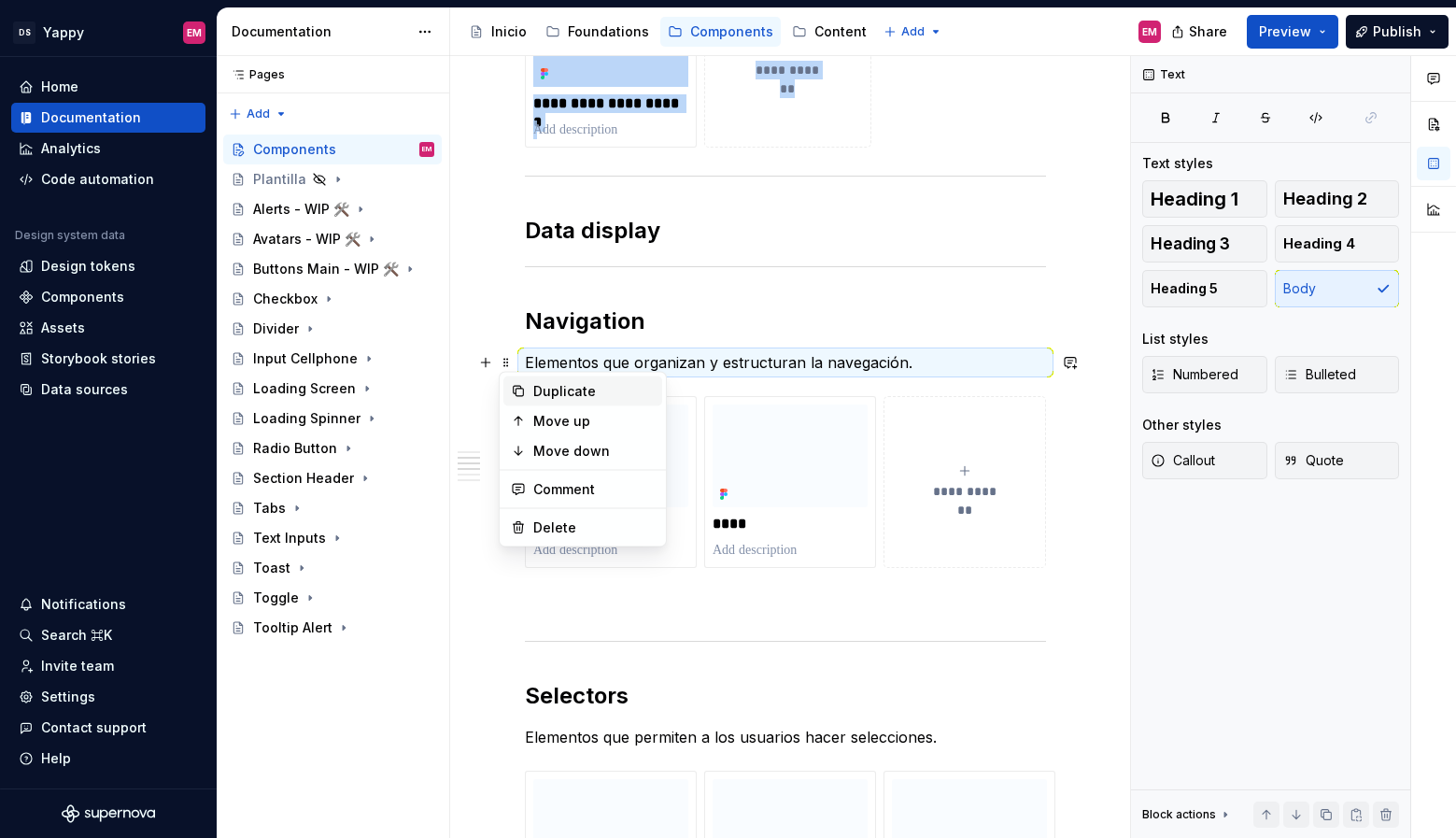 click on "Duplicate" at bounding box center (594, 391) 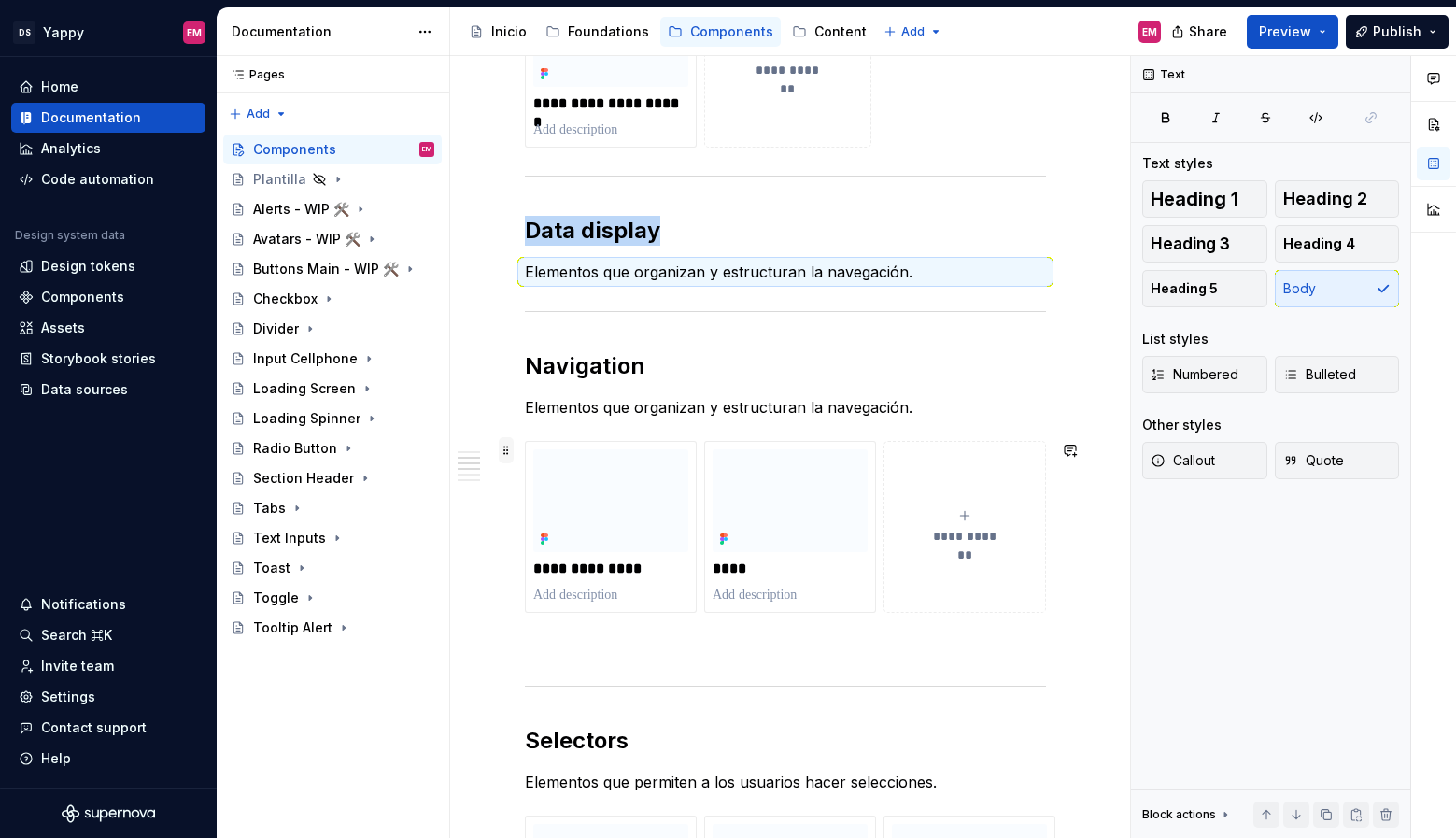 click at bounding box center (506, 450) 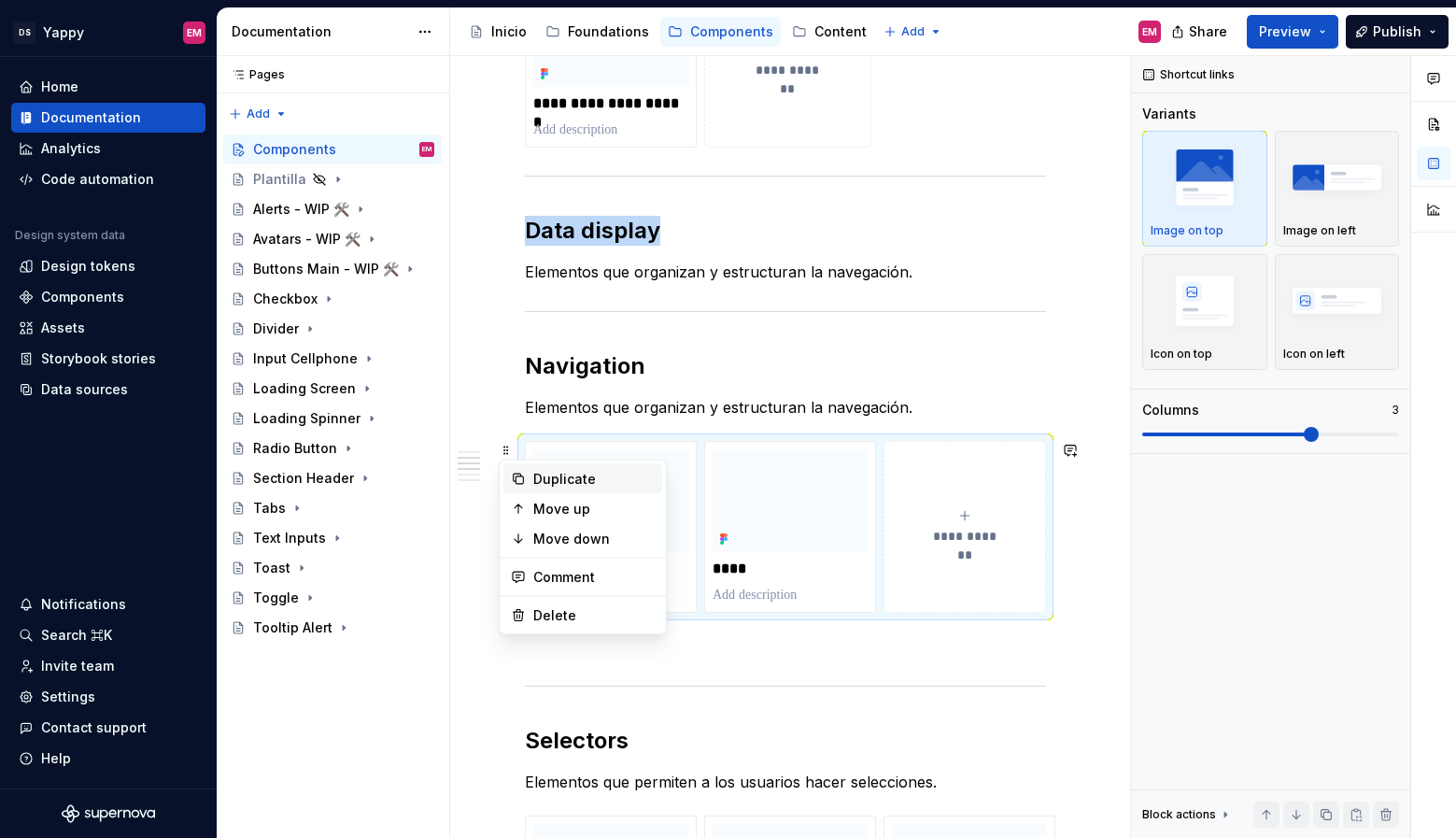 click on "Duplicate" at bounding box center [594, 479] 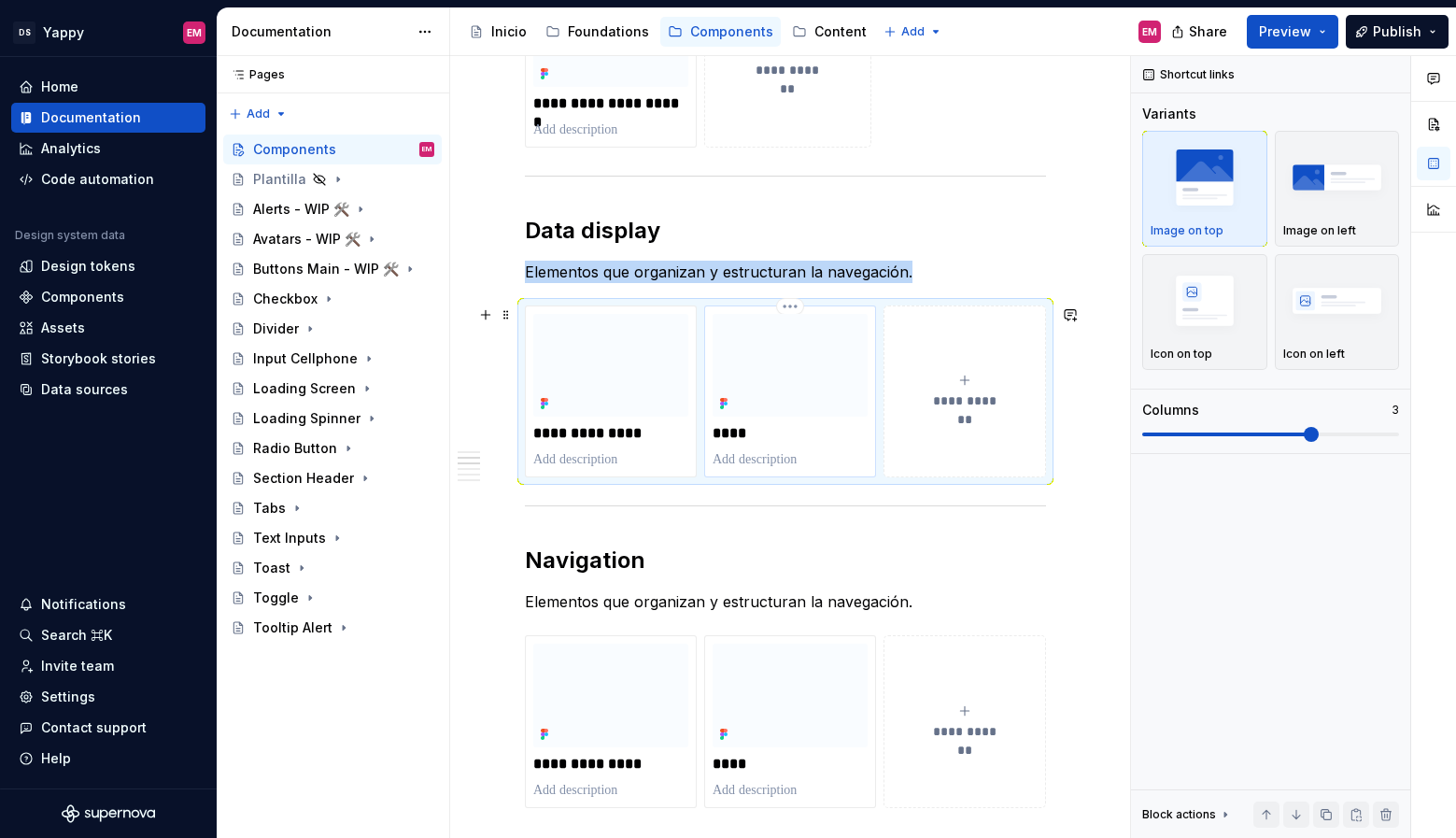 click at bounding box center [790, 365] 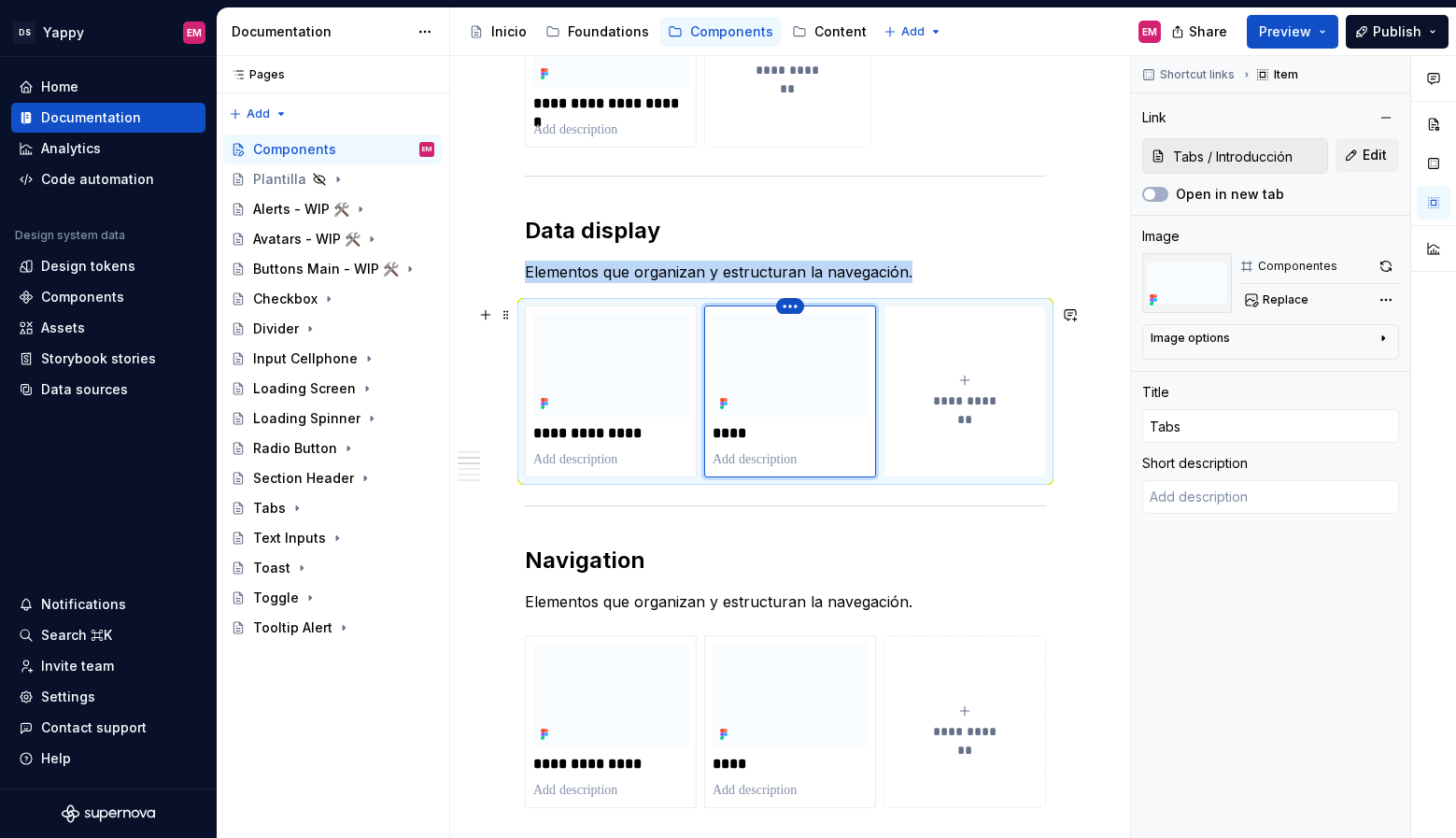 click on "DS Yappy EM Home Documentation Analytics Code automation Design system data Design tokens Components Assets Storybook stories Data sources Notifications Search ⌘K Invite team Settings Contact support Help Documentation
Accessibility guide for tree Page tree.
Navigate the tree with the arrow keys. Common tree hotkeys apply. Further keybindings are available:
enter to execute primary action on focused item
f2 to start renaming the focused item
escape to abort renaming an item
control+d to start dragging selected items
Inicio Foundations Components Content Add EM Share Preview Publish Pages Pages Add
Accessibility guide for tree Page tree.
Navigate the tree with the arrow keys. Common tree hotkeys apply. Further keybindings are available:
enter to execute primary action on focused item
f2 to start renaming the focused item
escape to abort renaming an item
Components EM" at bounding box center (728, 419) 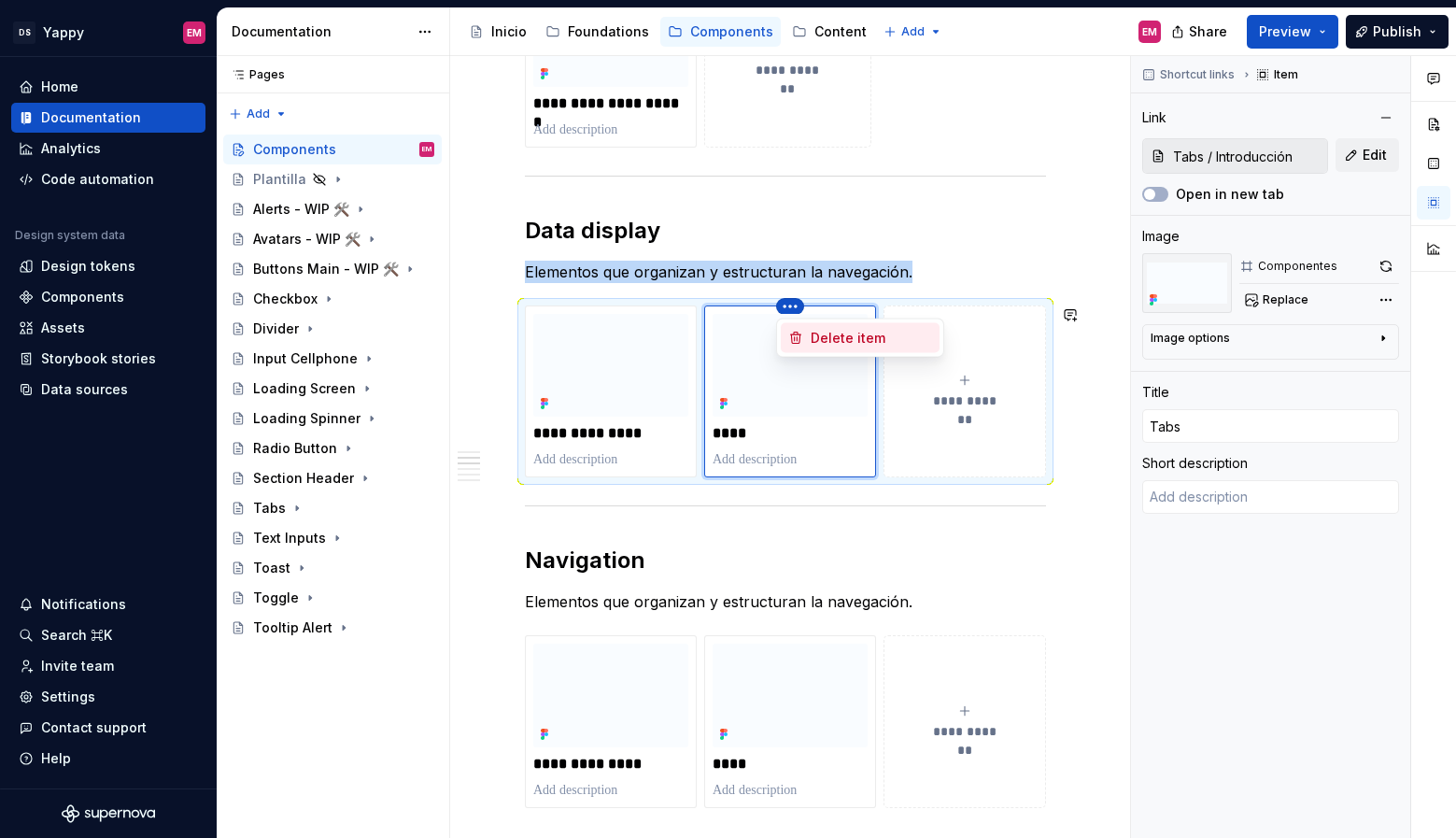 click on "Delete item" at bounding box center [860, 338] 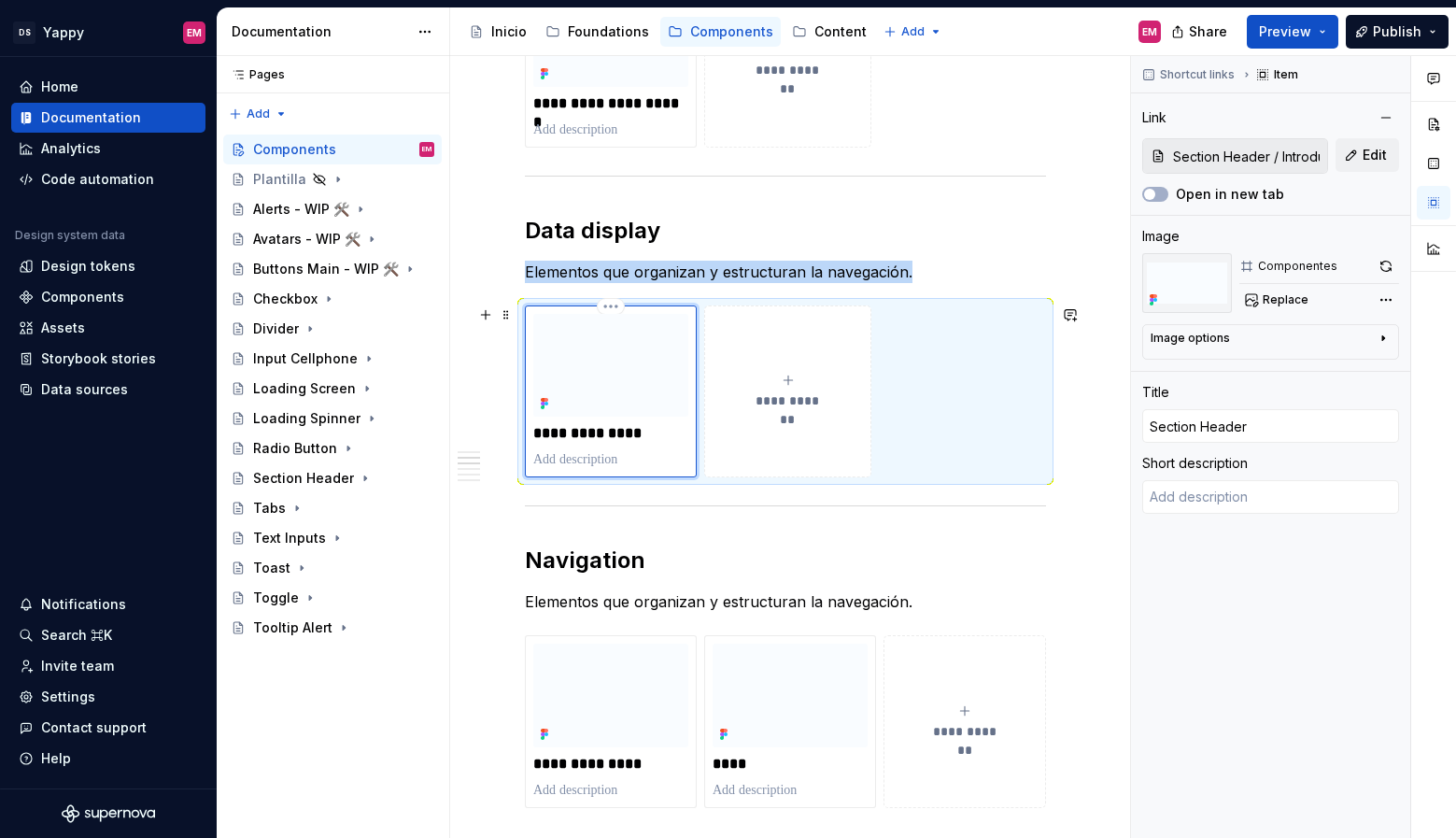 click on "**********" at bounding box center (611, 391) 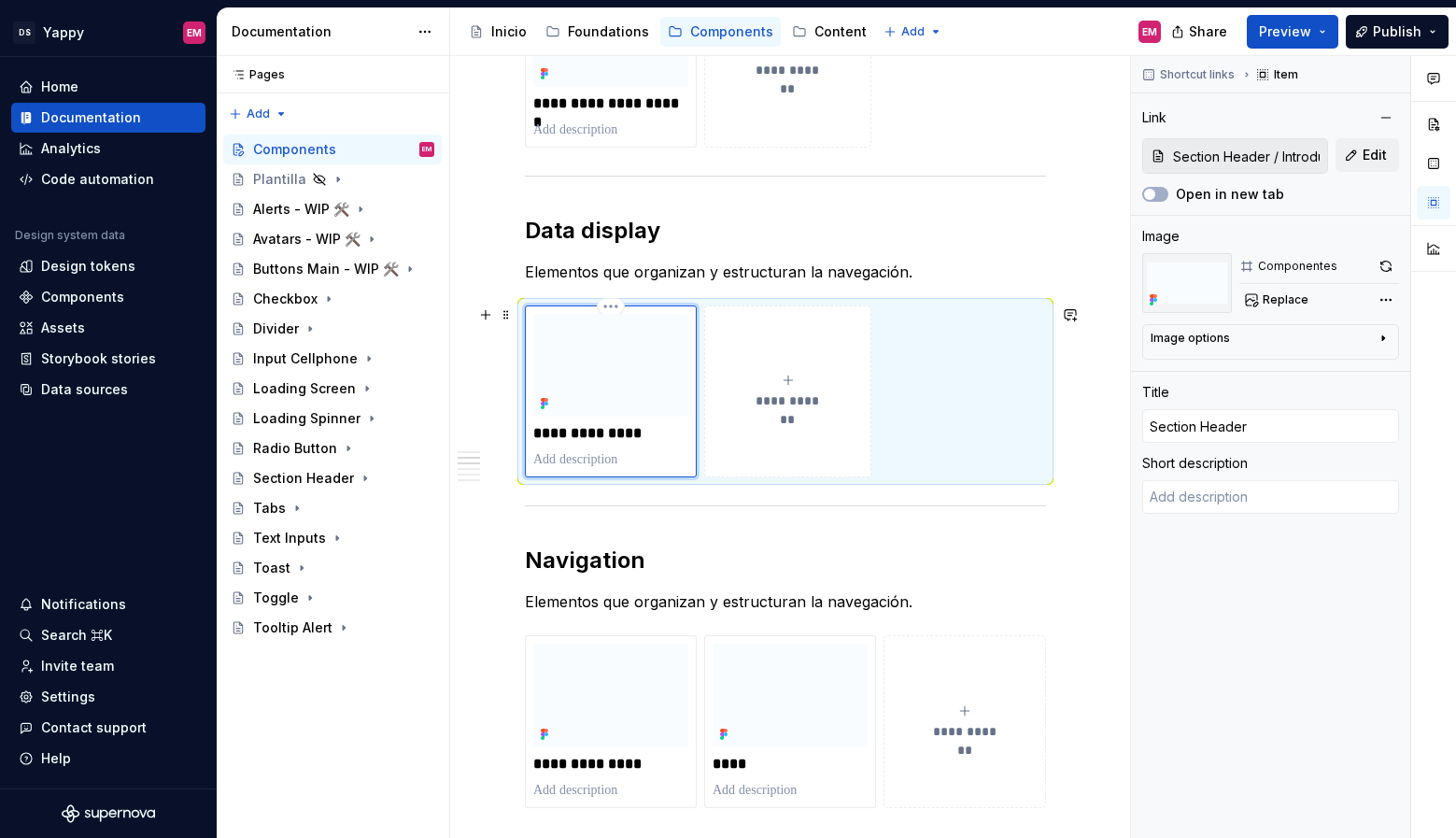 click on "**********" at bounding box center [611, 433] 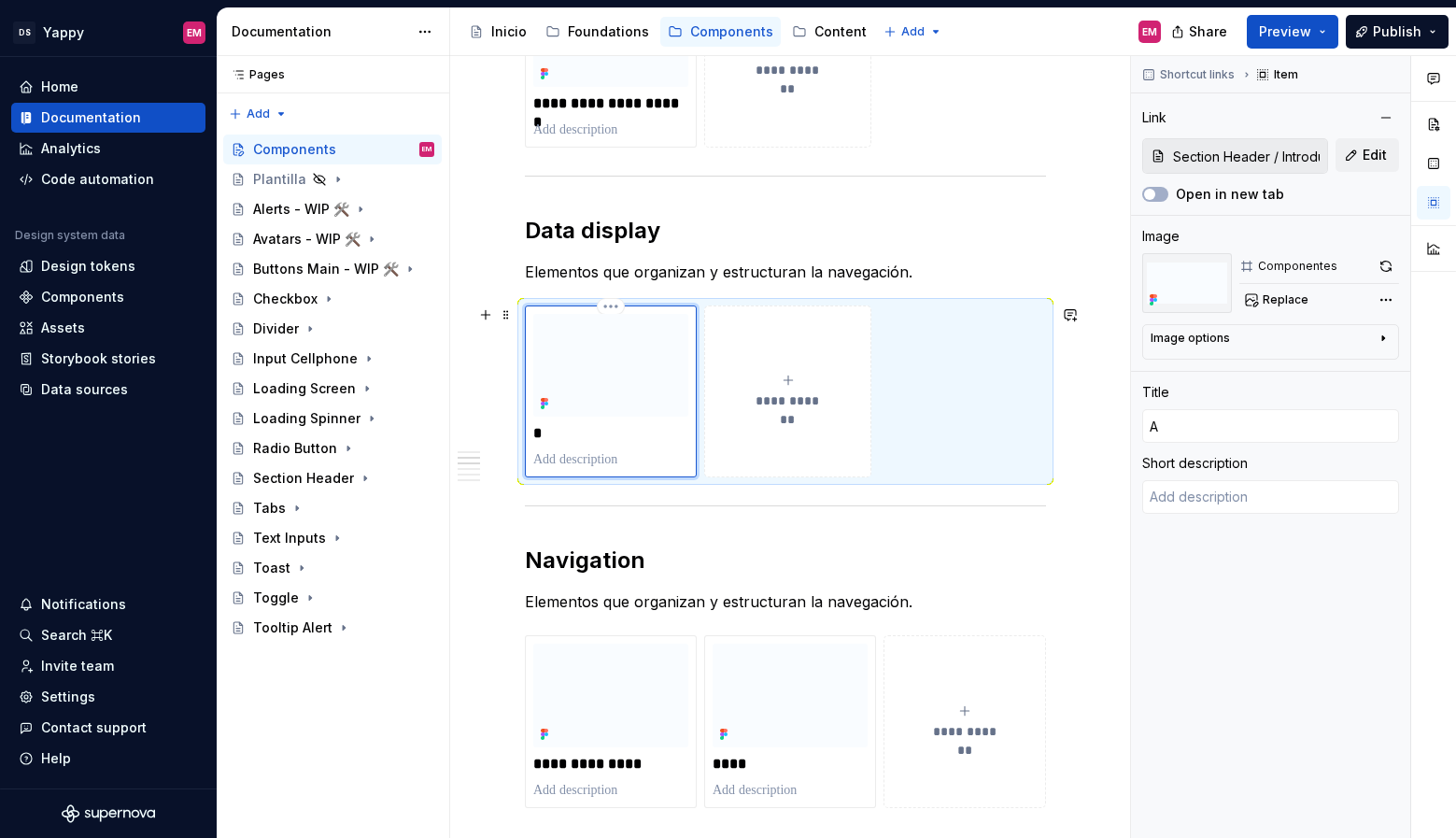 type on "*" 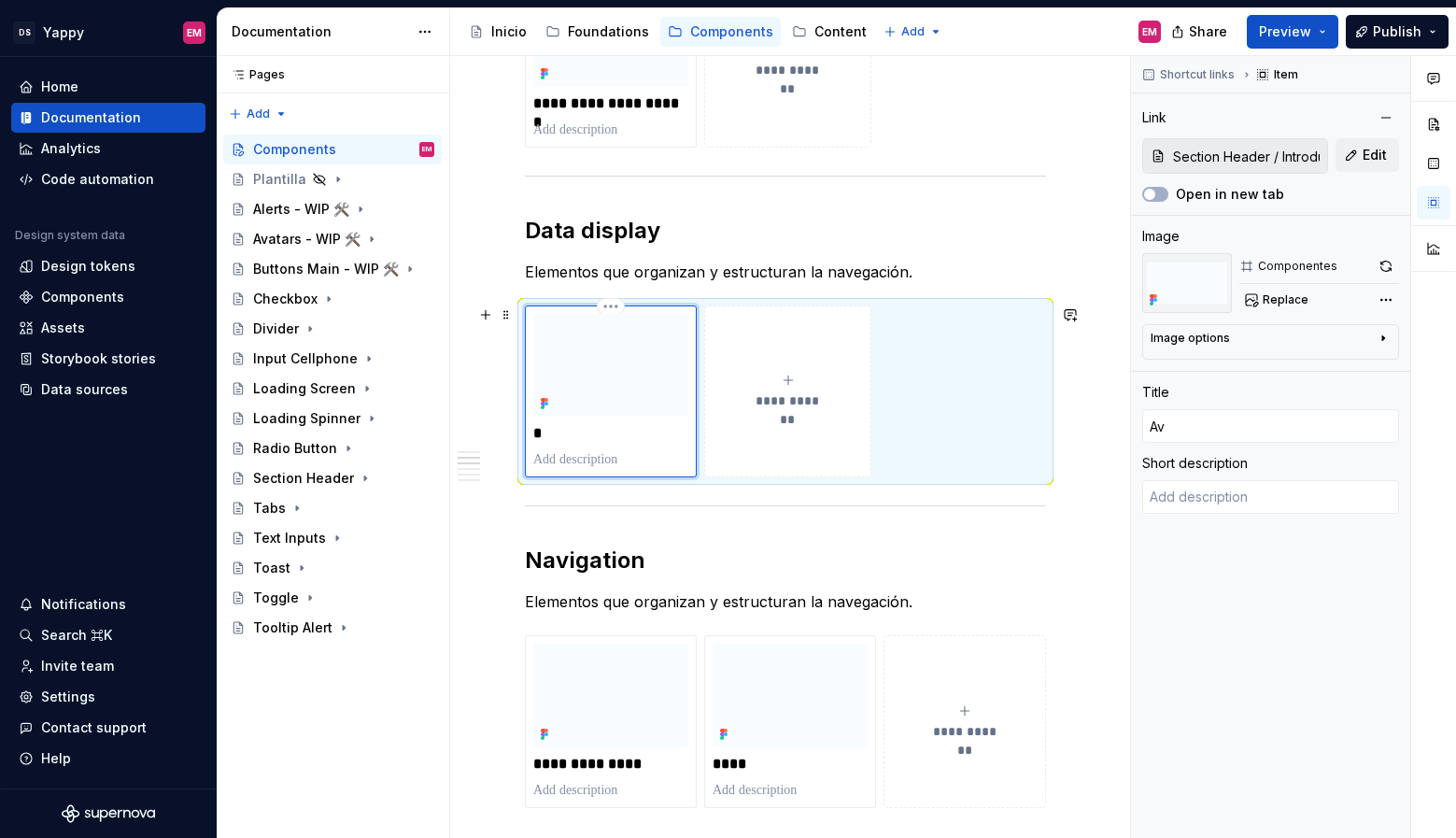 type on "*" 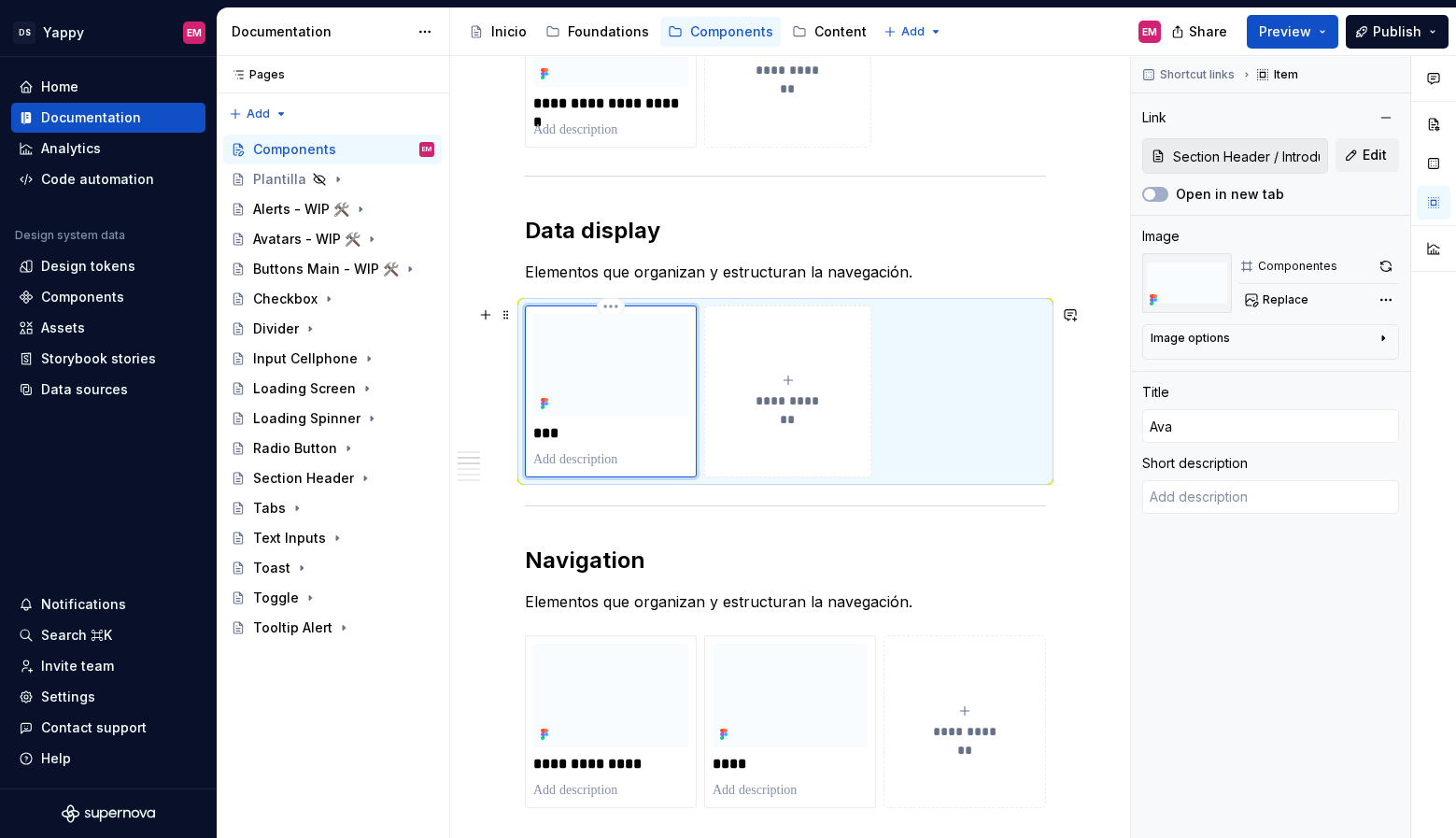 type on "*" 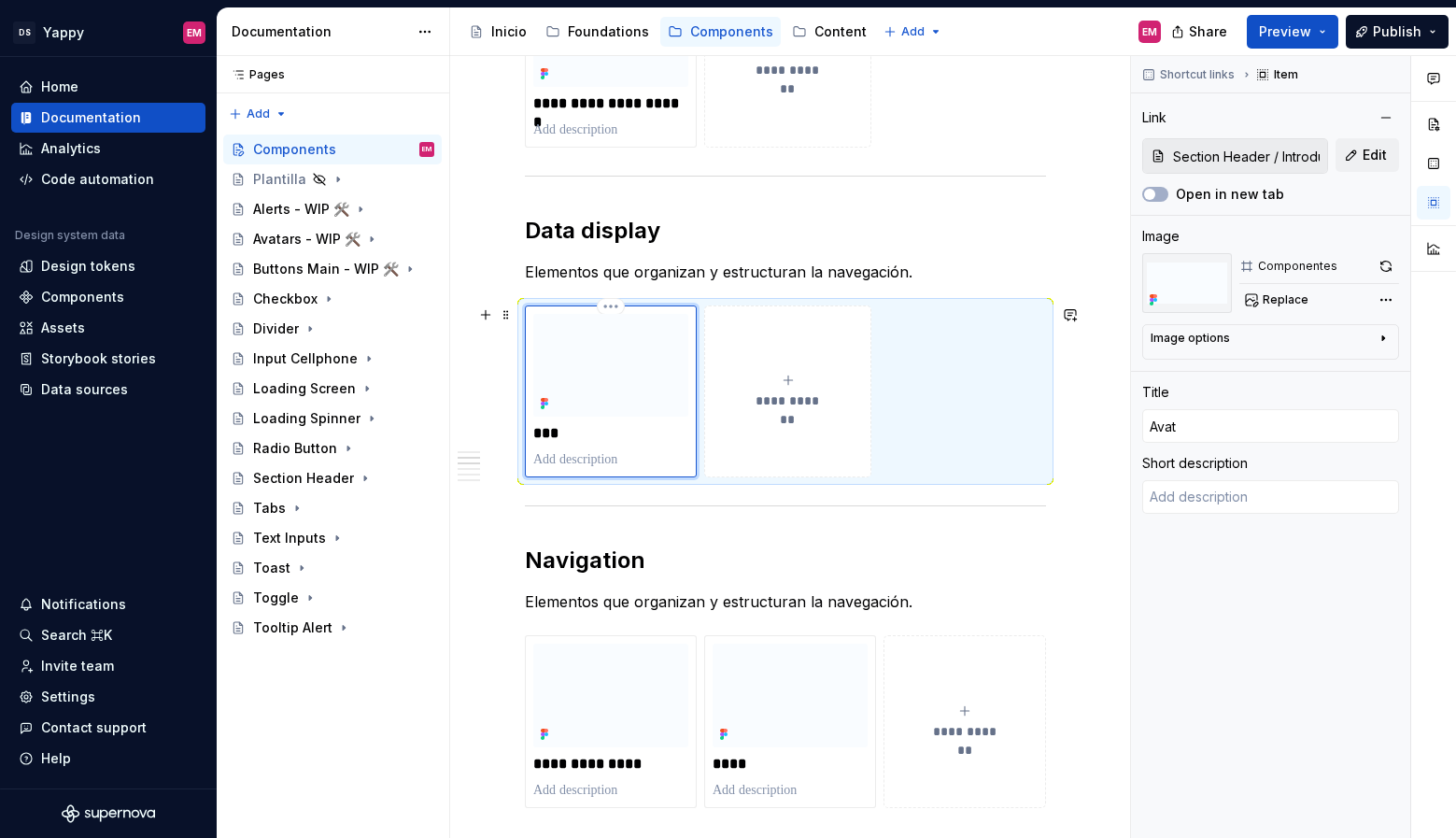 type on "*" 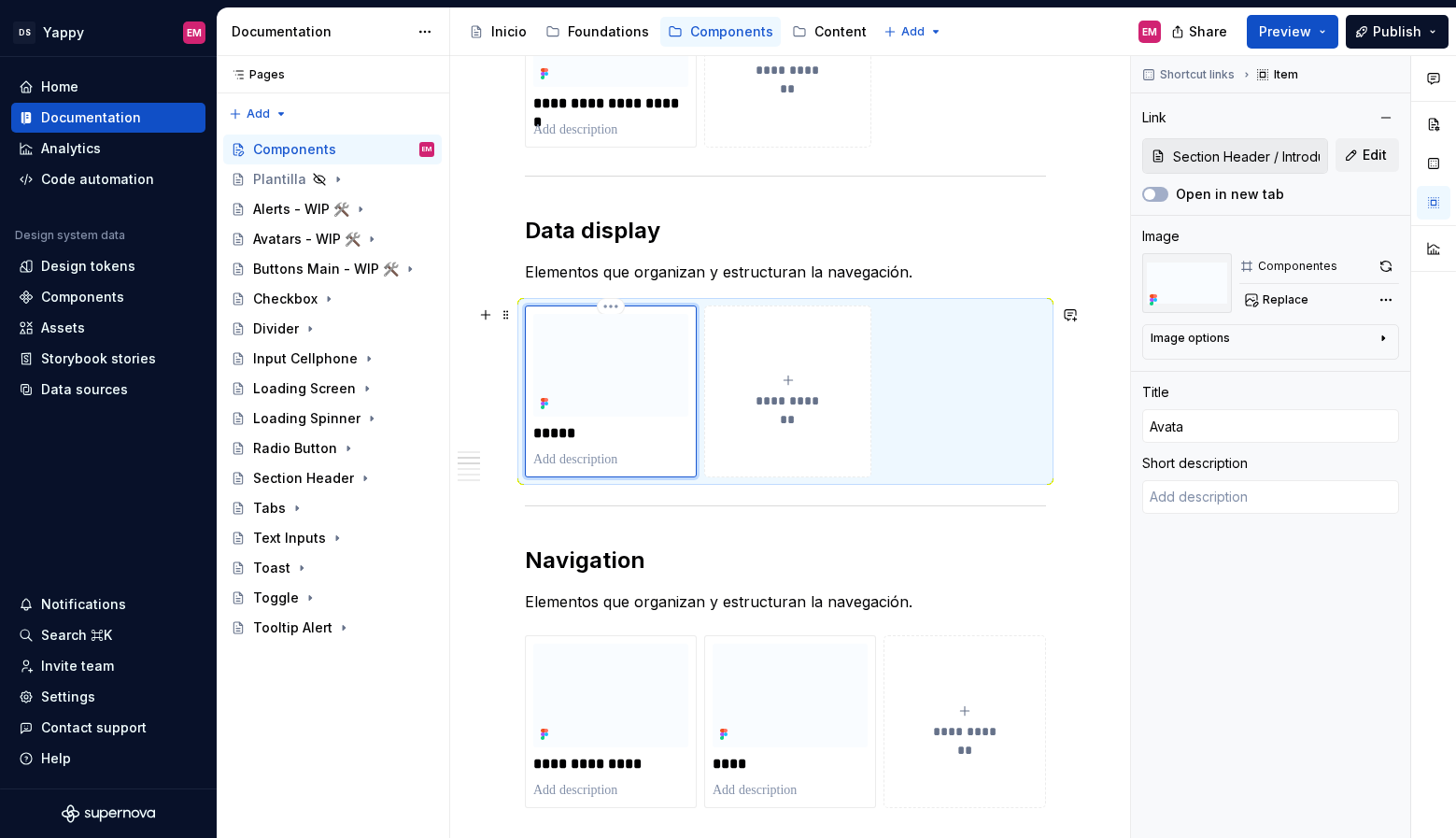 type on "*" 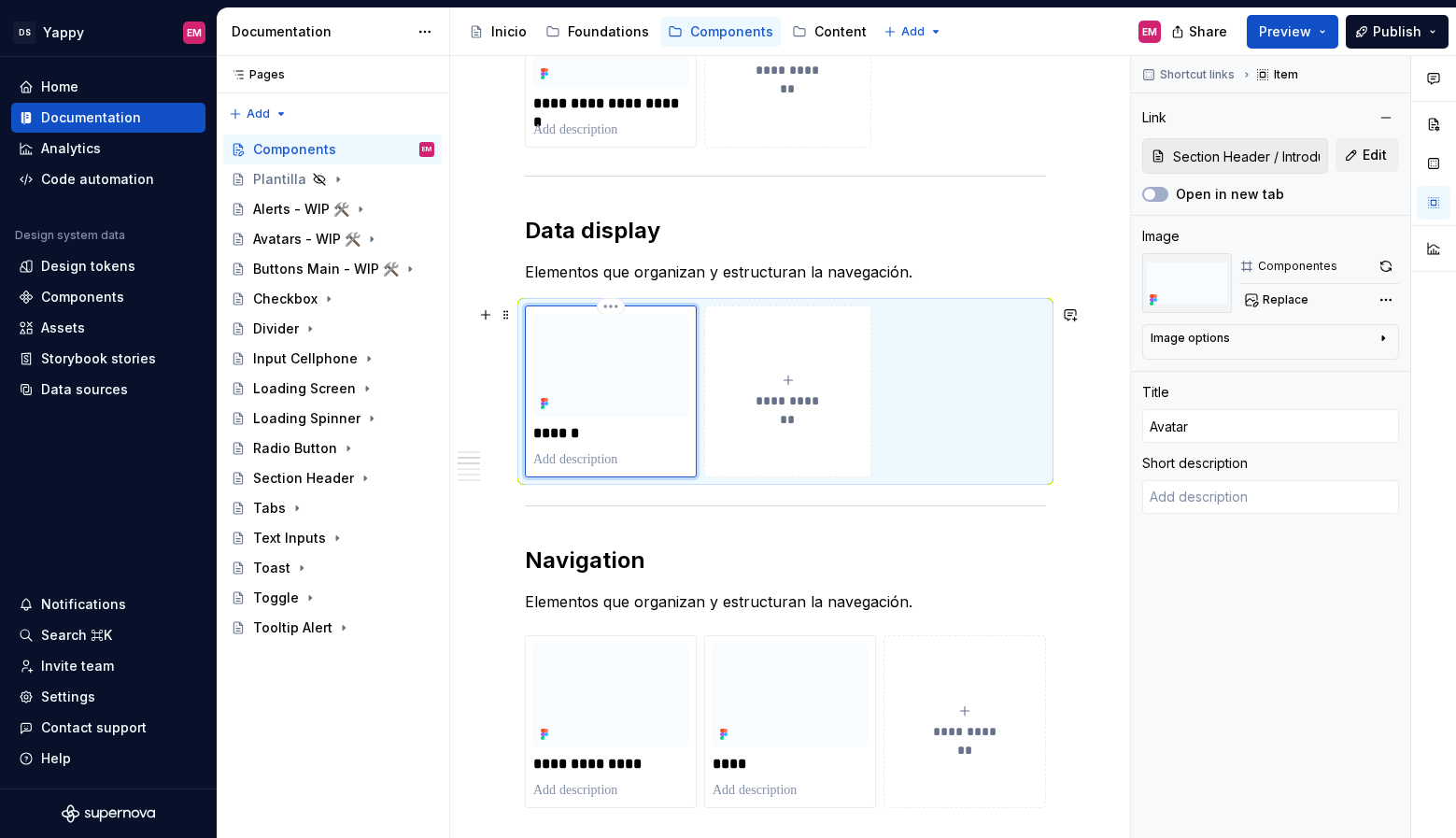 type on "*" 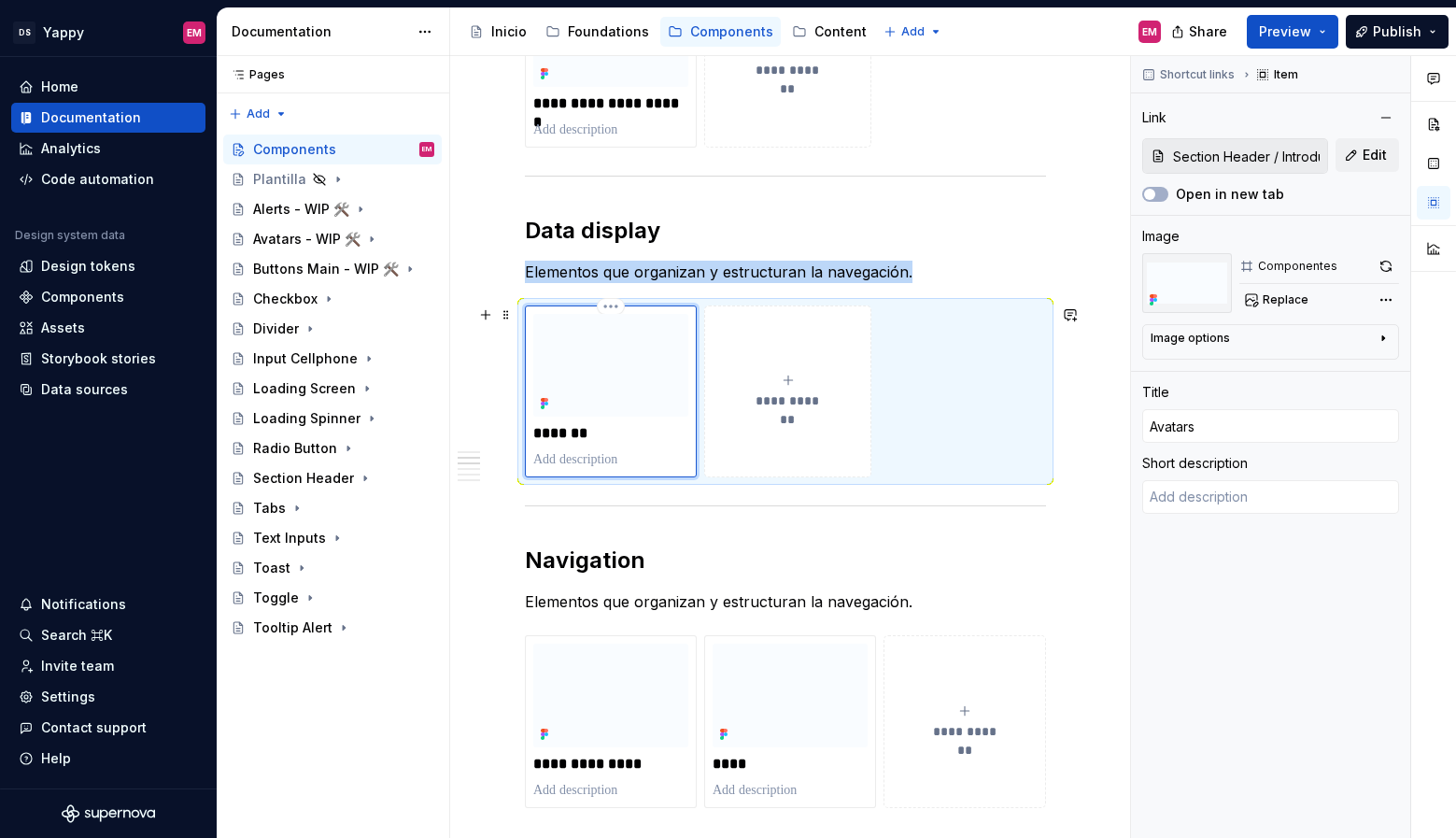 click at bounding box center (611, 365) 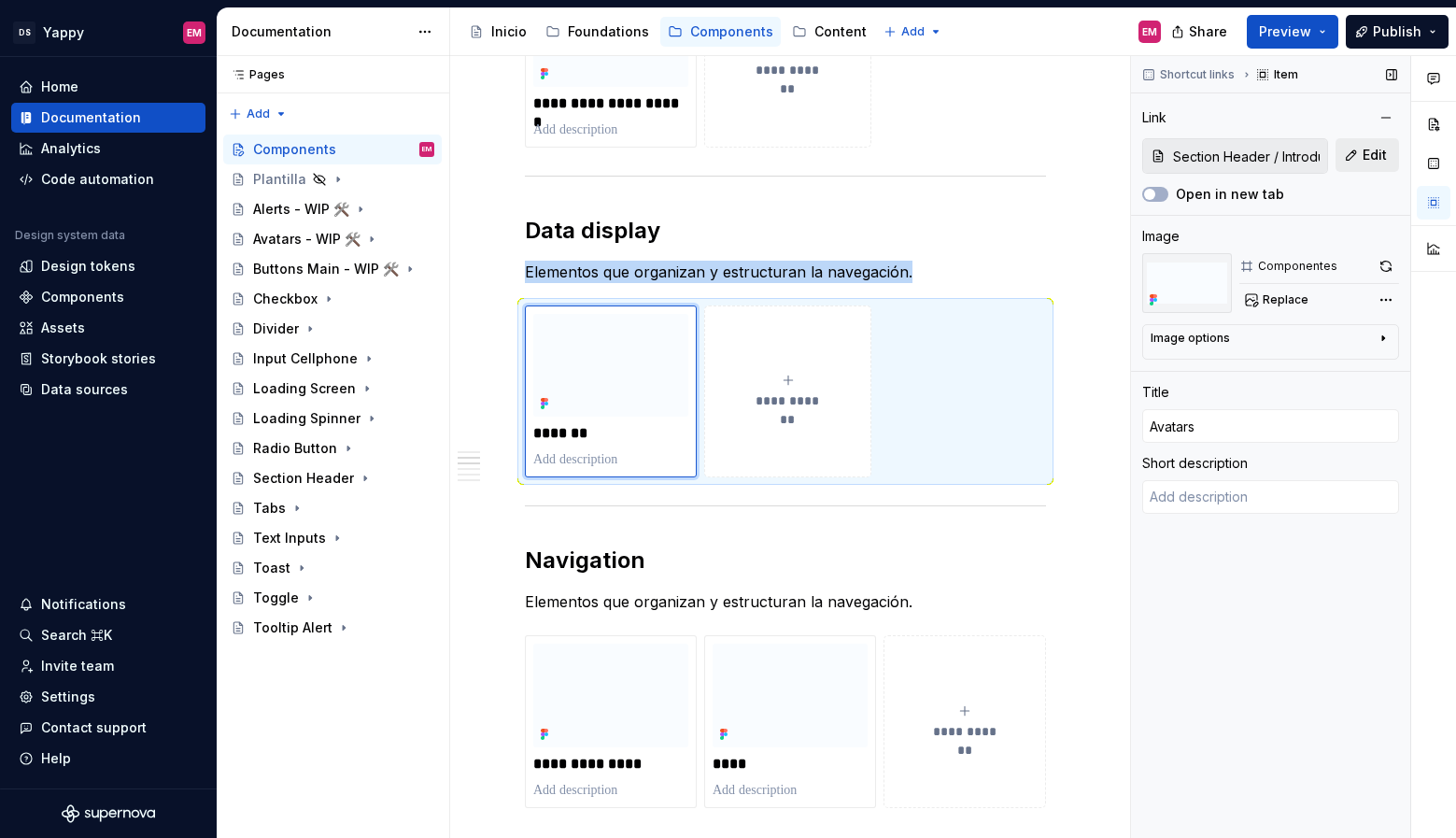click on "Edit" at bounding box center (1375, 155) 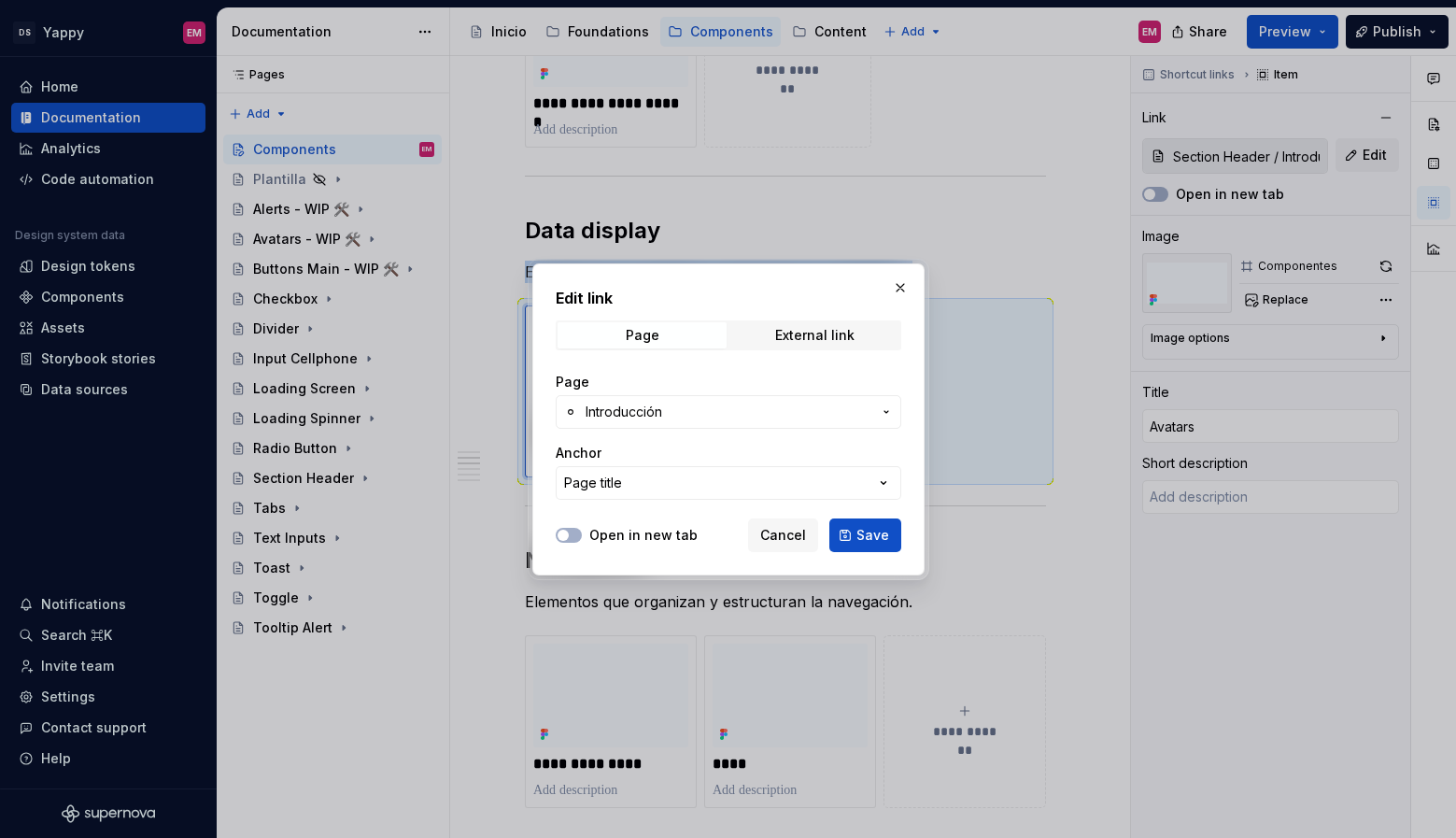 click on "Introducción" at bounding box center [624, 412] 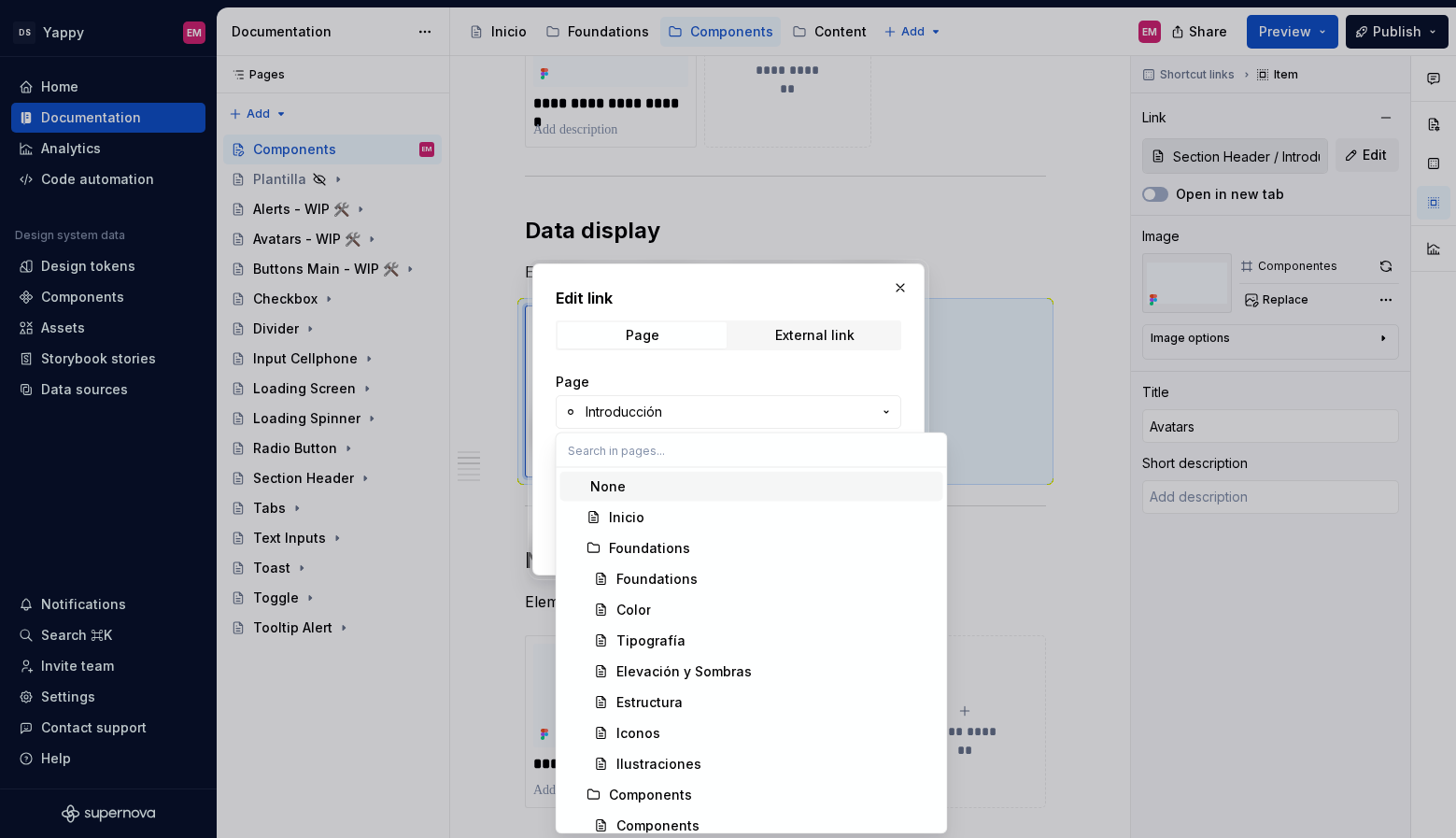 click on "Edit link Page External link Page Introducción Anchor Page title Open in new tab Cancel Save" at bounding box center (728, 419) 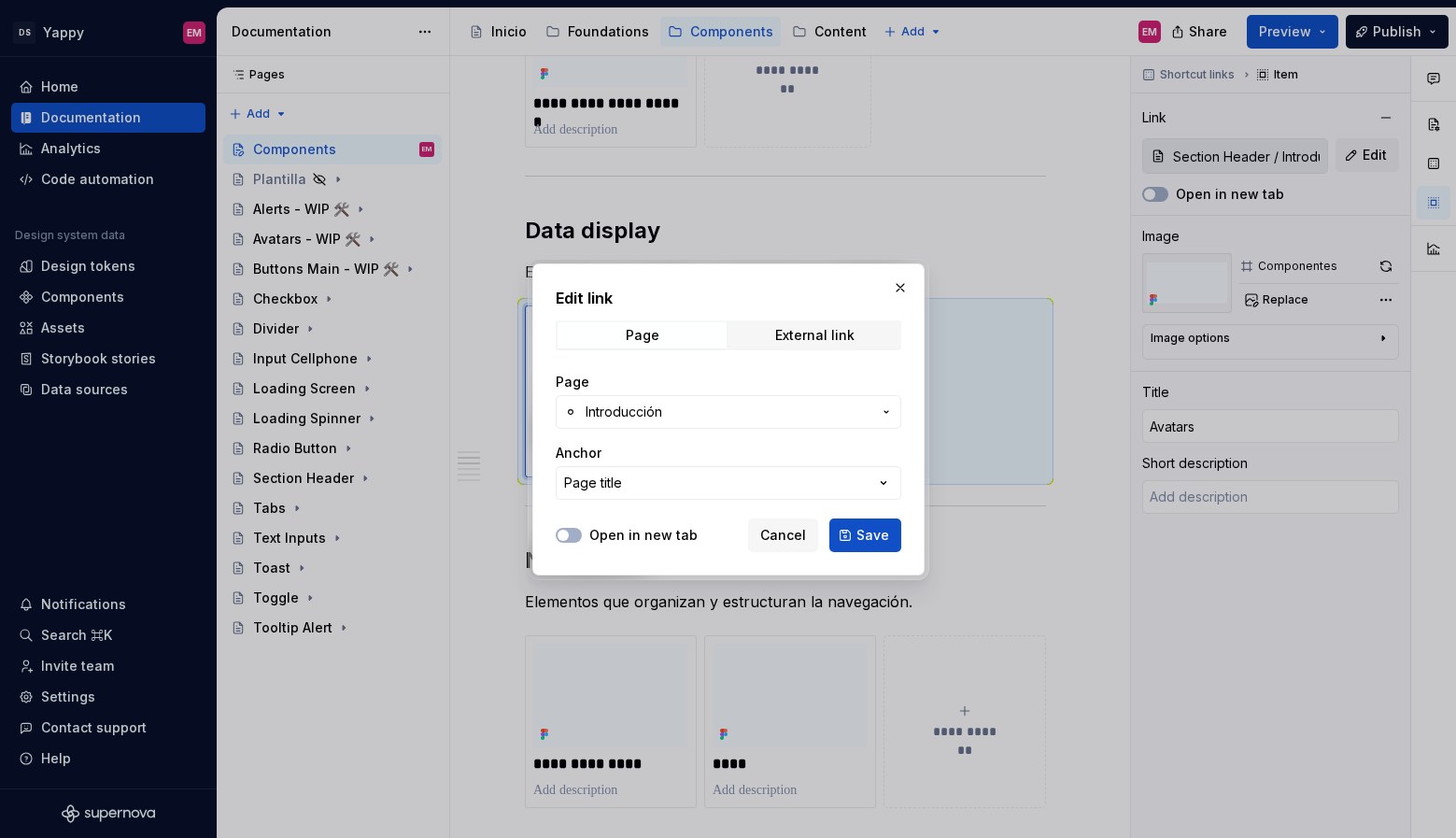 click on "Introducción" at bounding box center [624, 412] 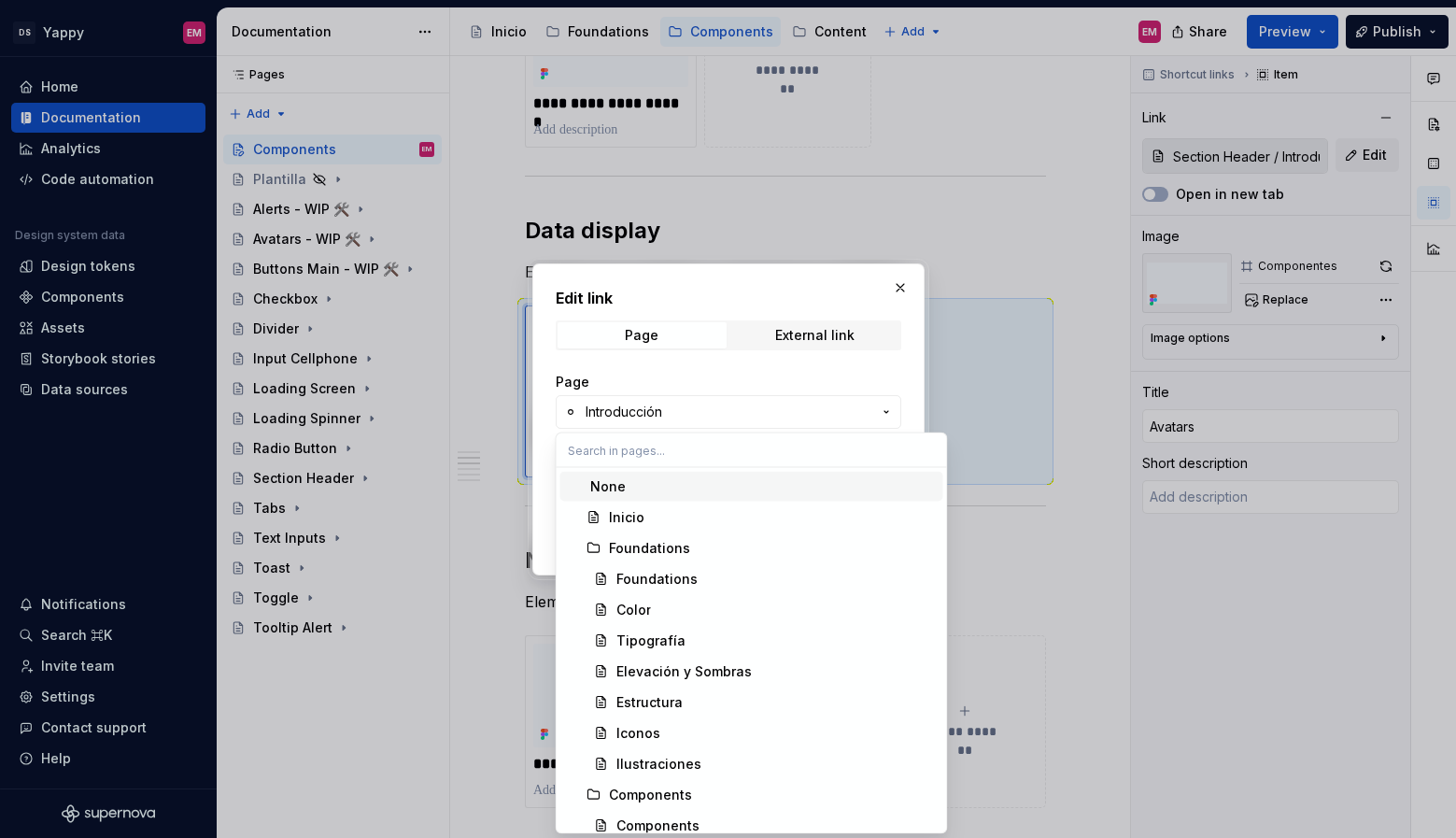 click on "Edit link Page External link Page Introducción Anchor Page title Open in new tab Cancel Save" at bounding box center (728, 419) 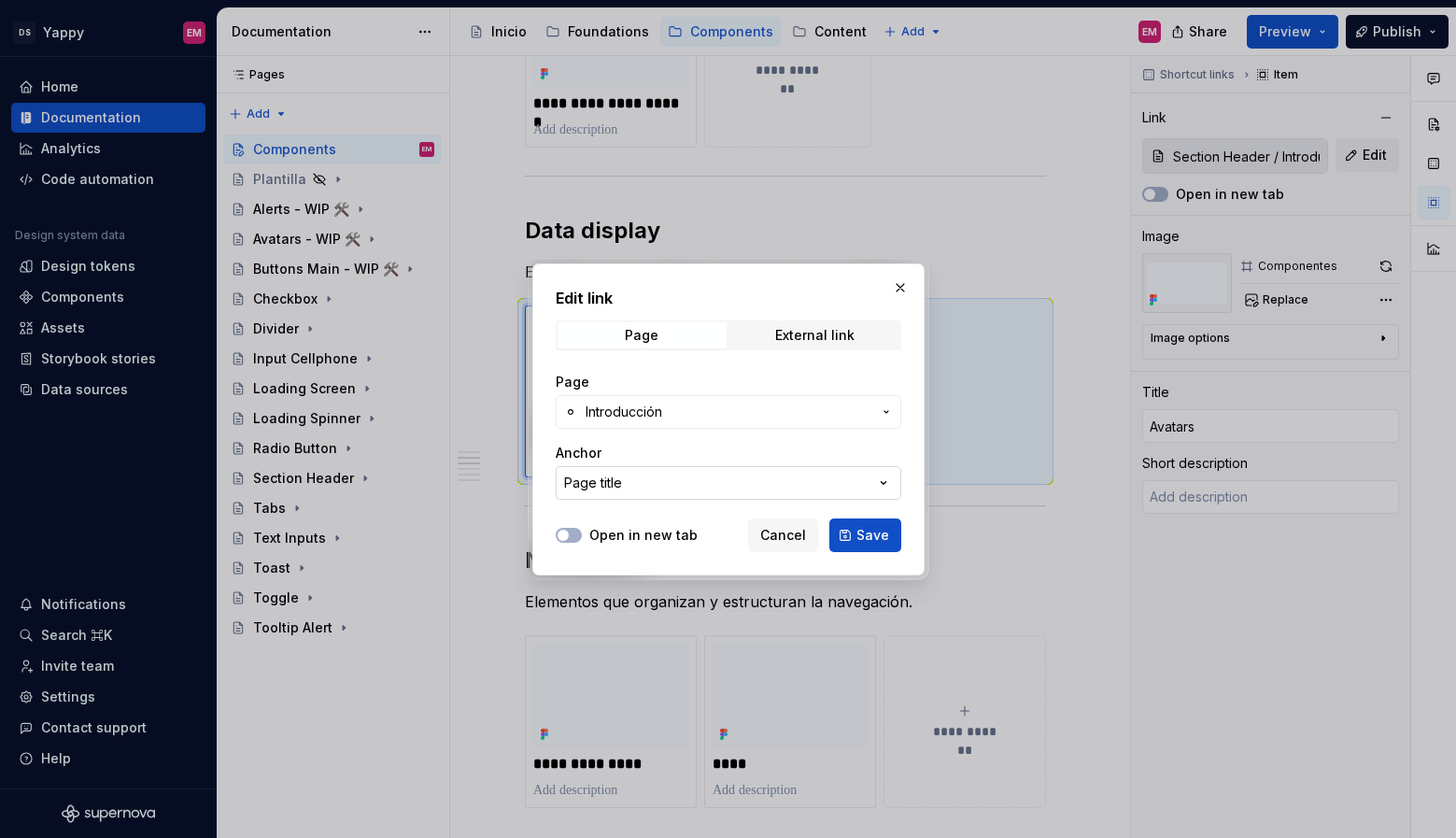 click on "Page title" at bounding box center [728, 483] 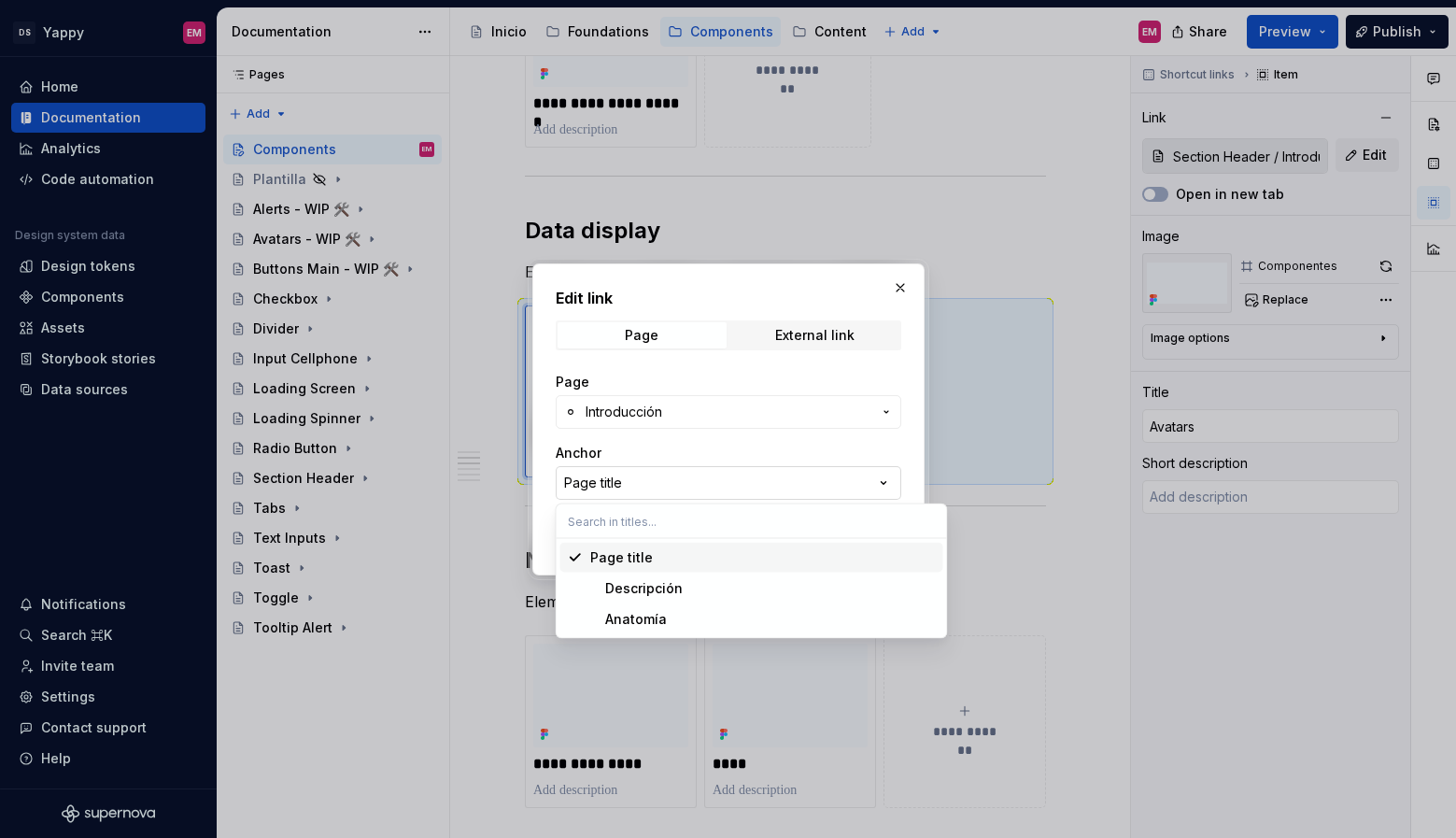 click on "Edit link Page External link Page Introducción Anchor Page title Open in new tab Cancel Save" at bounding box center [728, 419] 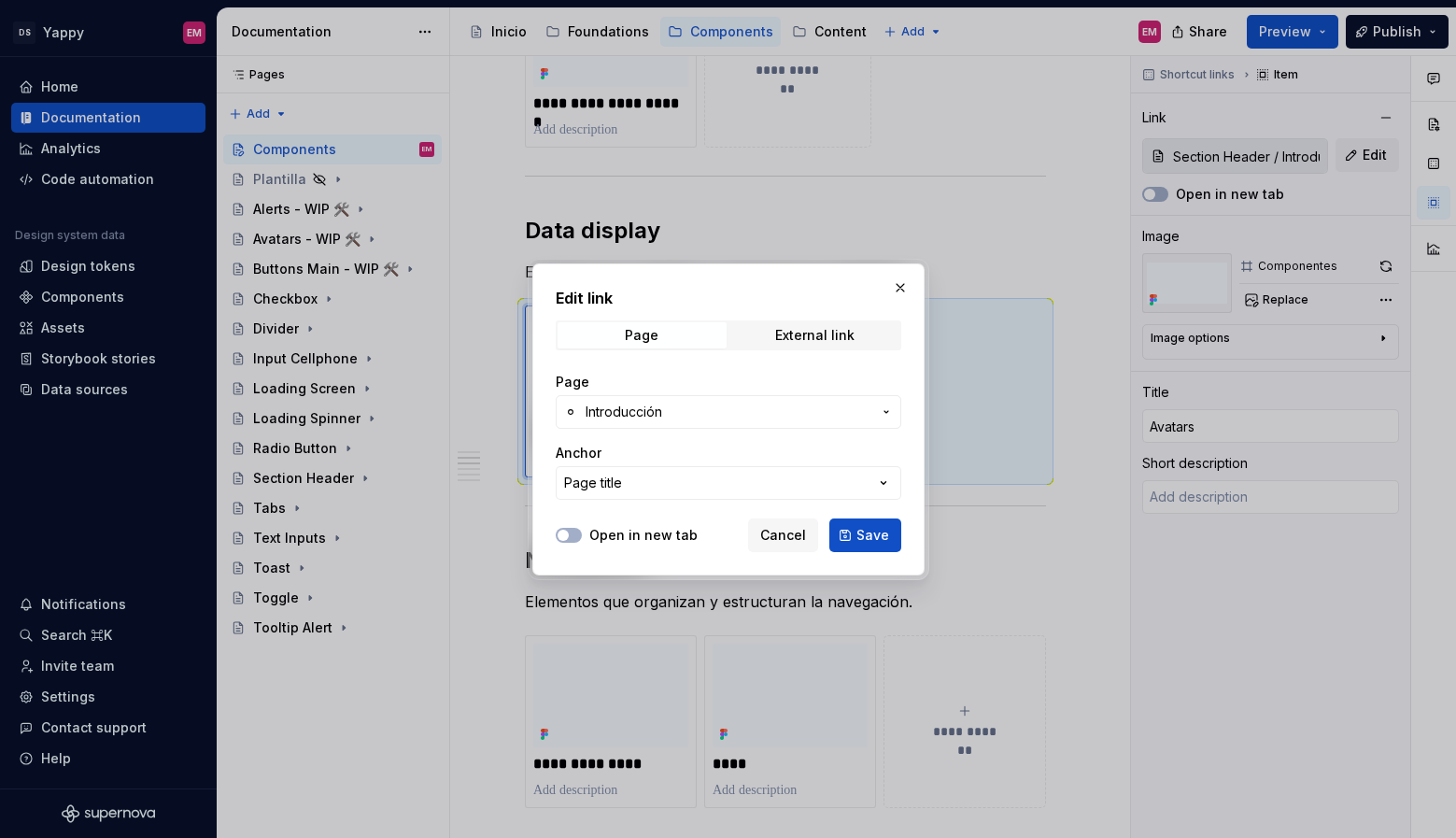 click on "Page" at bounding box center (728, 382) 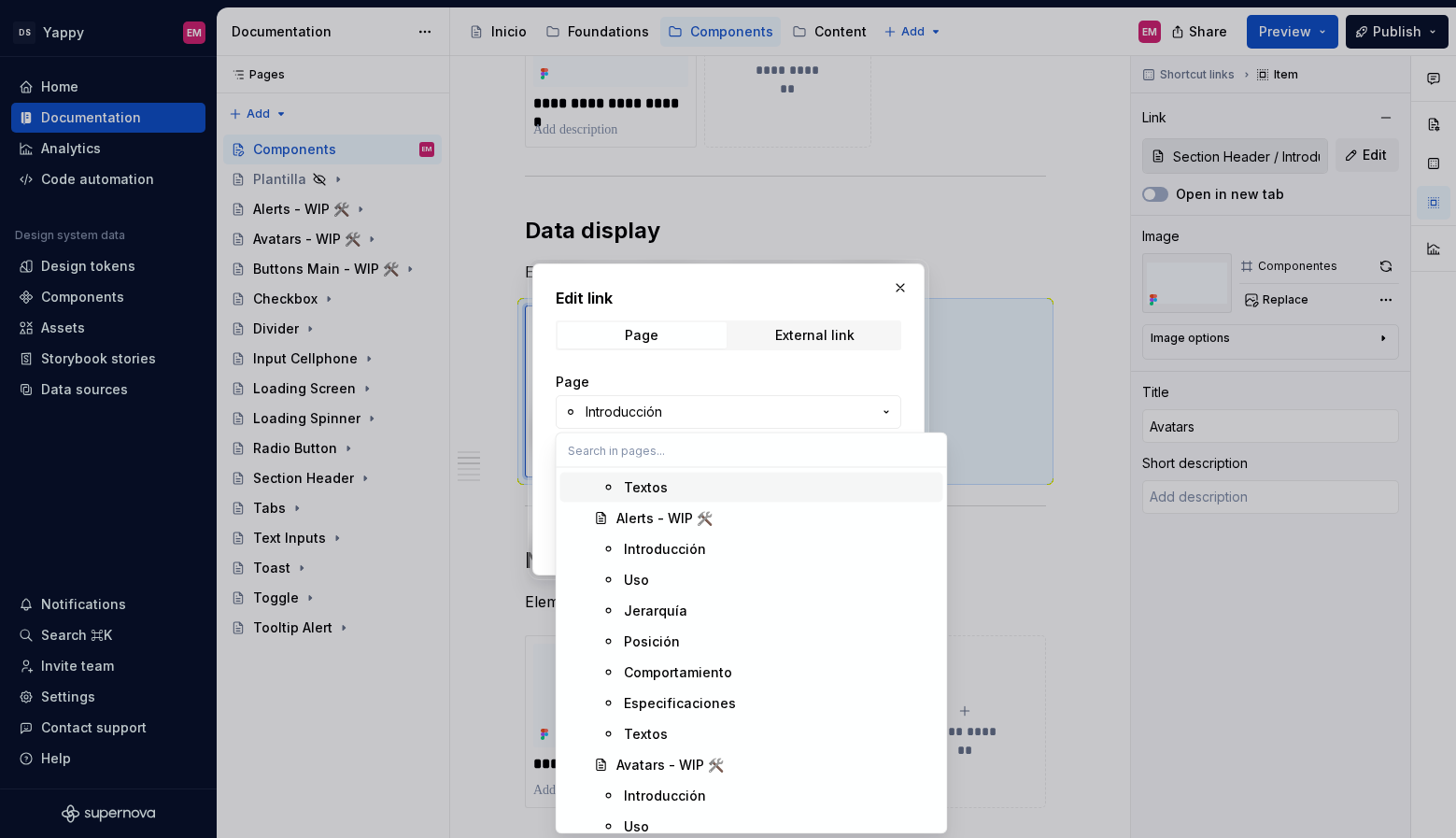 scroll, scrollTop: 783, scrollLeft: 0, axis: vertical 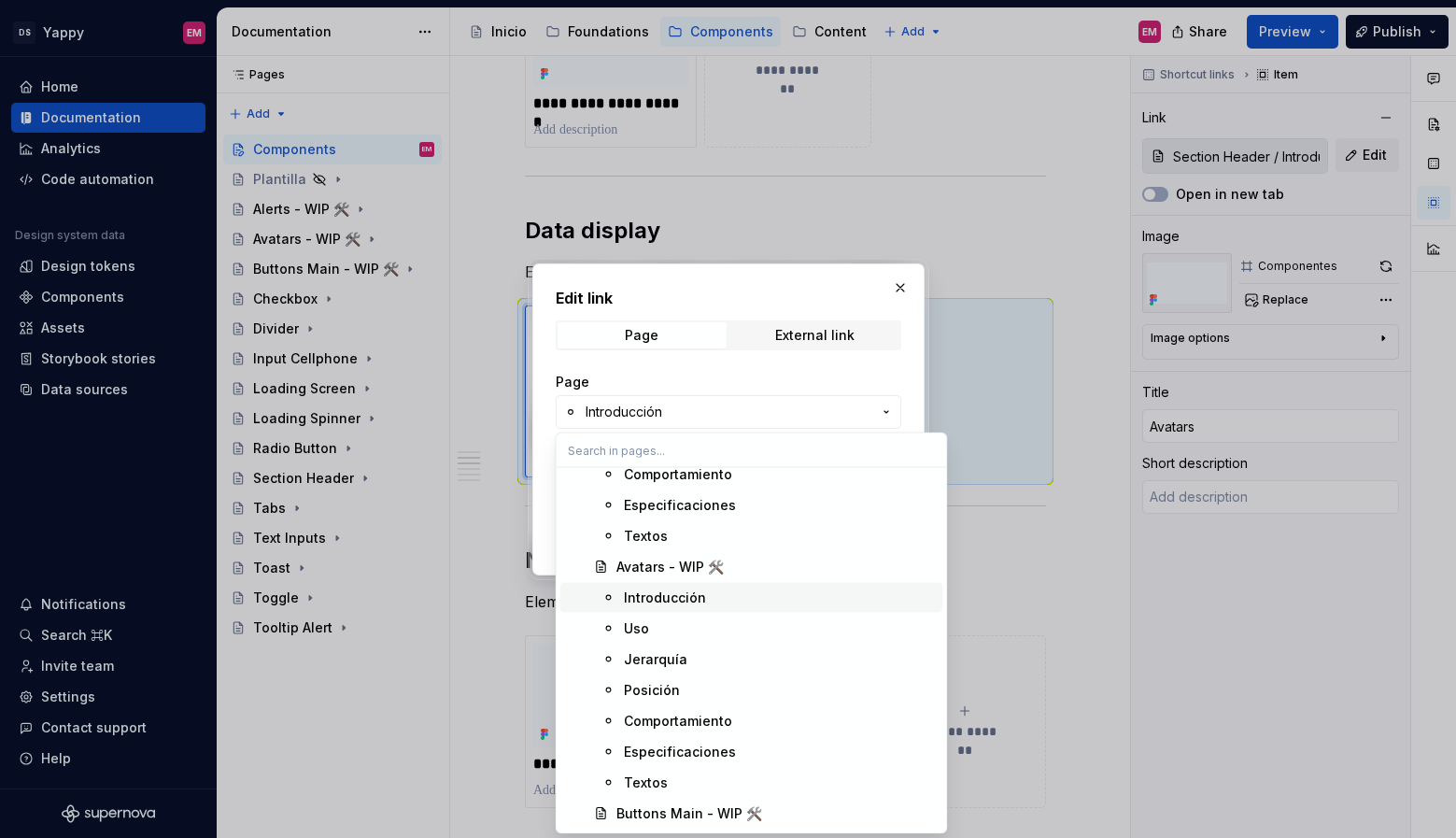 click on "Introducción" at bounding box center [665, 598] 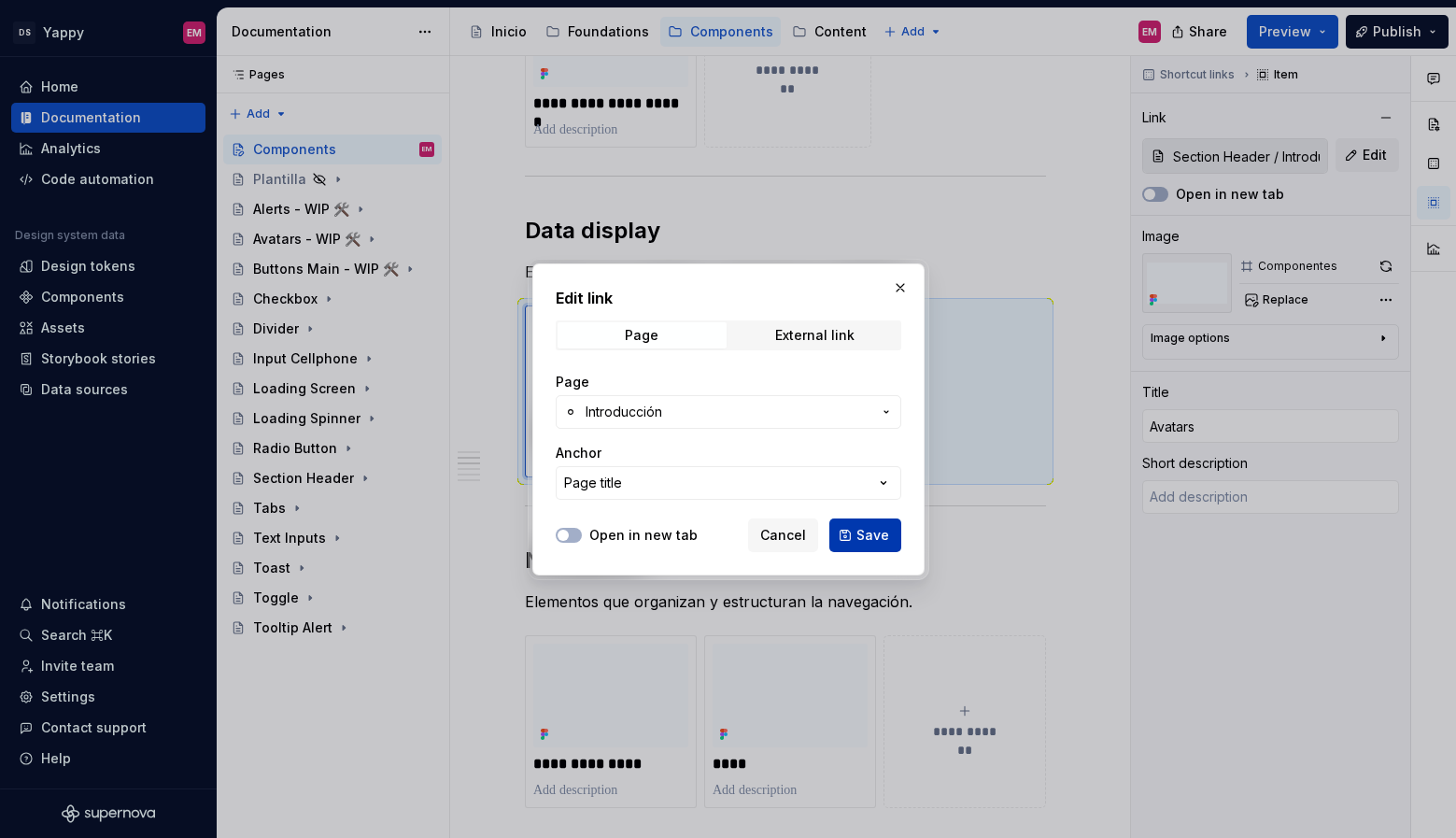 click on "Save" at bounding box center [872, 535] 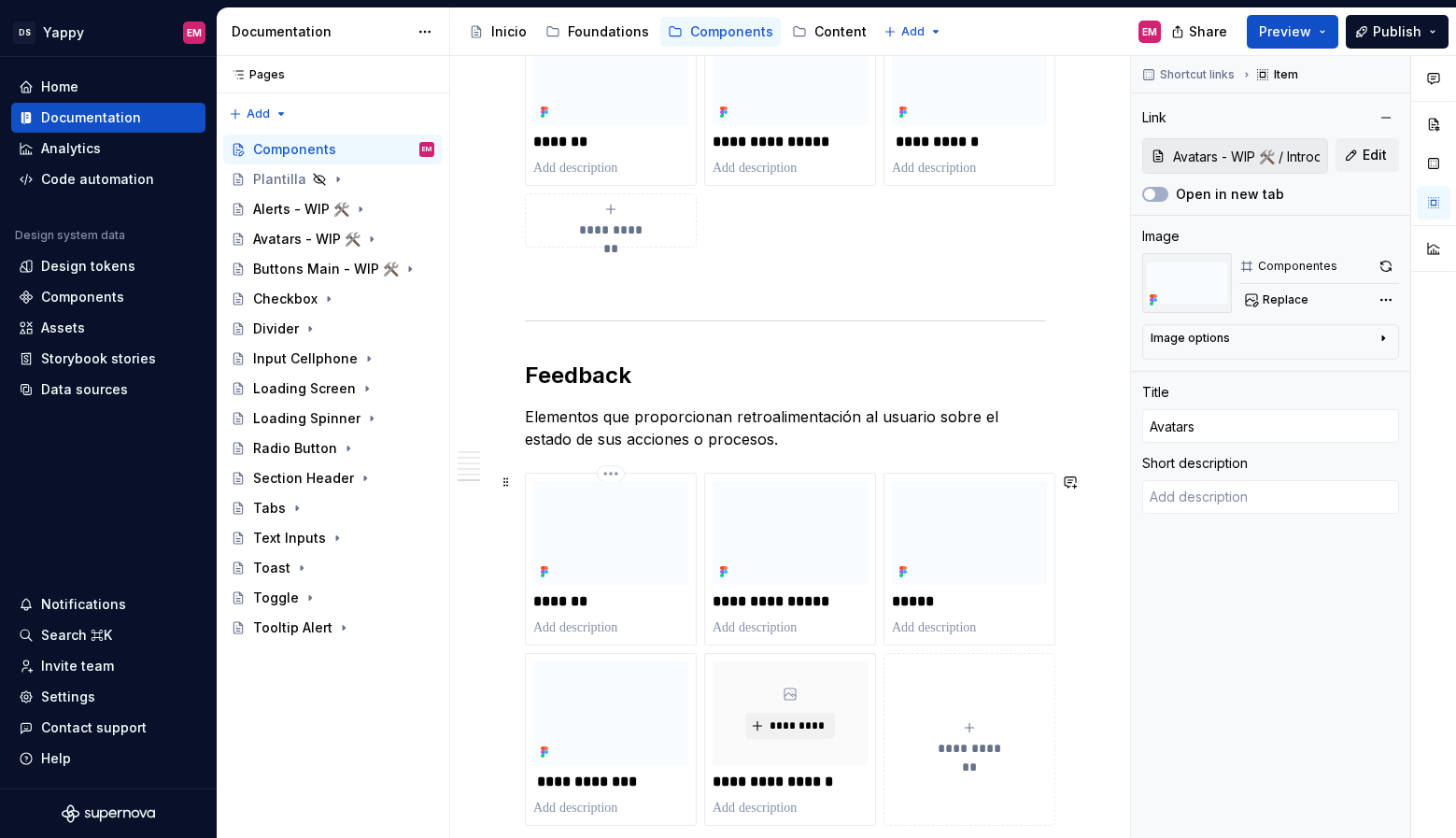 scroll, scrollTop: 2158, scrollLeft: 0, axis: vertical 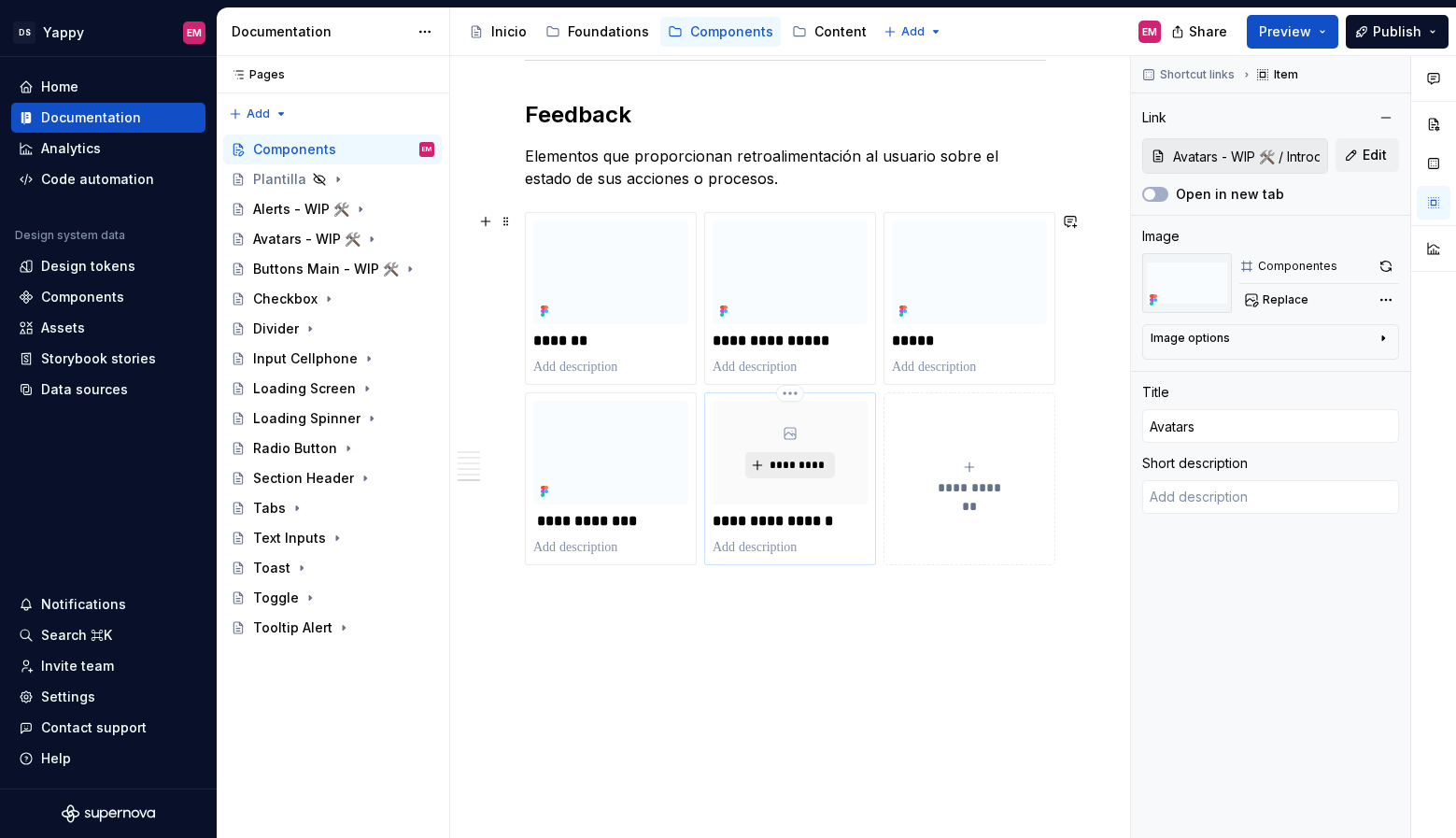 type on "*" 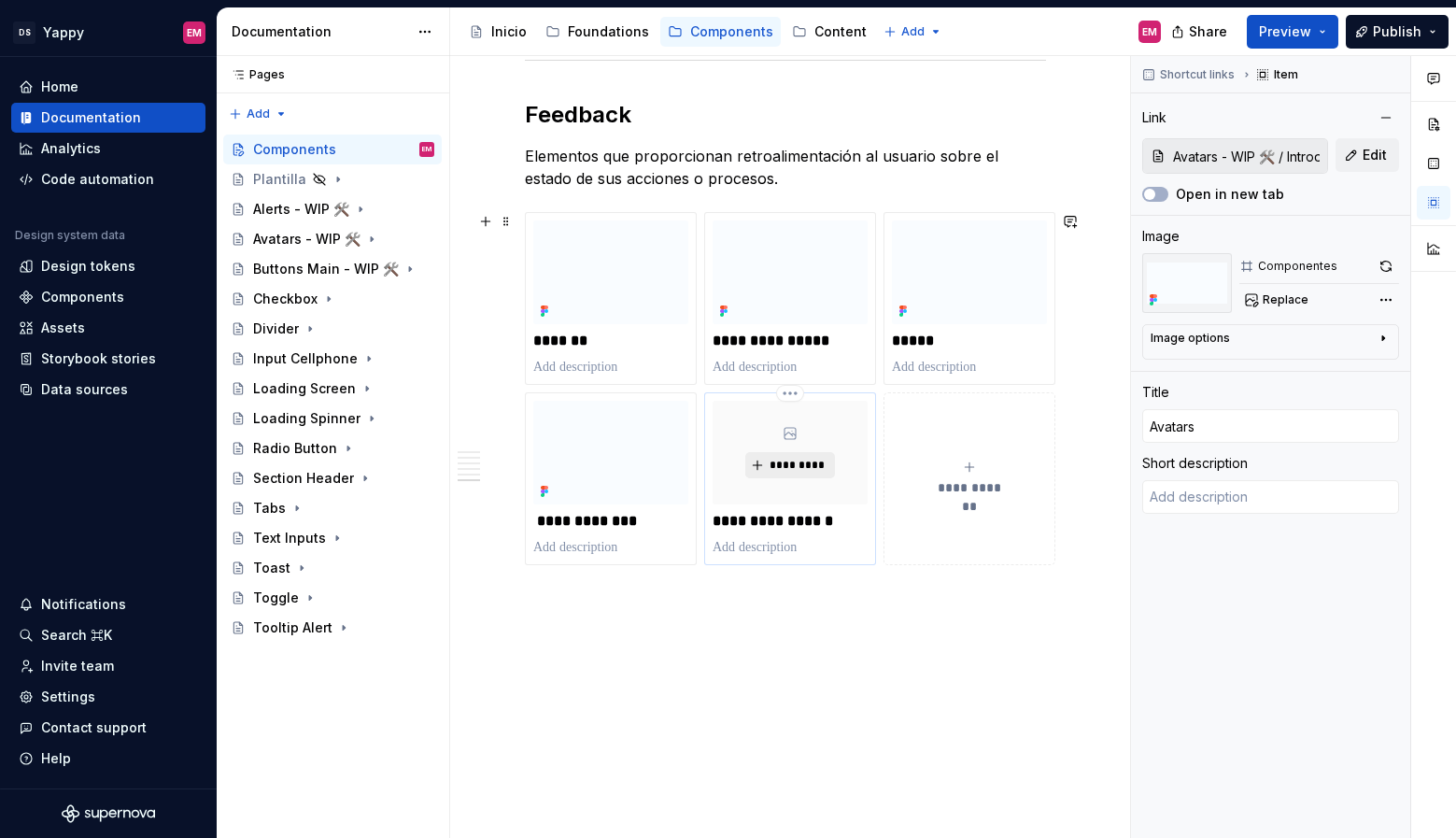 type on "Alerts - WIP 🛠️ / Introducción" 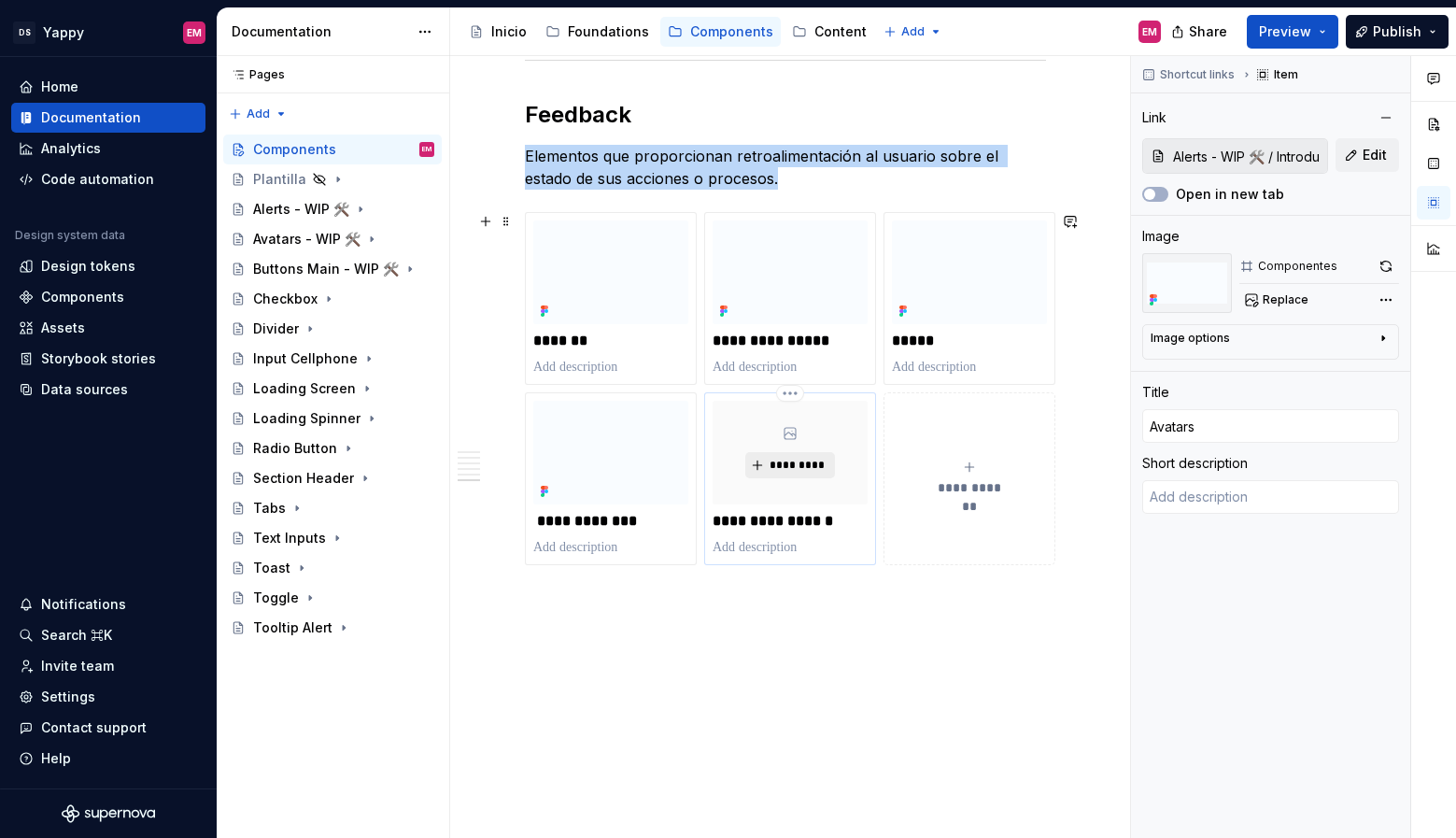 click on "*********" at bounding box center (797, 465) 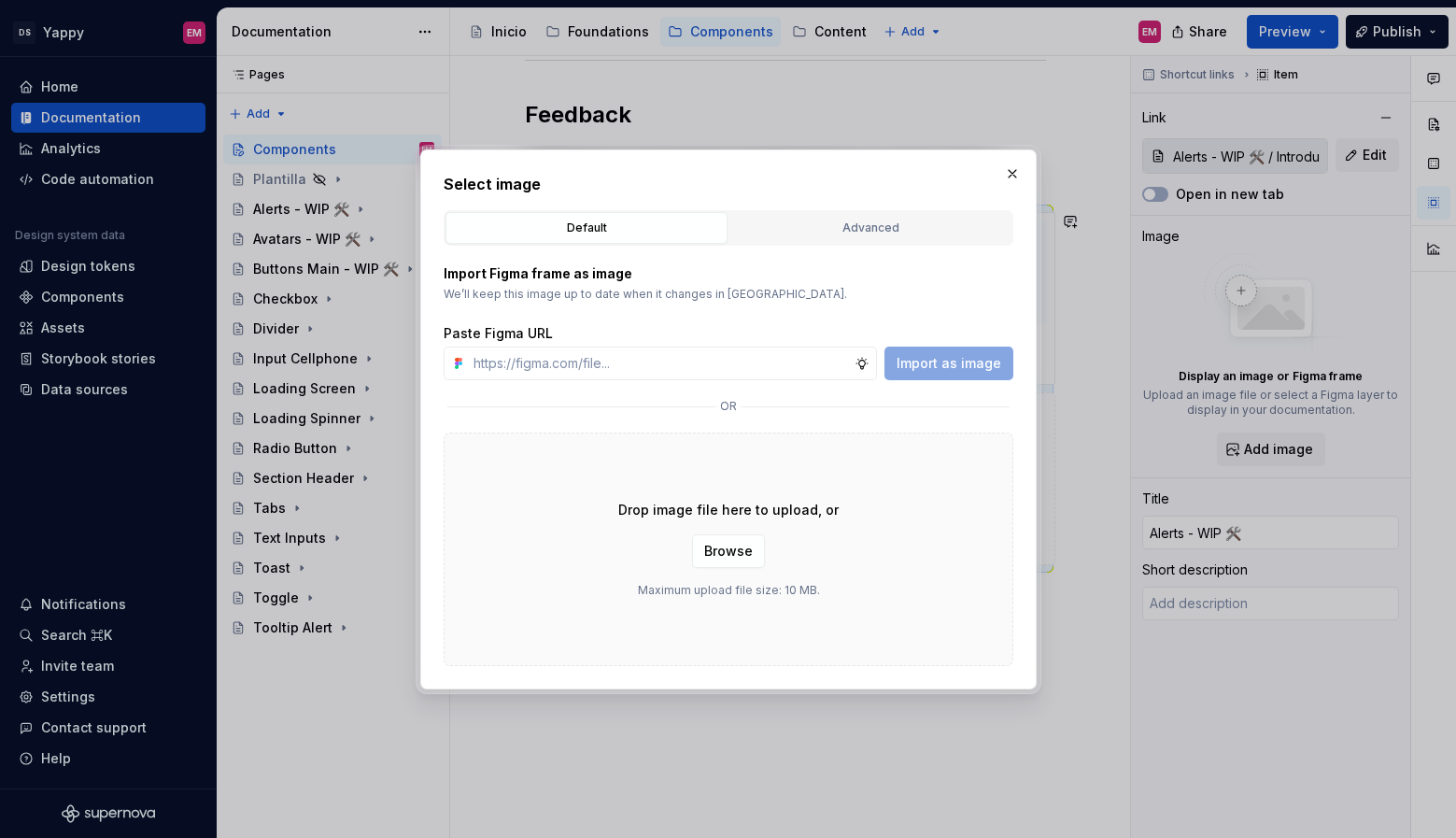 type on "*" 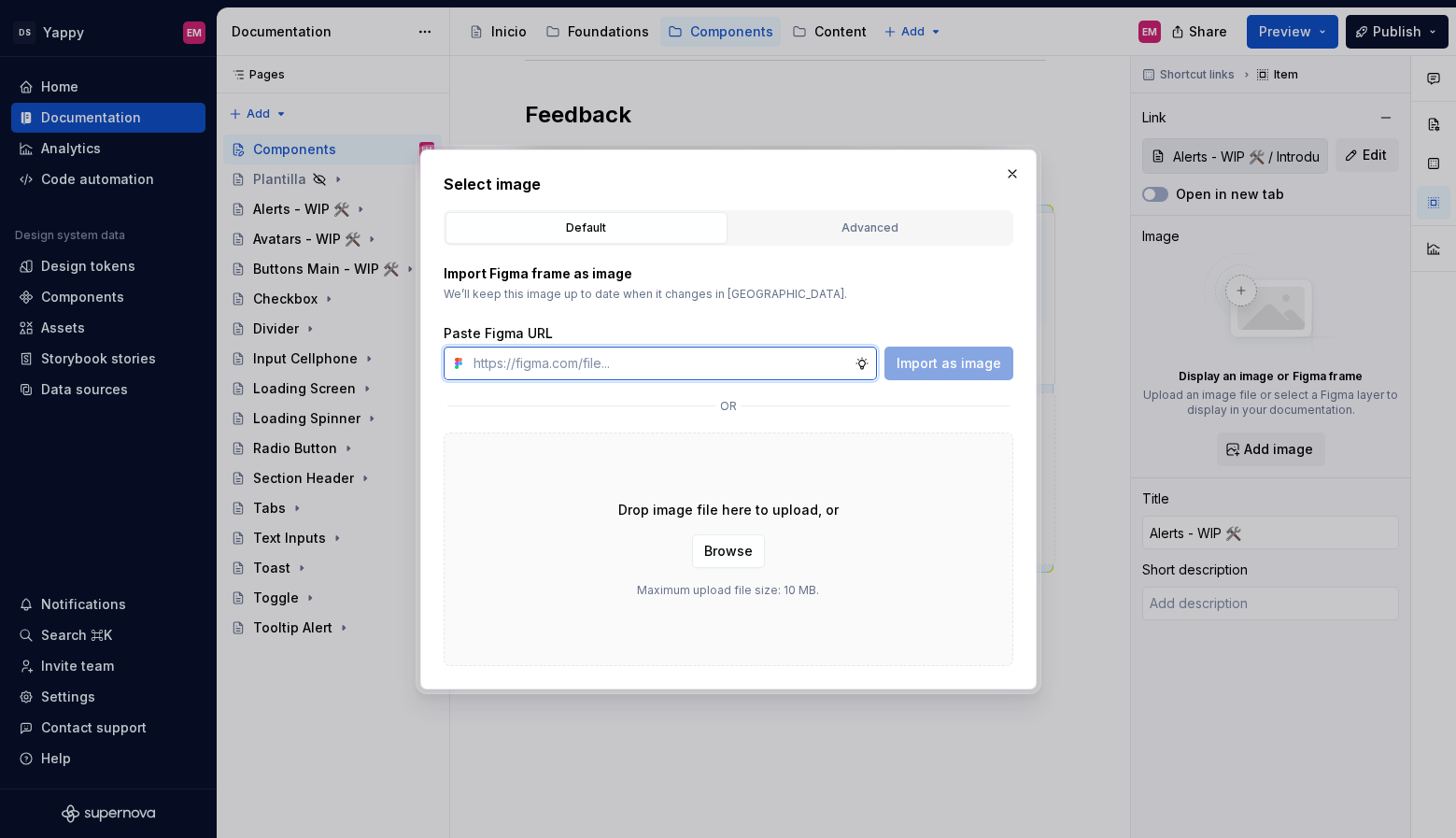 paste on "[URL][DOMAIN_NAME]" 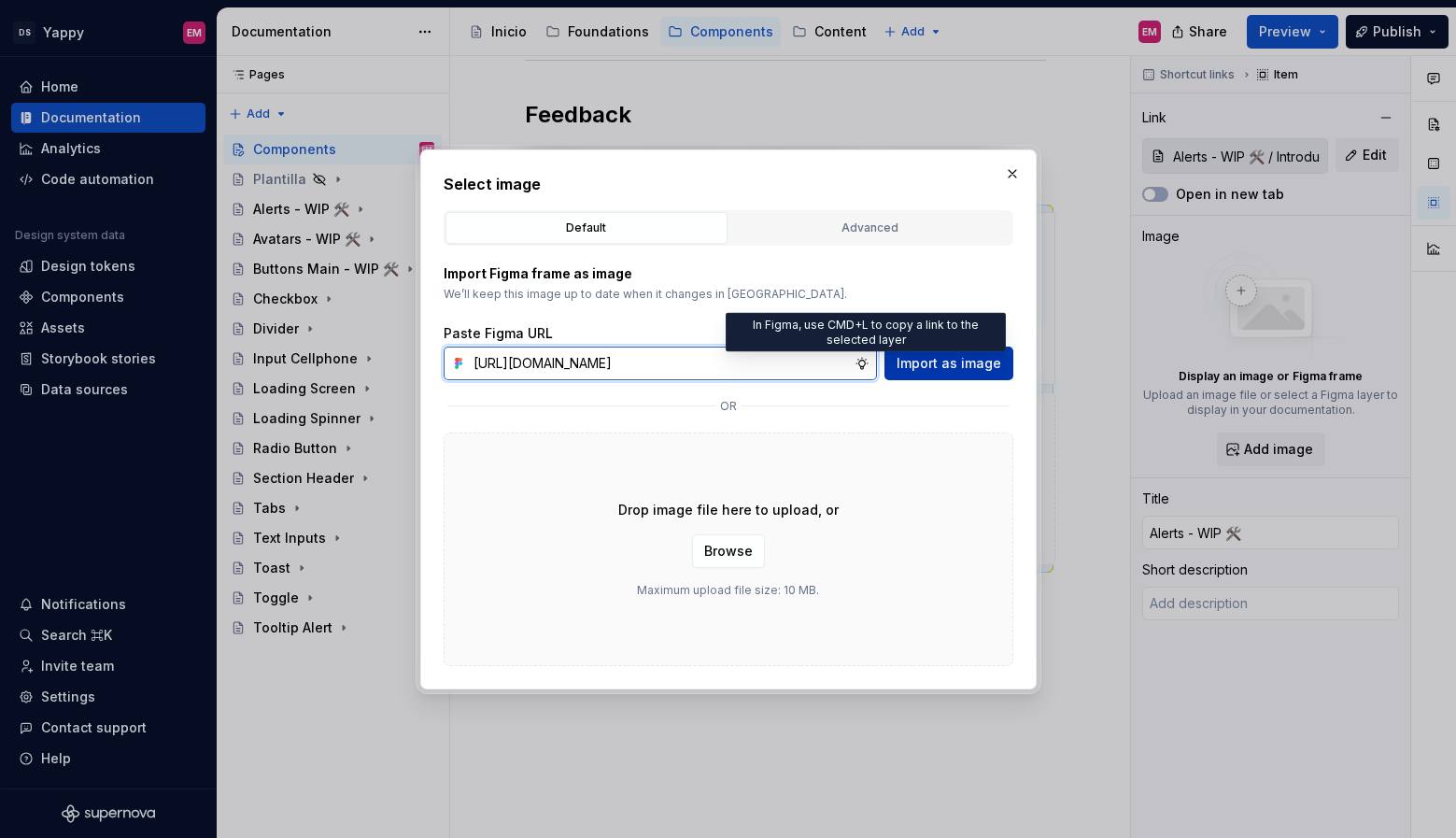 scroll, scrollTop: 0, scrollLeft: 728, axis: horizontal 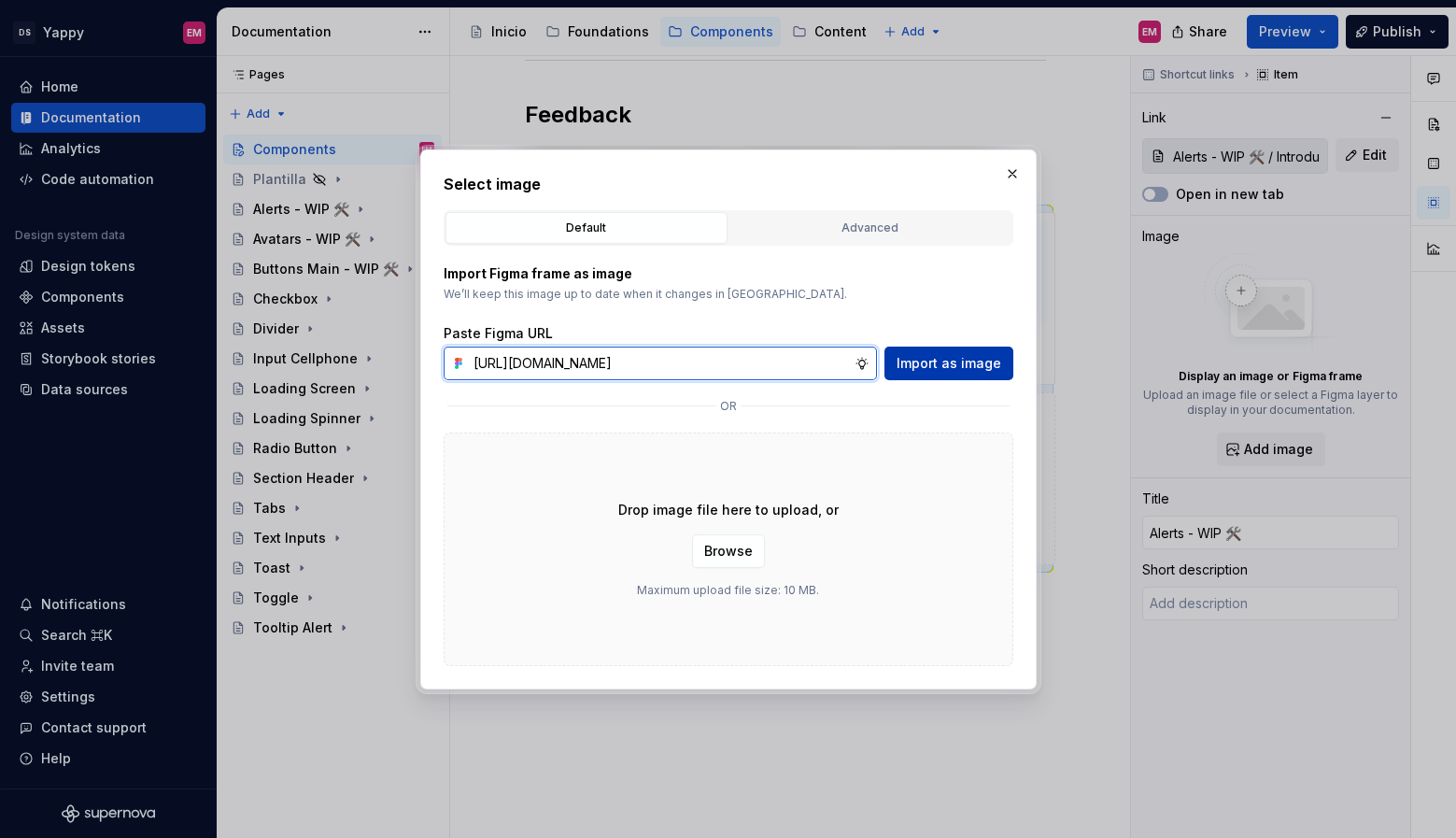 type on "[URL][DOMAIN_NAME]" 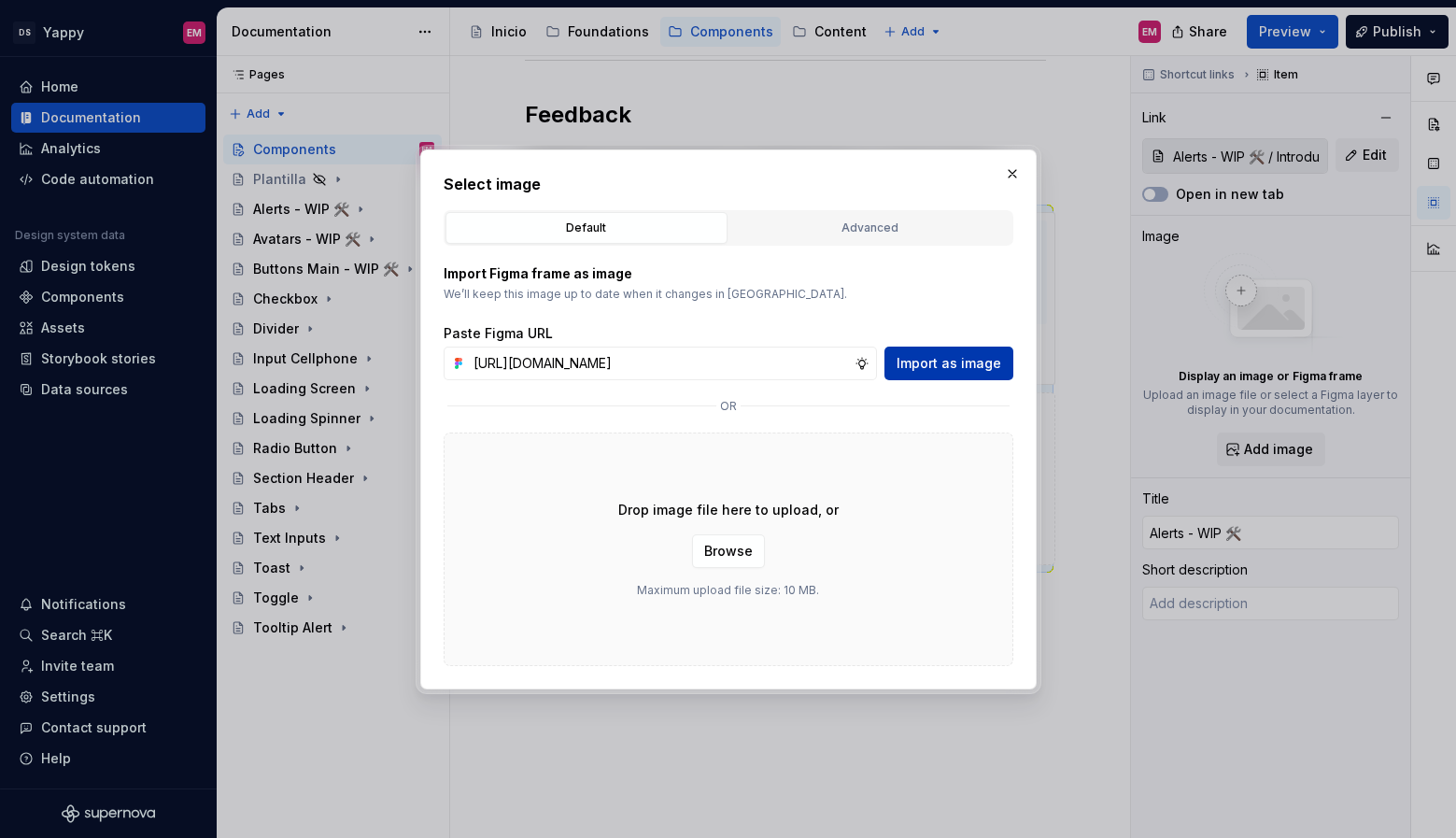 click on "Import as image" at bounding box center [949, 363] 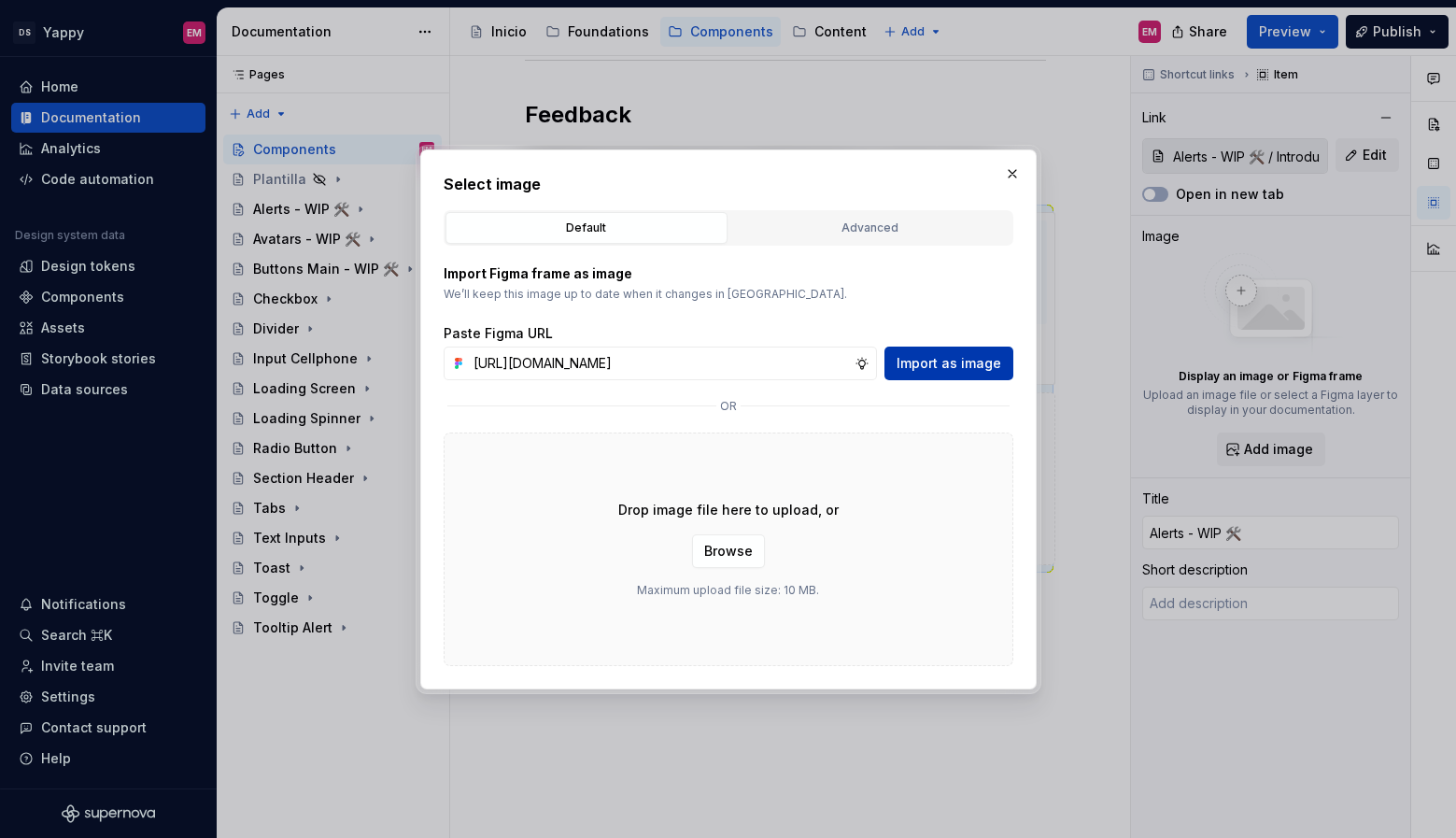 scroll, scrollTop: 0, scrollLeft: 0, axis: both 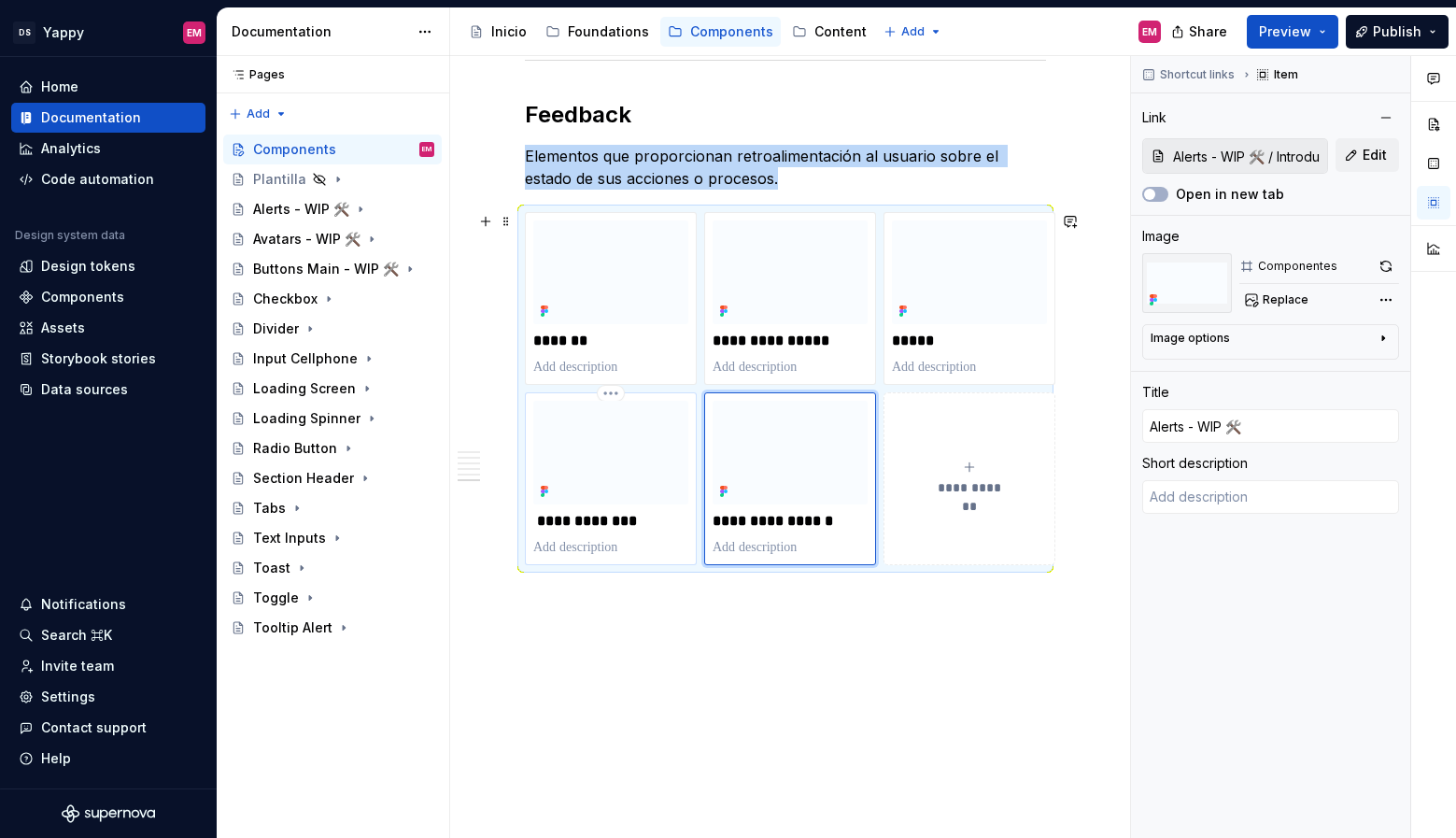 type on "*" 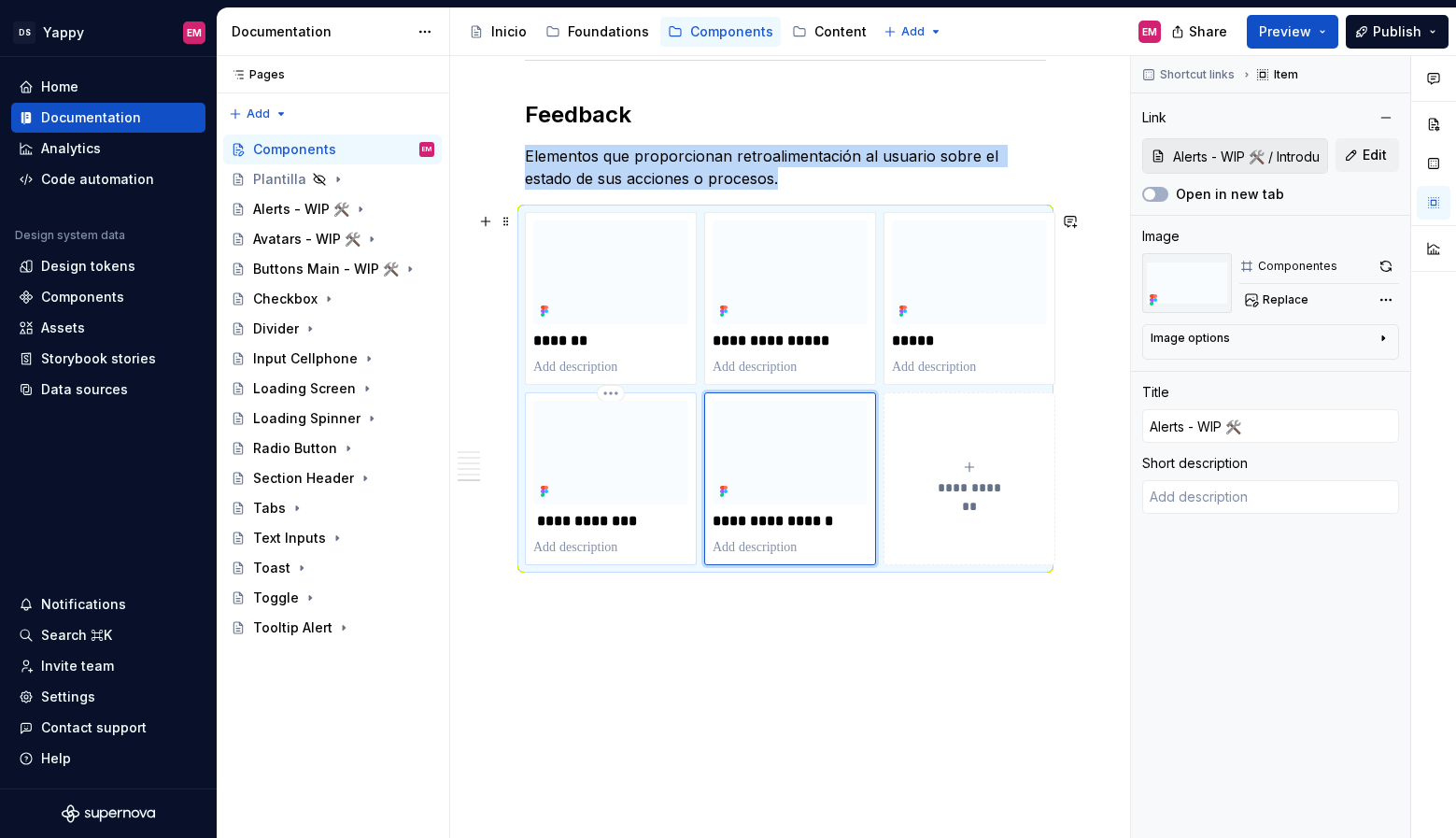 type on "Tooltip Alert / Introducción" 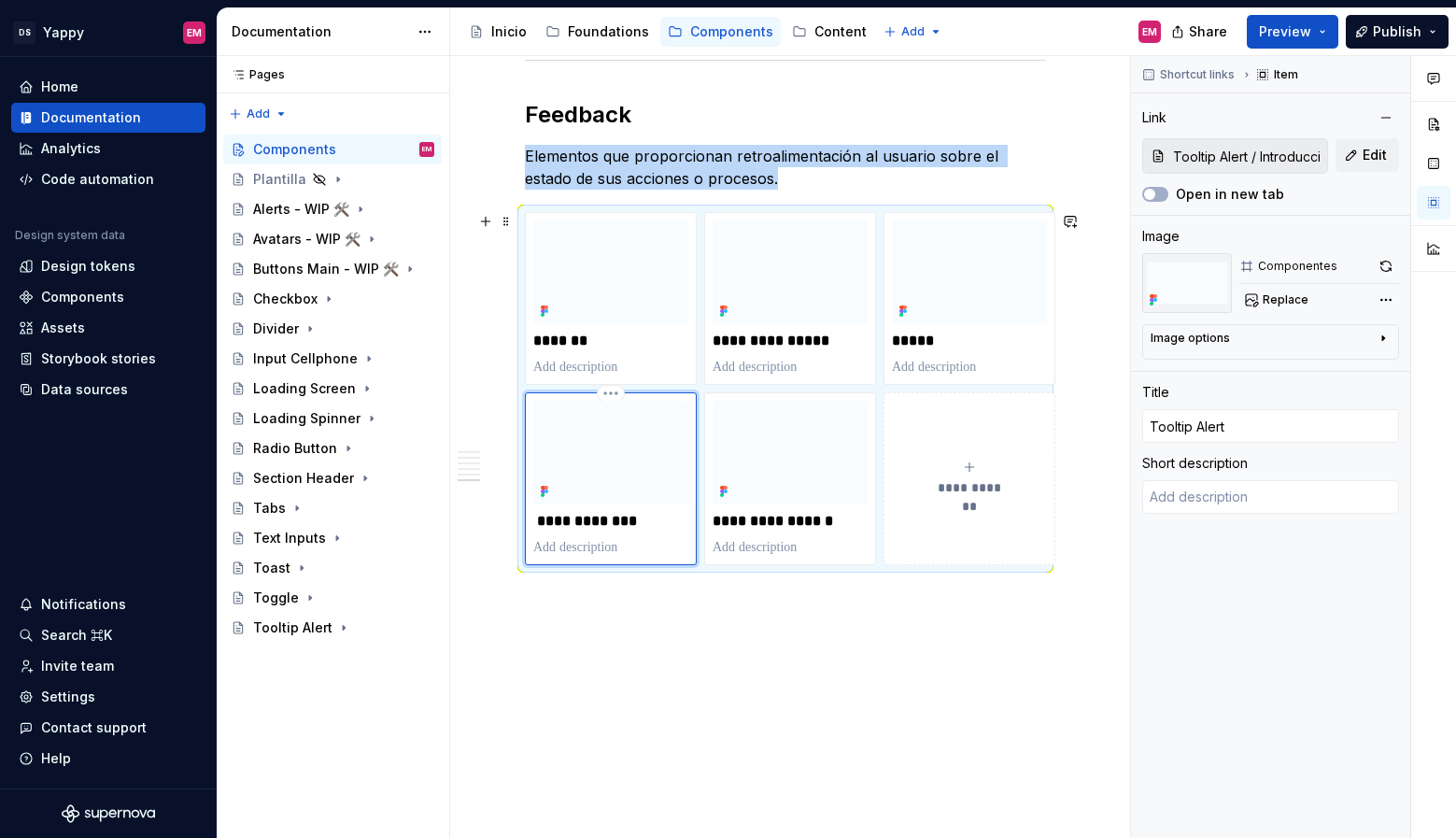 click at bounding box center [611, 452] 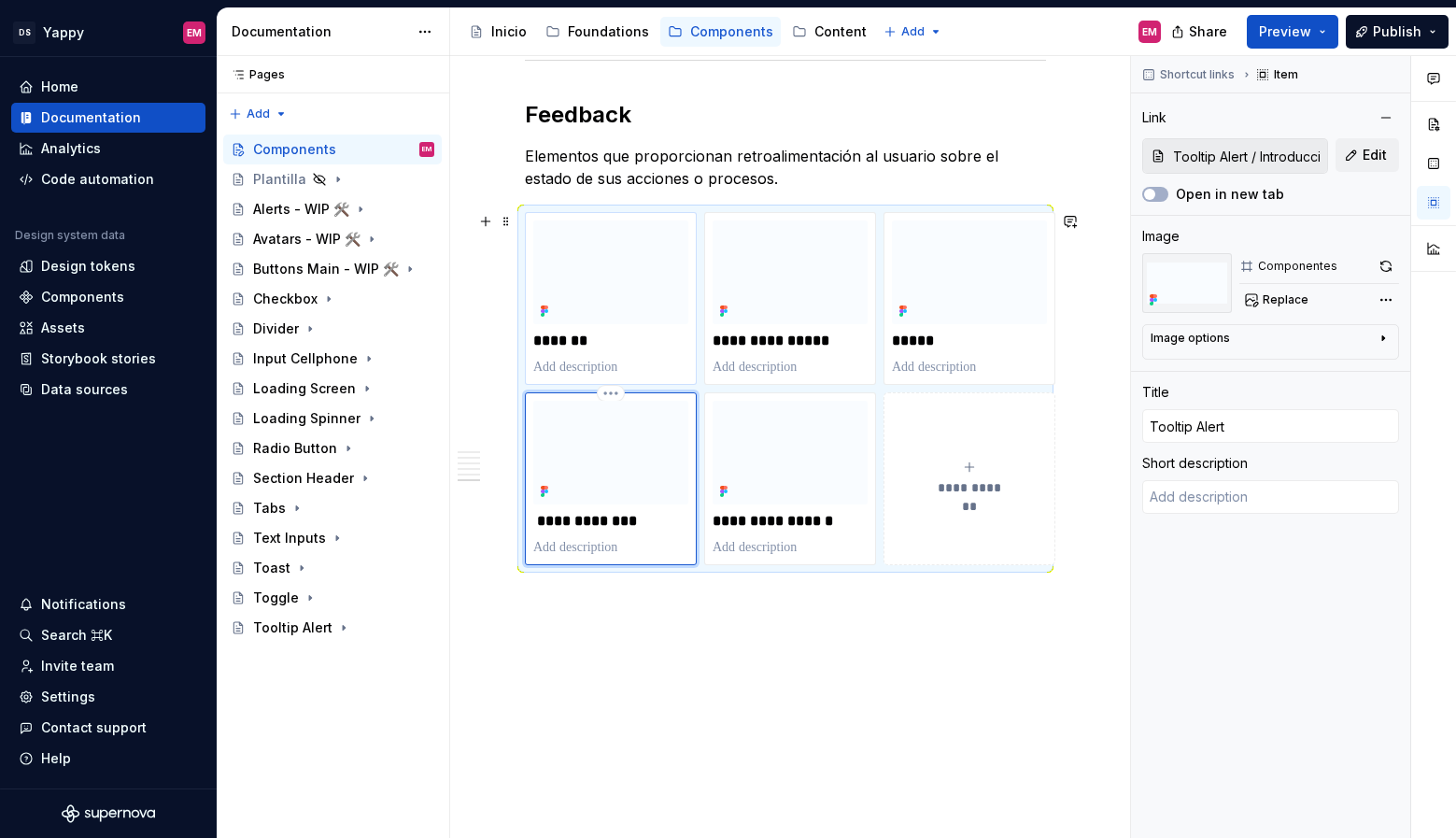 click on "*******" at bounding box center (611, 341) 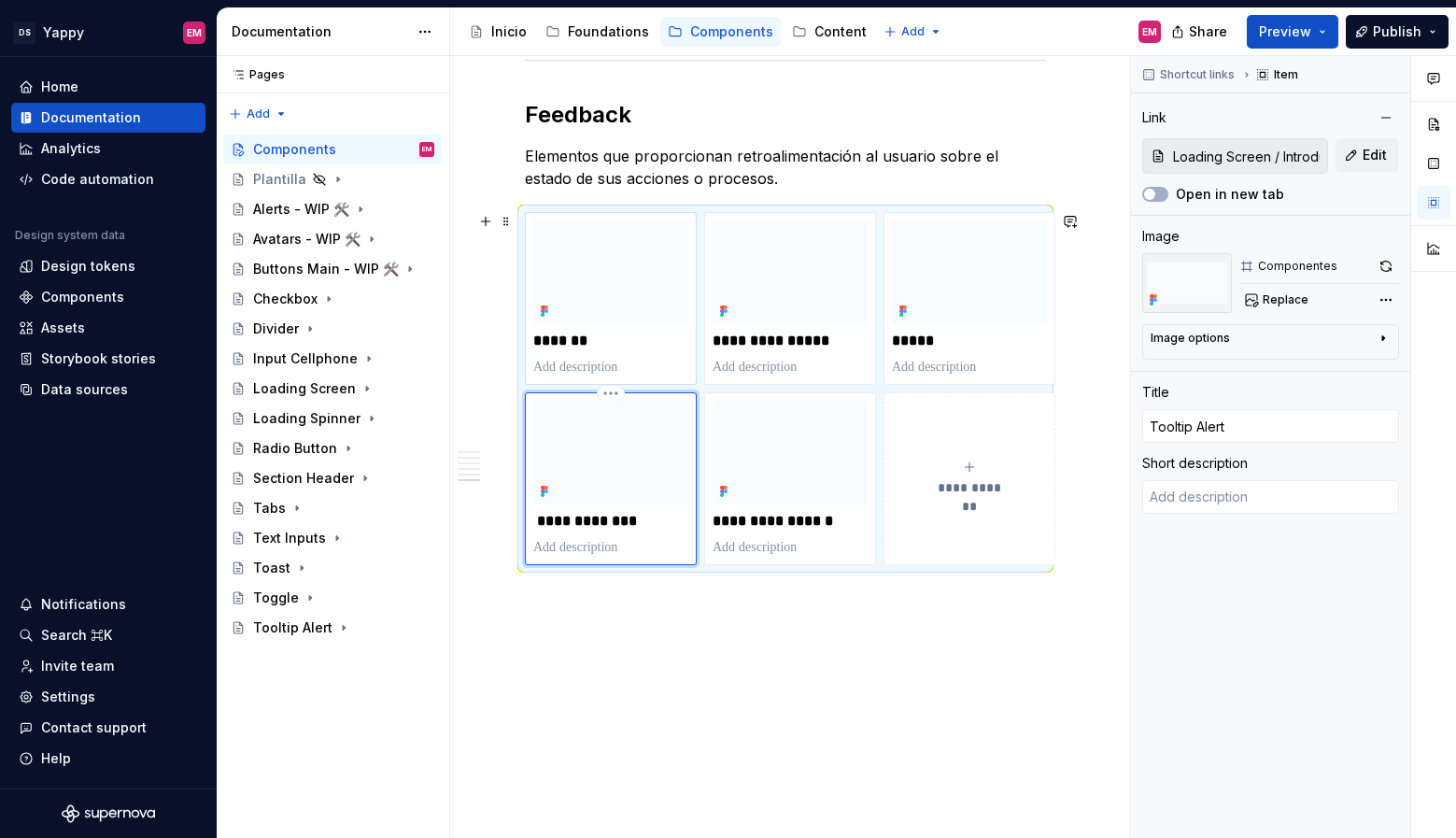 type on "Loading" 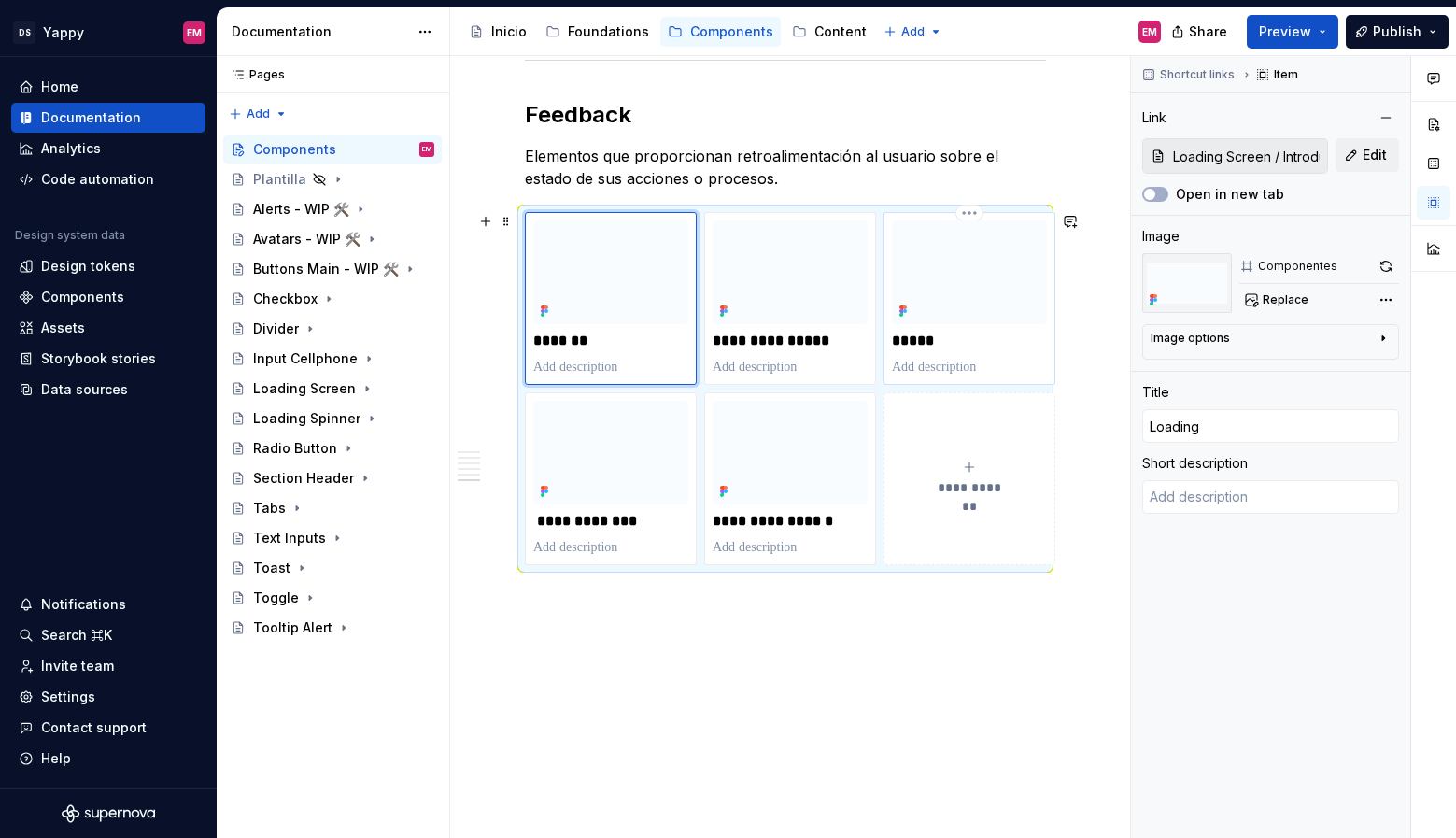 type on "*" 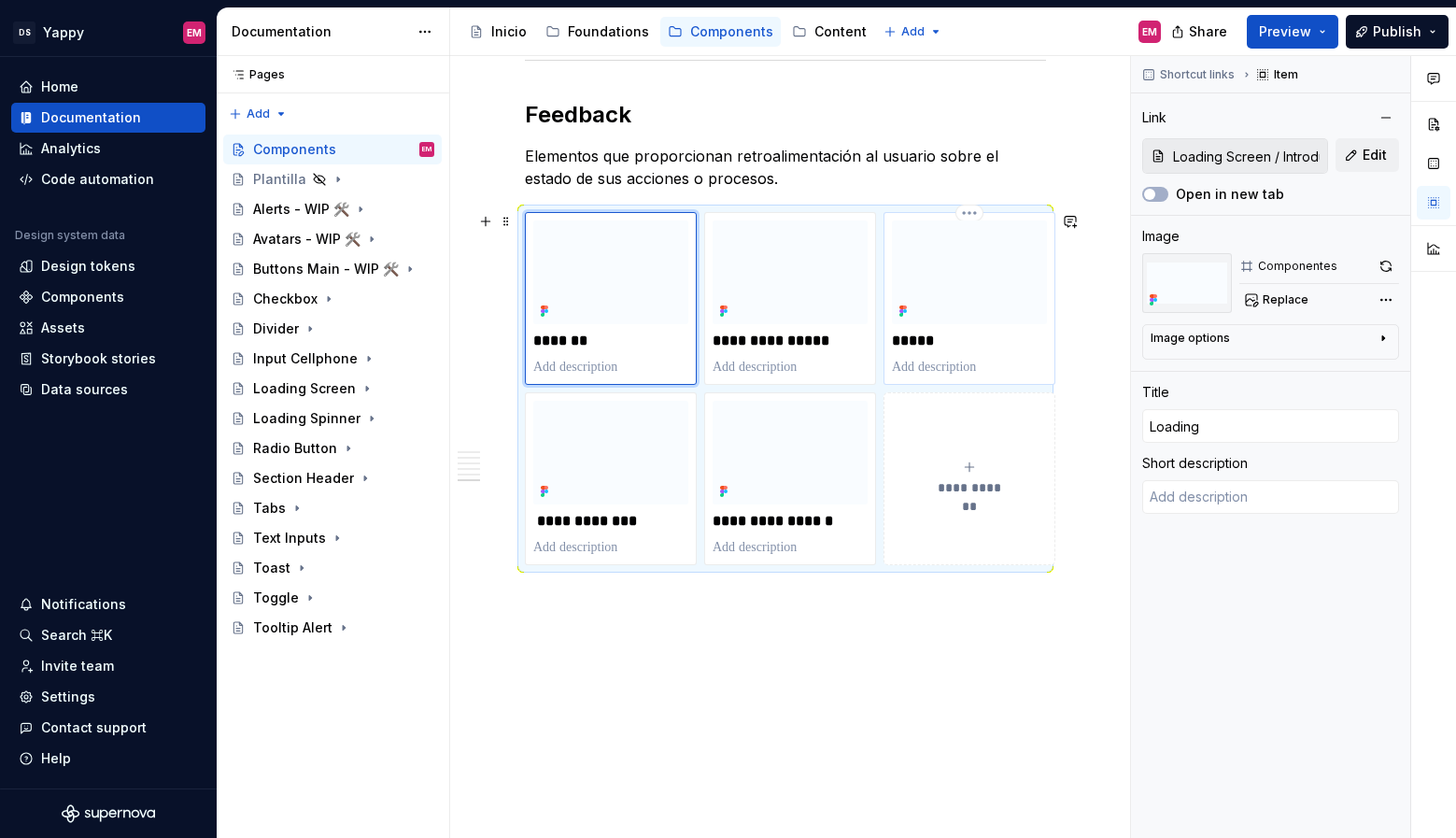 type on "Toast / Introducción" 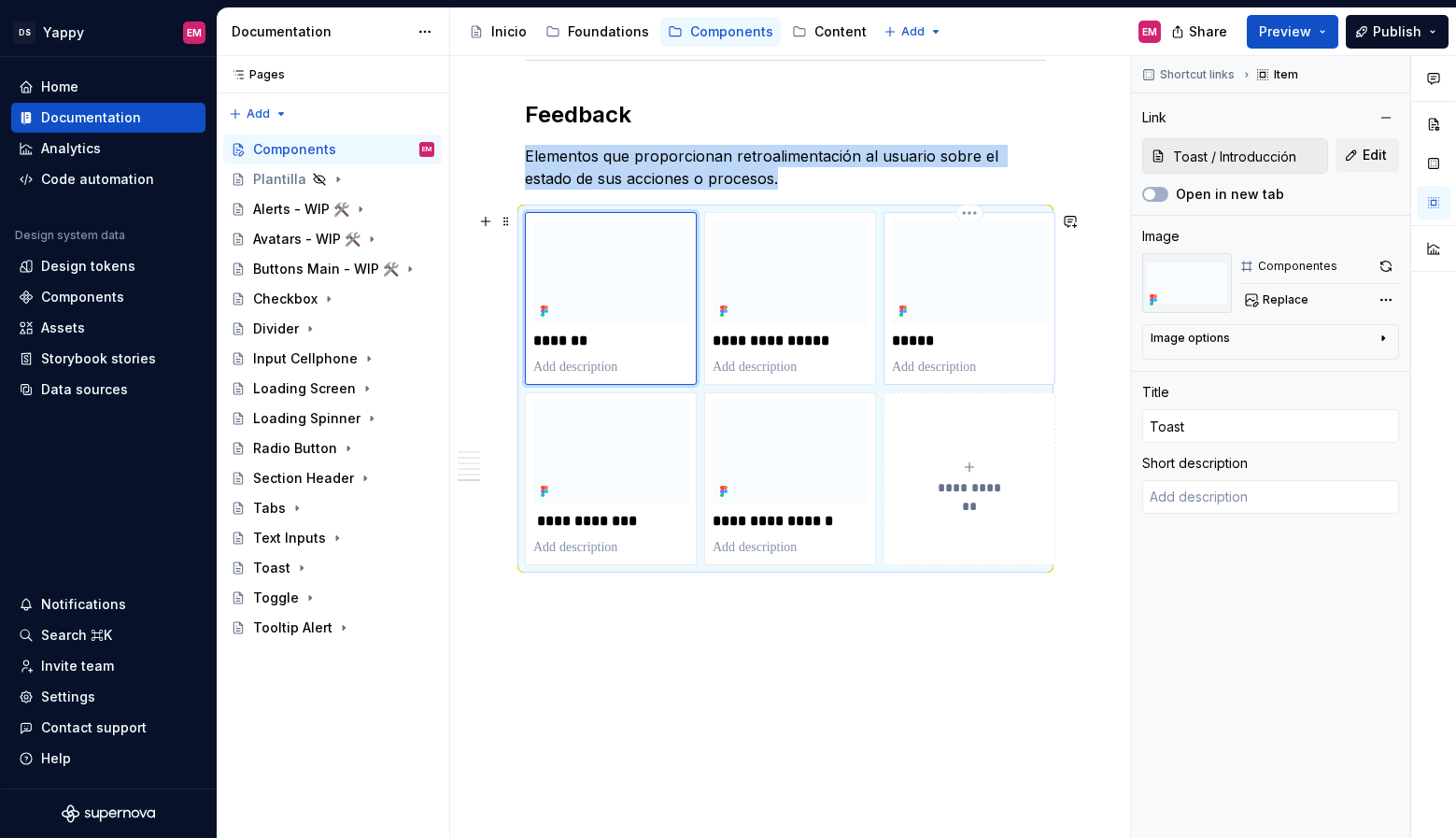 click on "*****" at bounding box center [969, 298] 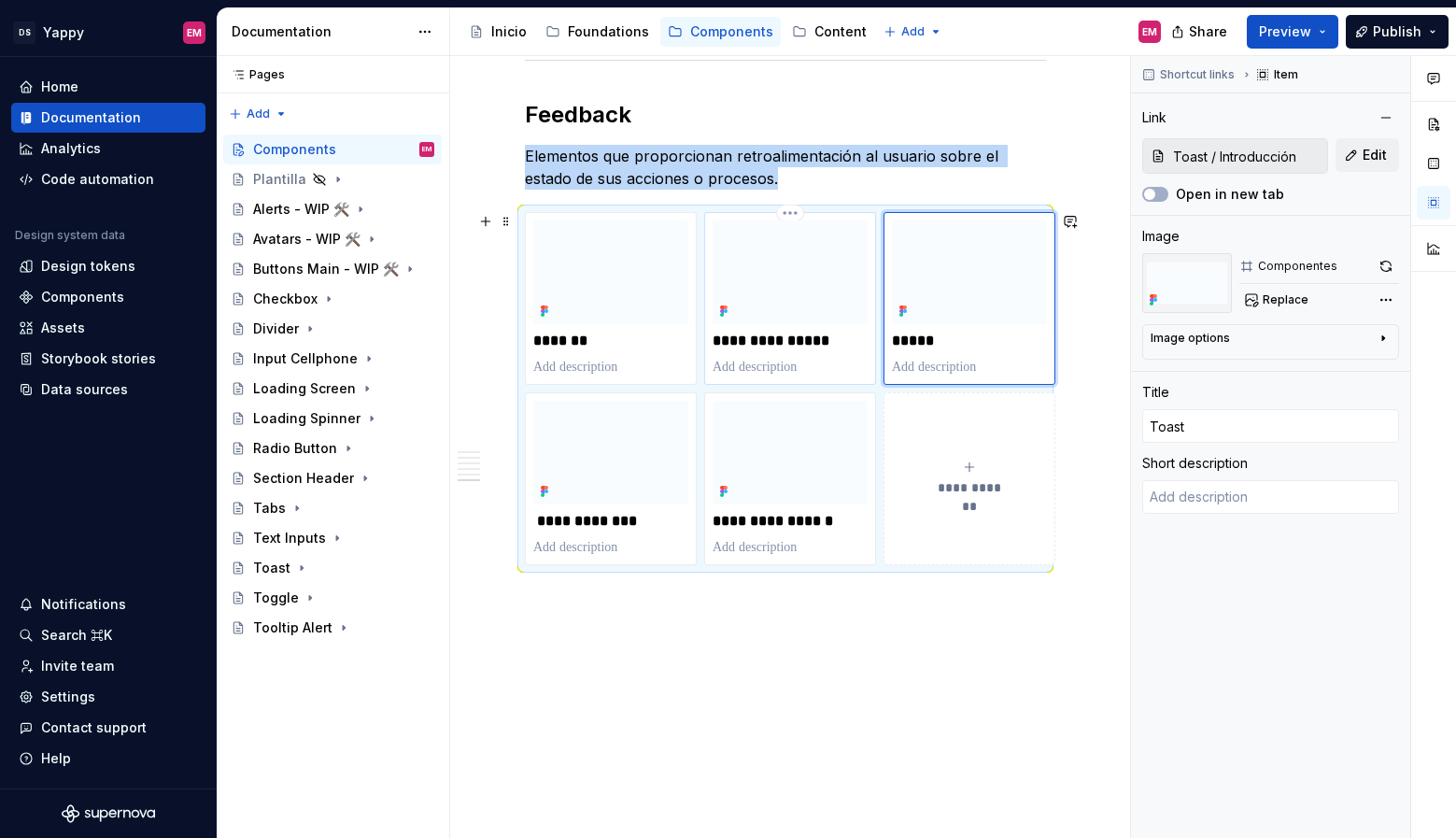 type on "*" 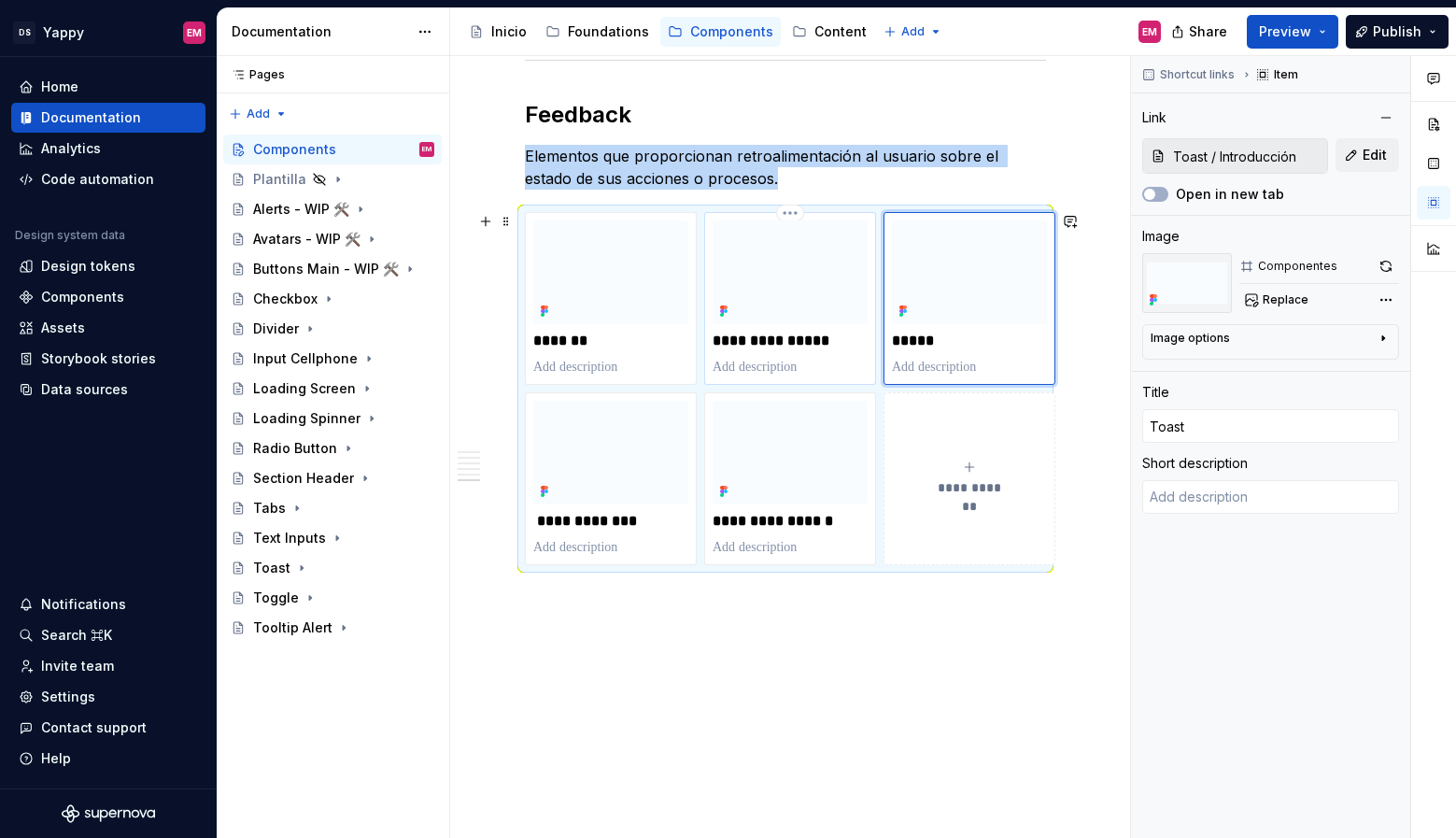type on "Loading Spinner  / Introducción" 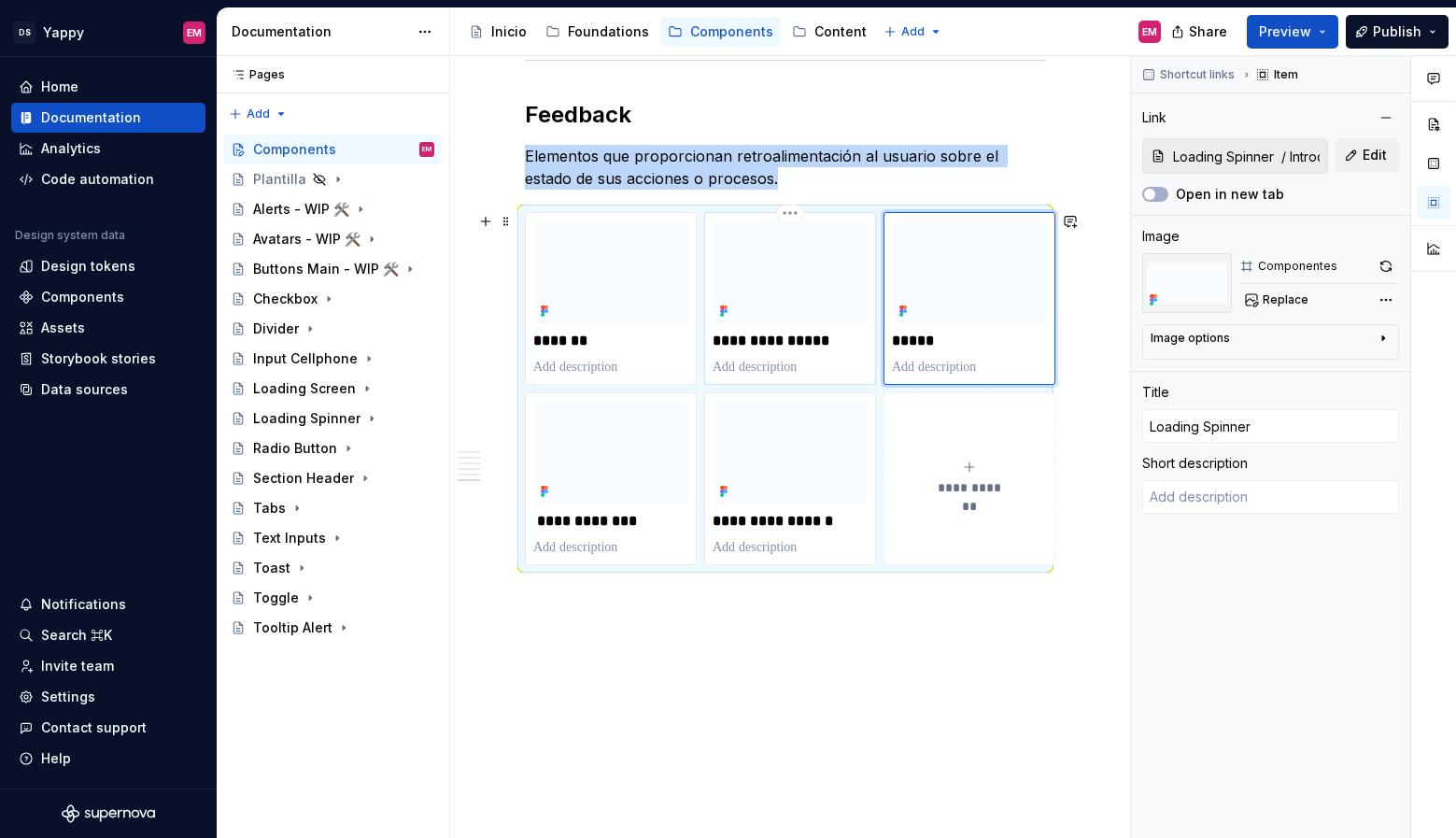 click on "**********" at bounding box center [790, 298] 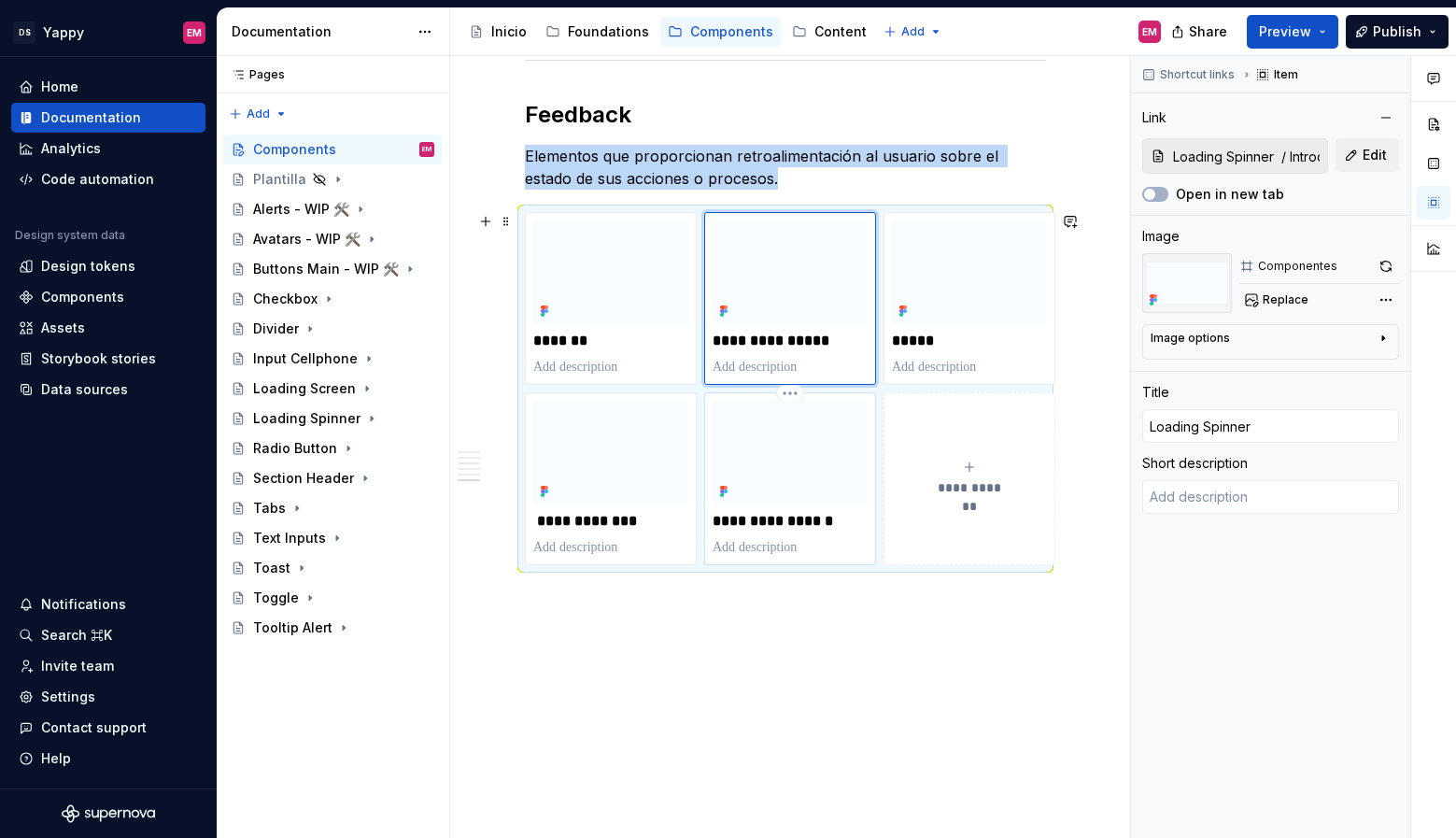 type on "*" 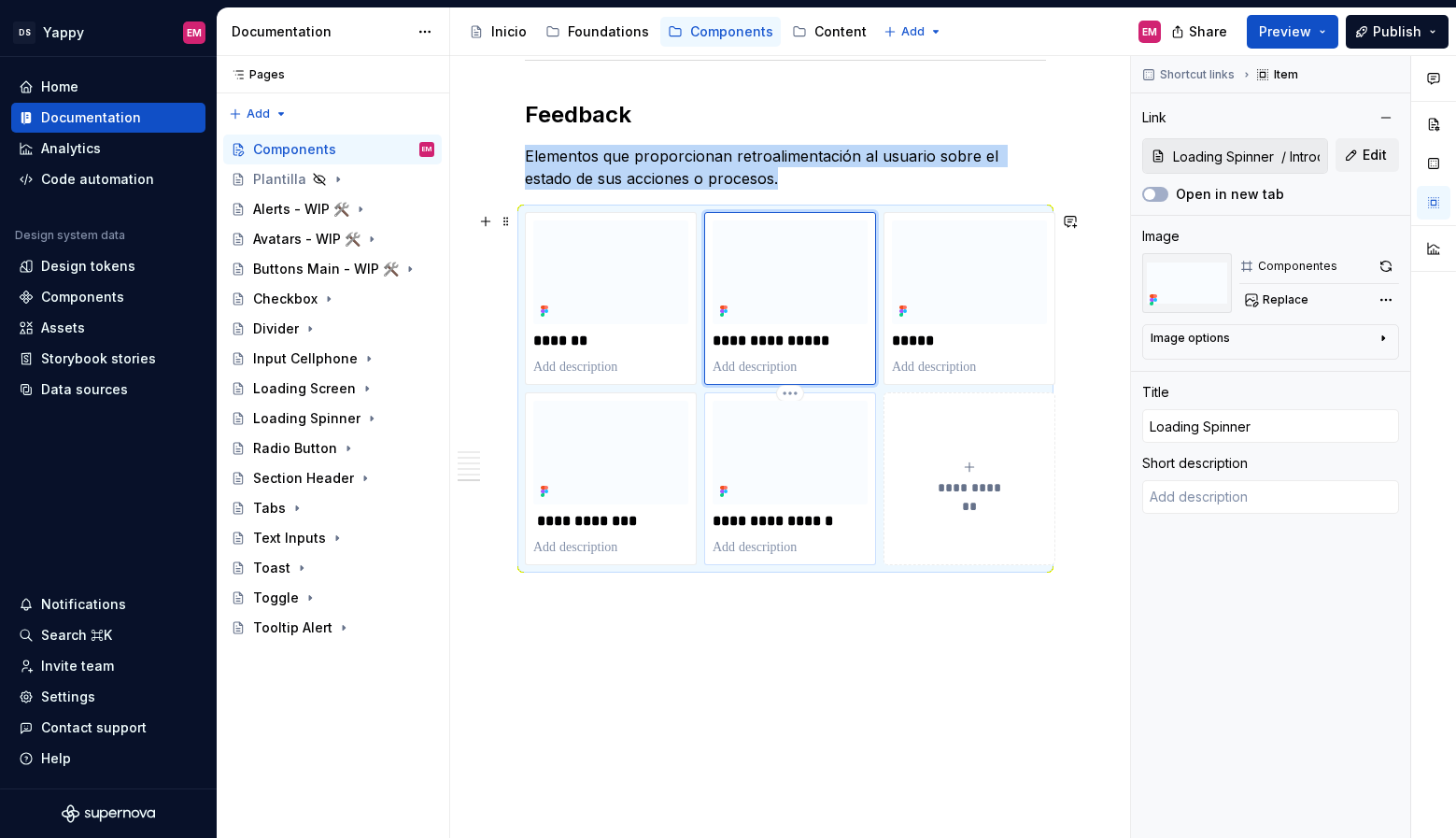 type on "Alerts - WIP 🛠️ / Introducción" 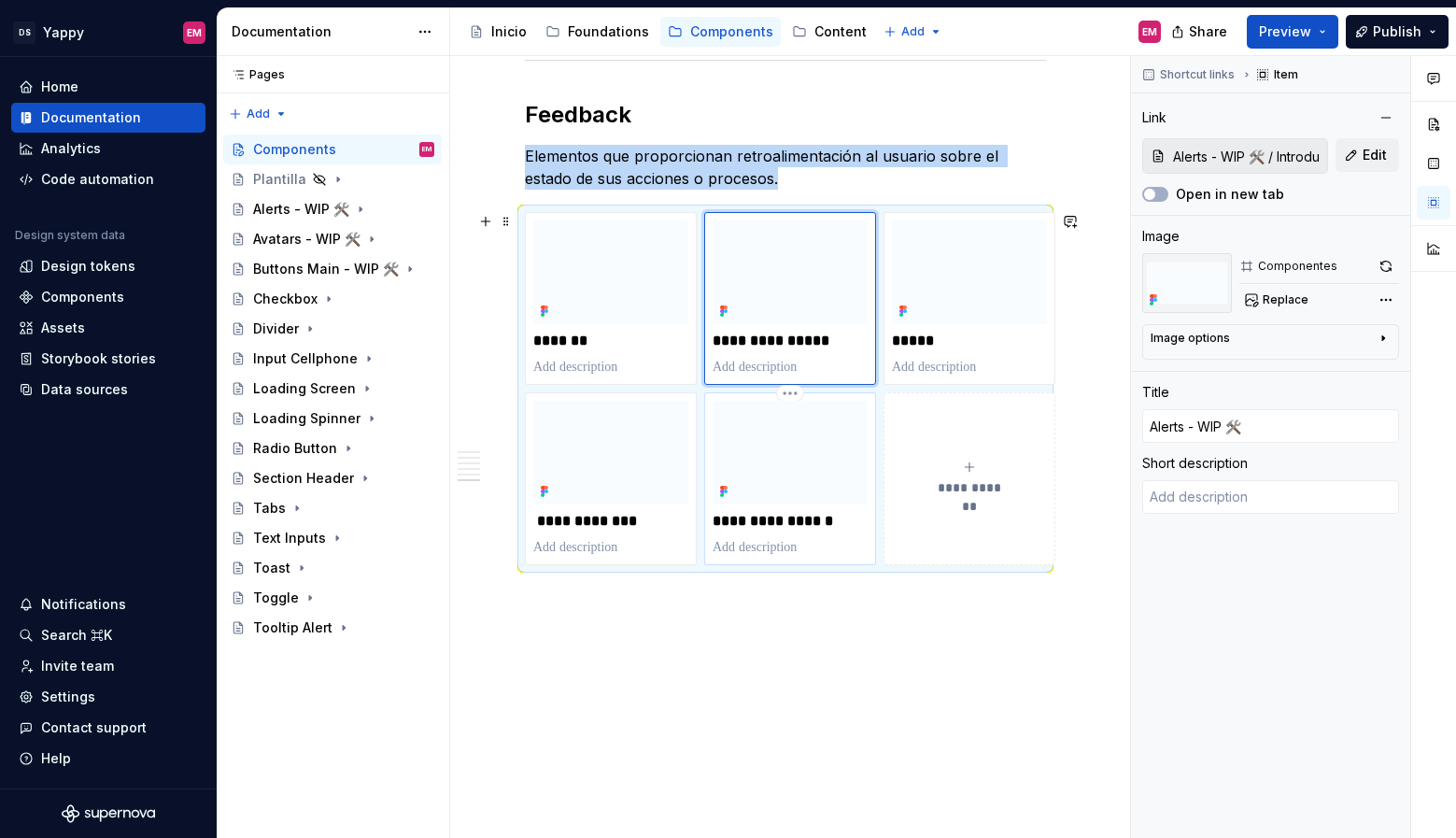 click at bounding box center (790, 452) 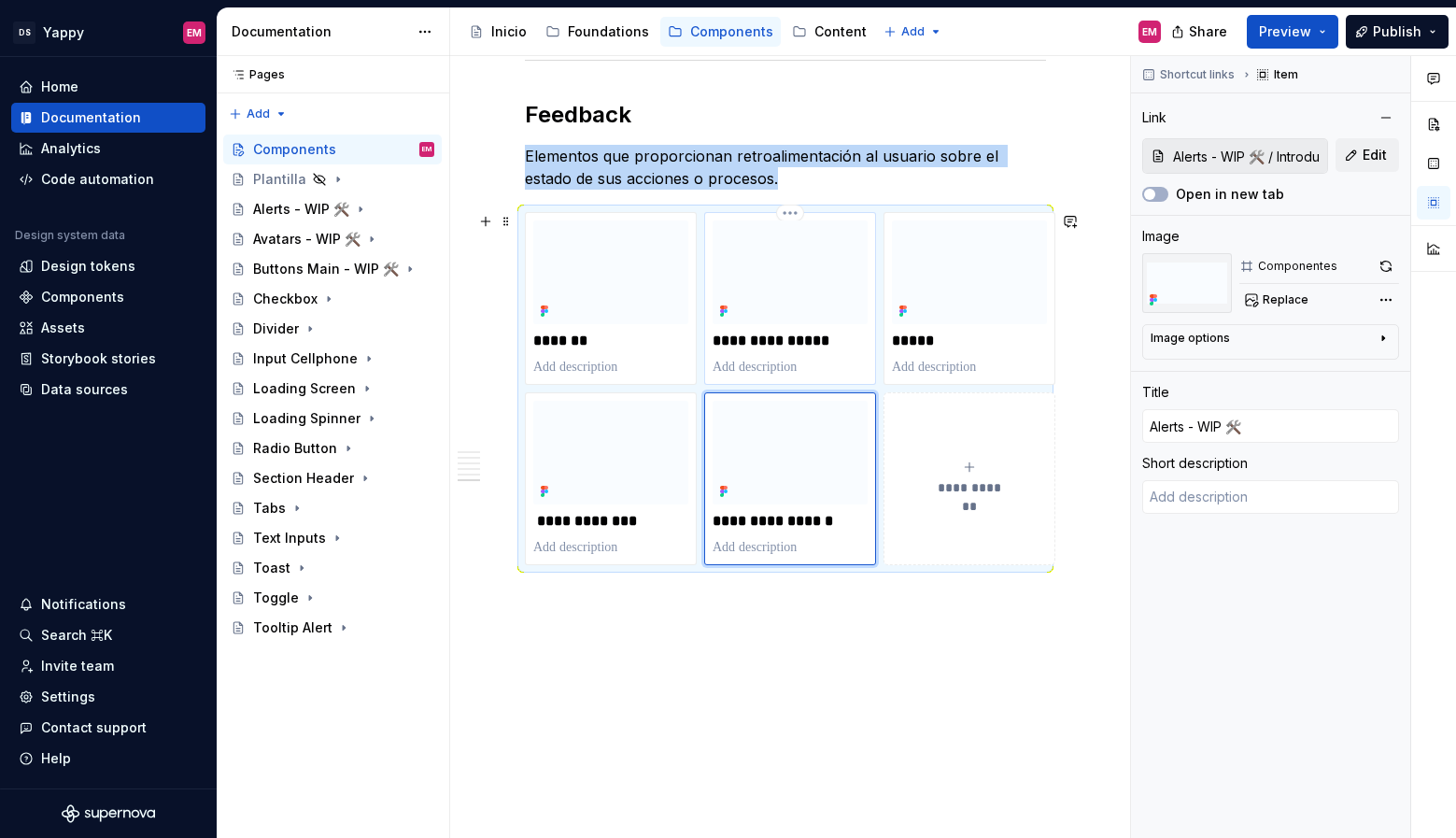 type on "*" 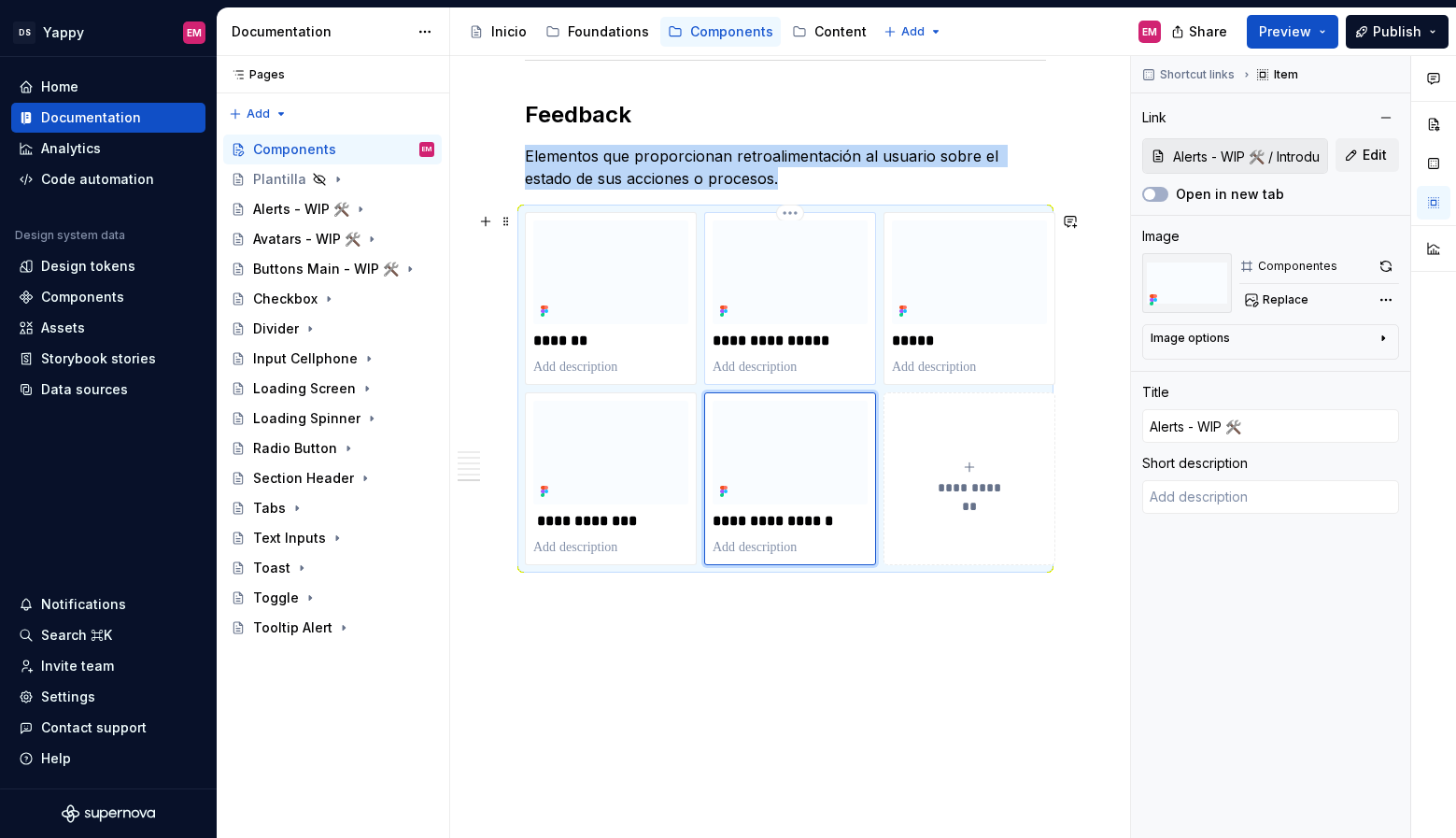type on "Loading Spinner  / Introducción" 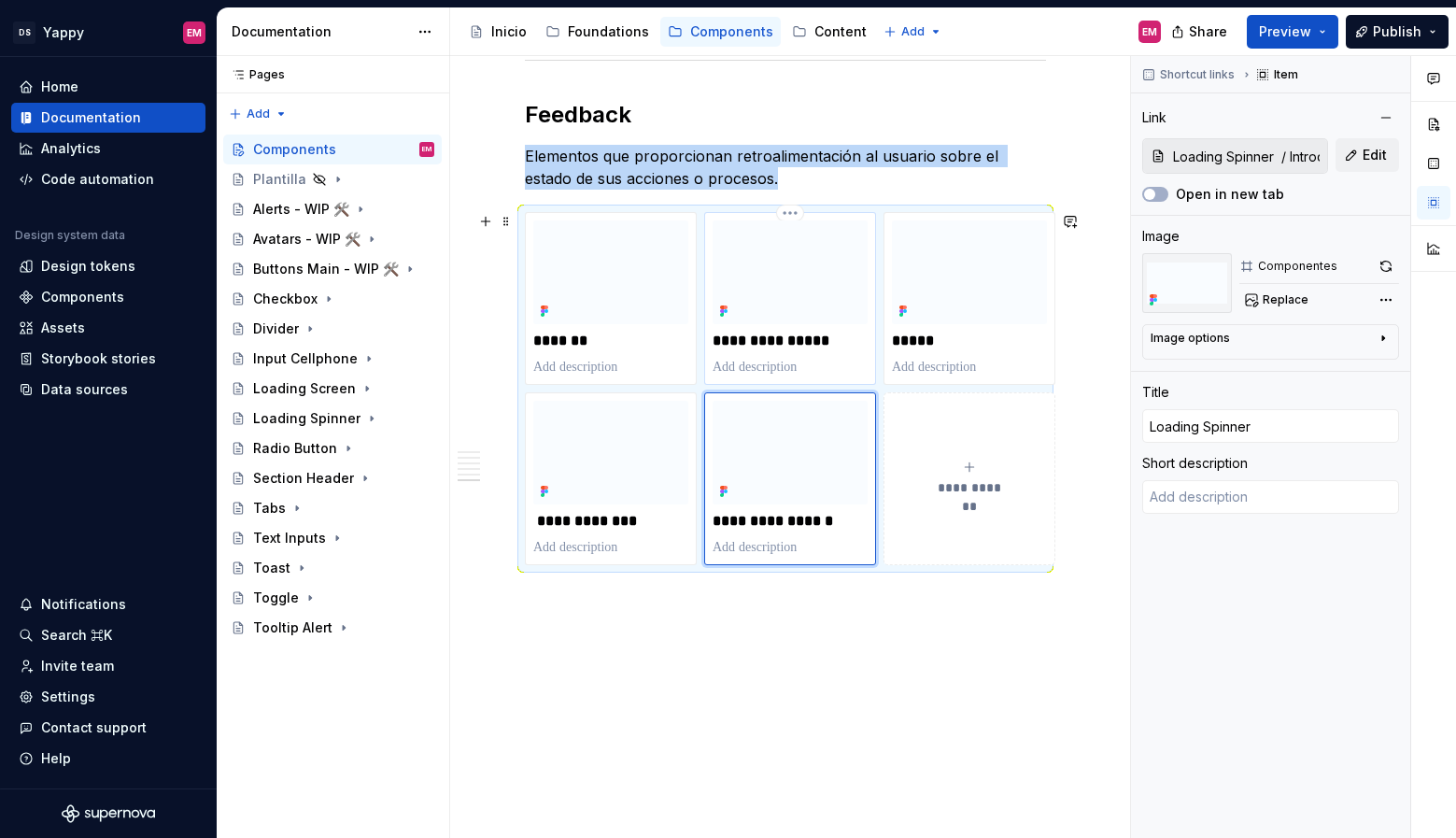 click at bounding box center [790, 272] 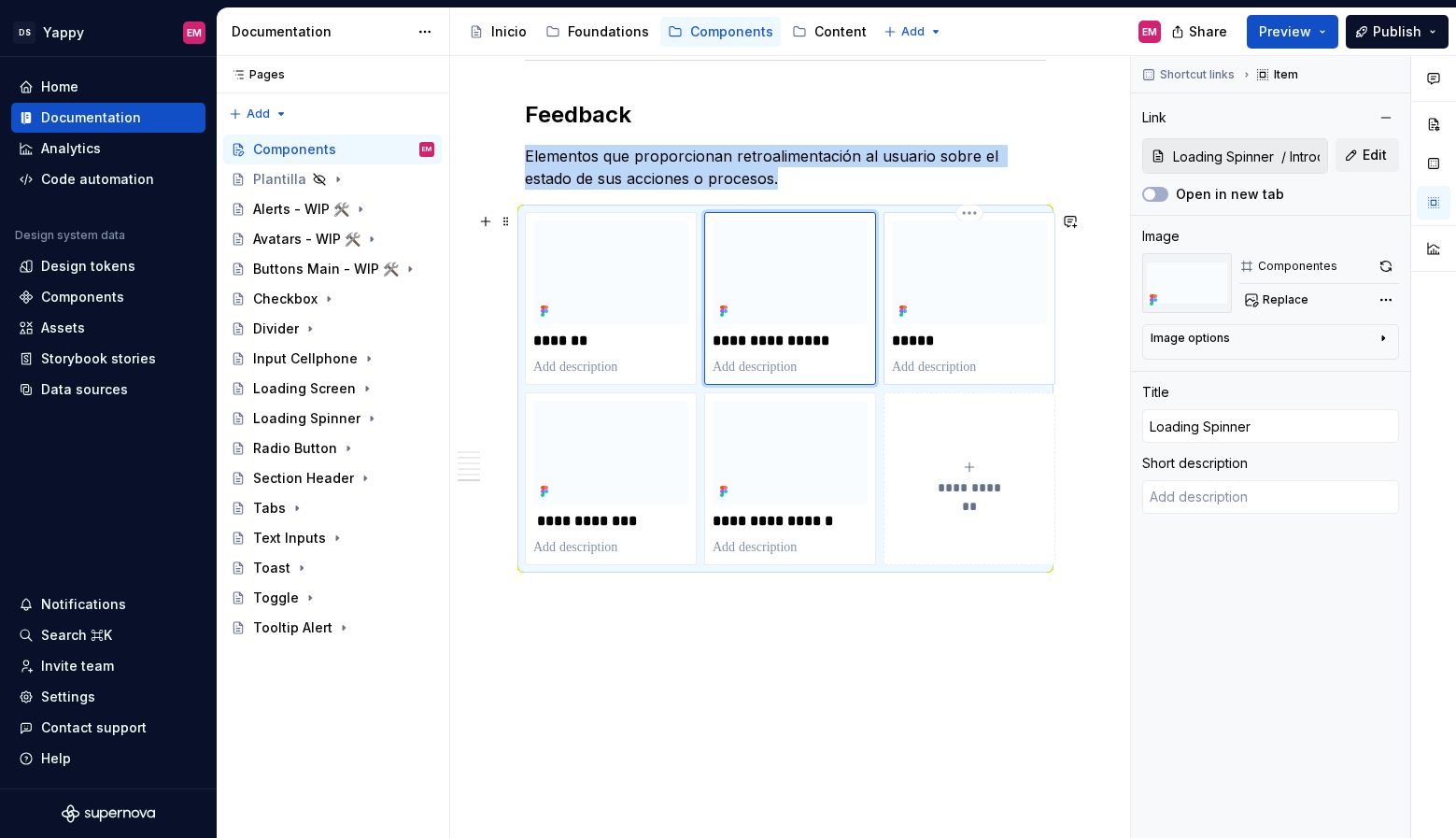 type on "*" 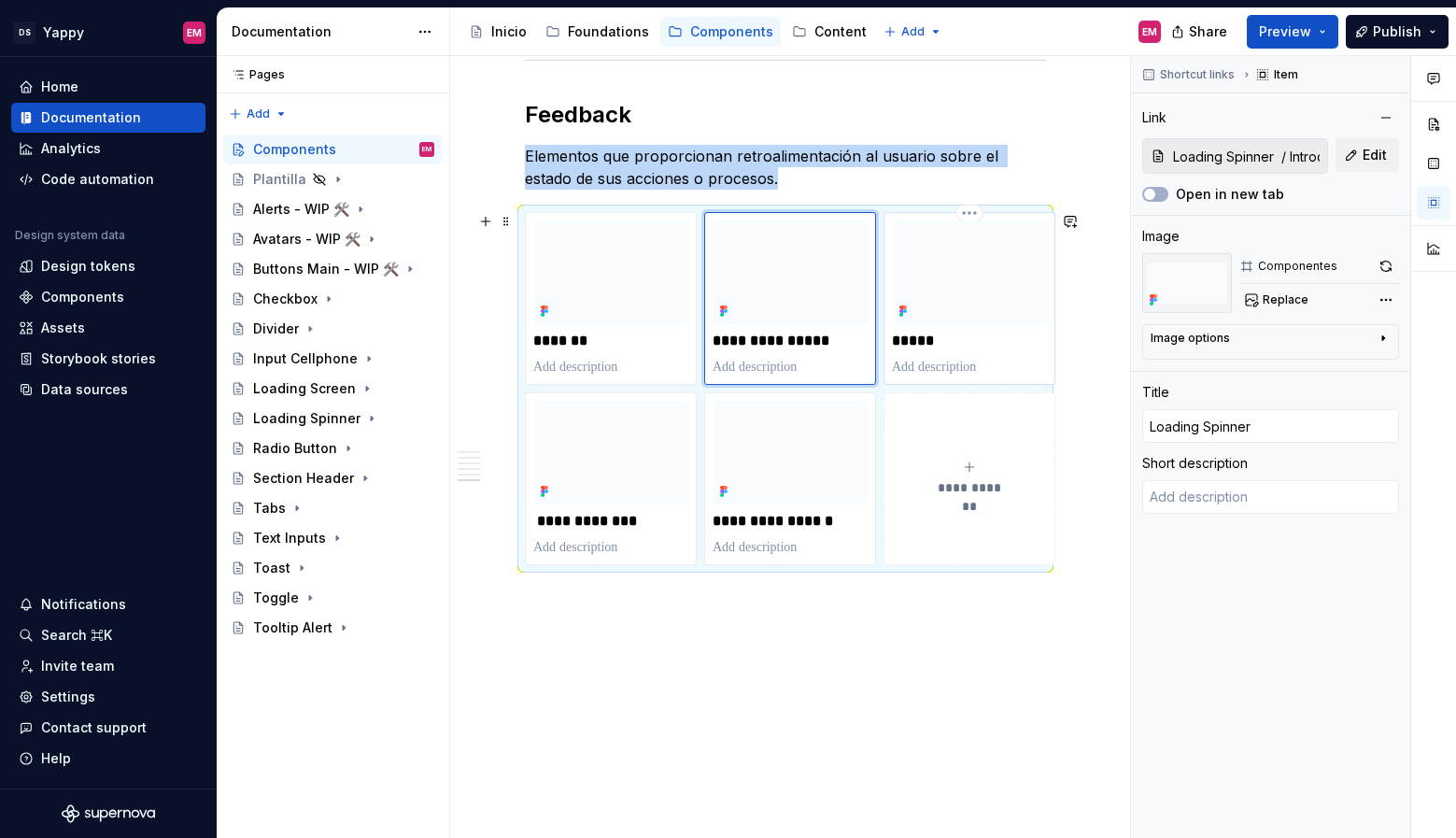type on "Toast / Introducción" 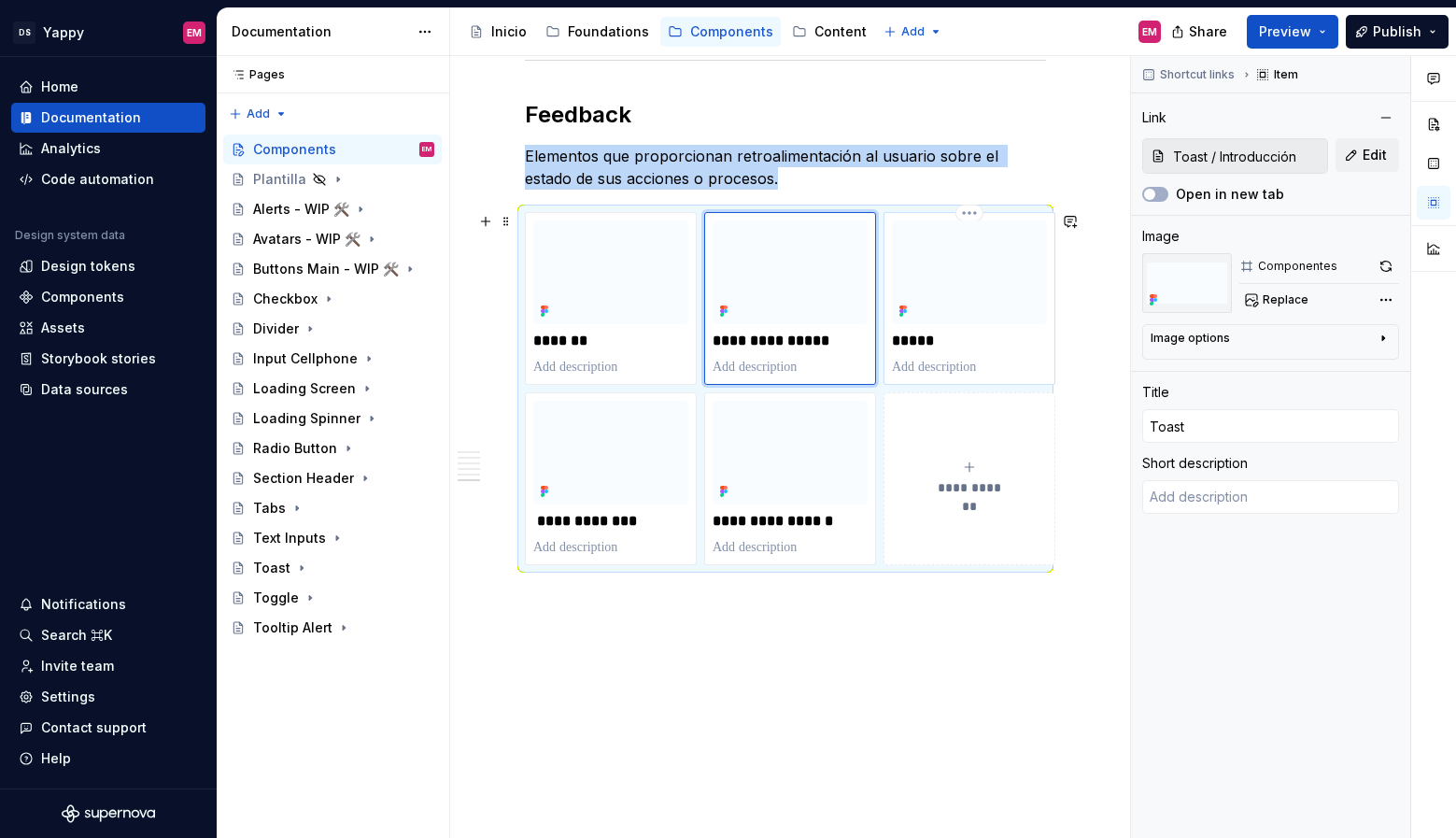 click at bounding box center [969, 272] 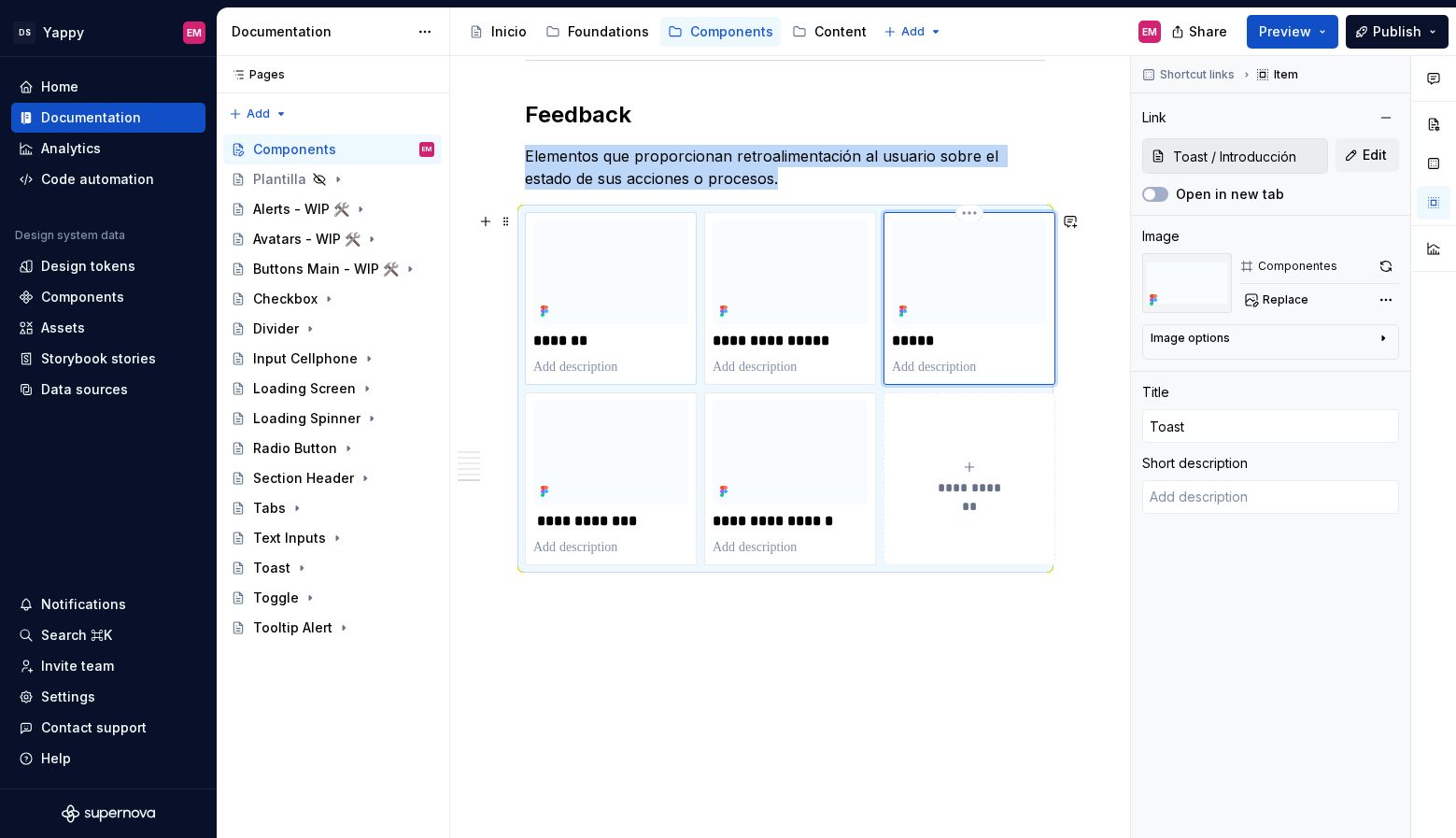 type on "*" 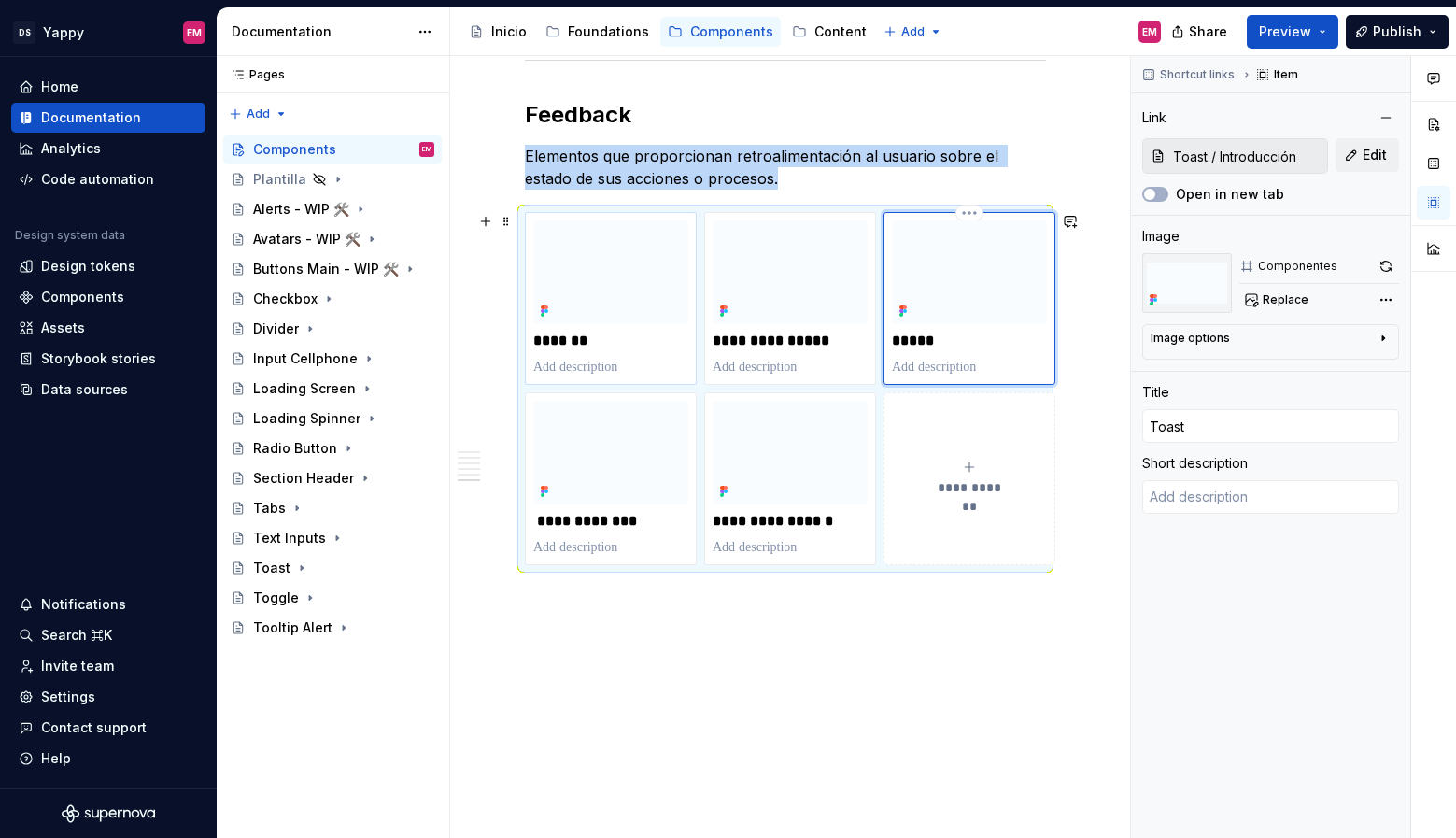 type on "Loading Screen / Introducción" 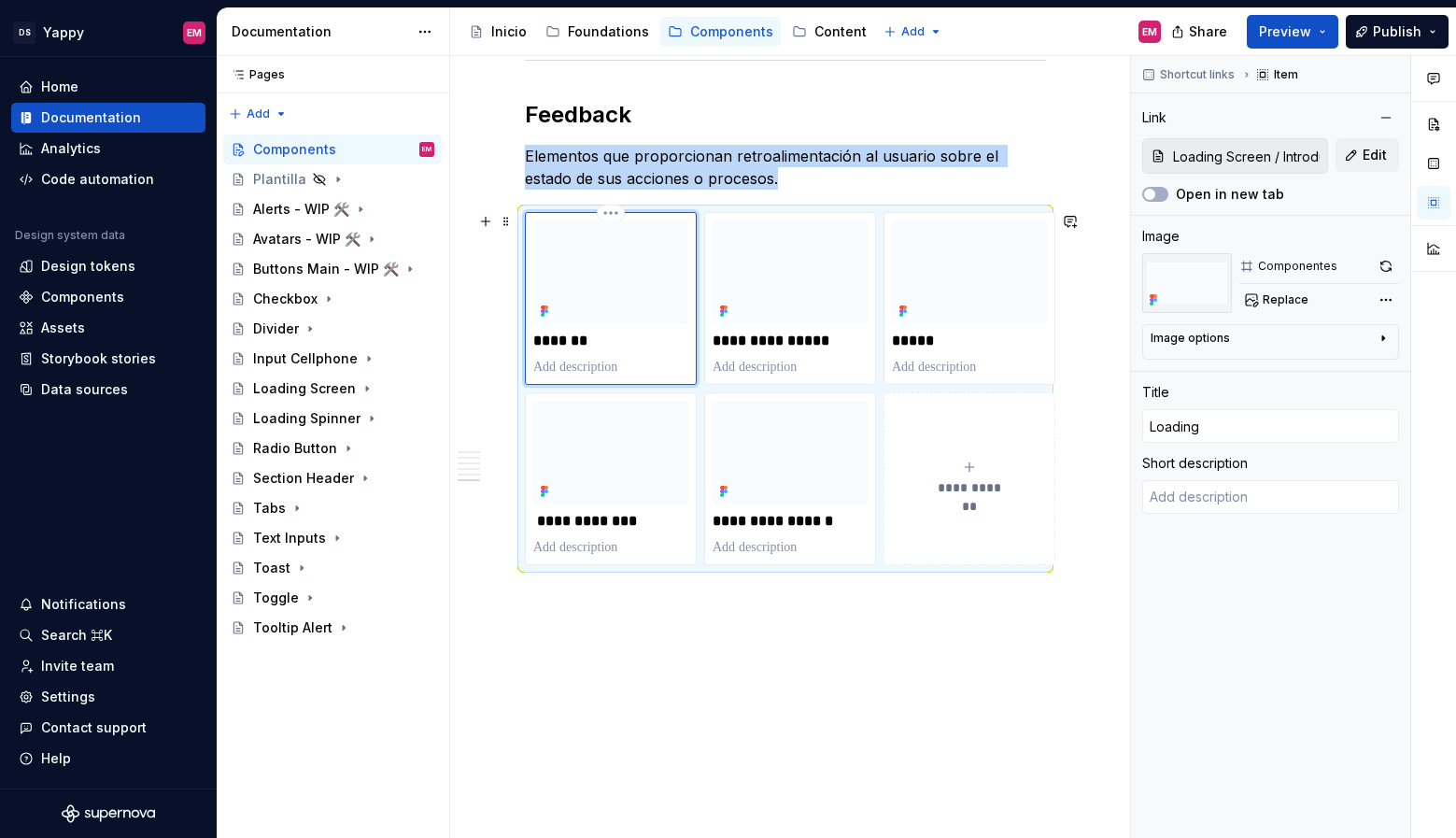 click at bounding box center [611, 272] 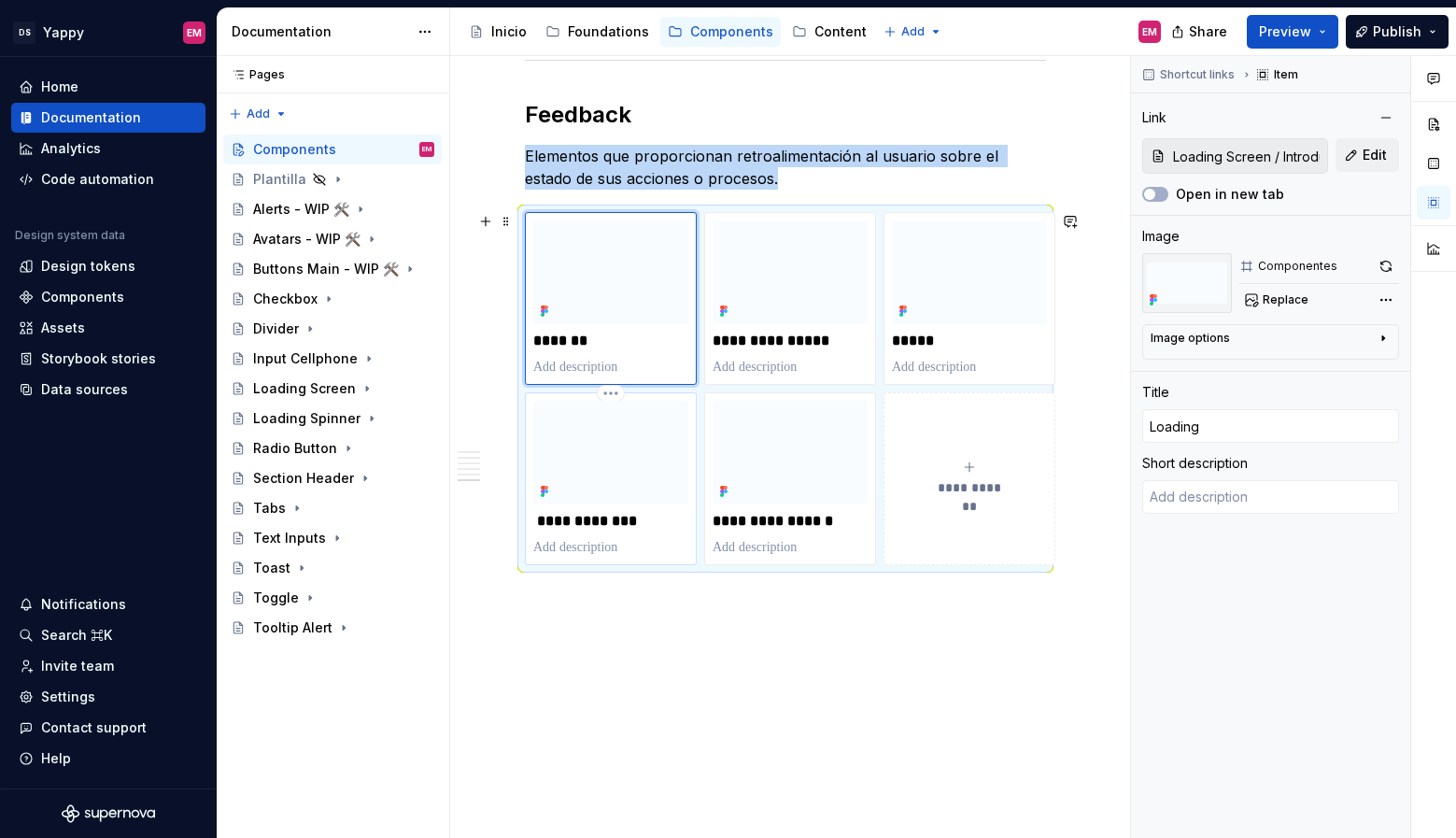type on "*" 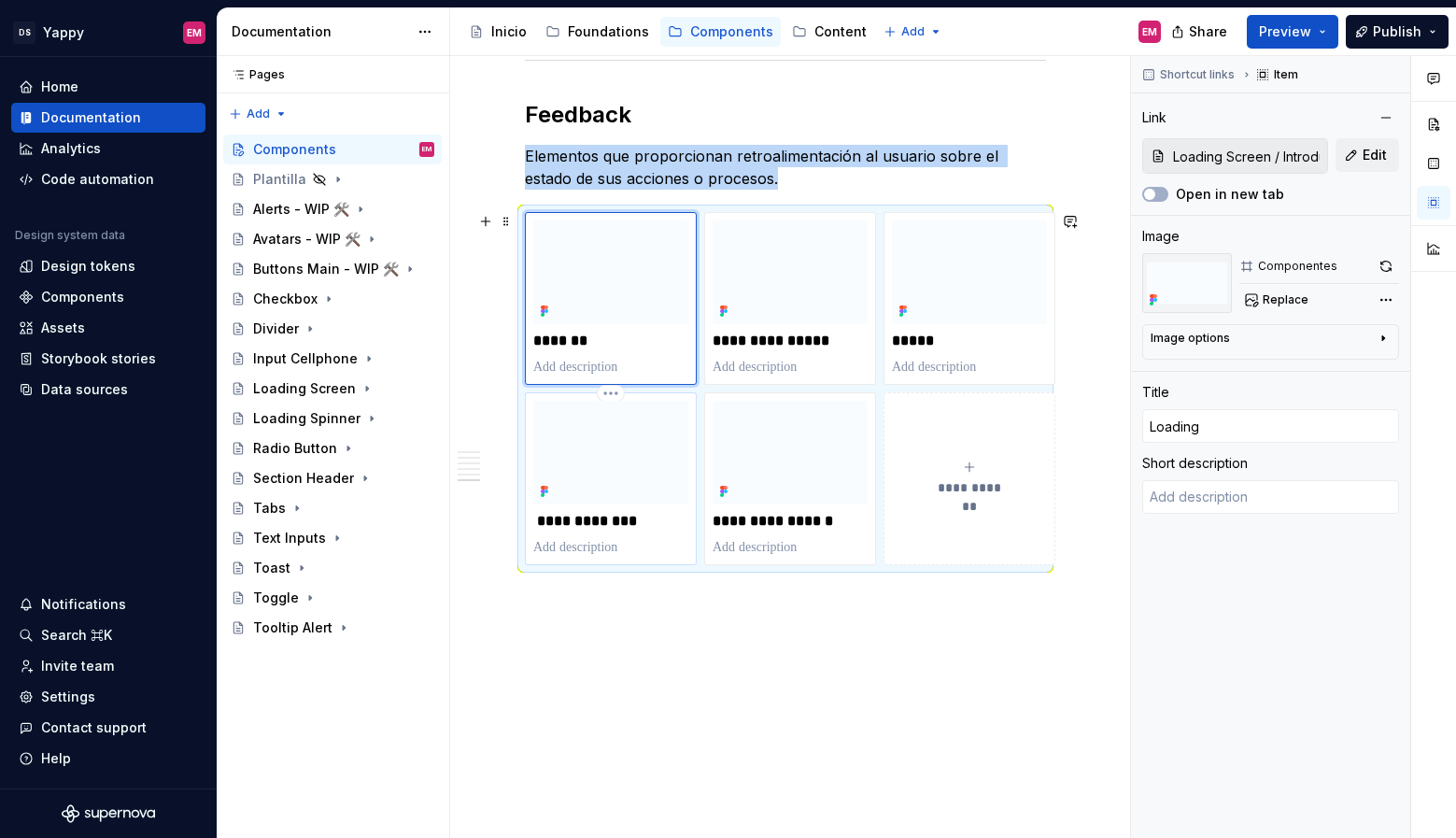 type on "Tooltip Alert / Introducción" 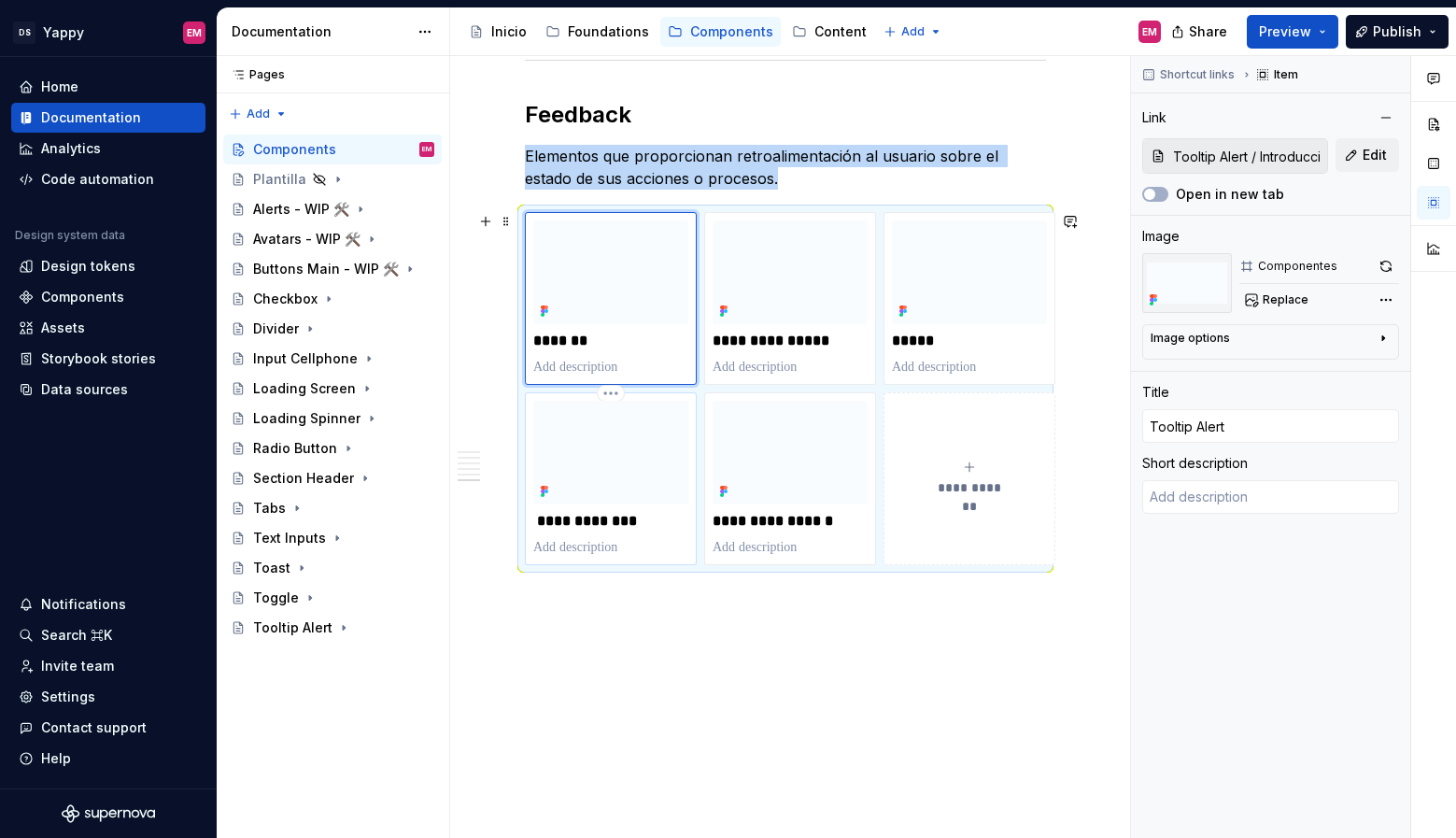 click at bounding box center [611, 452] 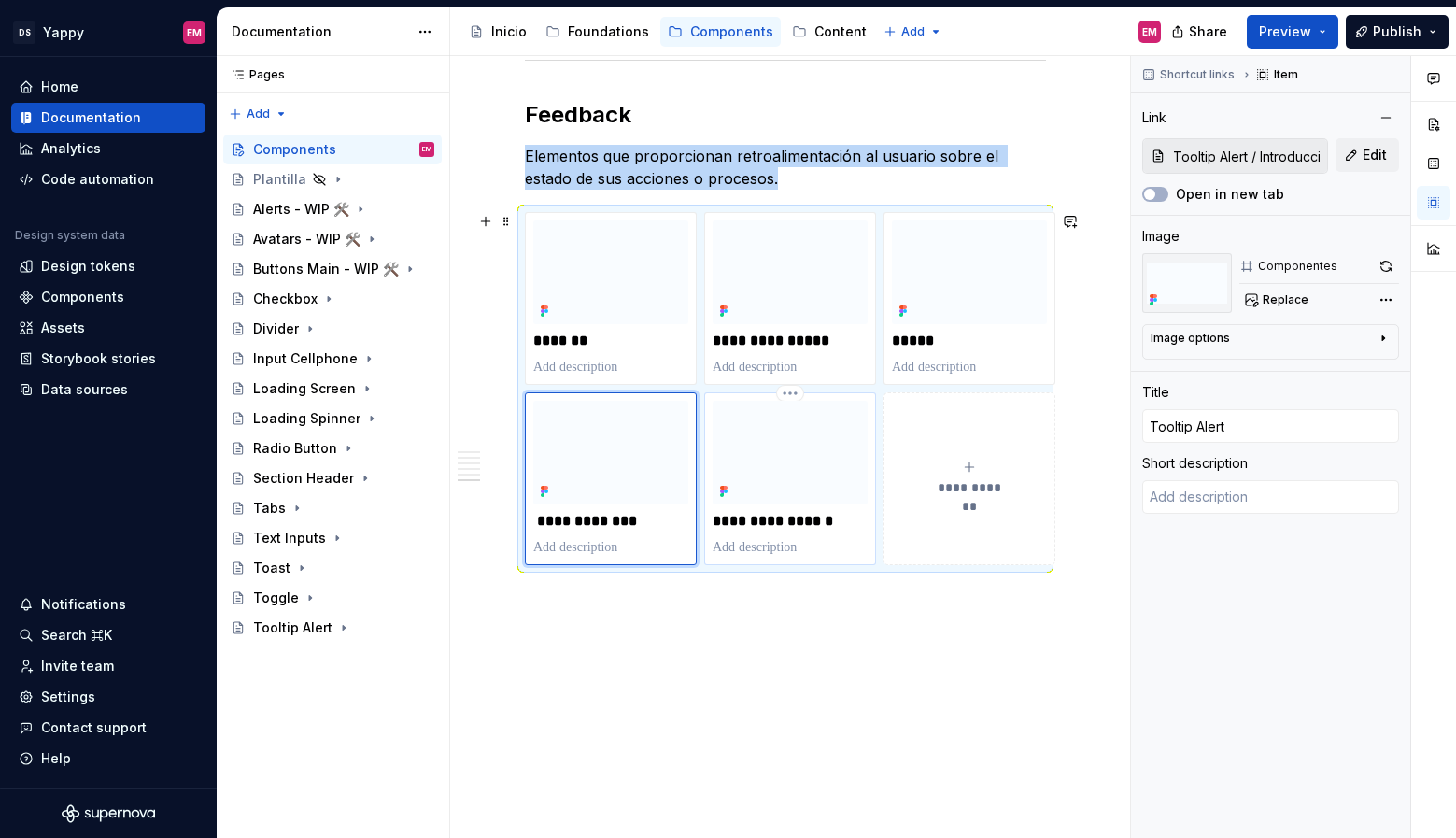 type on "*" 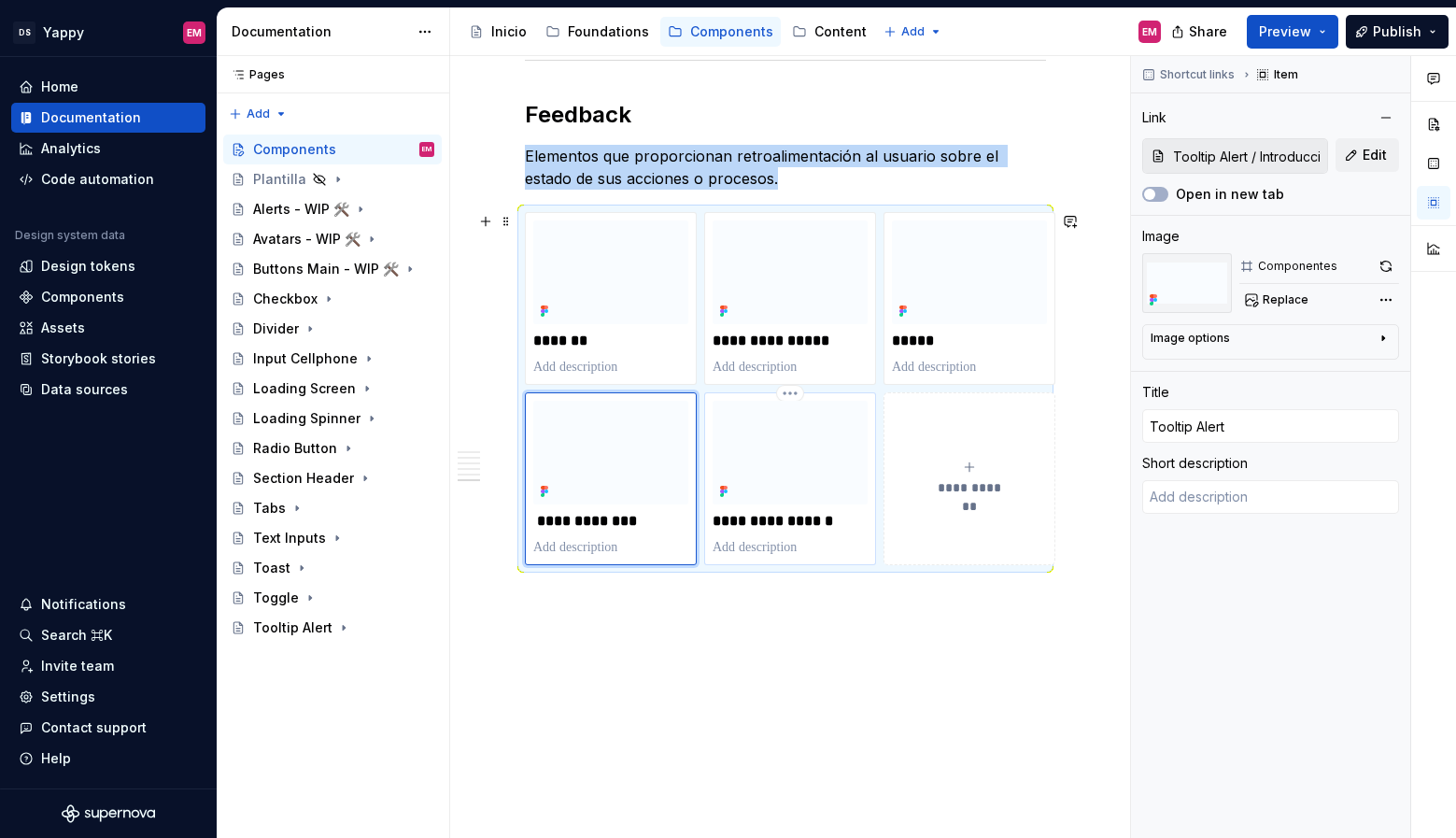 type on "Alerts - WIP 🛠️ / Introducción" 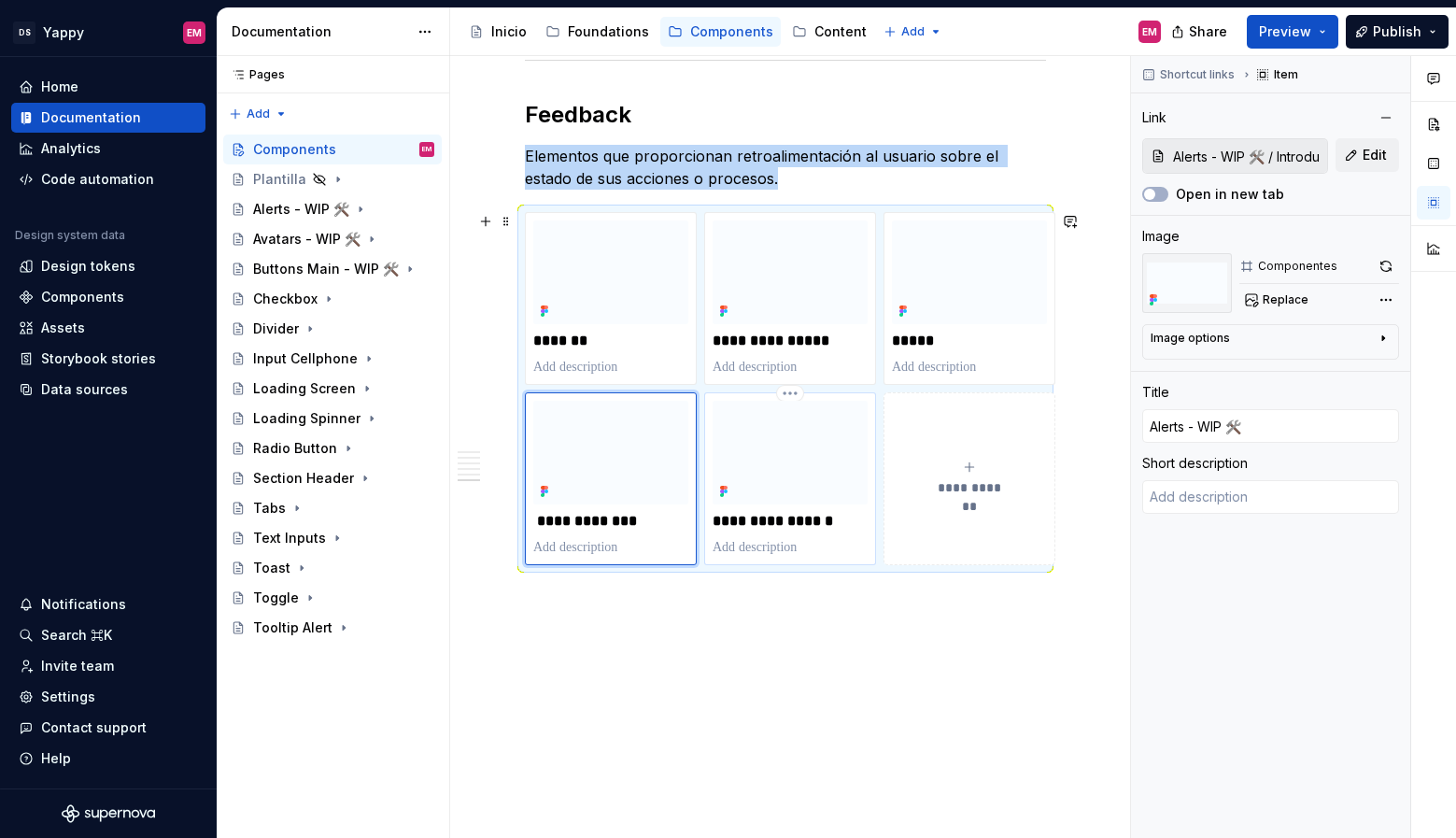 click at bounding box center (790, 452) 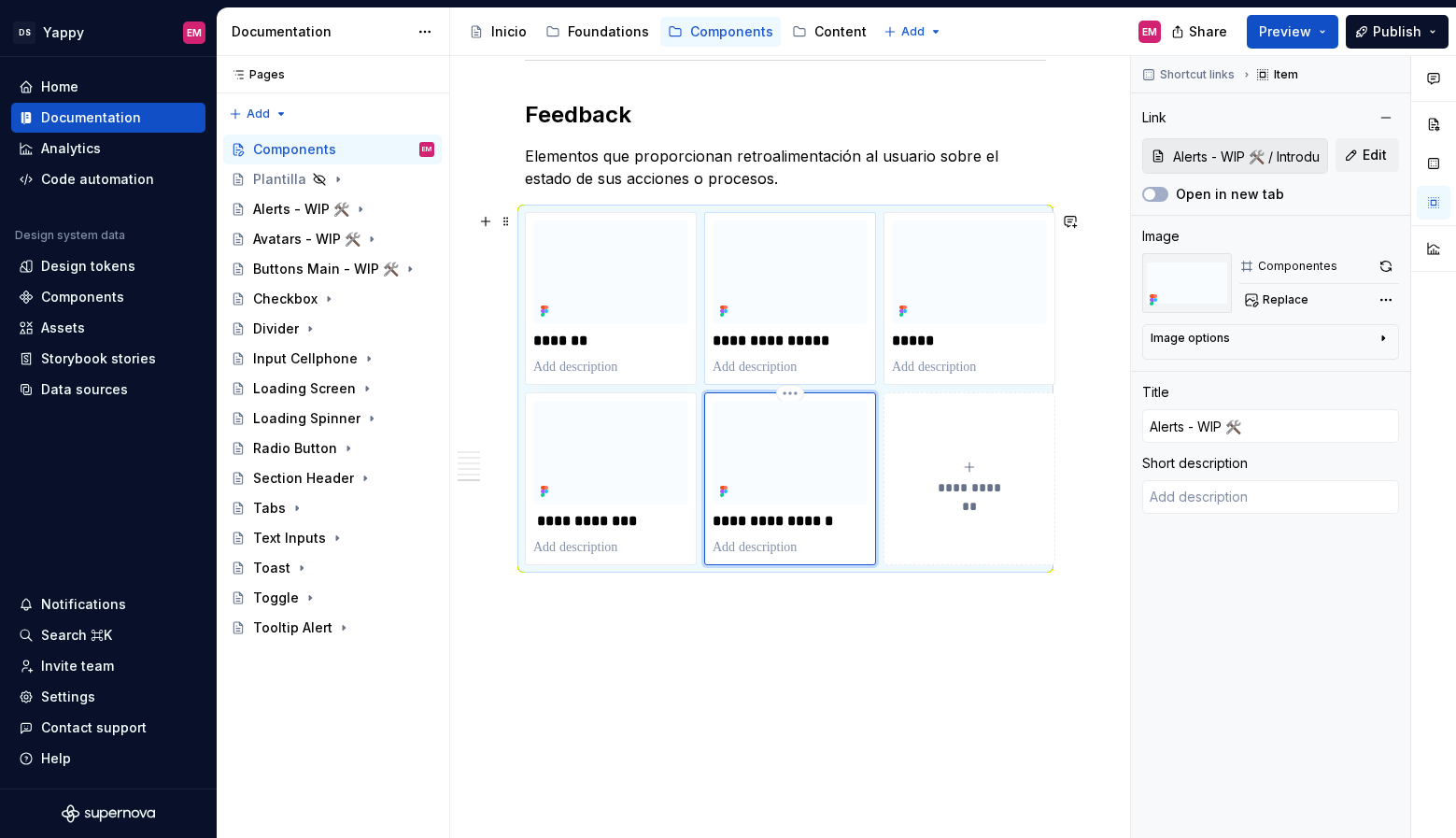 click on "**********" at bounding box center (790, 341) 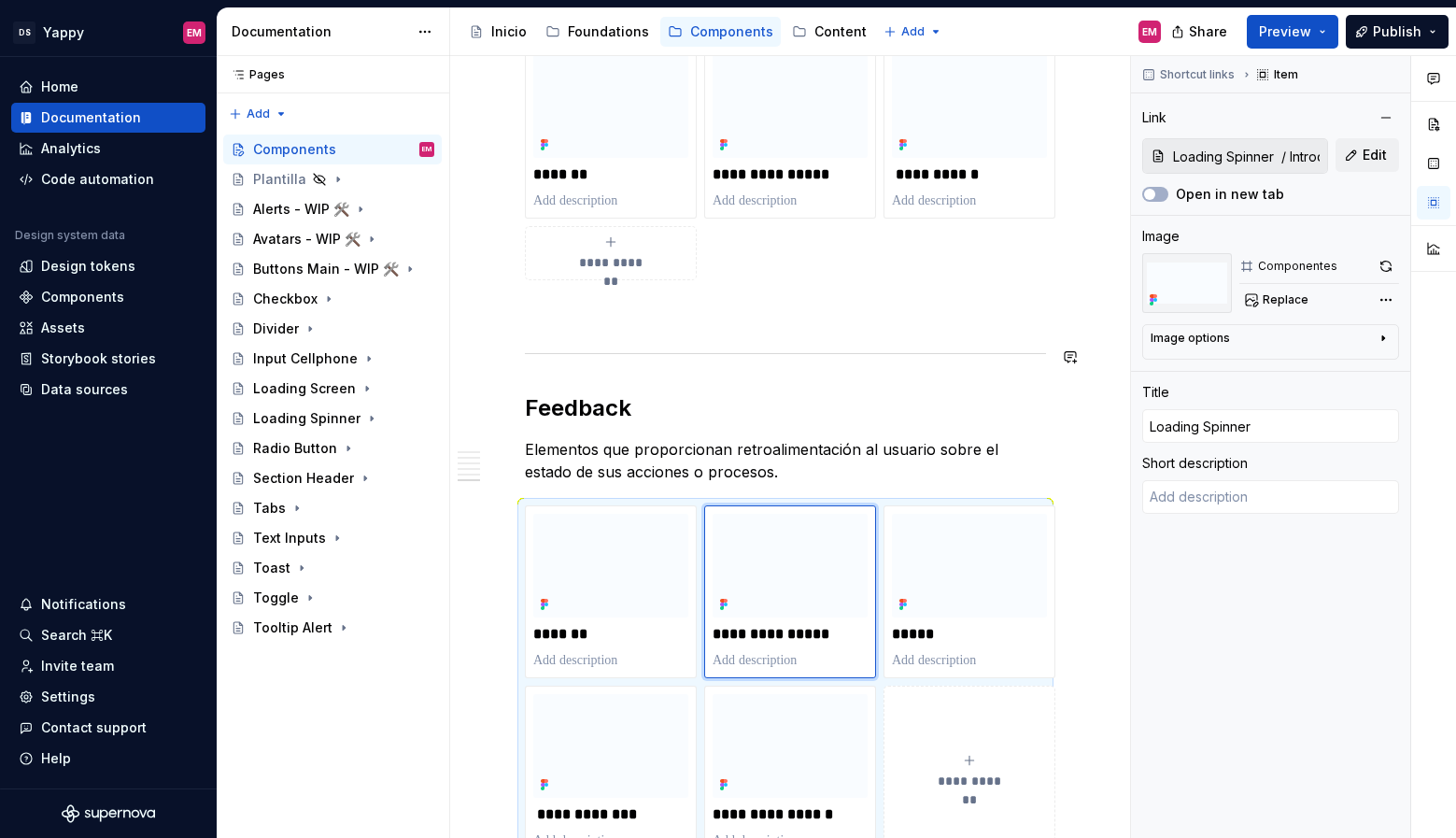 scroll, scrollTop: 1802, scrollLeft: 0, axis: vertical 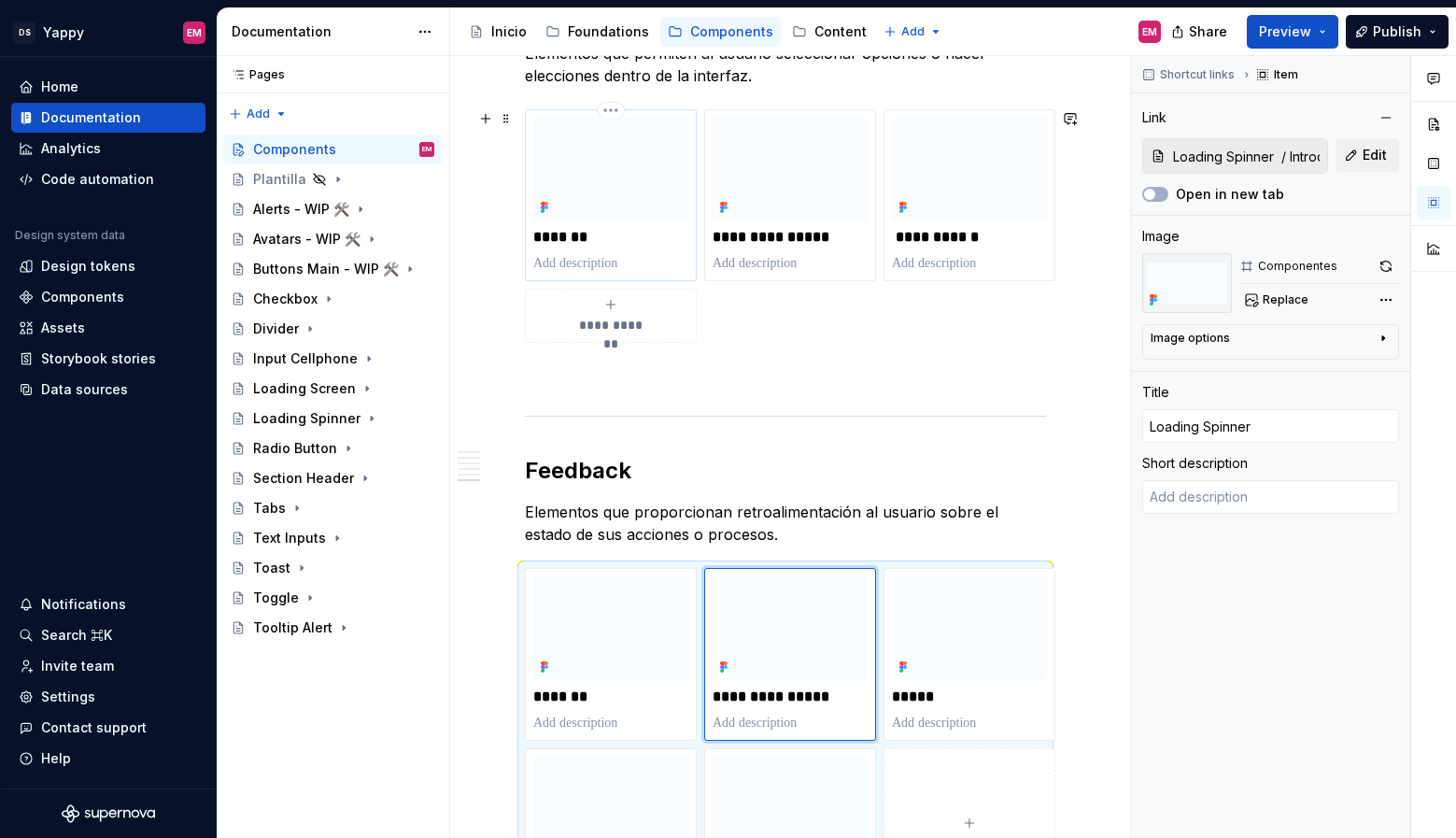 type on "*" 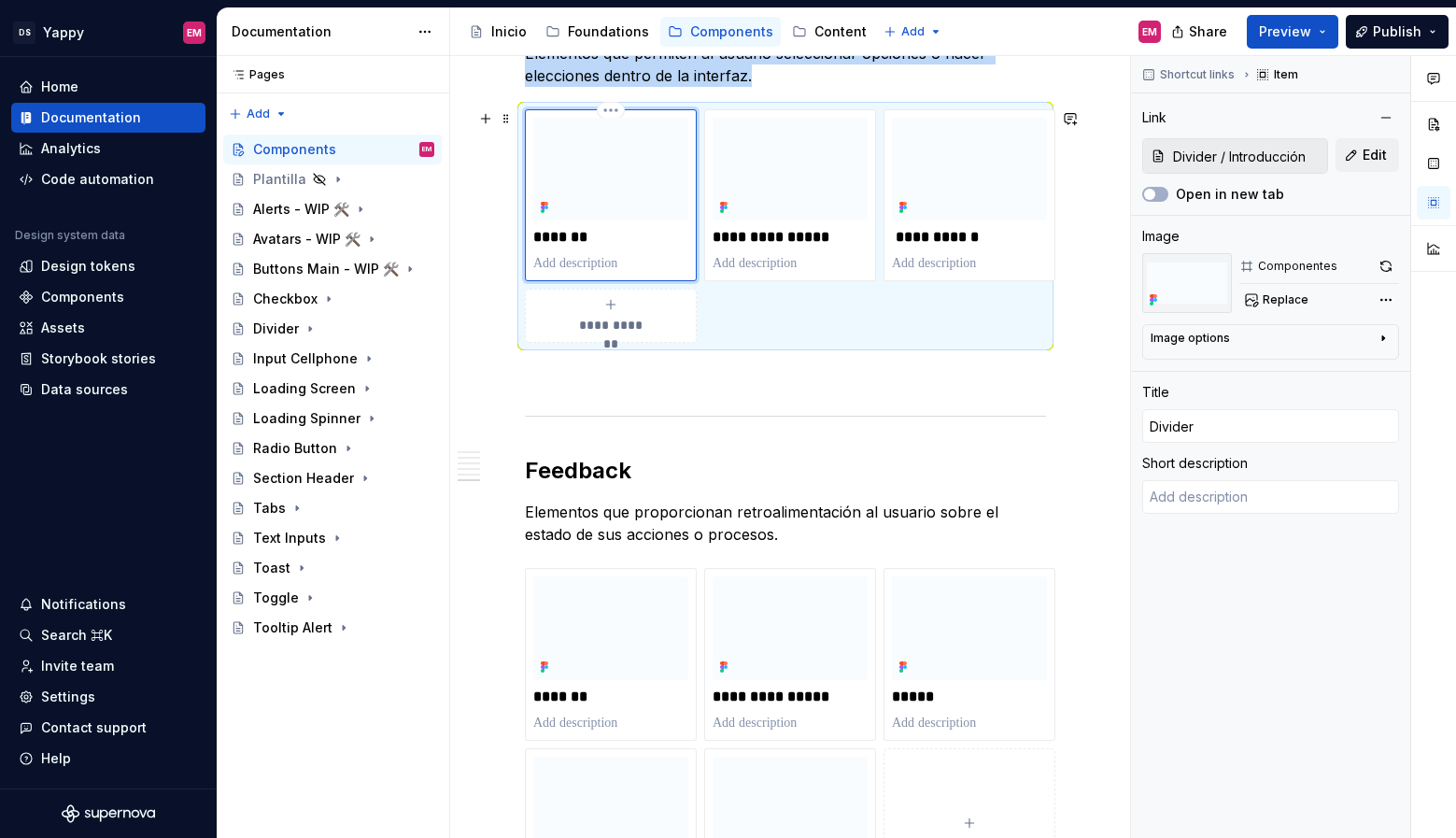 click at bounding box center (611, 169) 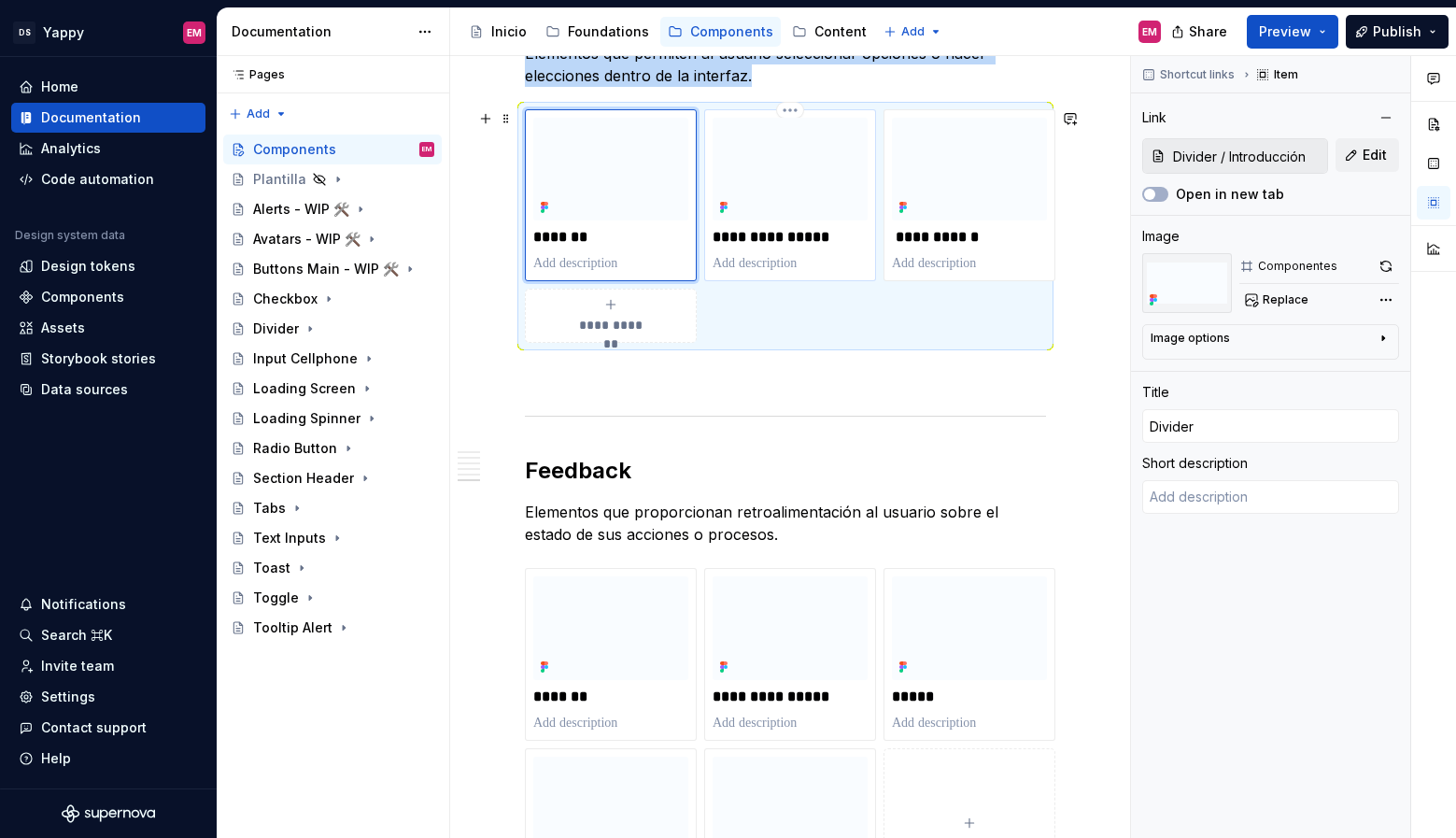 type on "*" 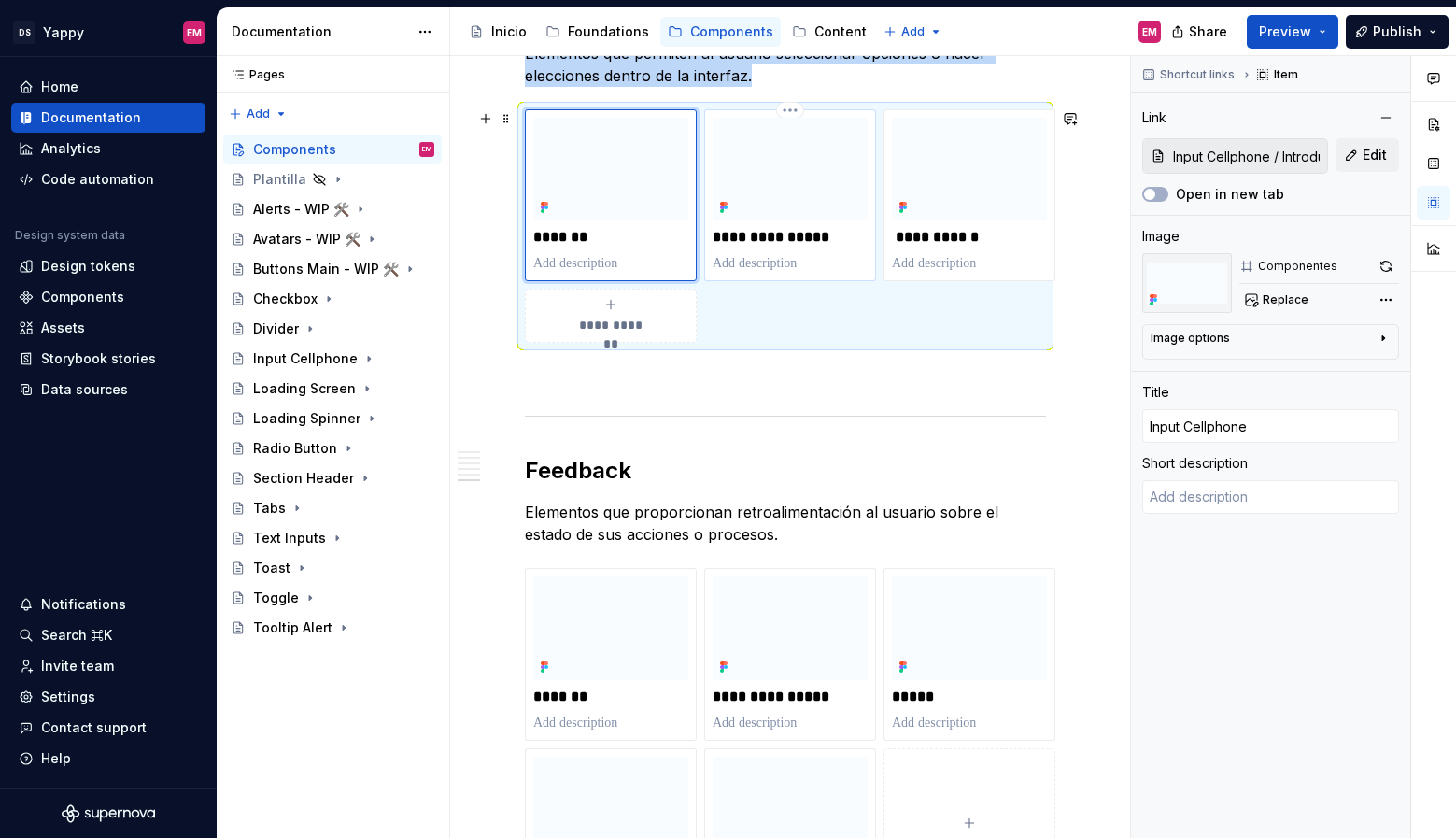 click at bounding box center (790, 169) 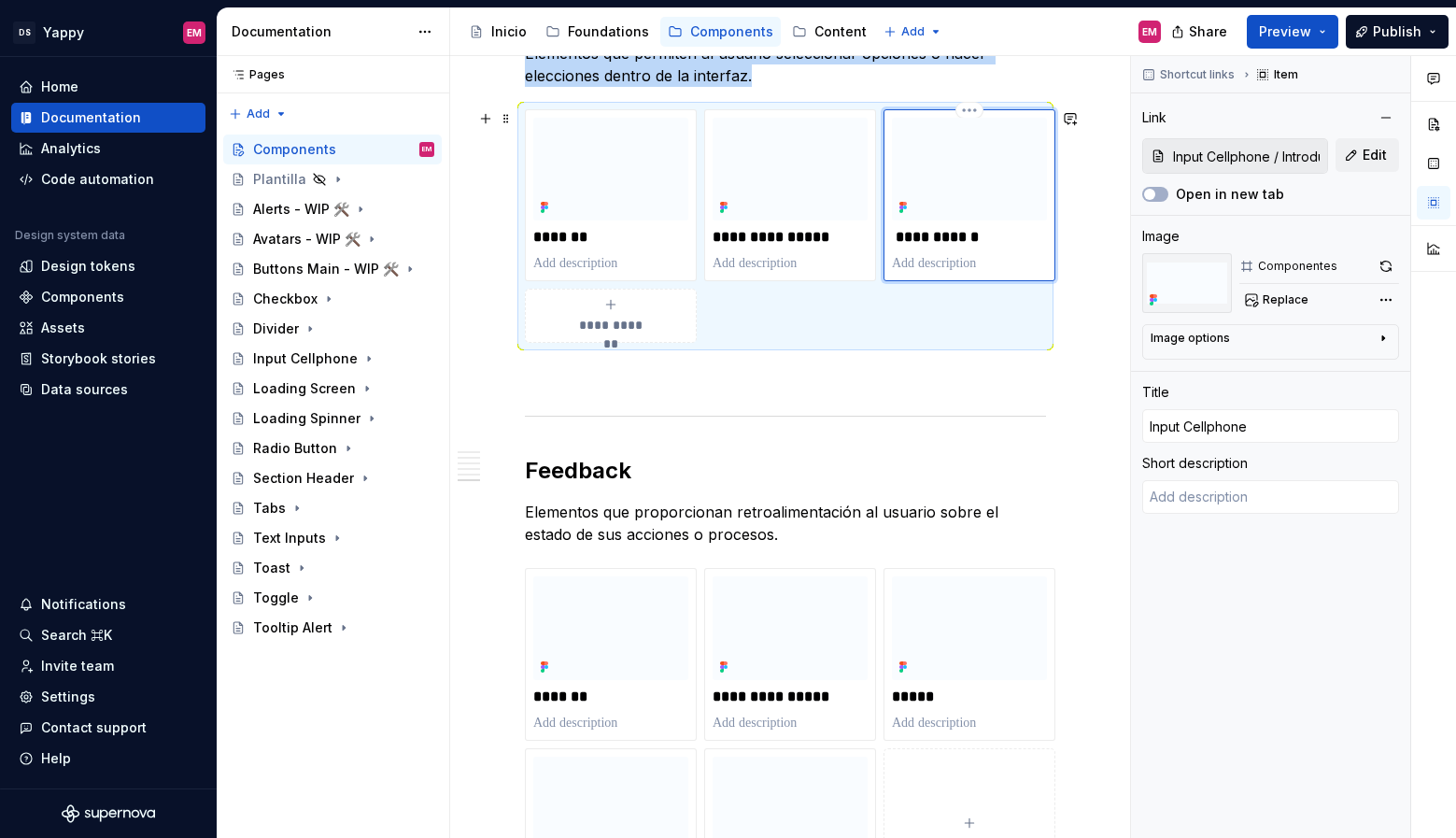 type on "*" 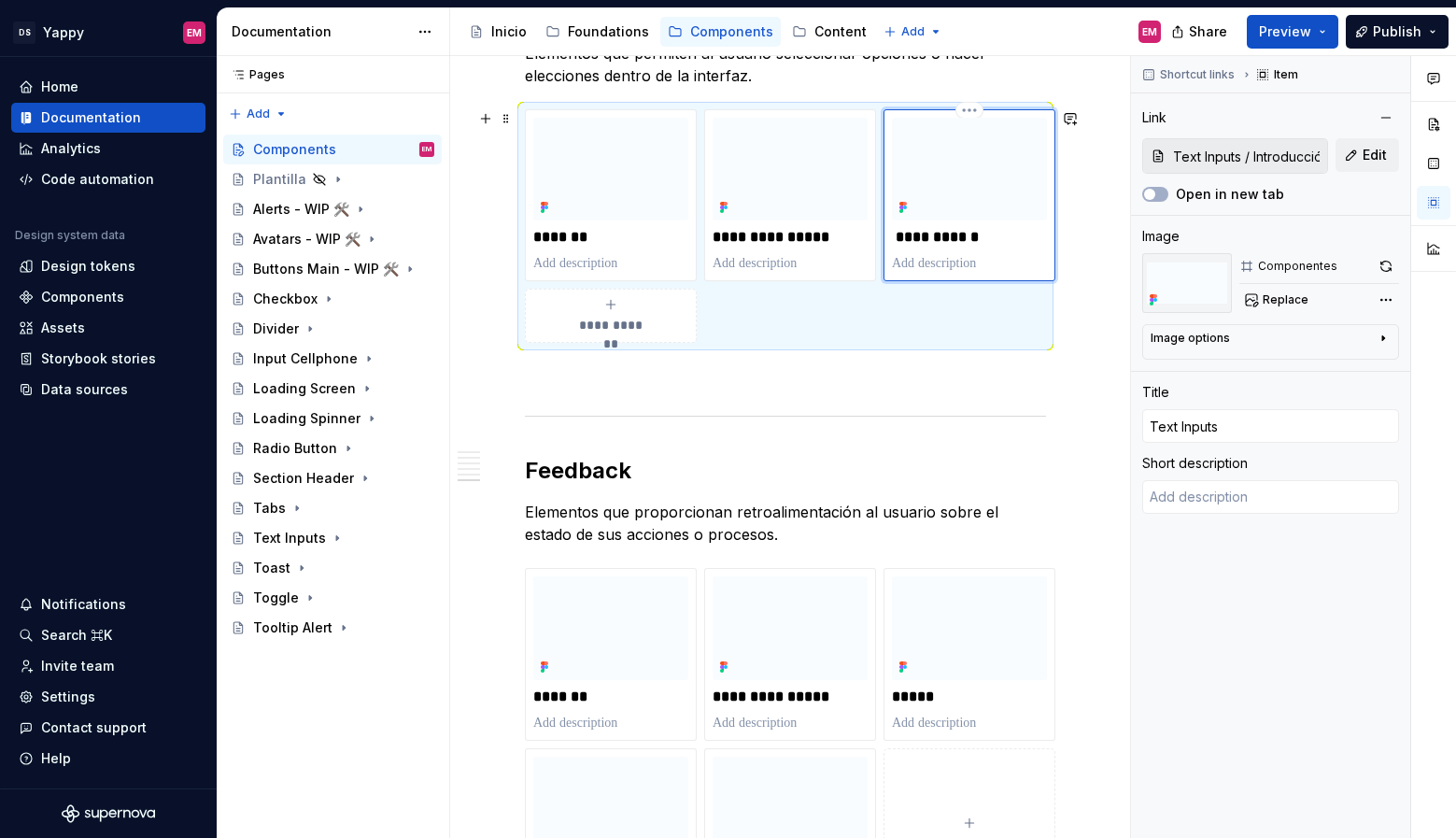click on "**********" at bounding box center [969, 195] 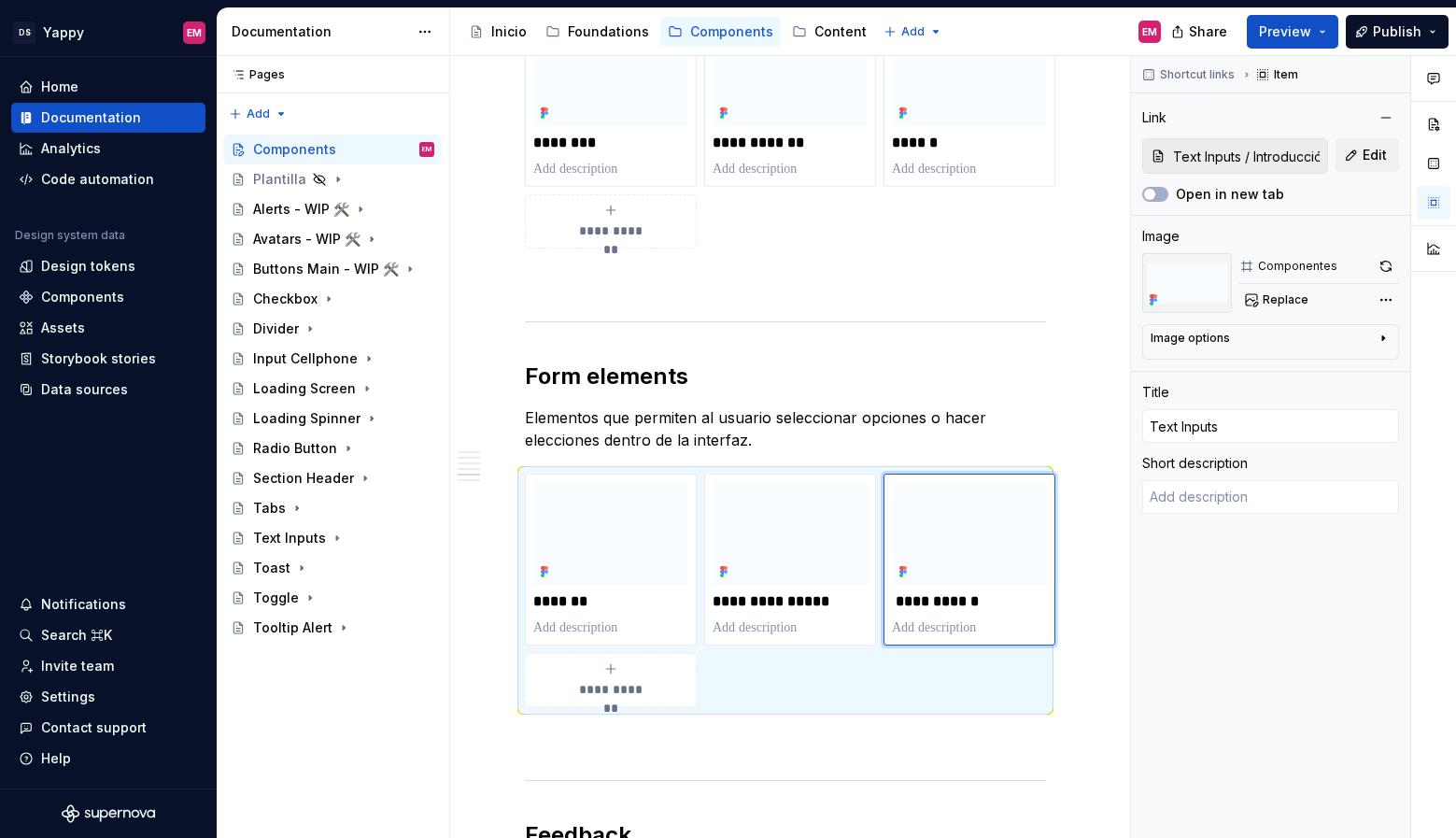 scroll, scrollTop: 1370, scrollLeft: 0, axis: vertical 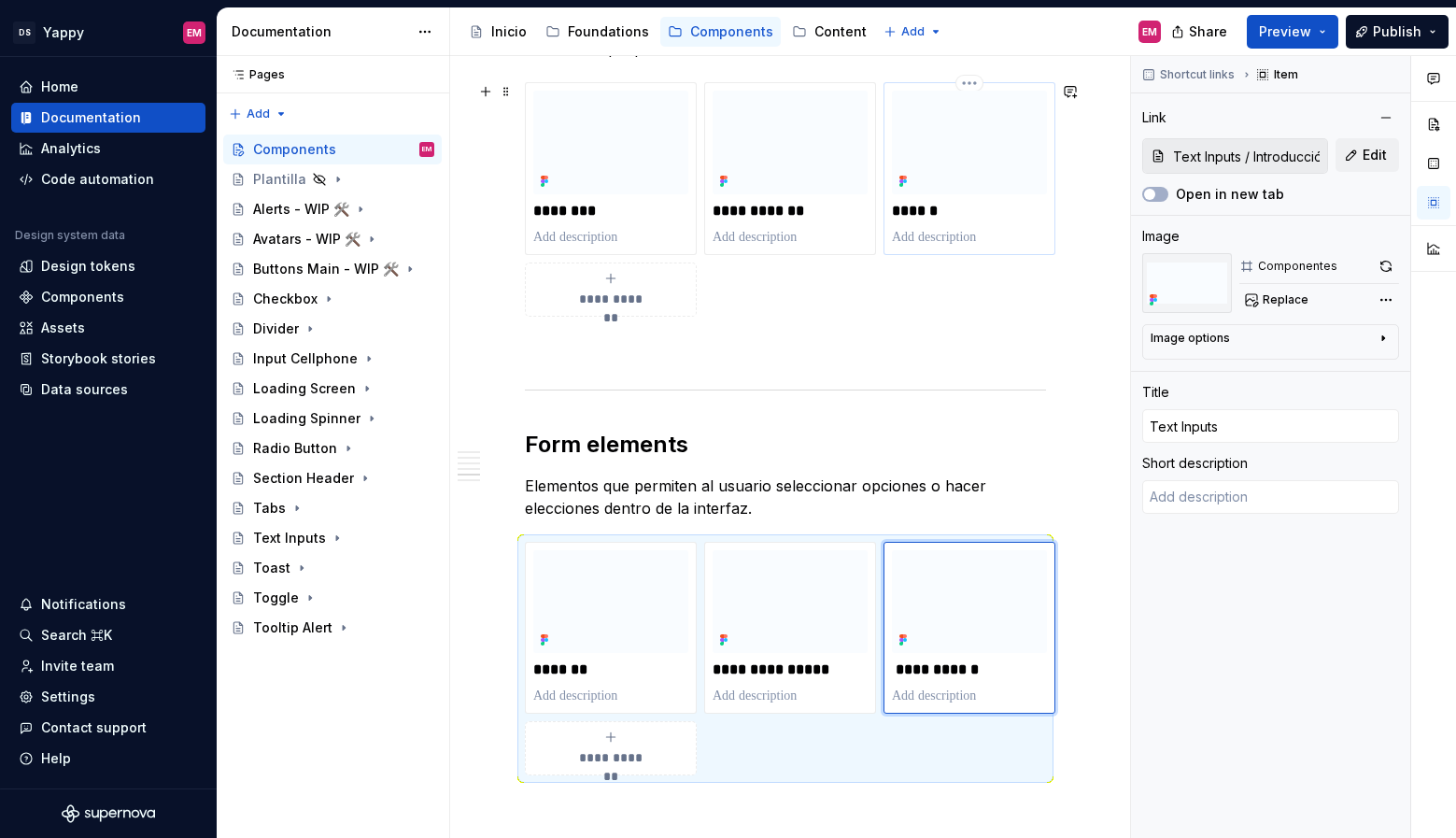 click on "******" at bounding box center (969, 211) 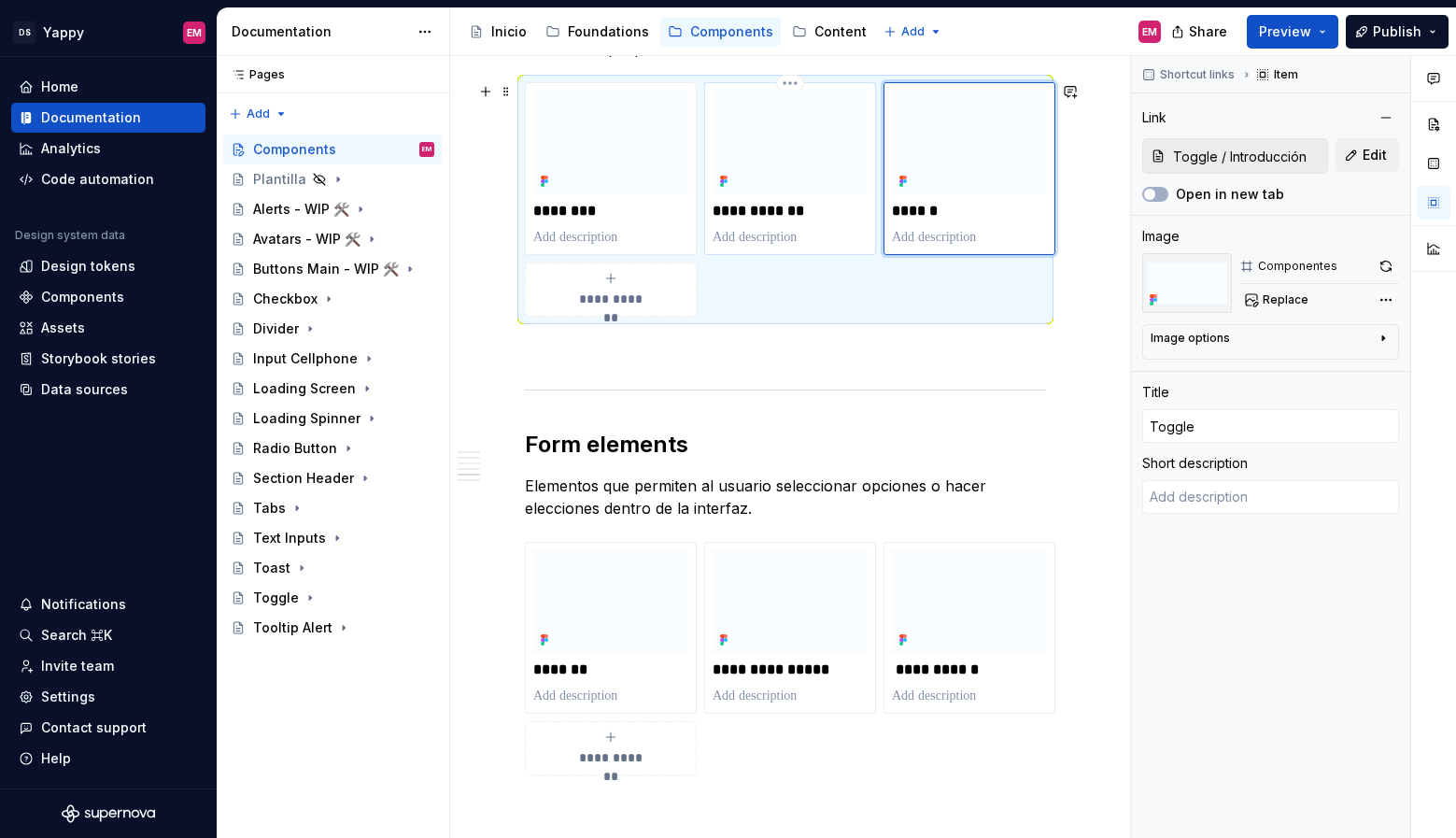 click on "**********" at bounding box center (790, 211) 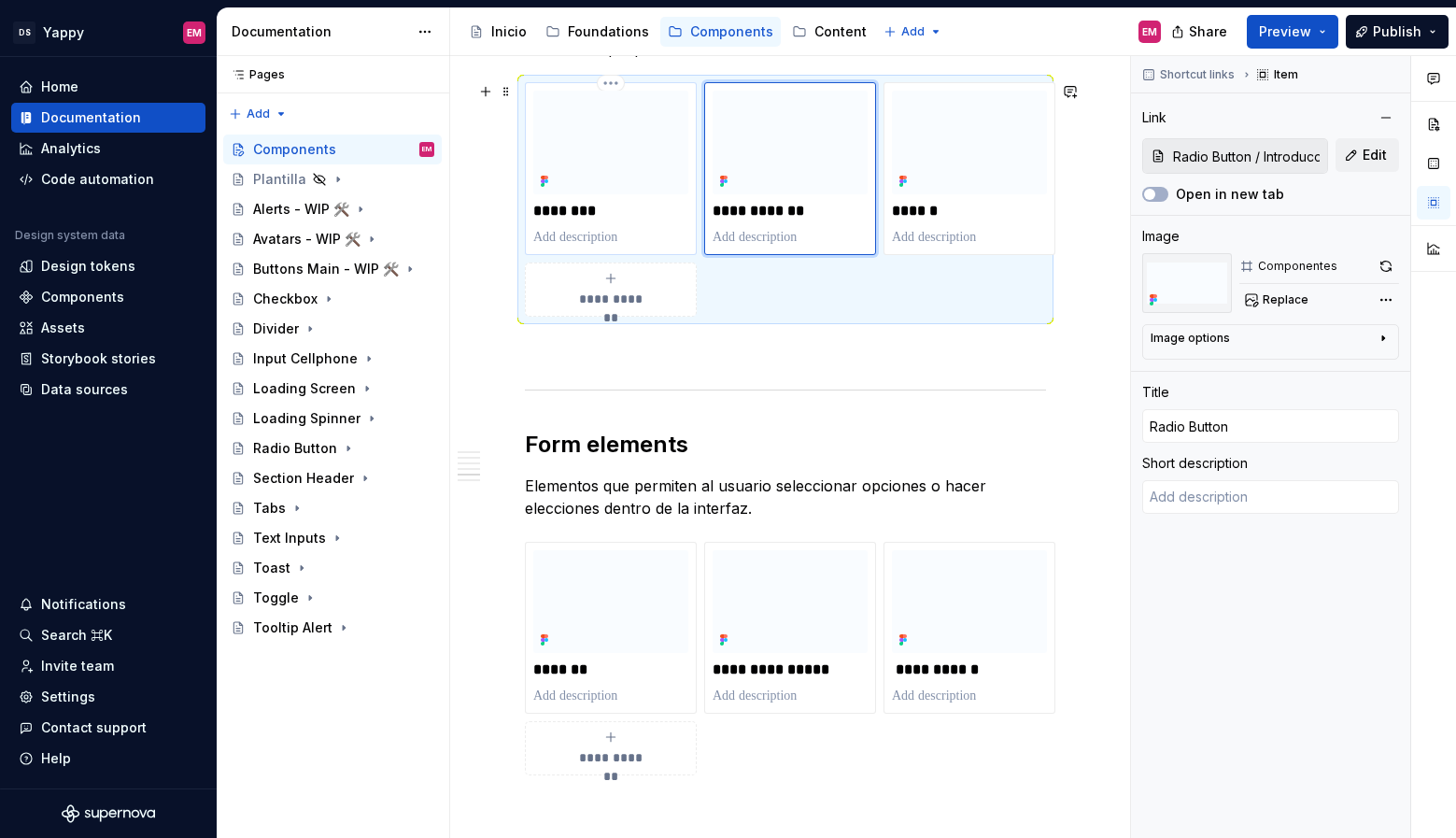 type on "*" 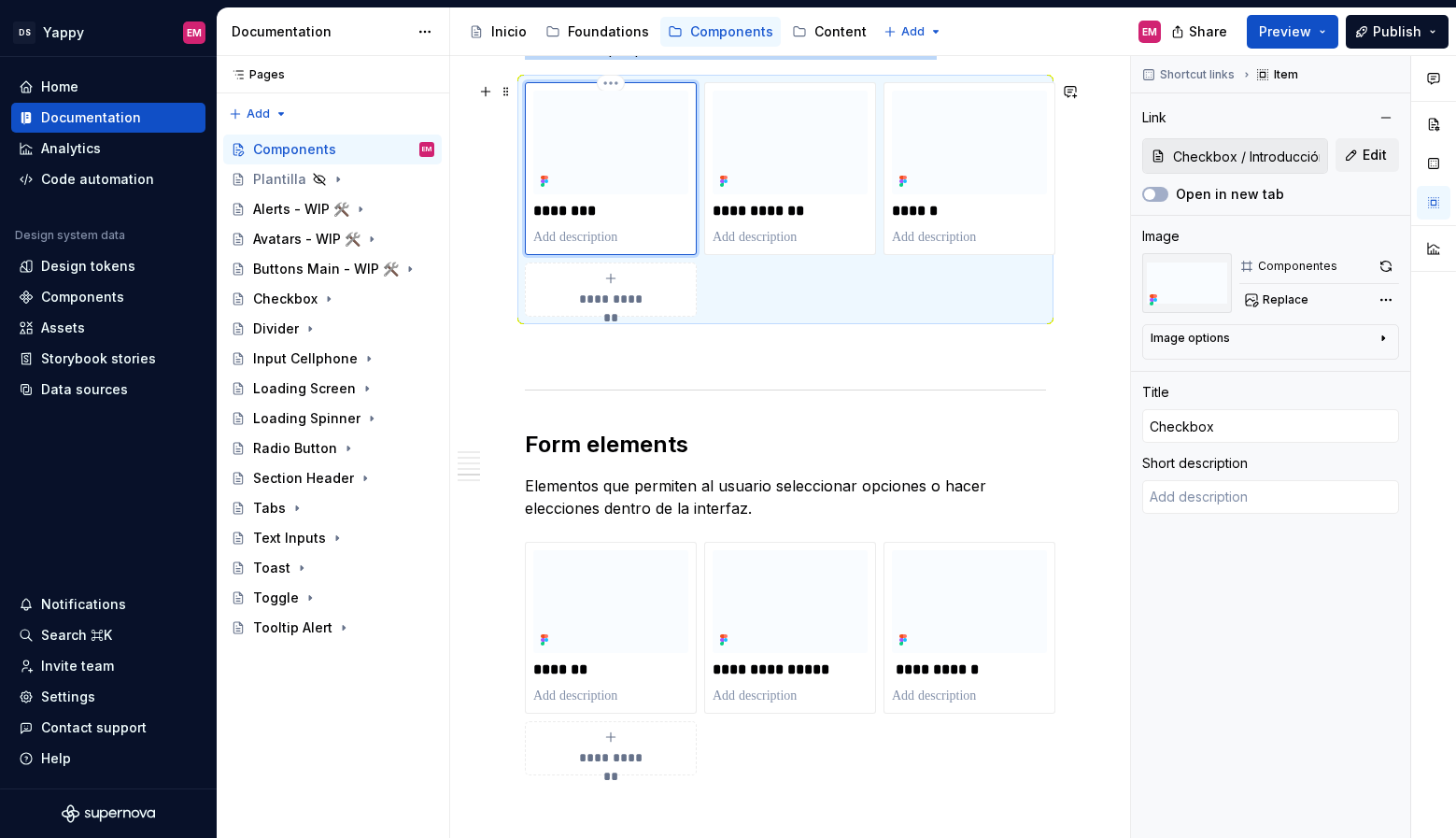 click on "********" at bounding box center [611, 168] 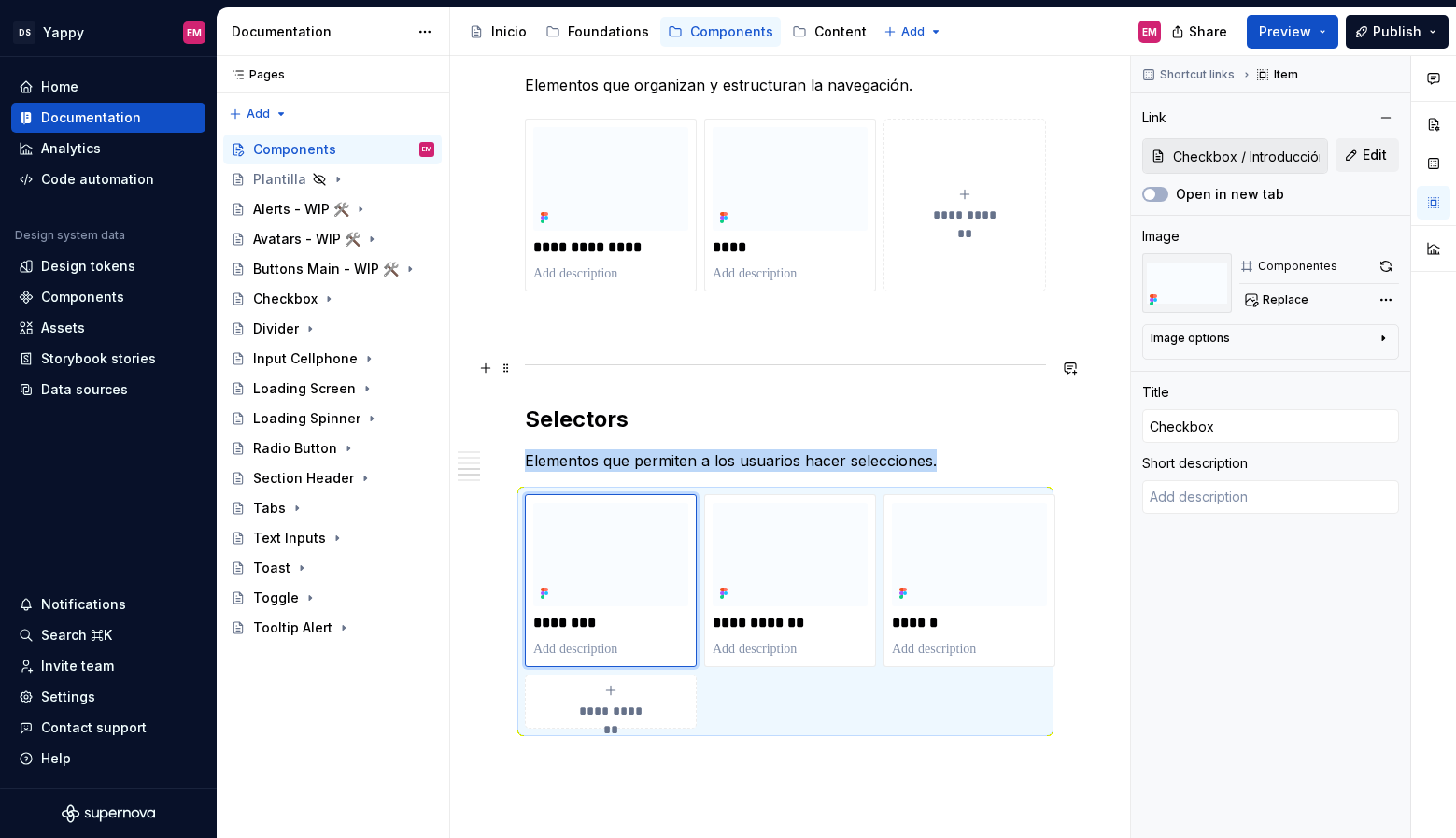 scroll, scrollTop: 948, scrollLeft: 0, axis: vertical 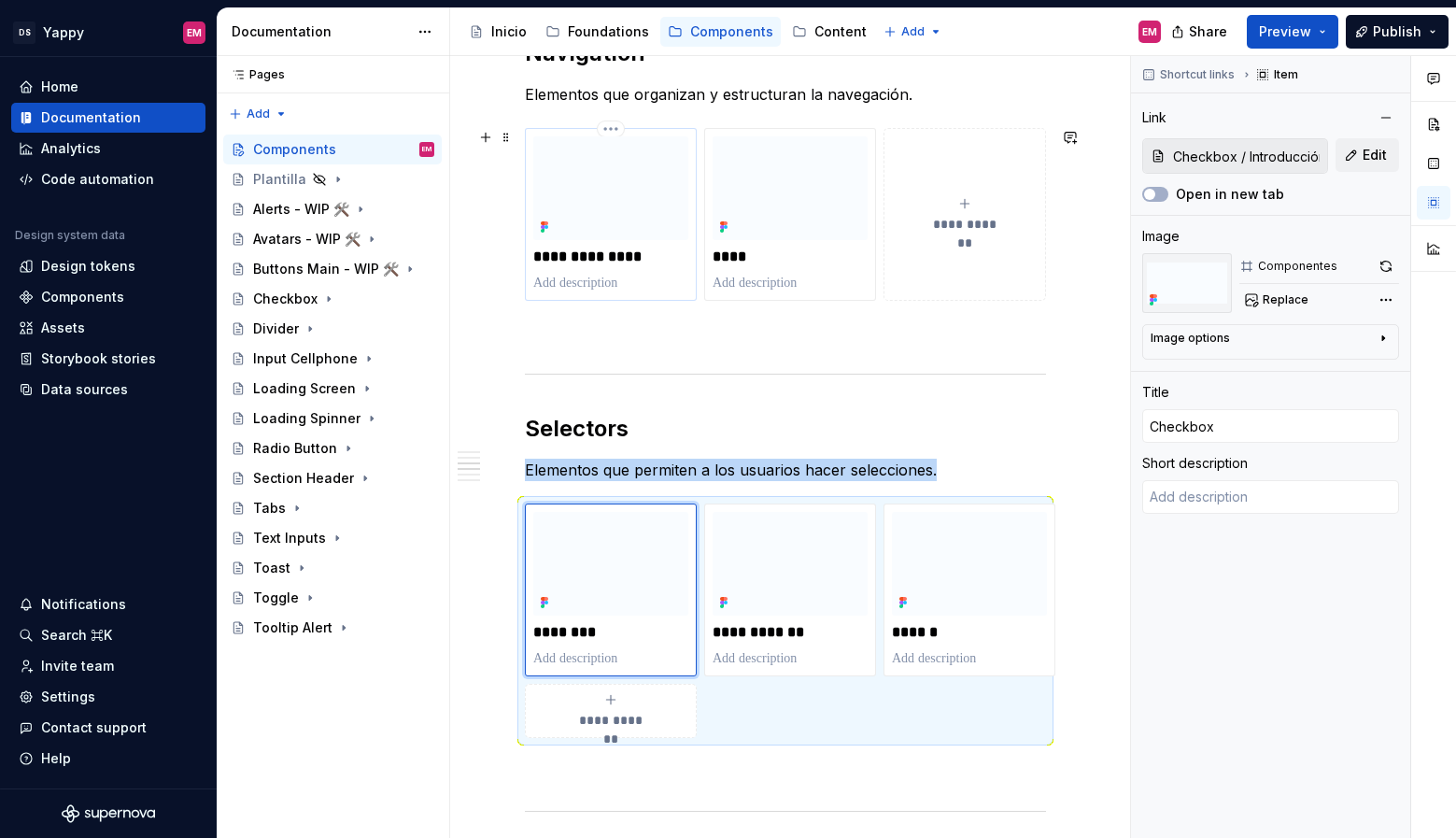 type on "*" 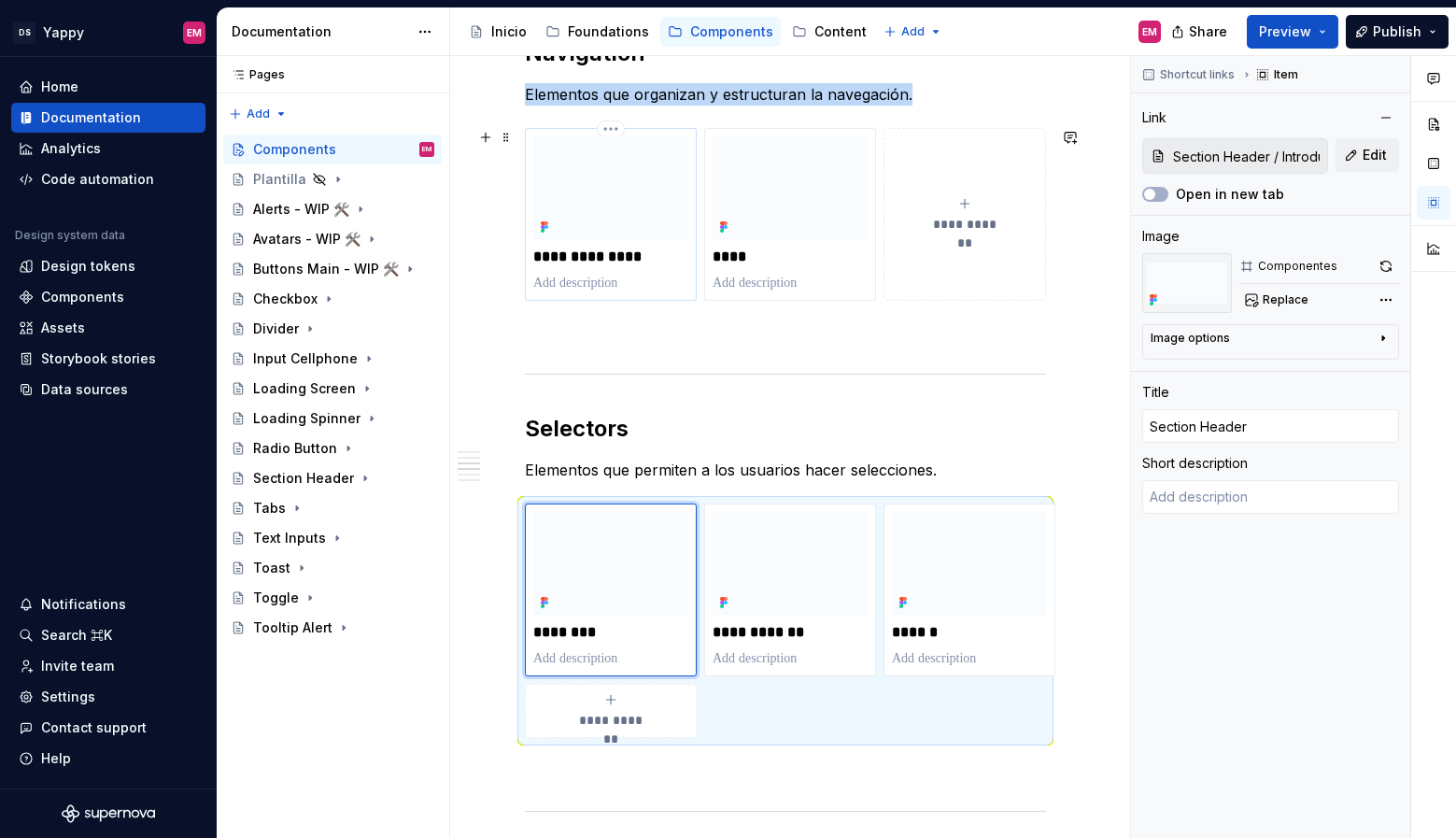 click at bounding box center [611, 188] 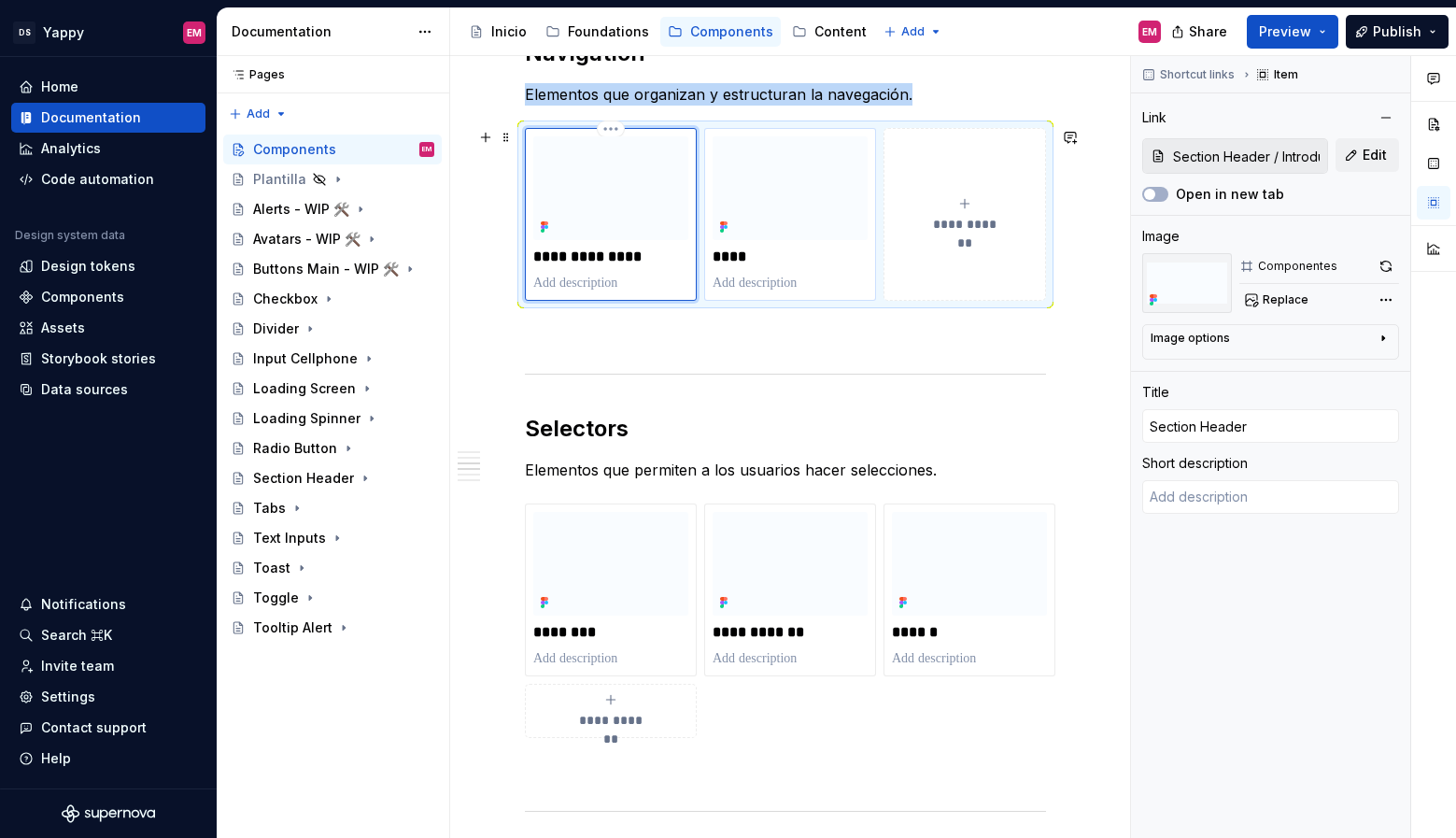 type on "*" 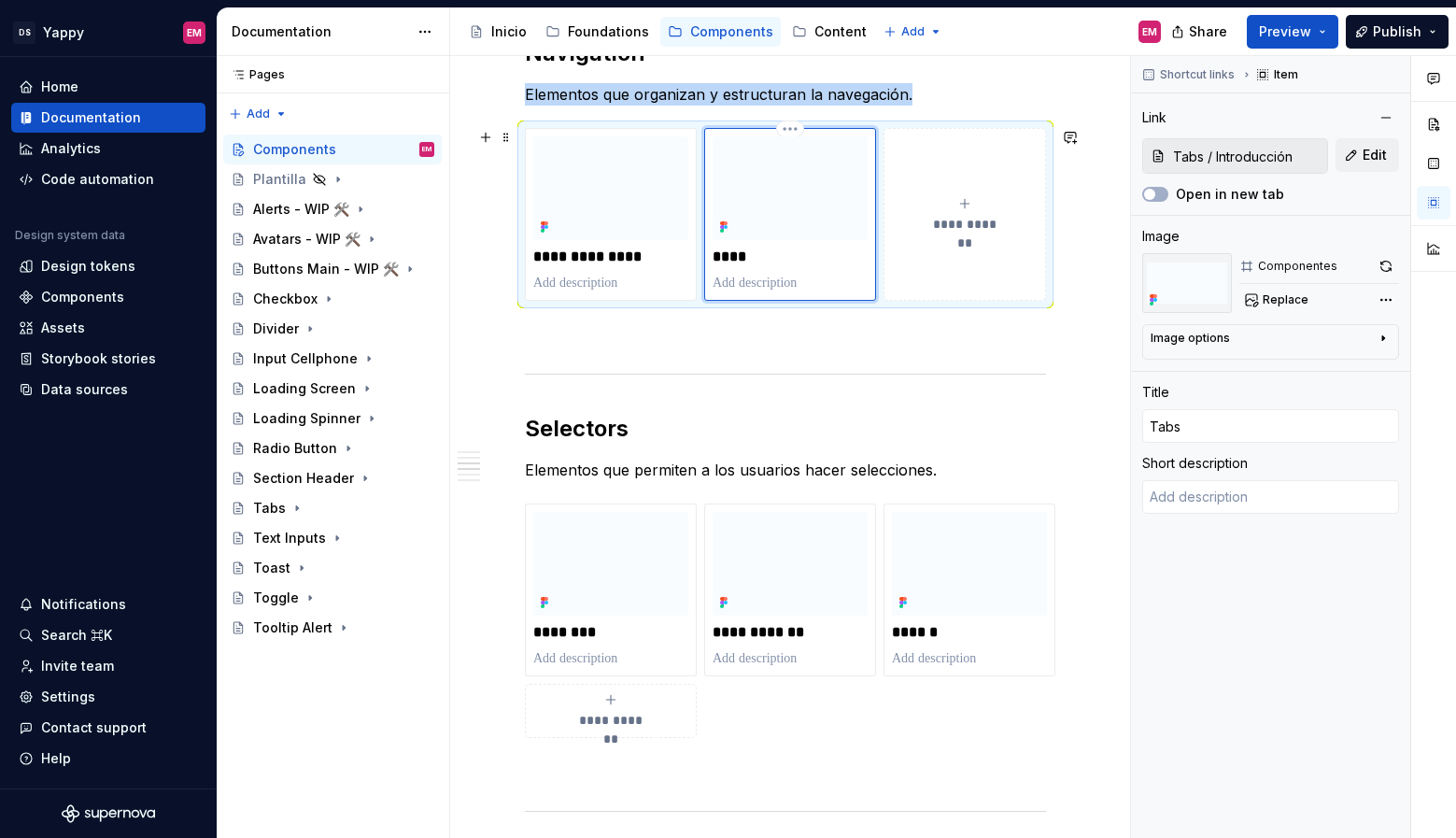 click at bounding box center [790, 188] 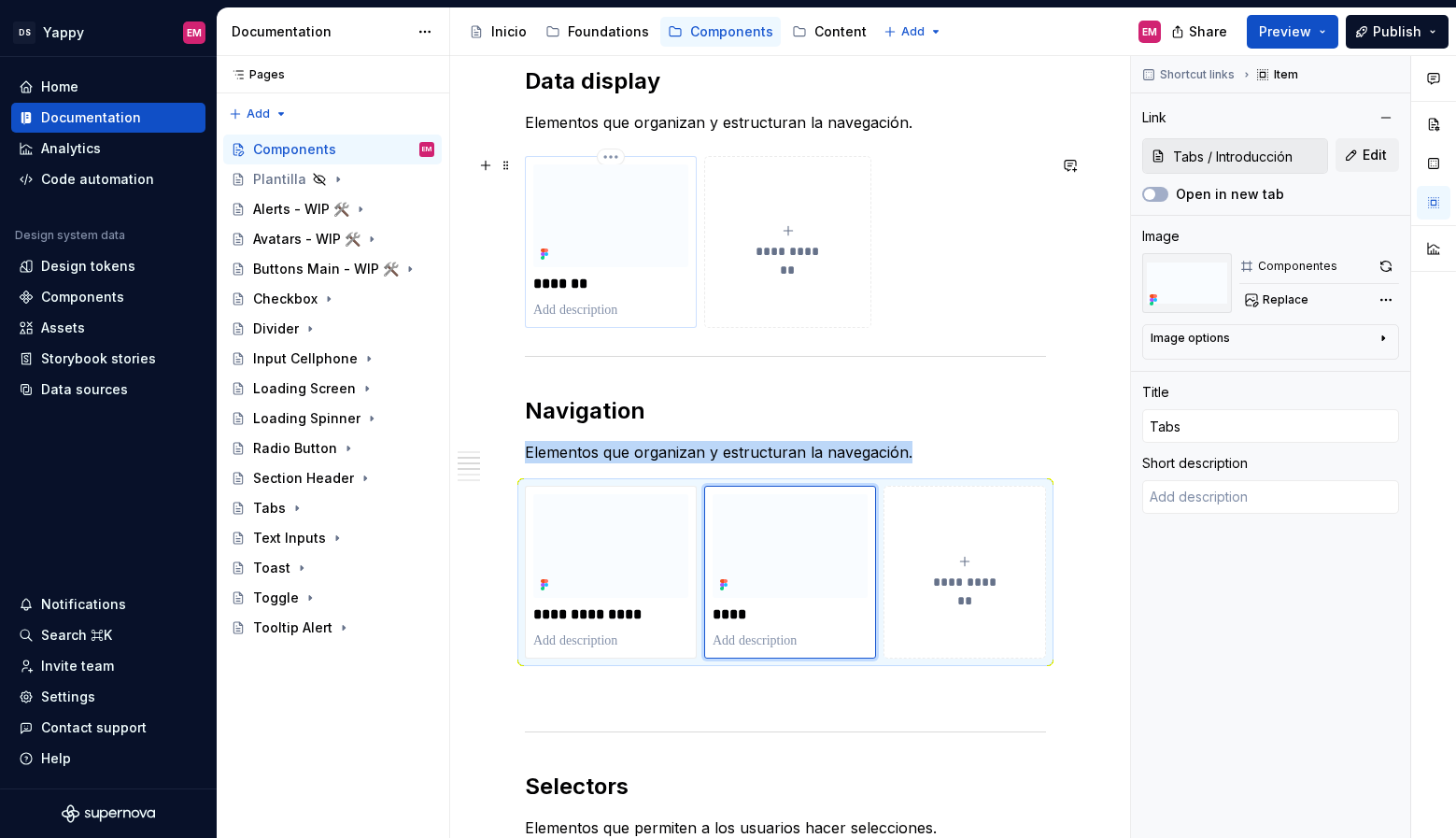 type on "*" 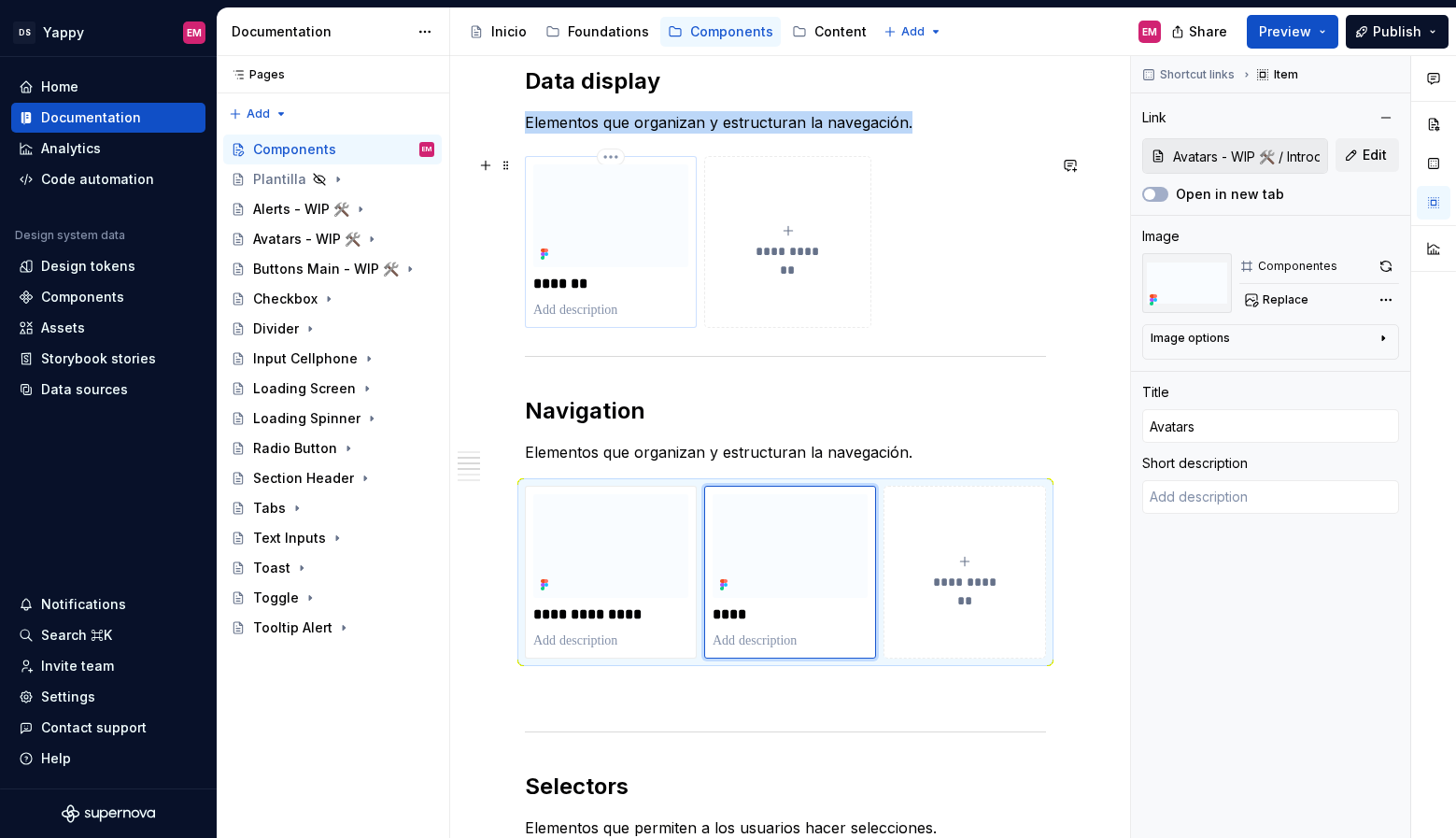 click at bounding box center [611, 216] 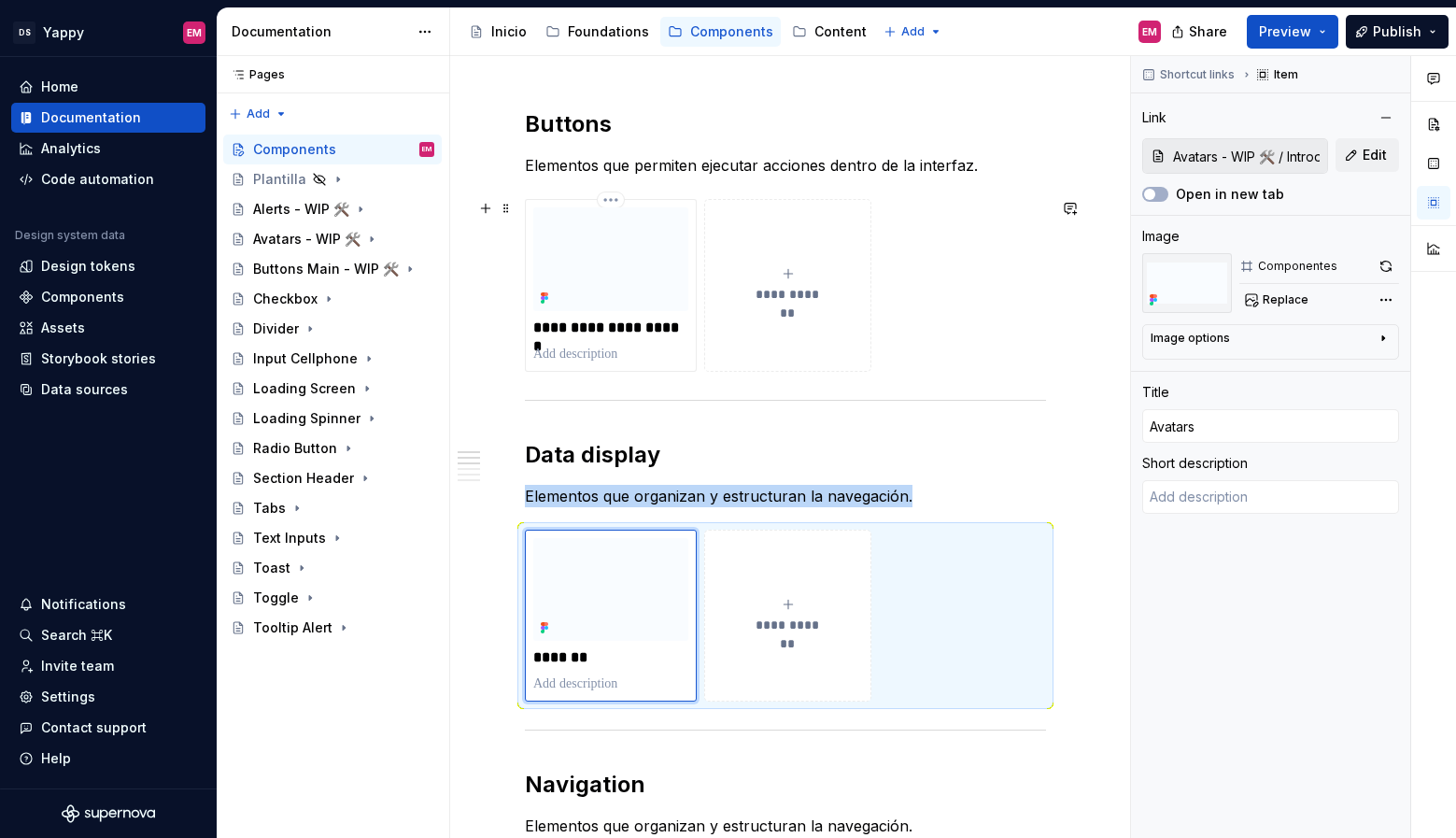 scroll, scrollTop: 189, scrollLeft: 0, axis: vertical 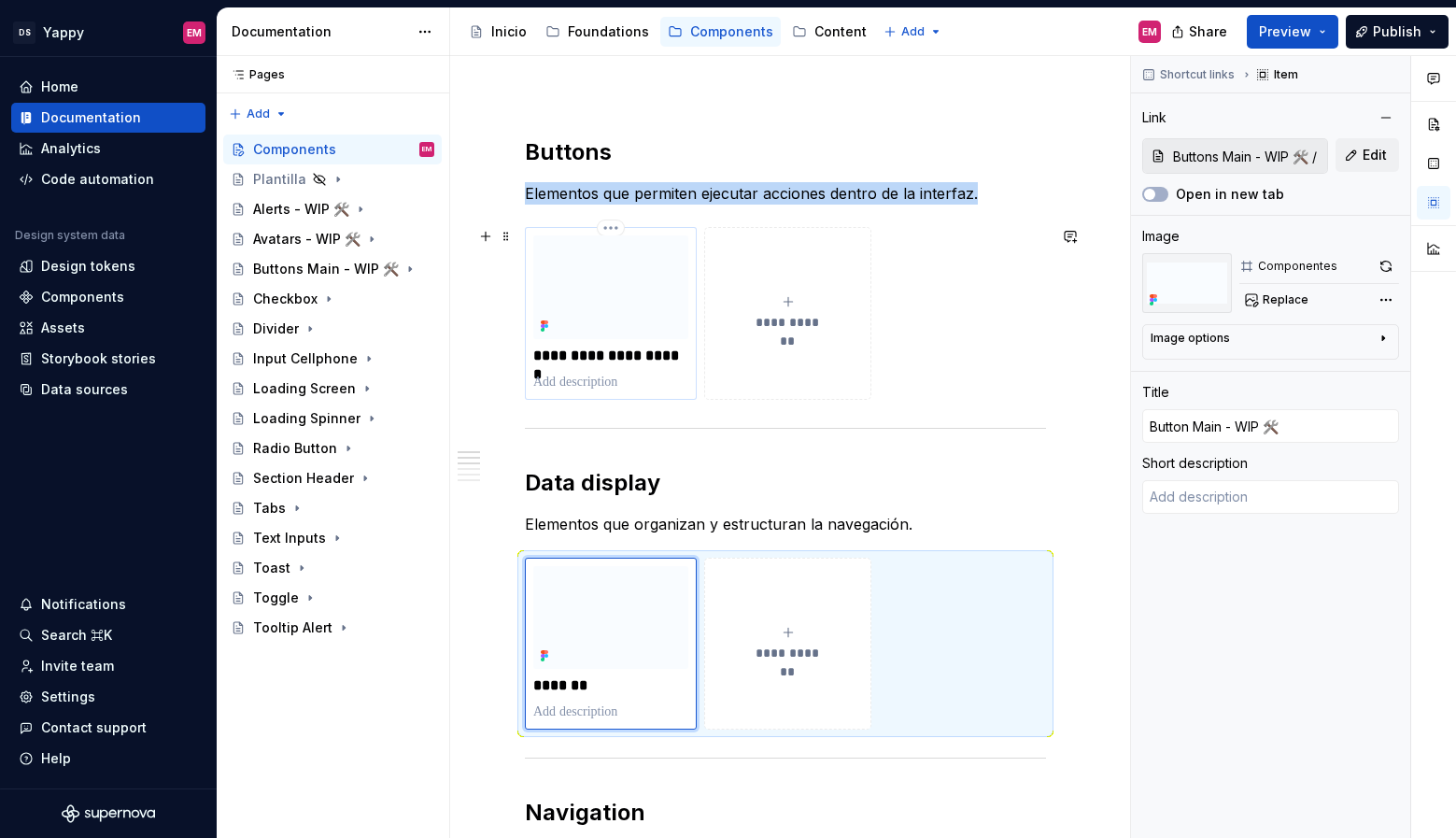 click at bounding box center [611, 287] 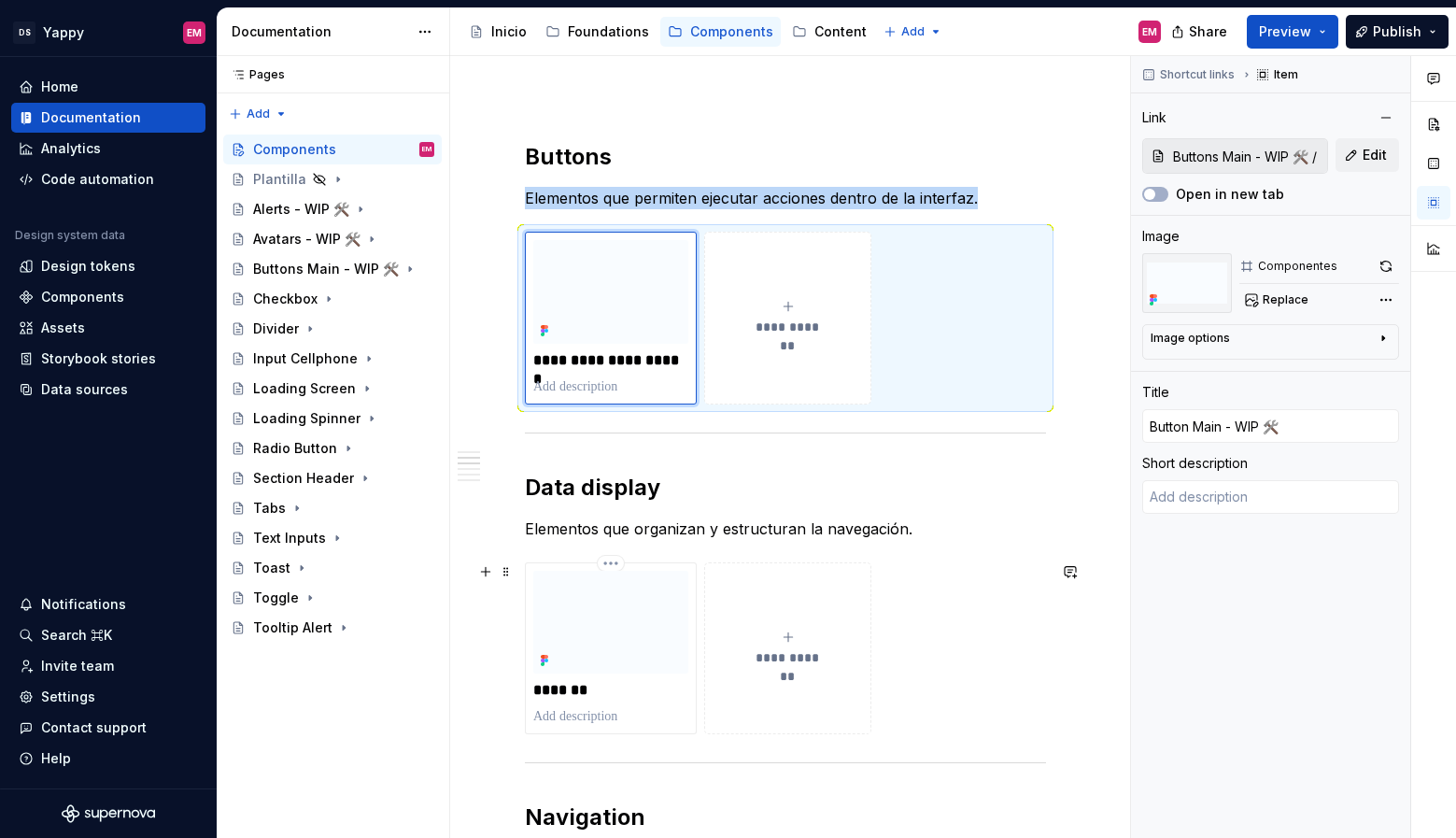 scroll, scrollTop: 147, scrollLeft: 0, axis: vertical 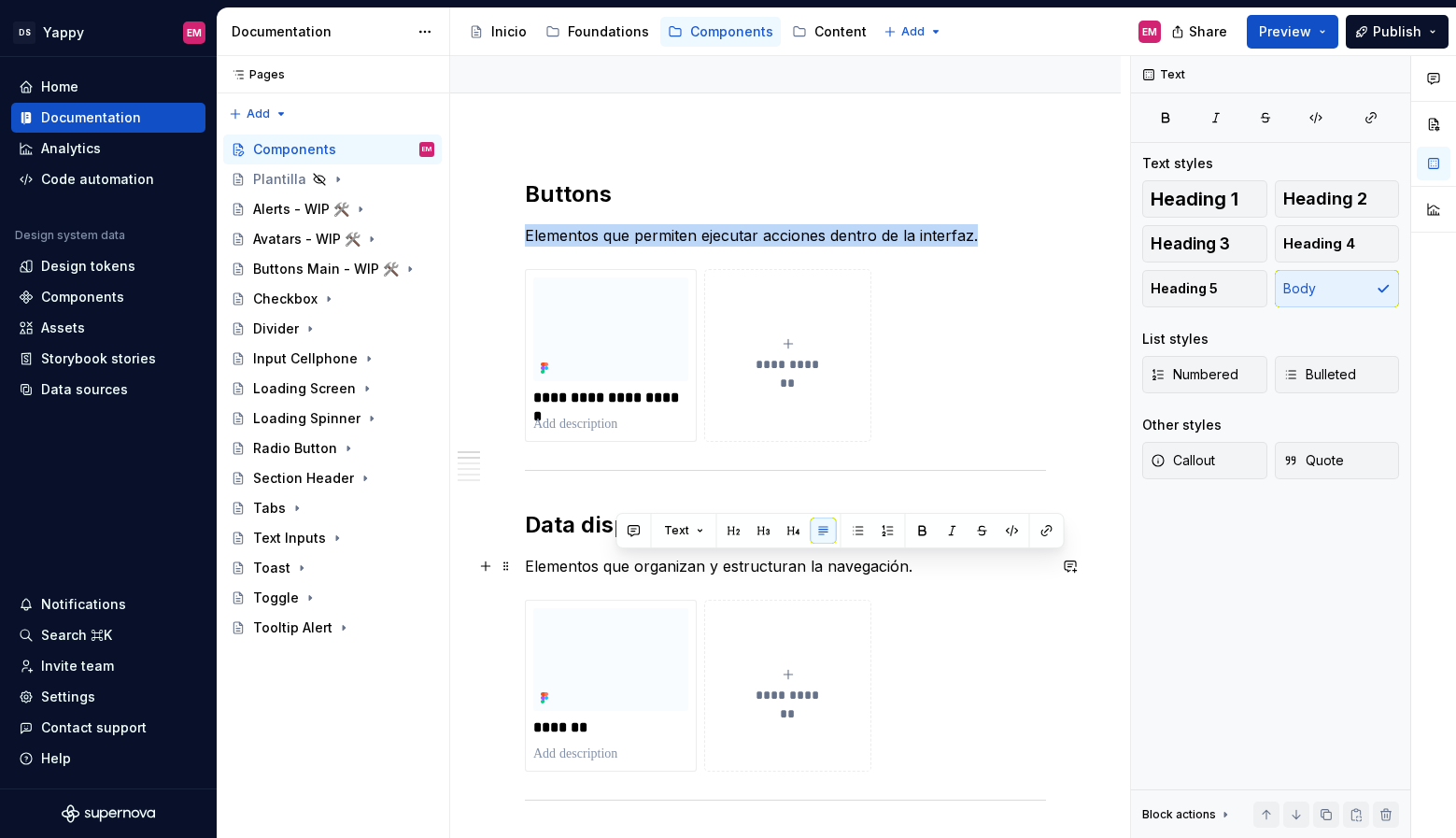 drag, startPoint x: 614, startPoint y: 564, endPoint x: 938, endPoint y: 568, distance: 324.02469 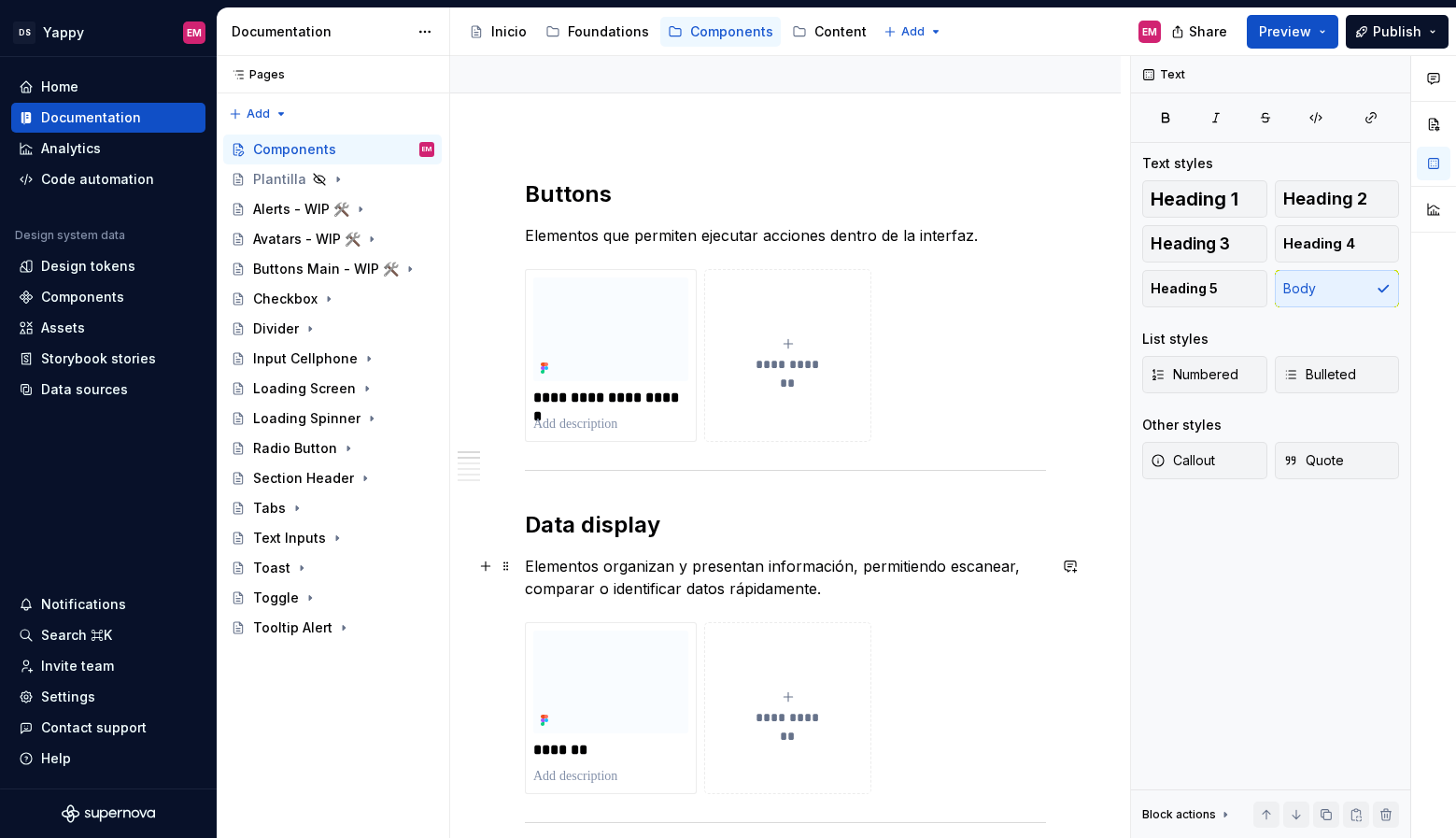 click on "Elementos organizan y presentan información, permitiendo escanear, comparar o identificar datos rápidamente." at bounding box center (785, 577) 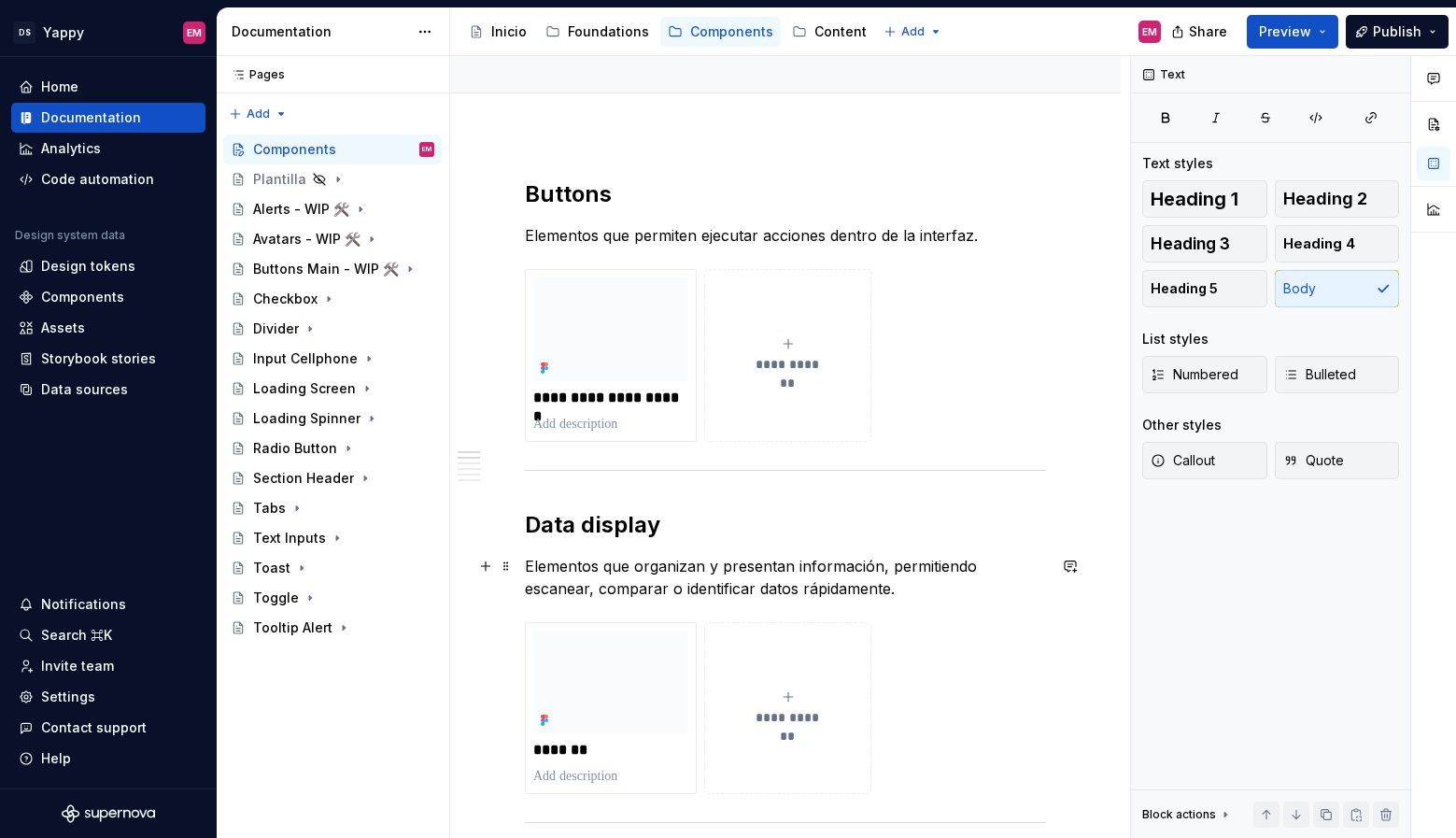 click on "Elementos que organizan y presentan información, permitiendo escanear, comparar o identificar datos rápidamente." at bounding box center [785, 577] 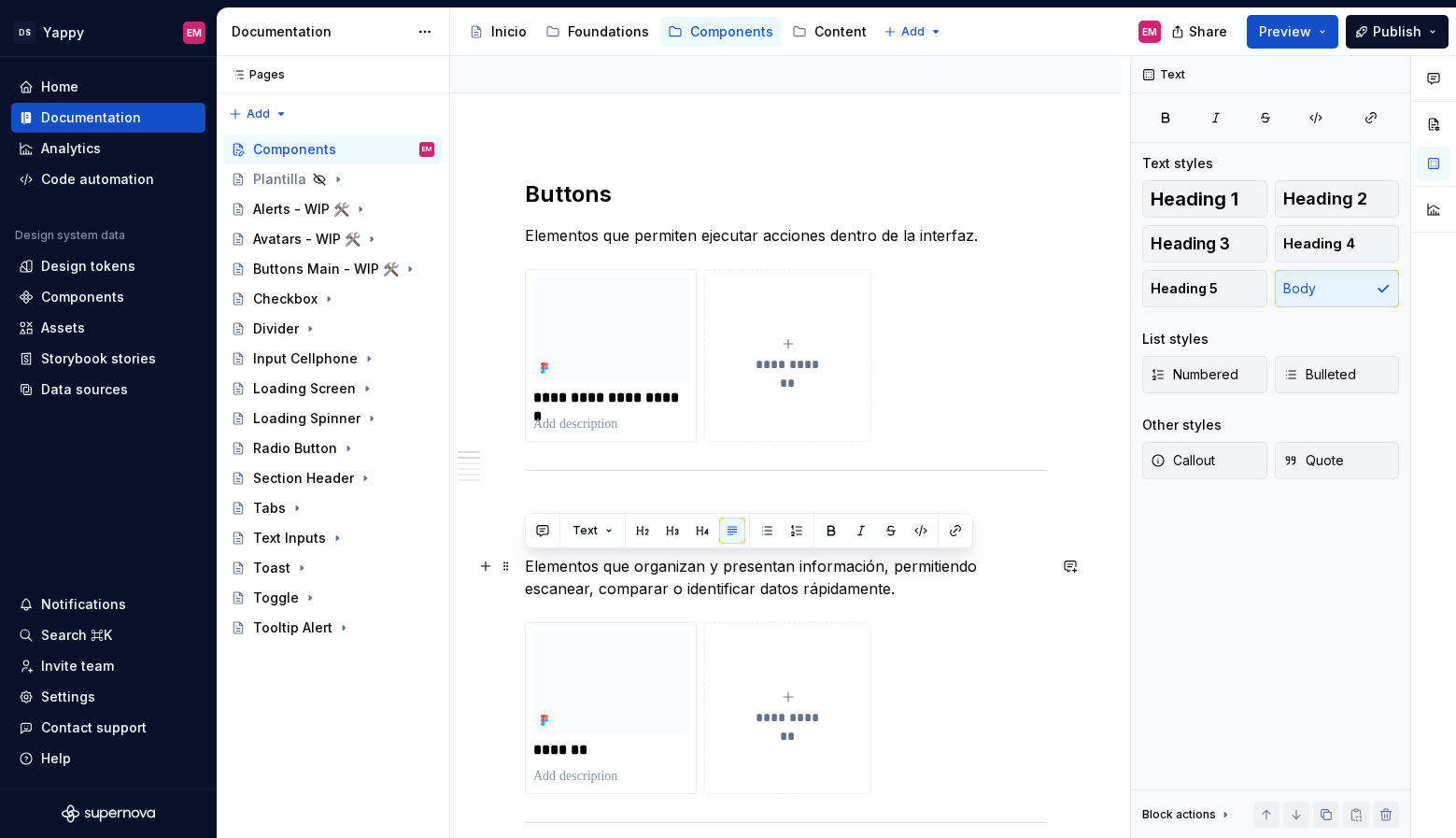 drag, startPoint x: 828, startPoint y: 584, endPoint x: 526, endPoint y: 556, distance: 303.29524 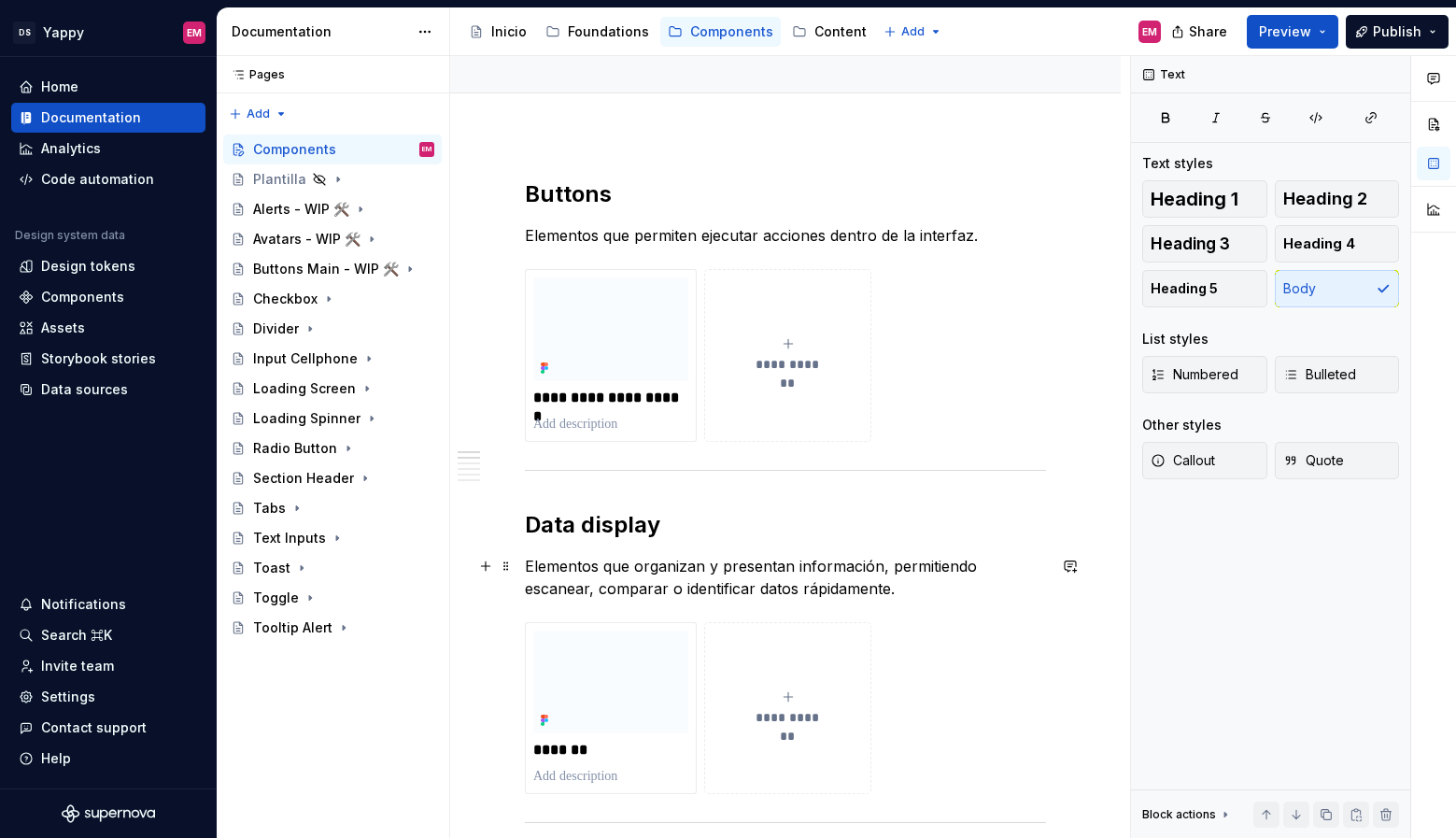 click on "Elementos que organizan y presentan información, permitiendo escanear, comparar o identificar datos rápidamente." at bounding box center [785, 577] 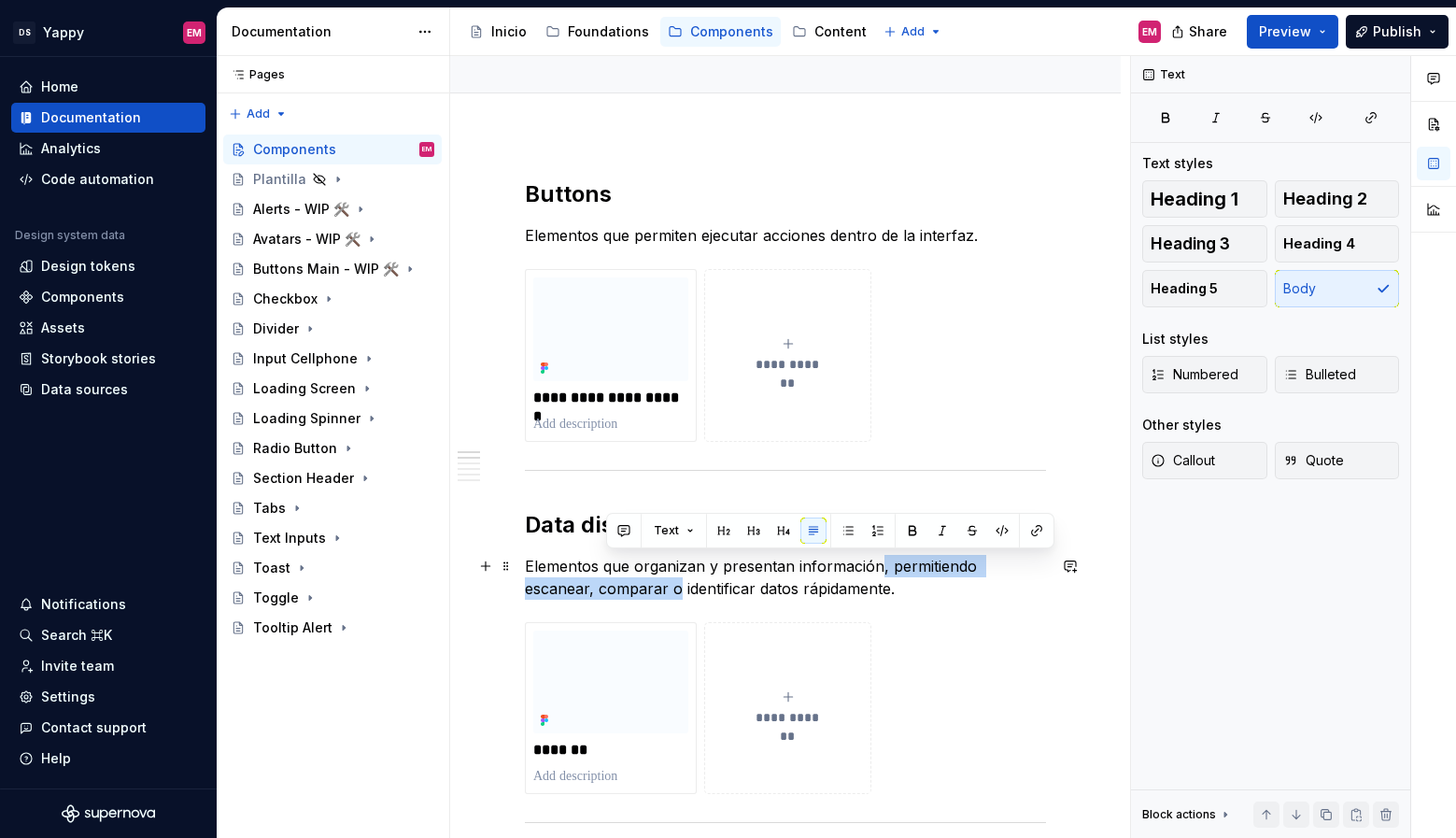 drag, startPoint x: 881, startPoint y: 571, endPoint x: 604, endPoint y: 591, distance: 277.72108 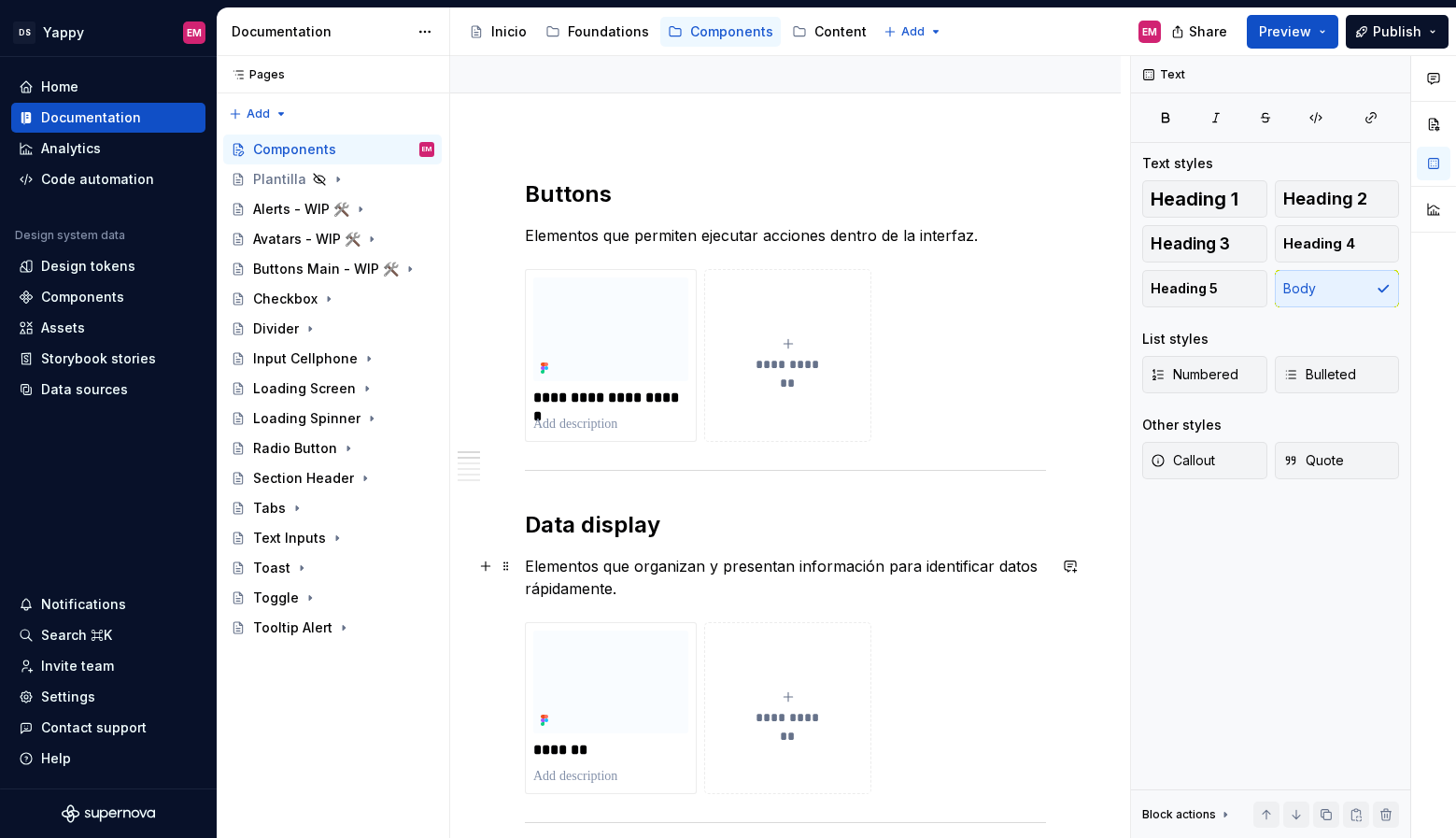 click on "Elementos que organizan y presentan información para identificar datos rápidamente." at bounding box center [785, 577] 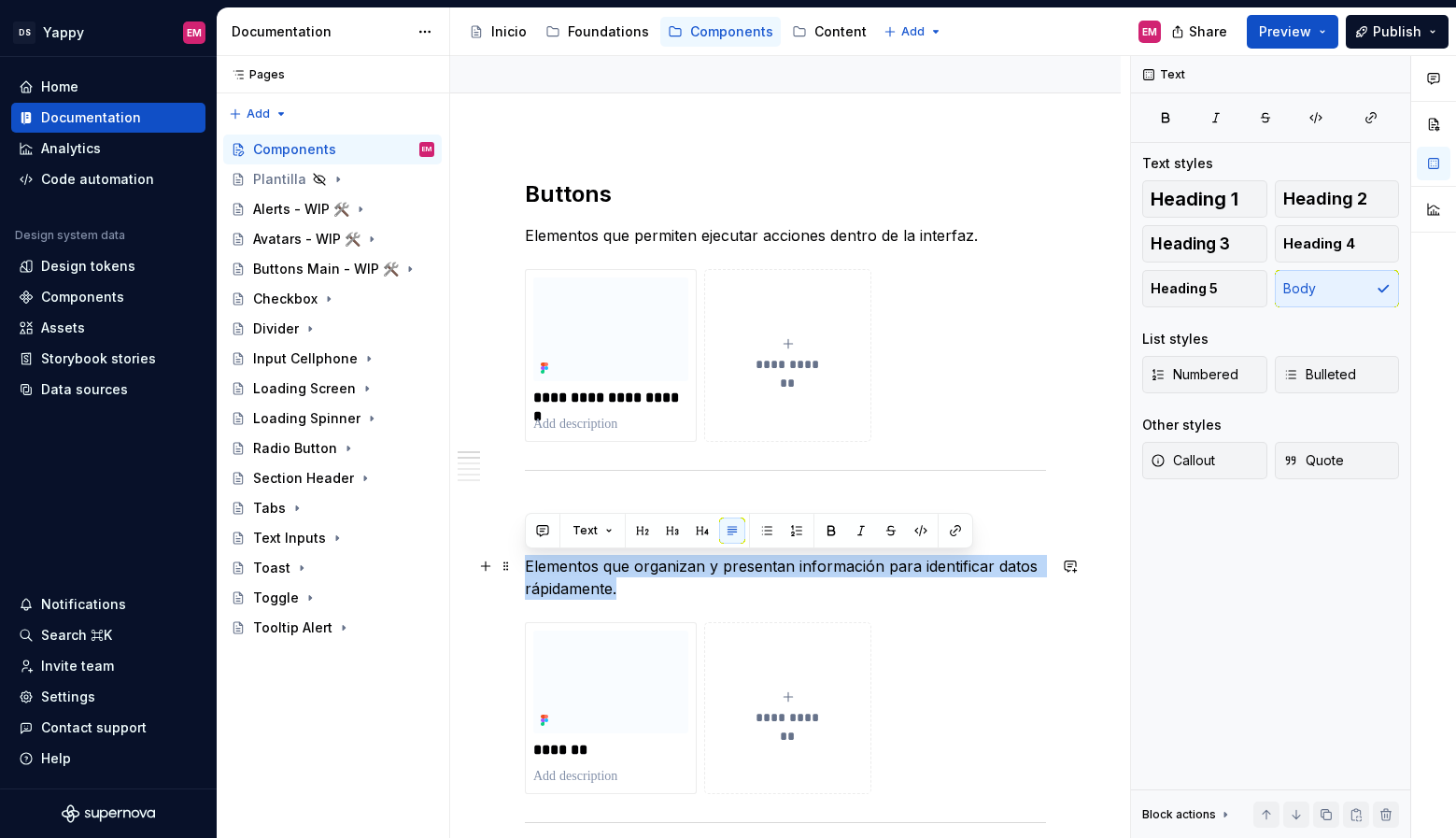 drag, startPoint x: 526, startPoint y: 561, endPoint x: 625, endPoint y: 595, distance: 104.67569 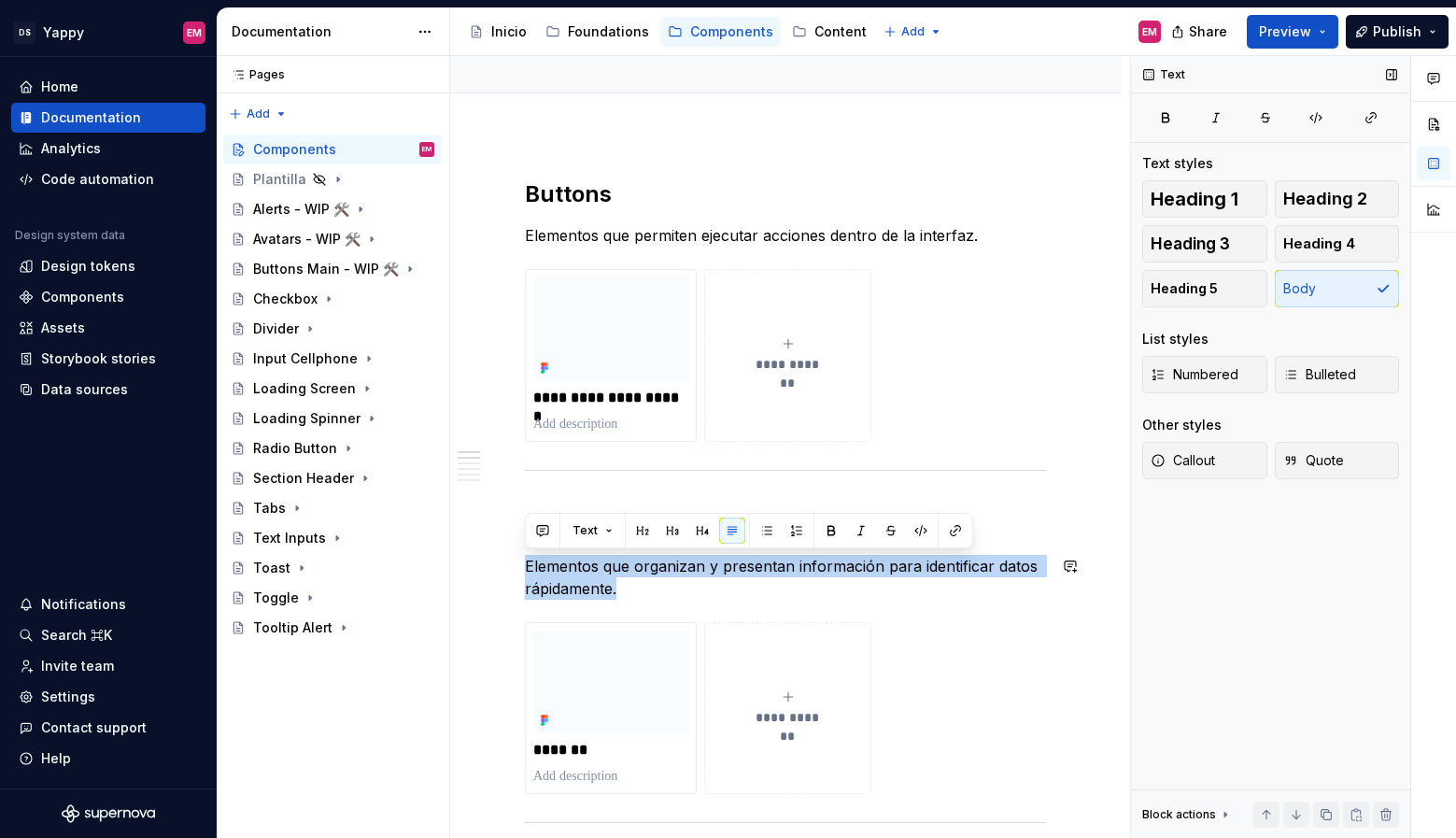 copy on "Elementos que organizan y presentan información para identificar datos rápidamente." 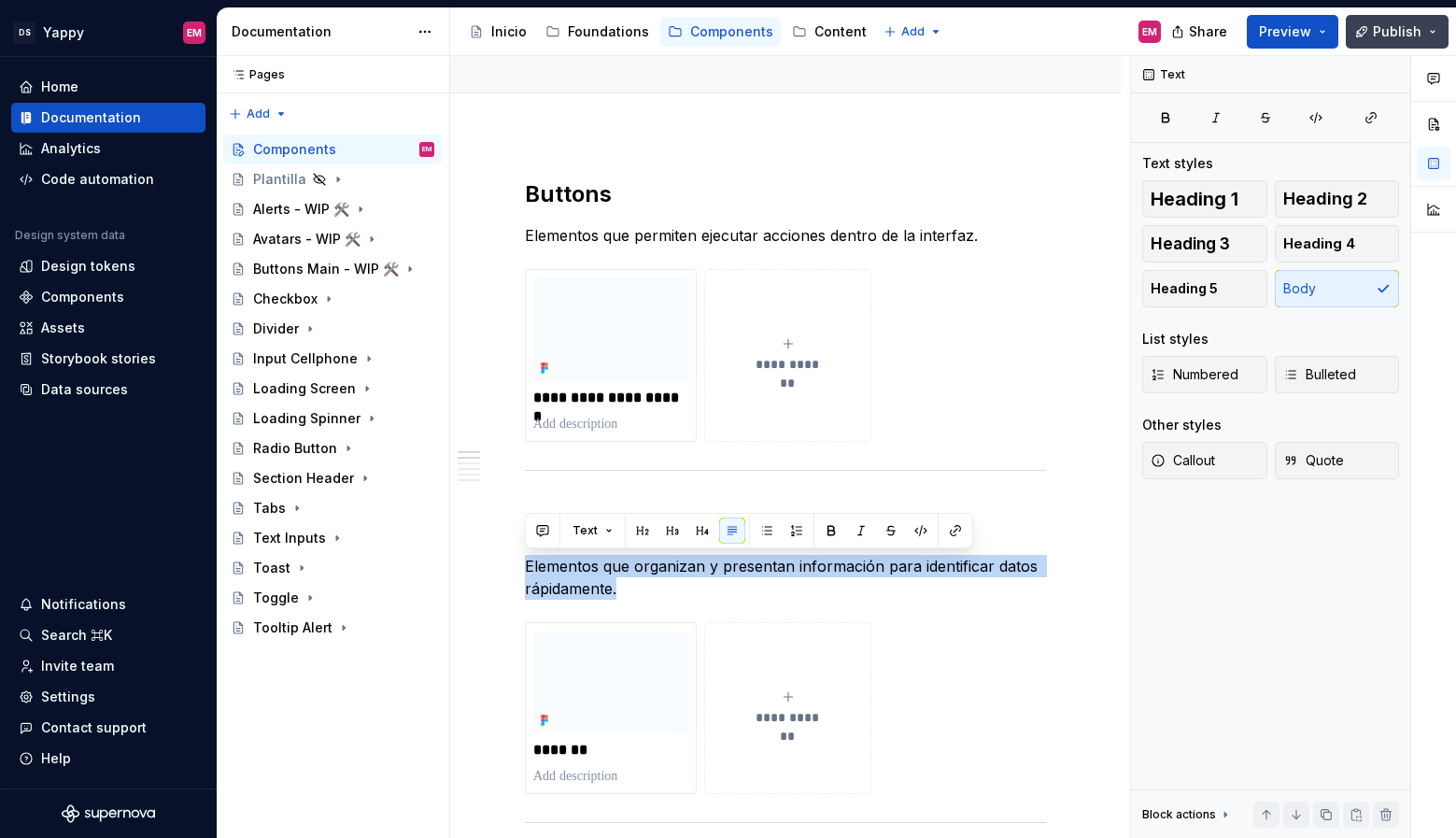 click on "Publish" at bounding box center [1397, 32] 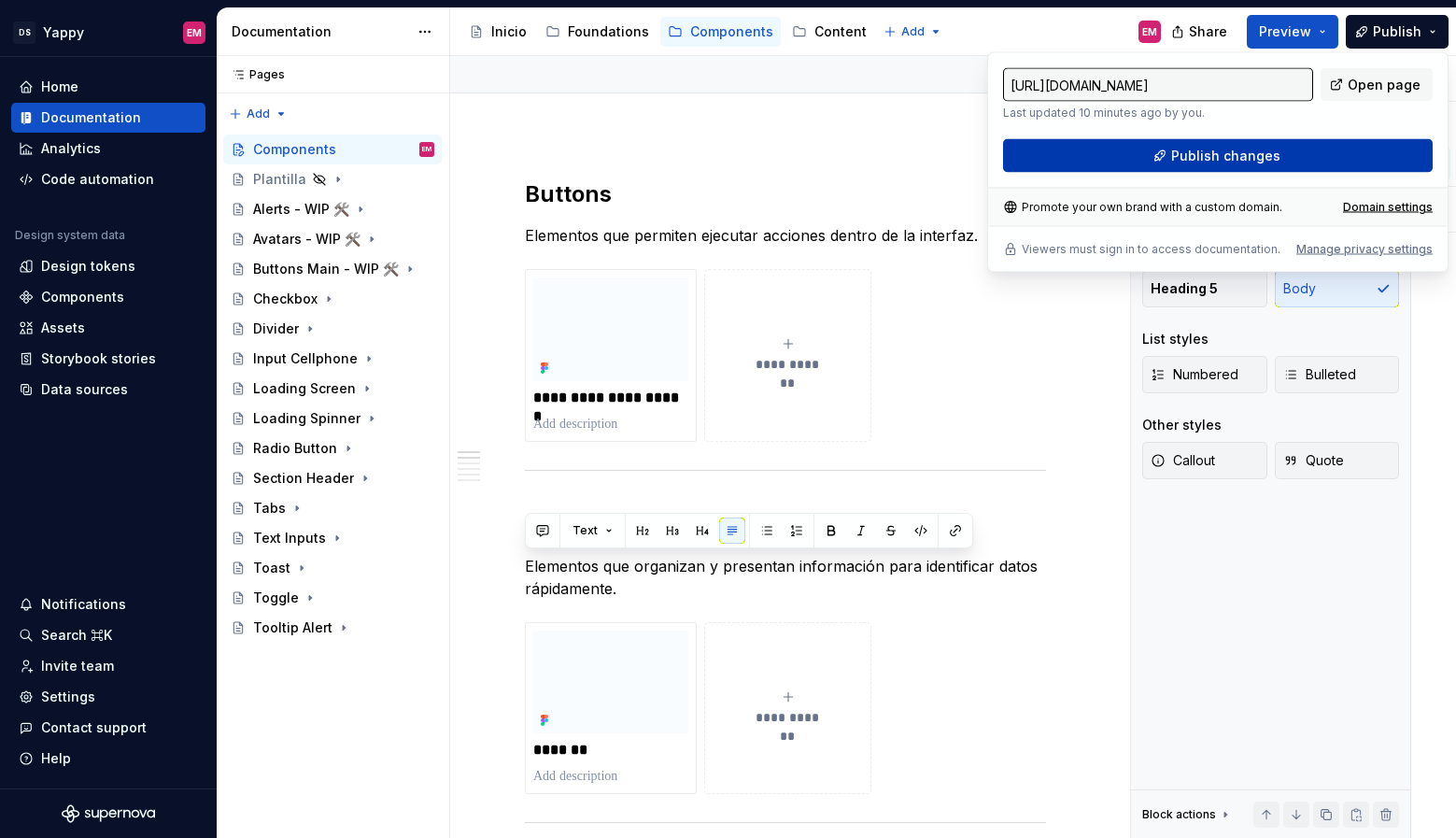 click on "Publish changes" at bounding box center [1218, 156] 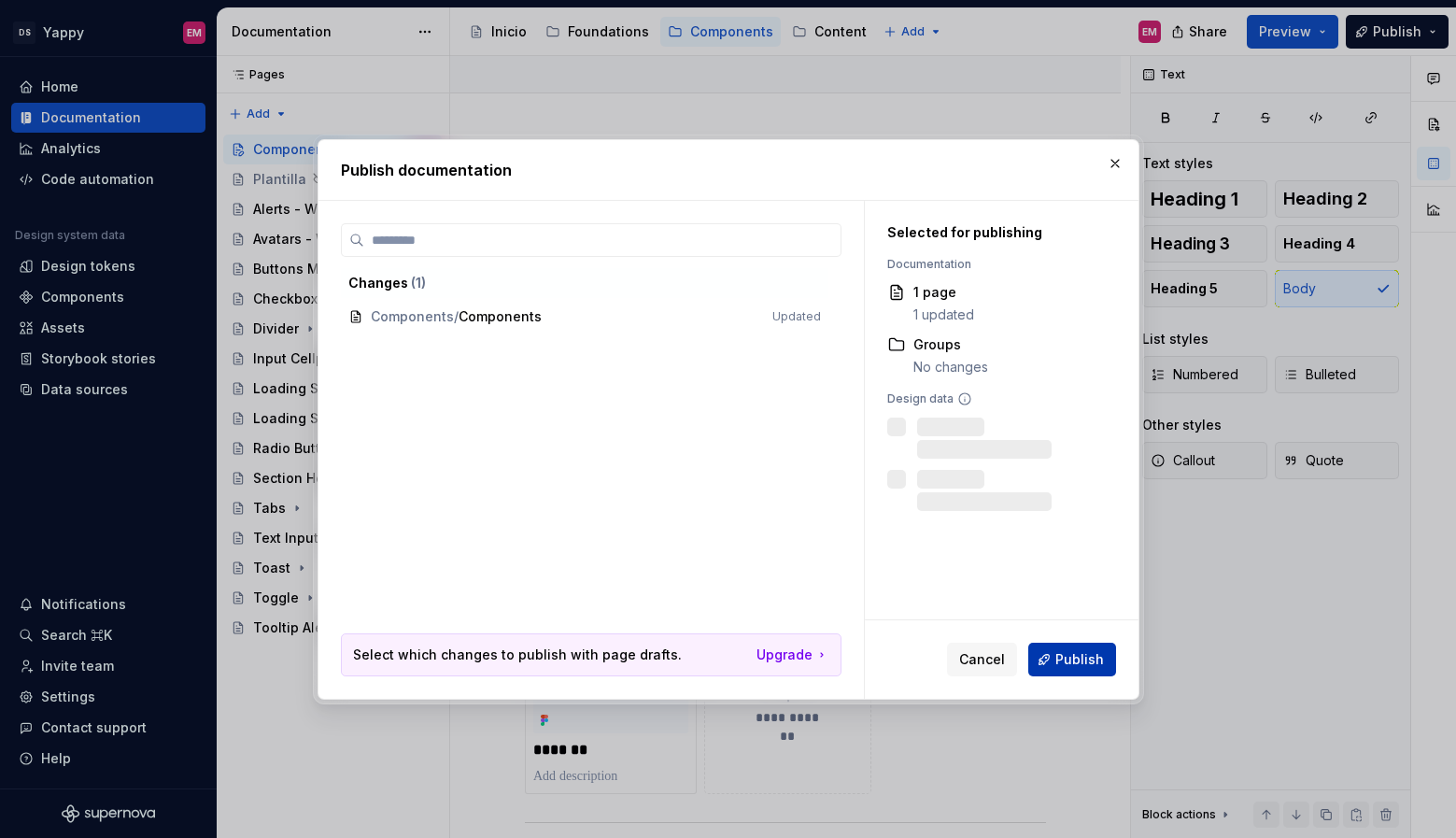 click on "Publish" at bounding box center (1080, 660) 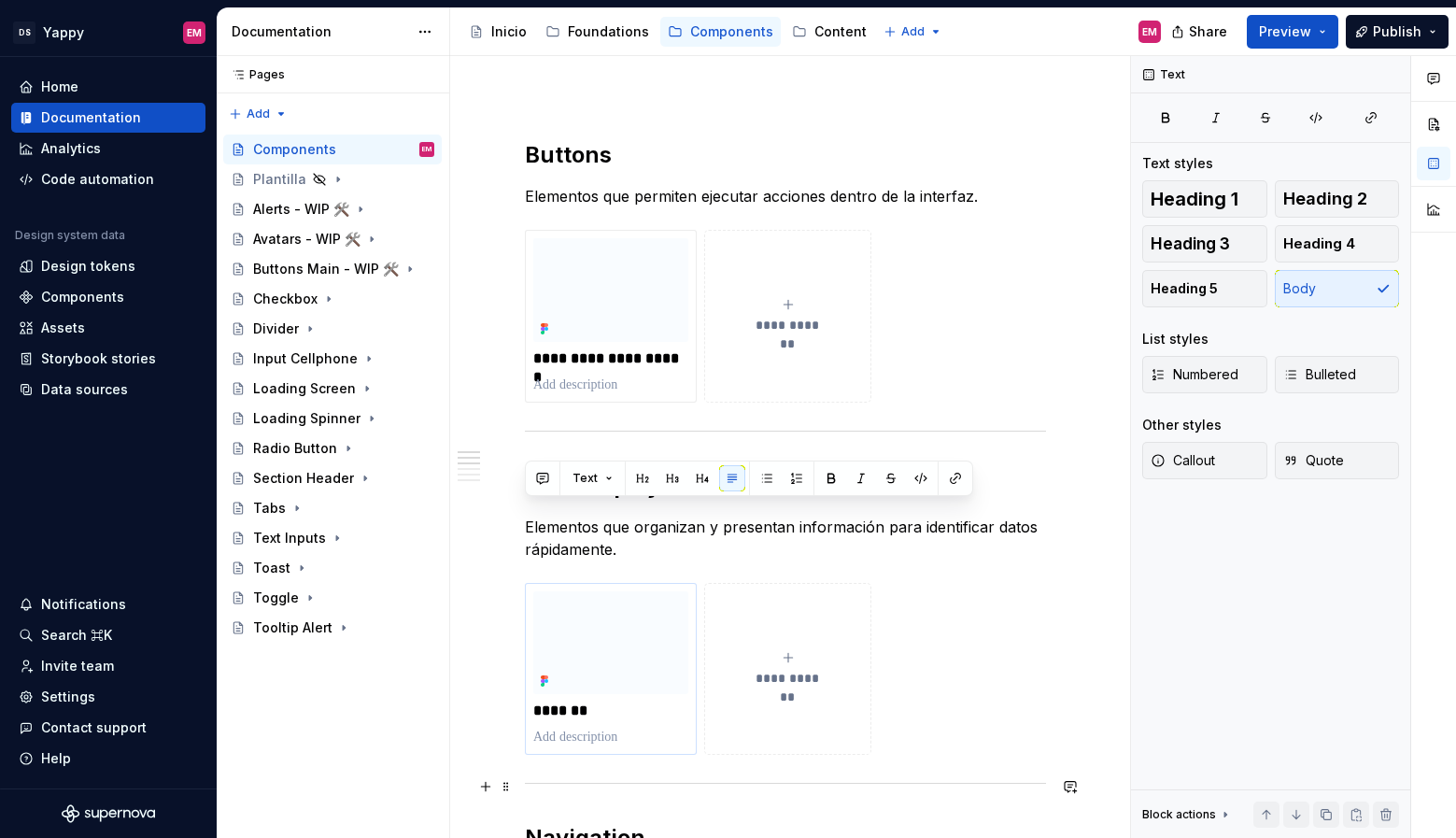 scroll, scrollTop: 206, scrollLeft: 0, axis: vertical 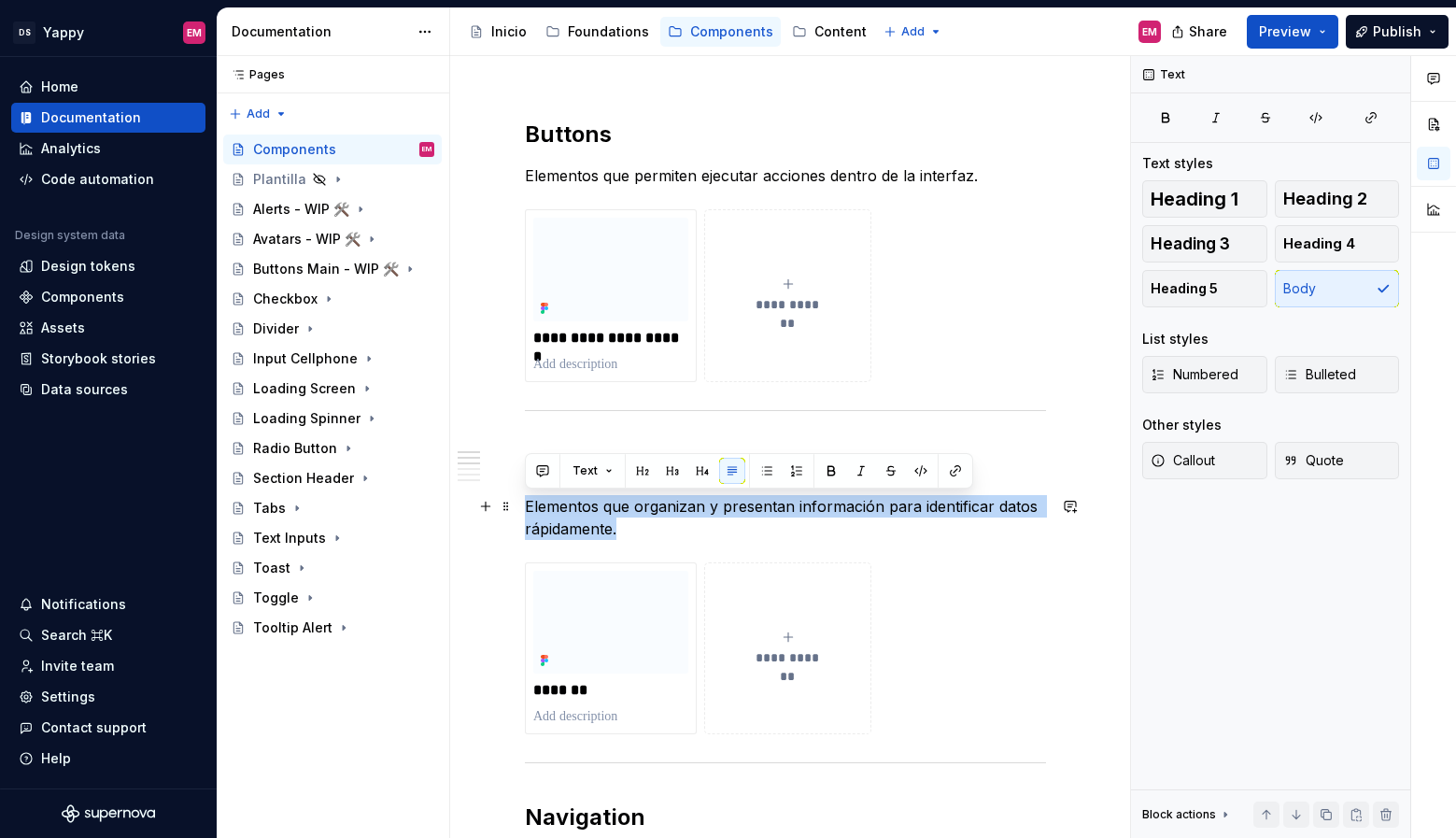 drag, startPoint x: 625, startPoint y: 529, endPoint x: 526, endPoint y: 505, distance: 101.86756 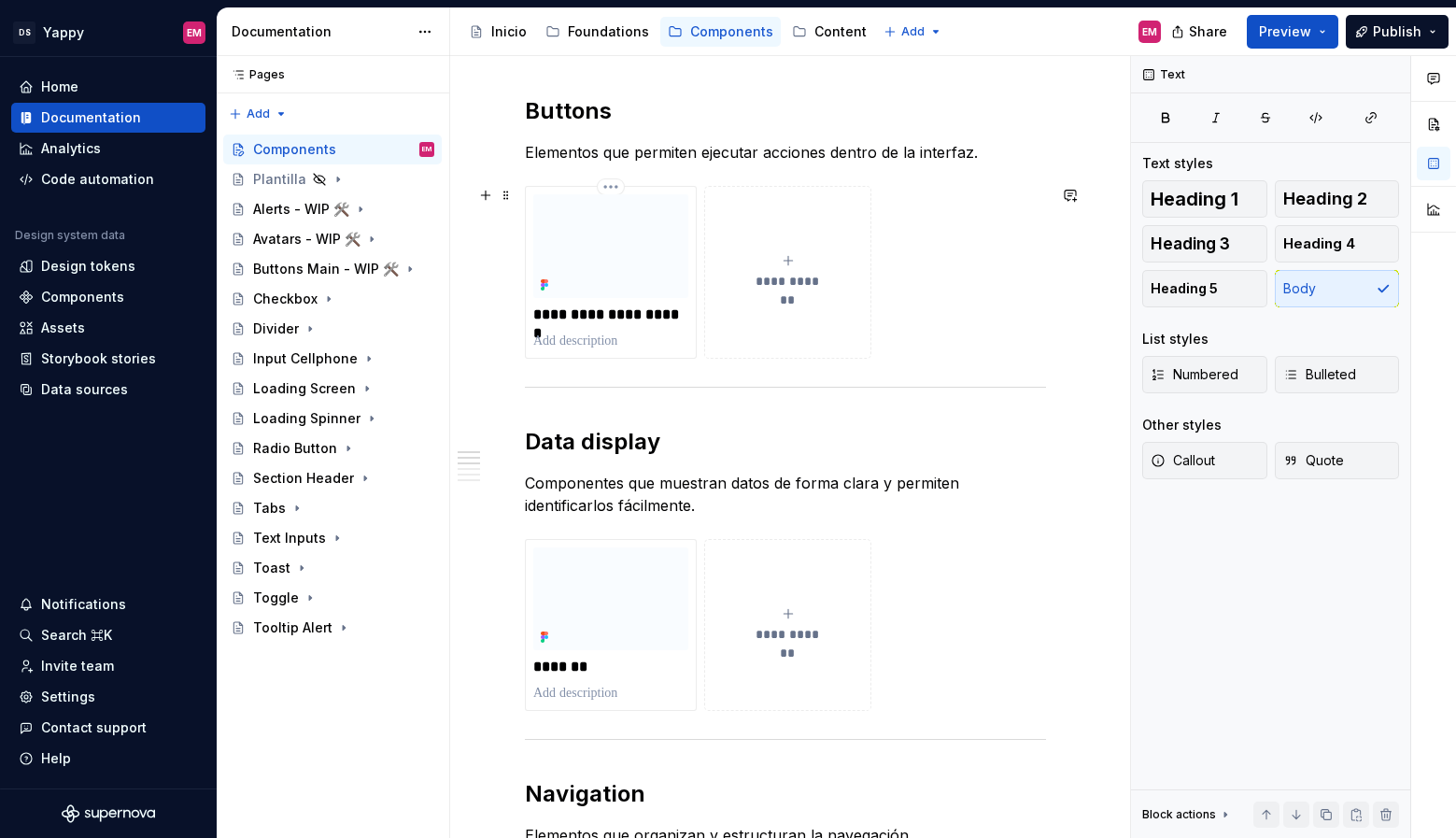scroll, scrollTop: 159, scrollLeft: 0, axis: vertical 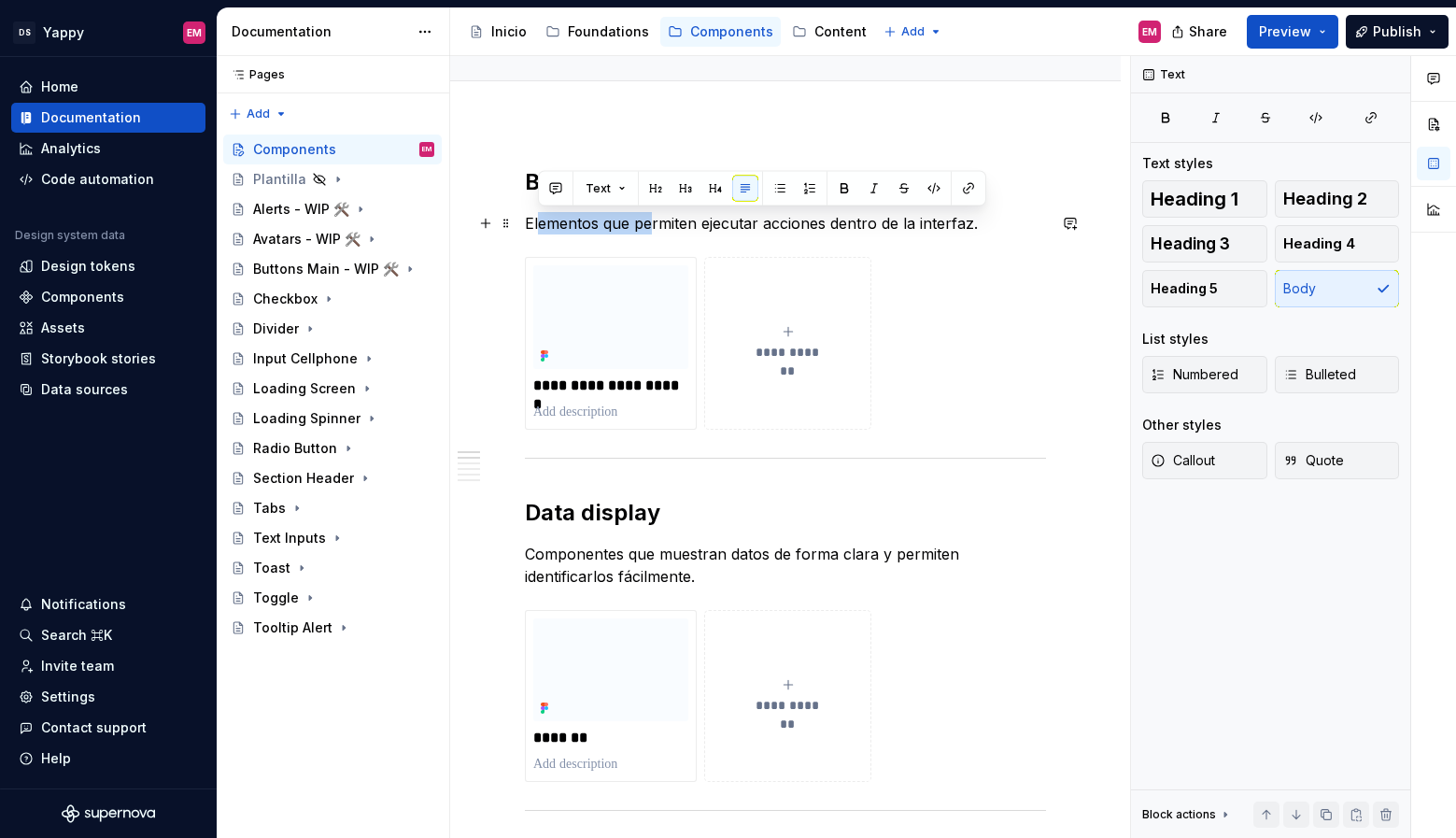 drag, startPoint x: 643, startPoint y: 219, endPoint x: 537, endPoint y: 226, distance: 106.23088 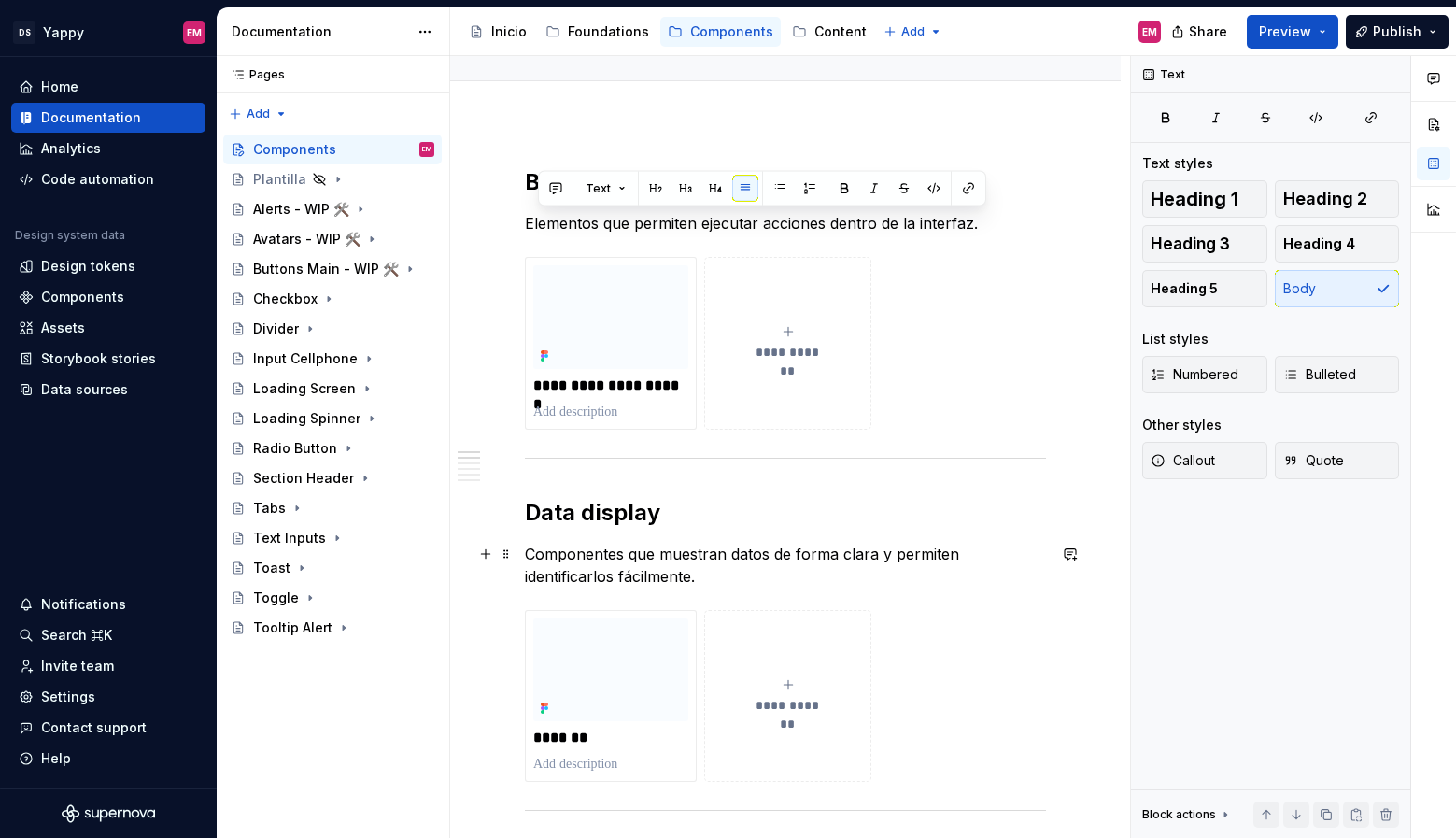 click on "Componentes que muestran datos de forma clara y permiten identificarlos fácilmente." at bounding box center [785, 565] 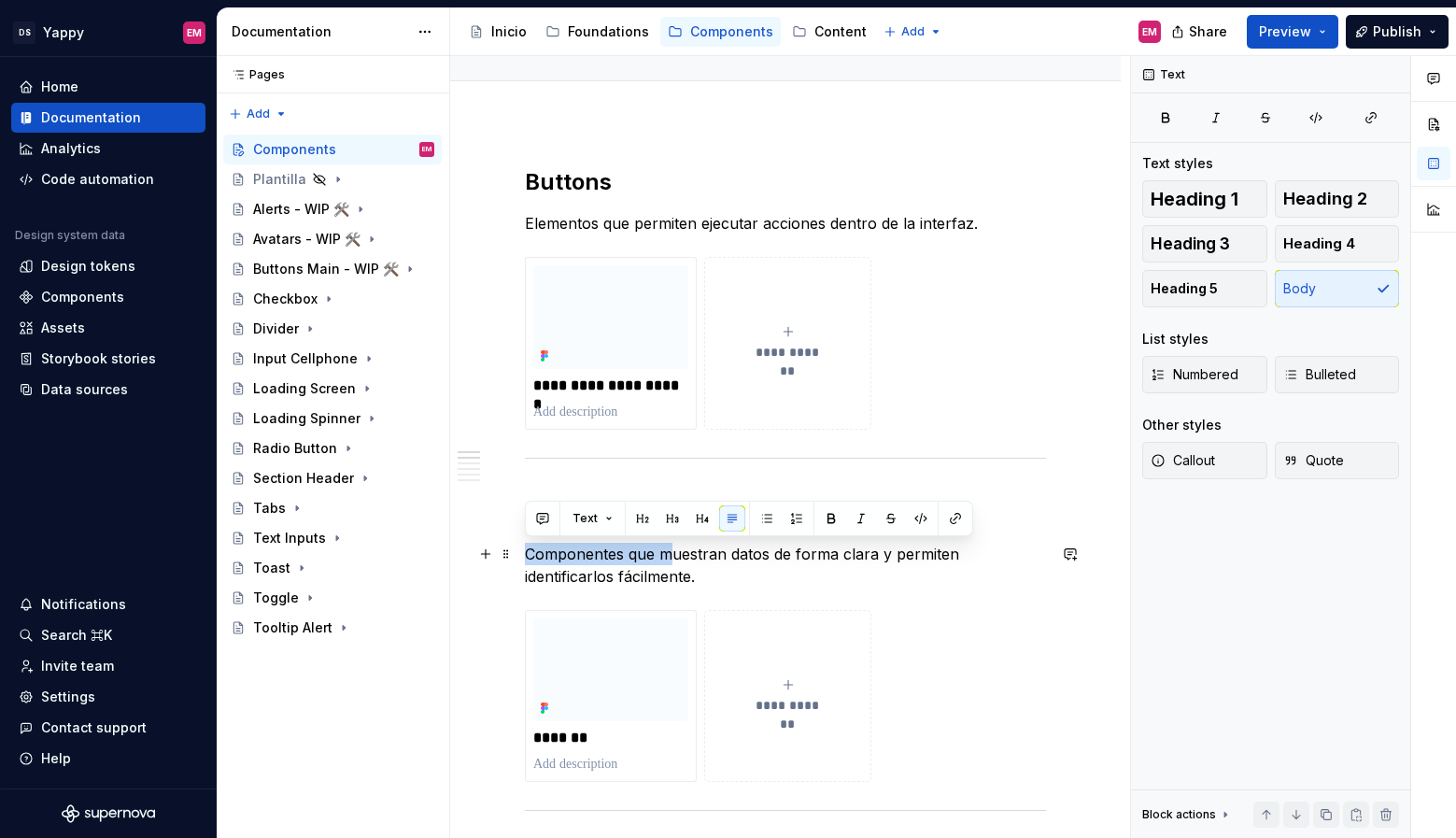 drag, startPoint x: 670, startPoint y: 552, endPoint x: 528, endPoint y: 544, distance: 142.22517 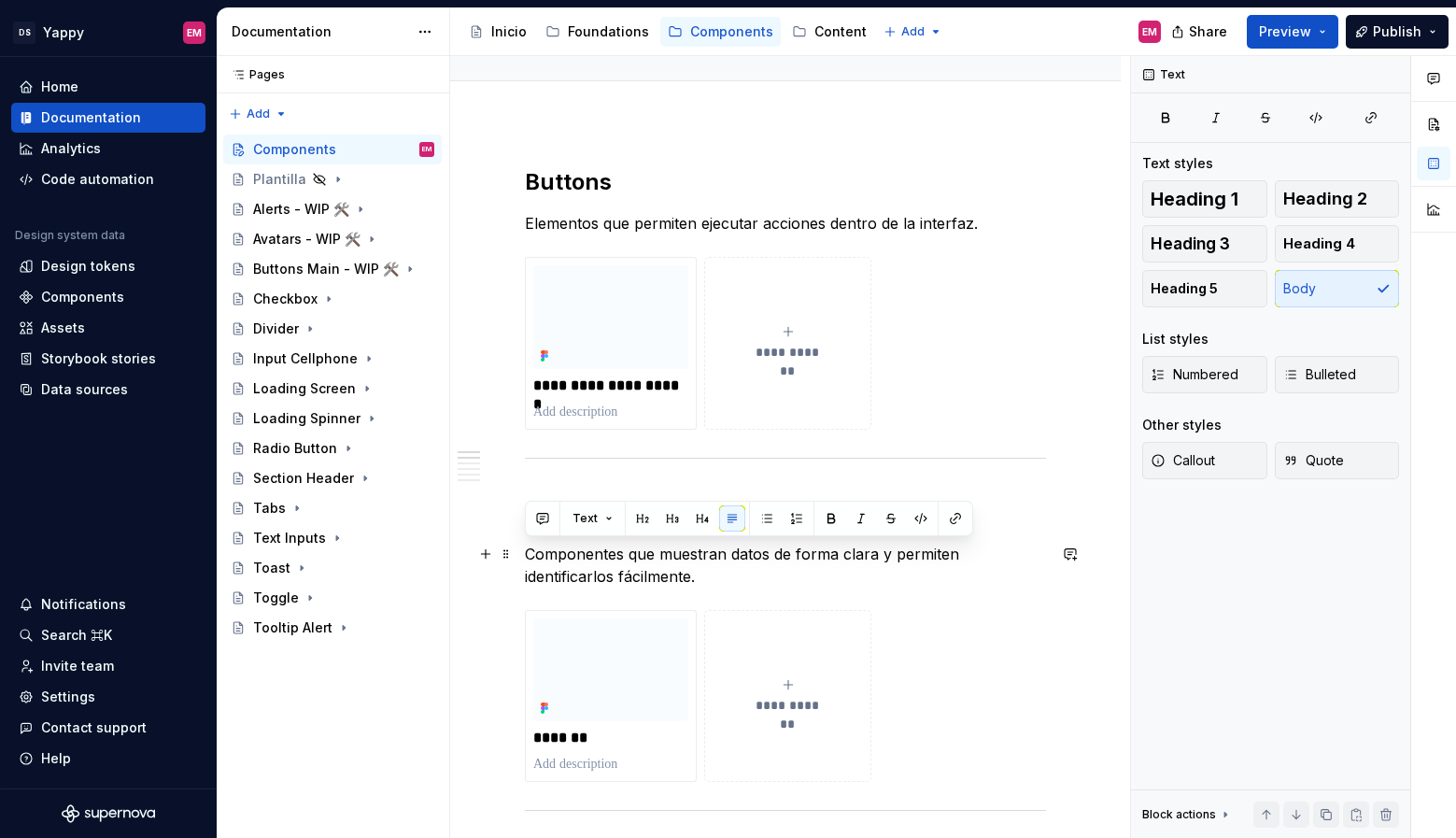 click on "Componentes que muestran datos de forma clara y permiten identificarlos fácilmente." at bounding box center [785, 565] 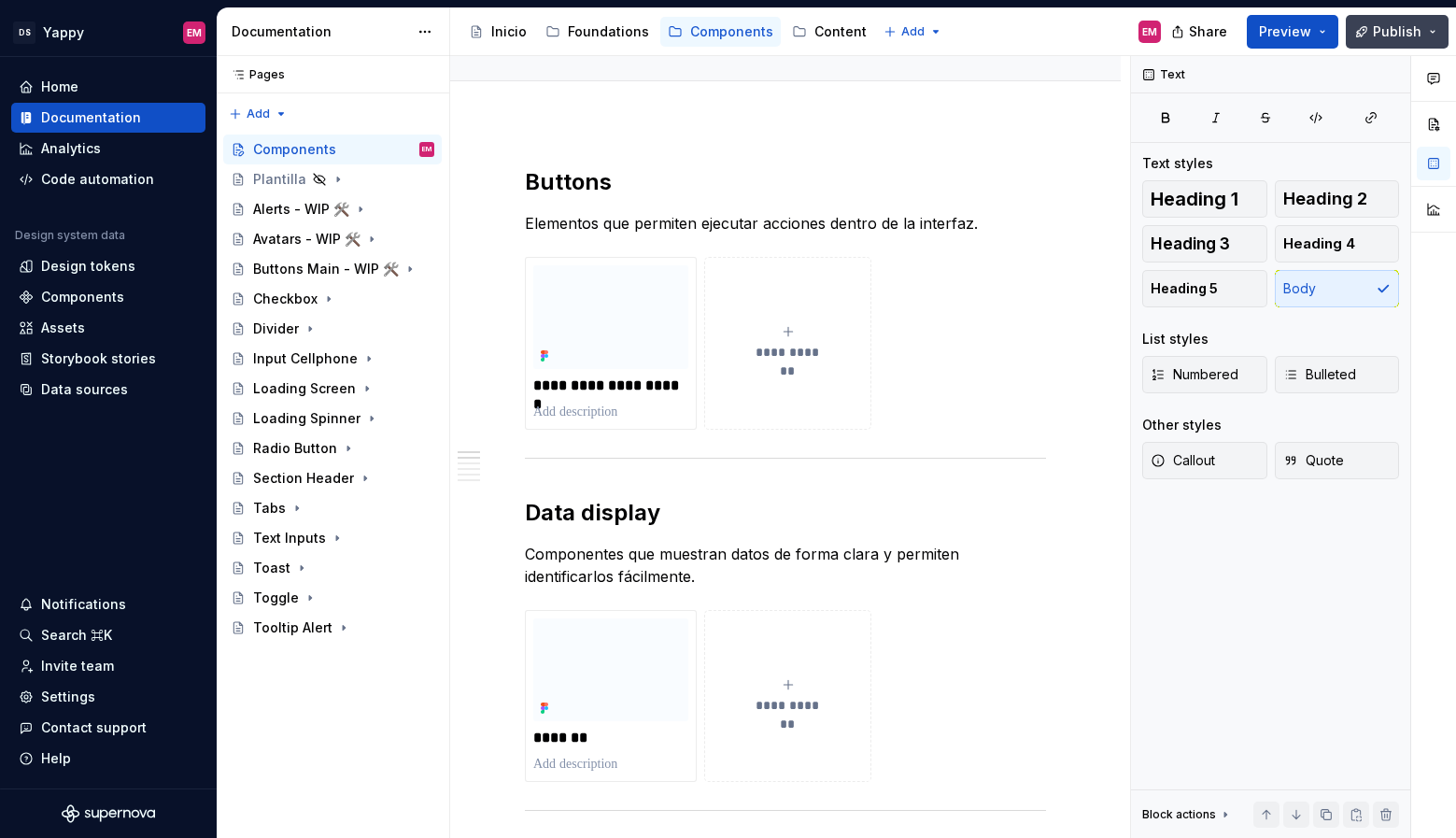 click on "Publish" at bounding box center [1397, 32] 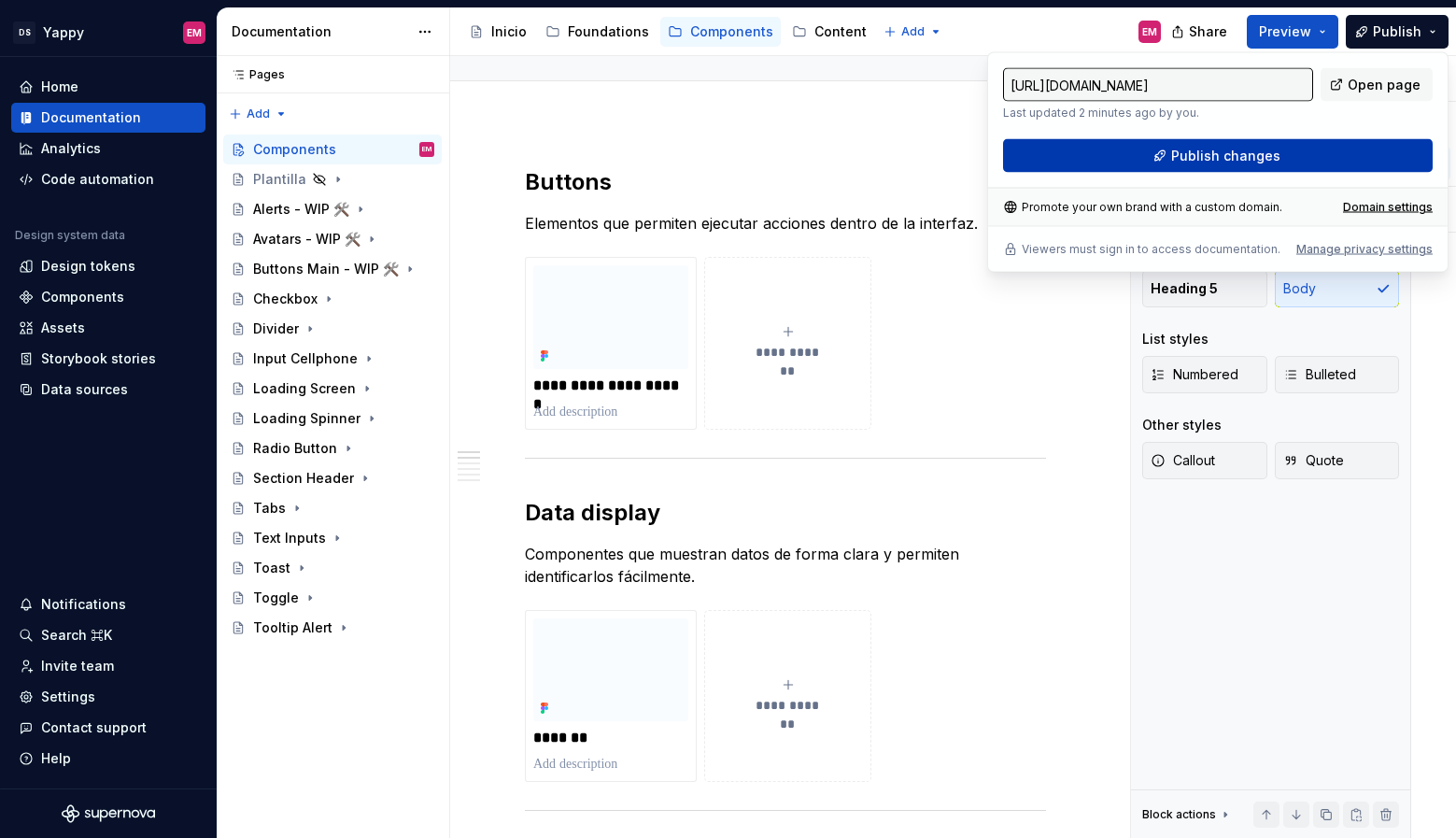 click on "Publish changes" at bounding box center [1218, 156] 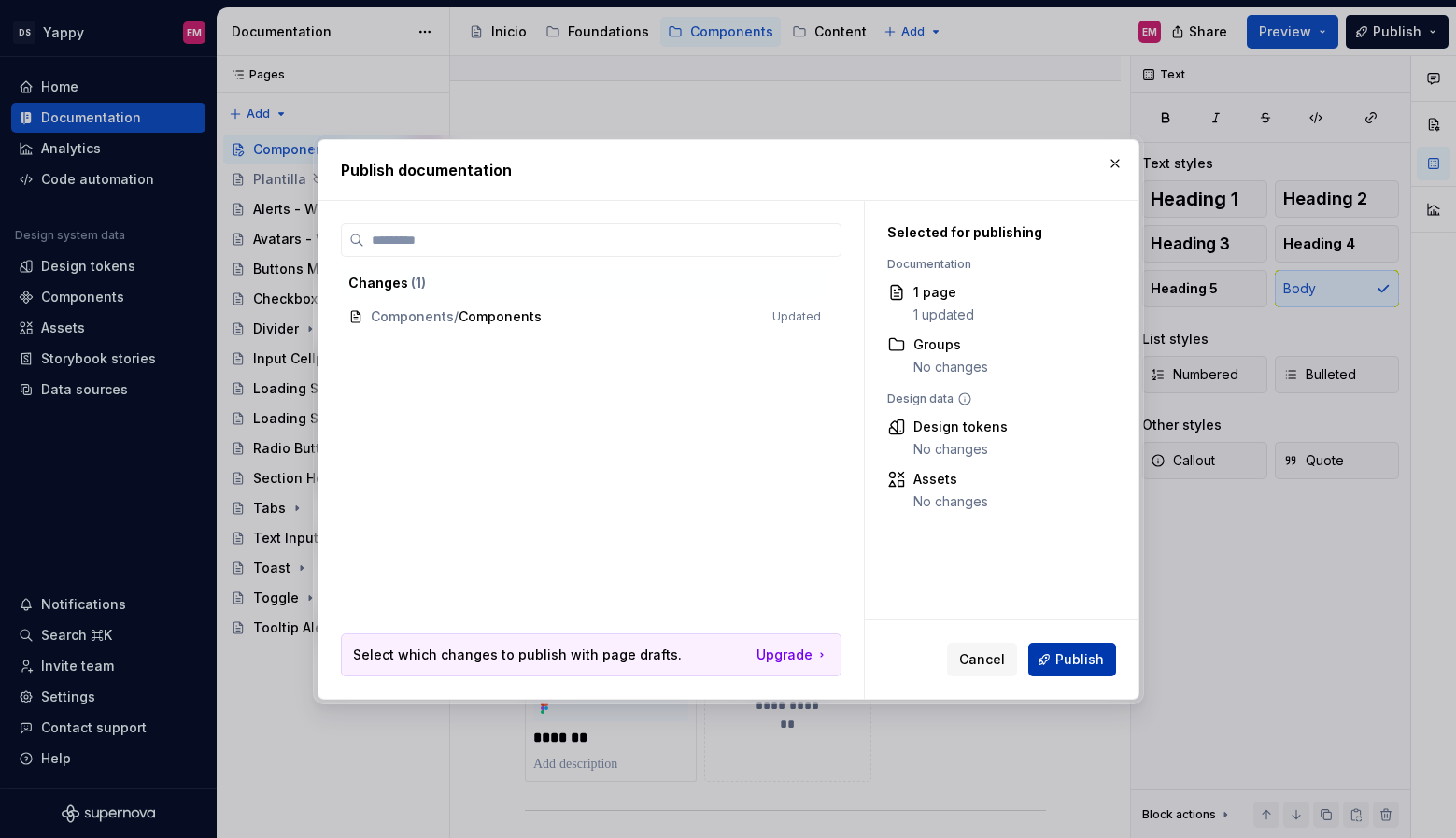 click on "Publish" at bounding box center (1080, 660) 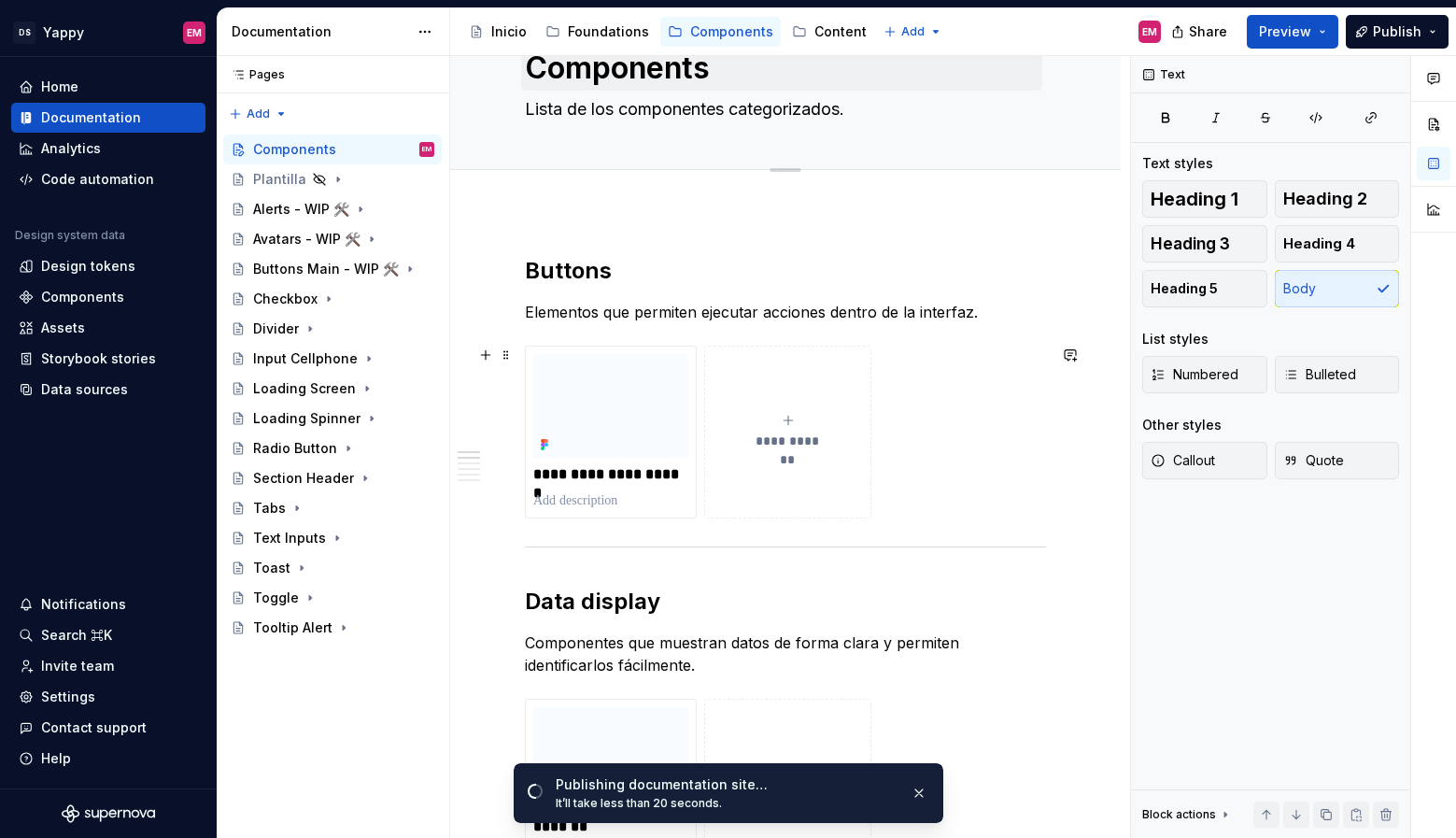 scroll, scrollTop: 16, scrollLeft: 0, axis: vertical 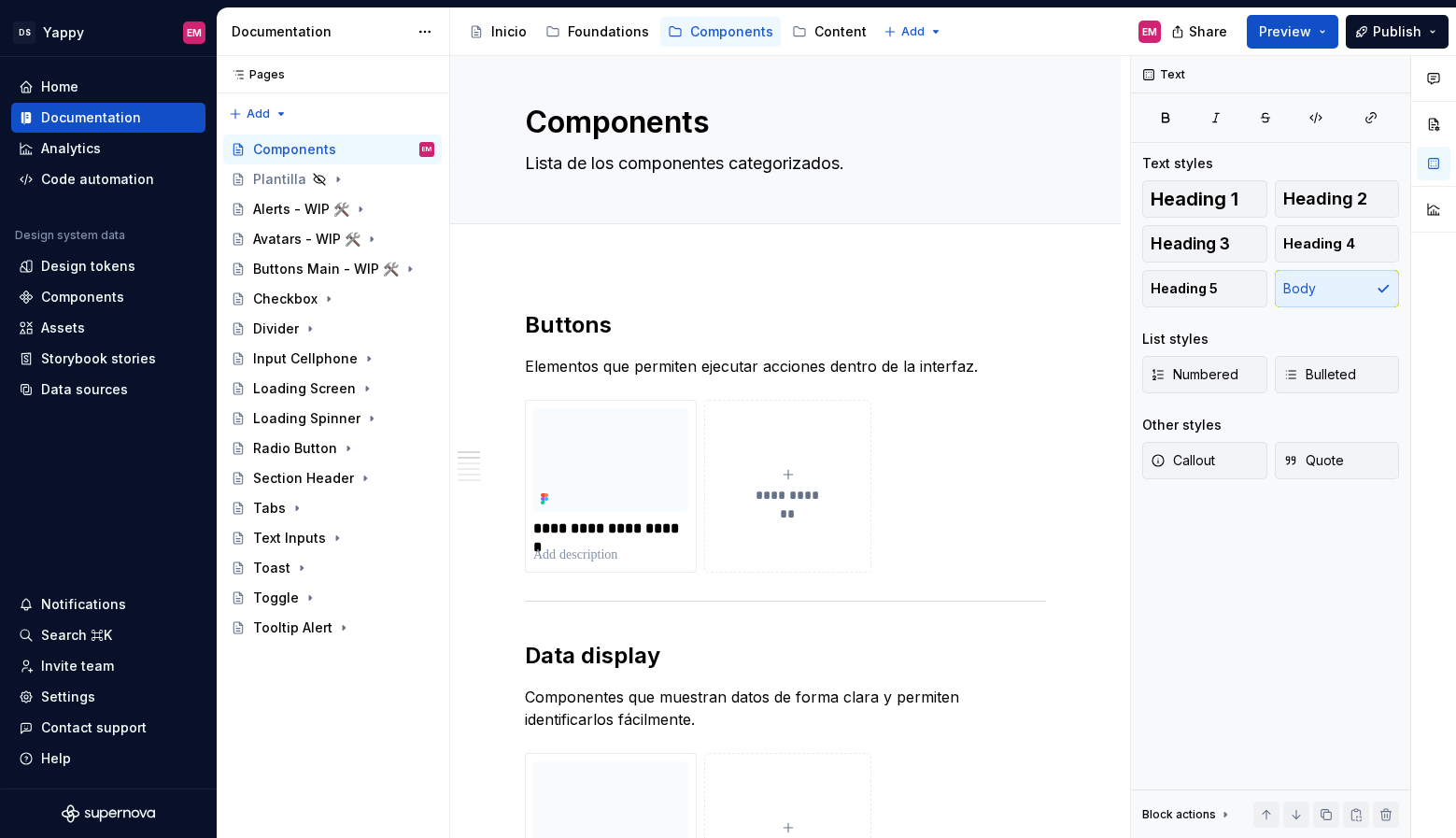 click on "Share Preview Publish" at bounding box center (1316, 31) 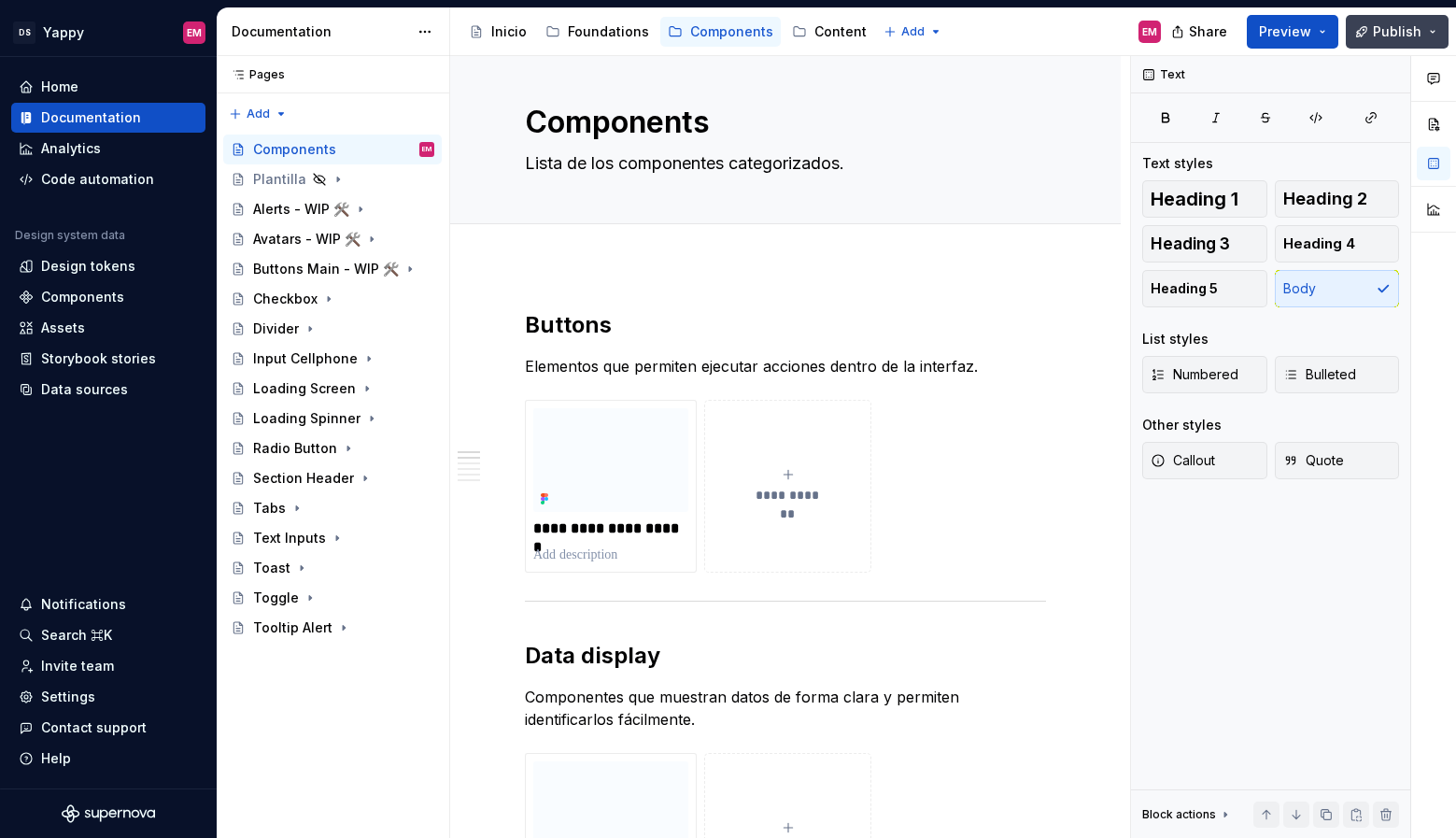 click on "Publish" at bounding box center (1397, 32) 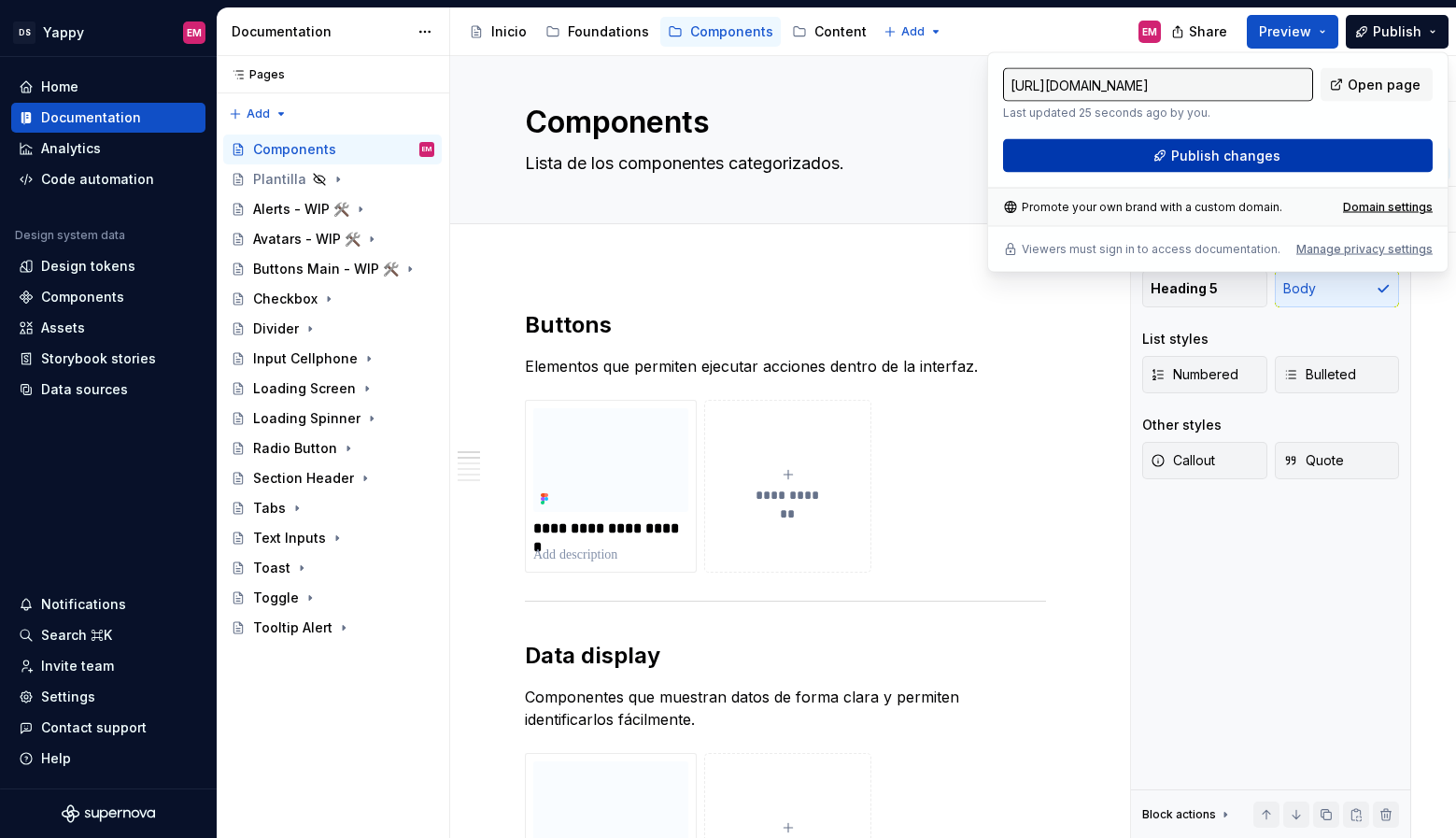 click on "Publish changes" at bounding box center [1218, 156] 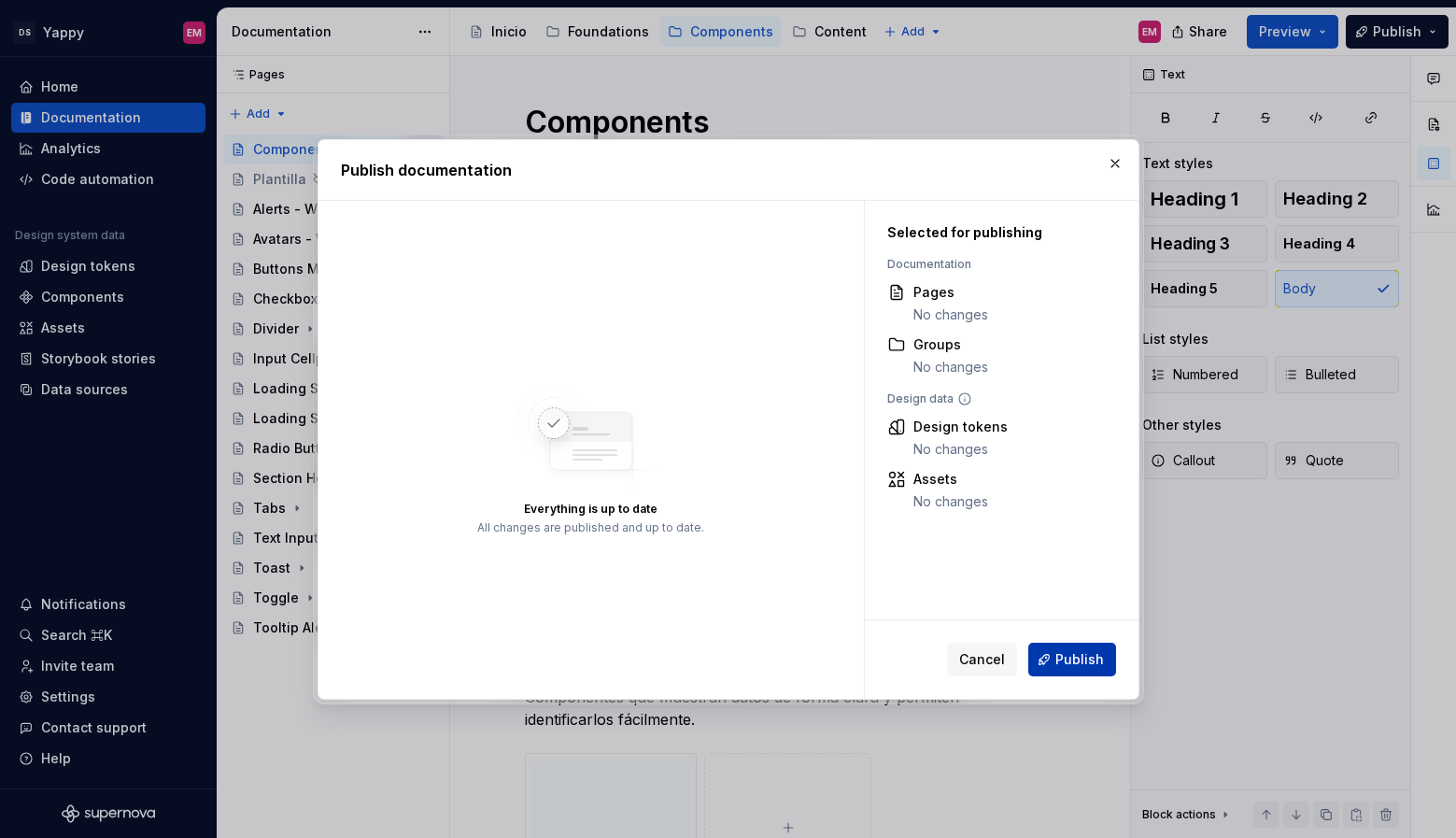 click on "Publish" at bounding box center [1072, 660] 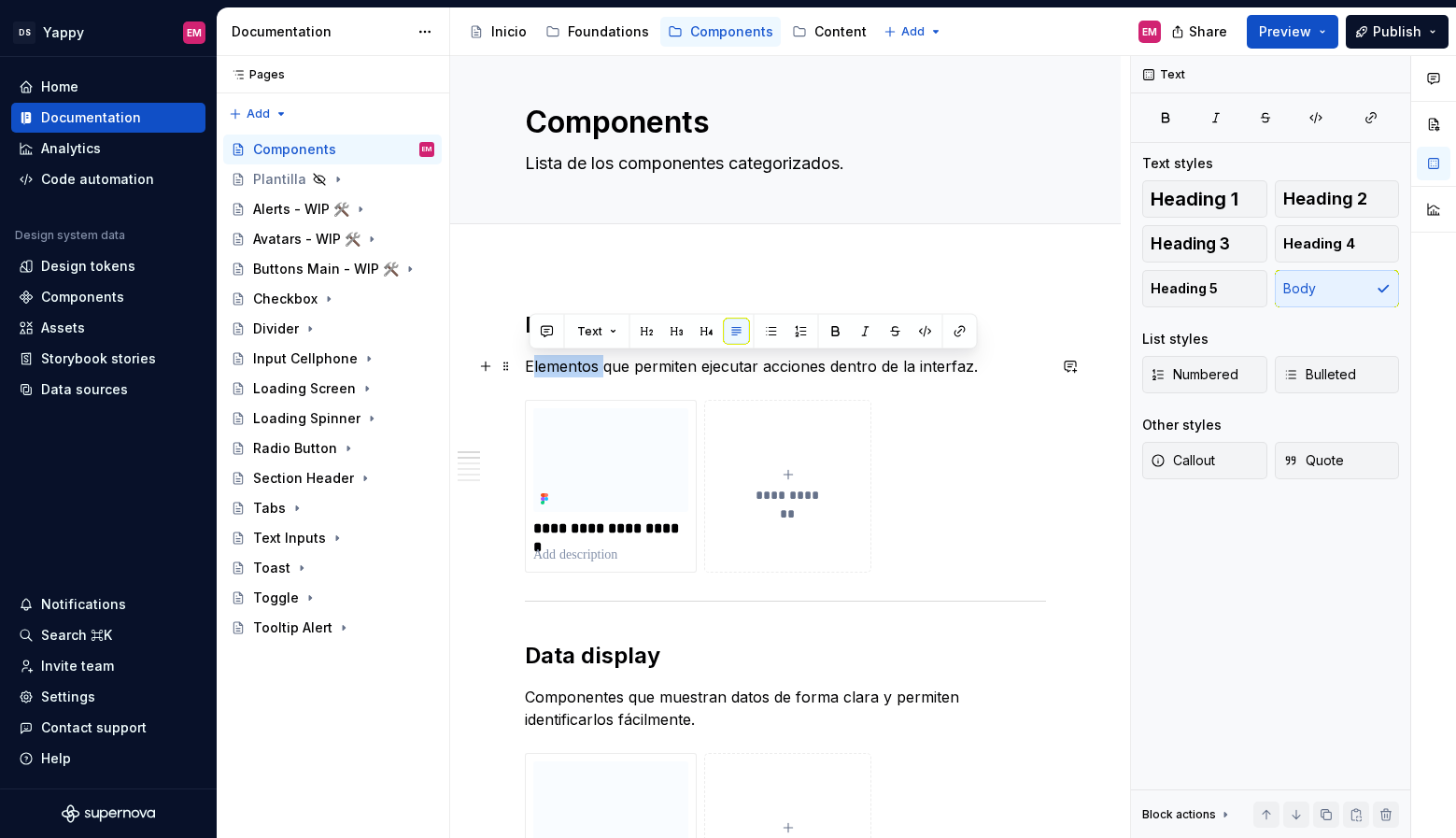 drag, startPoint x: 601, startPoint y: 364, endPoint x: 527, endPoint y: 363, distance: 74.00676 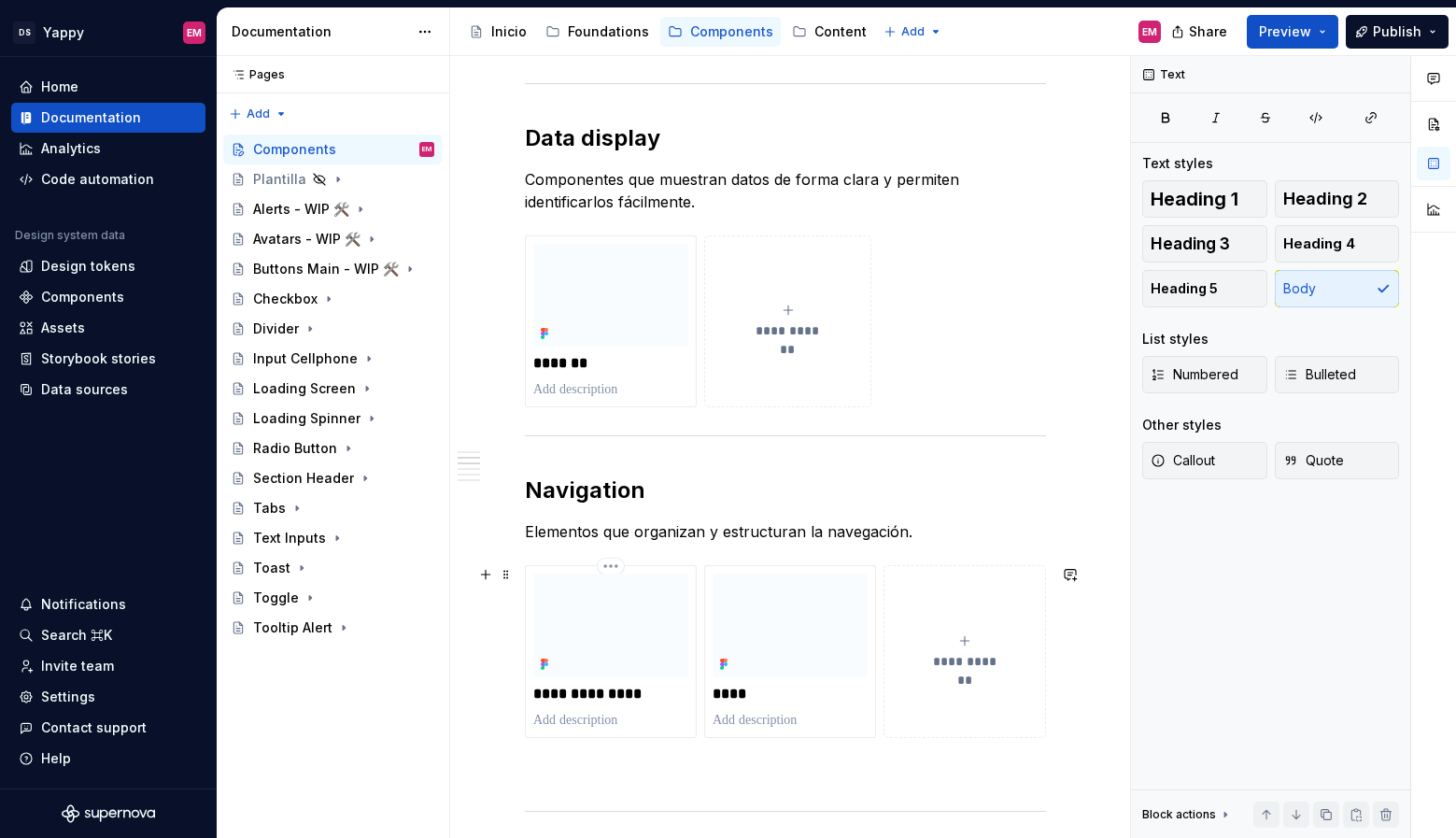 scroll, scrollTop: 579, scrollLeft: 0, axis: vertical 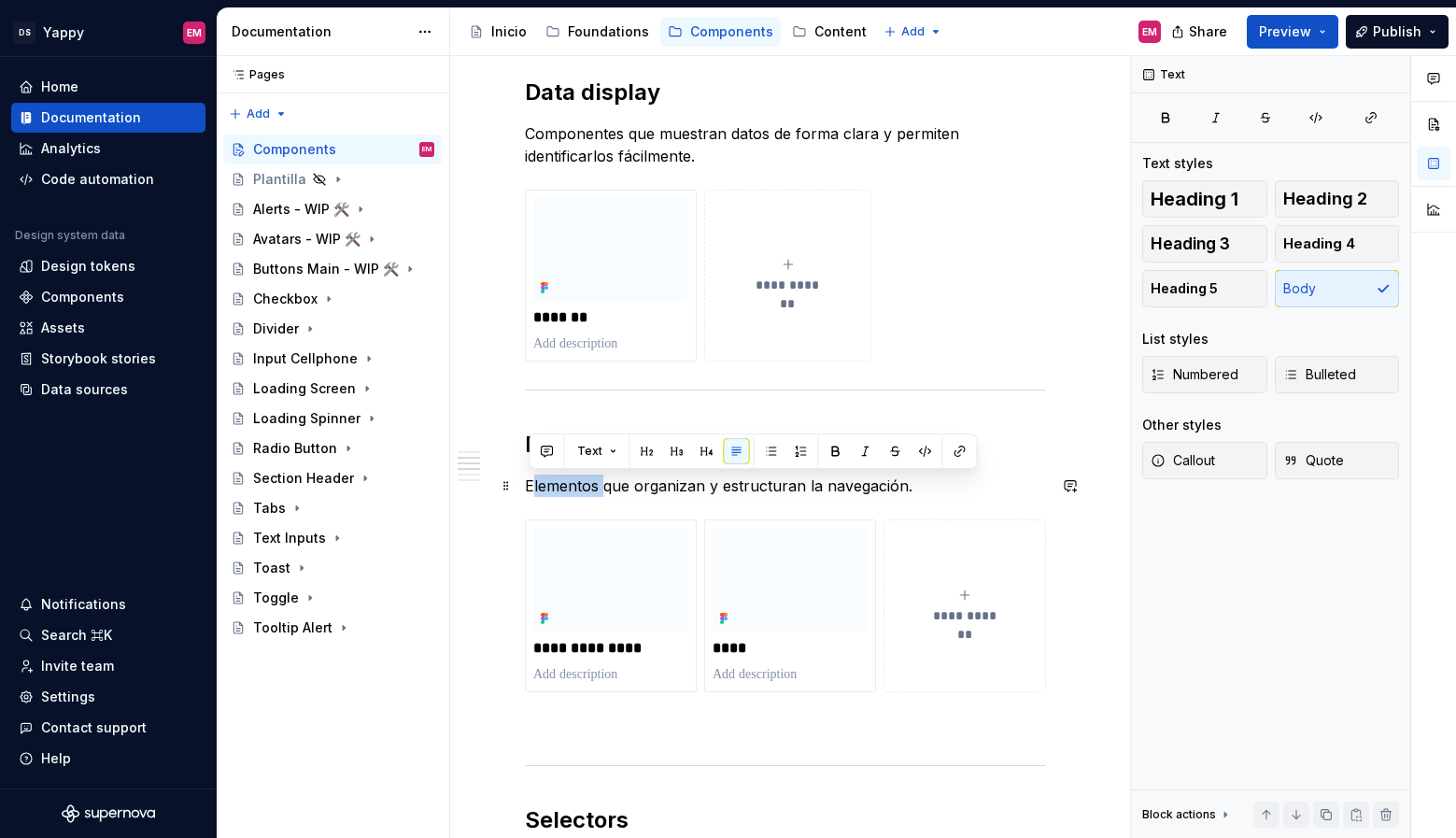 drag, startPoint x: 599, startPoint y: 481, endPoint x: 529, endPoint y: 484, distance: 70.064256 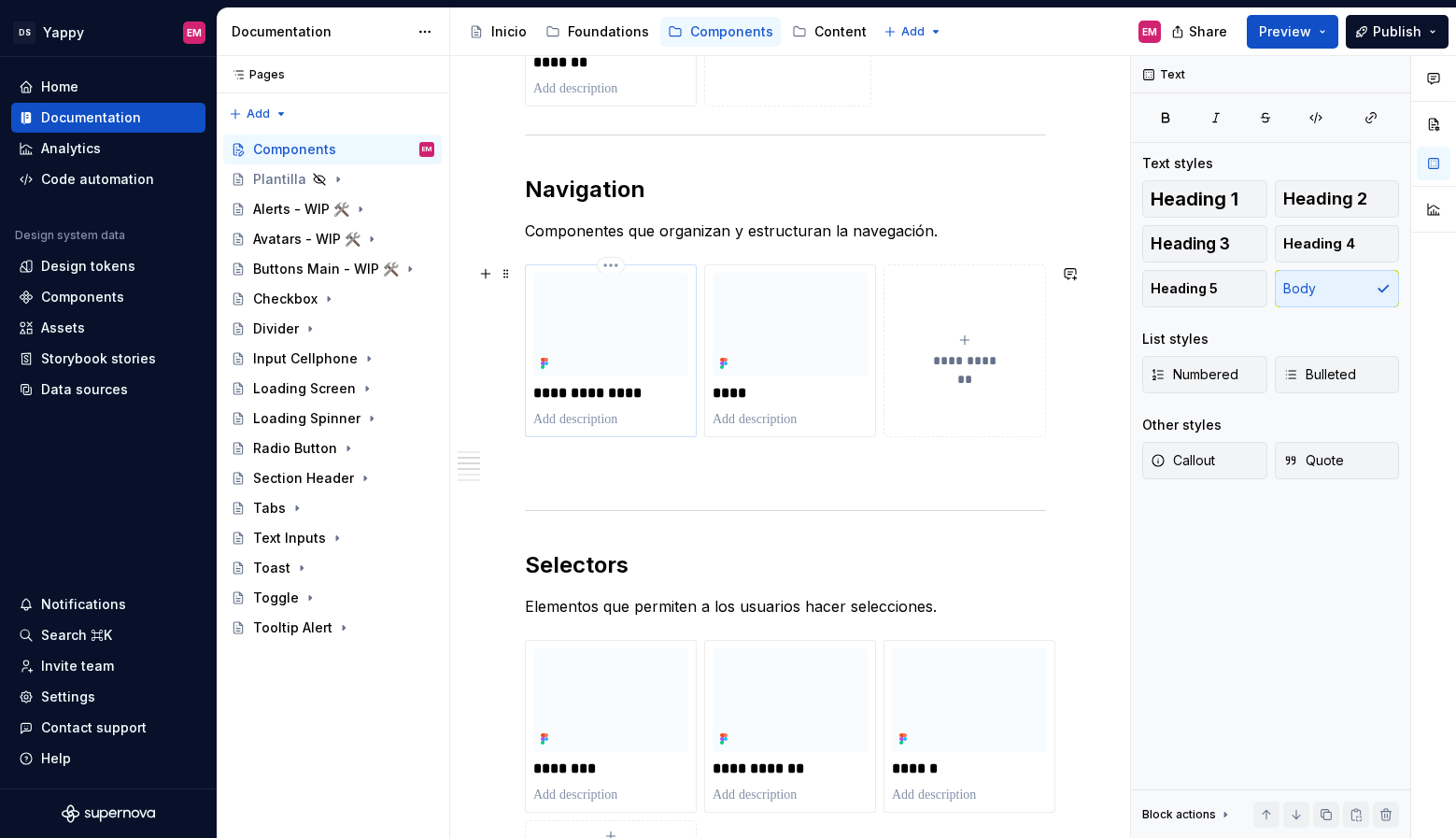 scroll, scrollTop: 882, scrollLeft: 0, axis: vertical 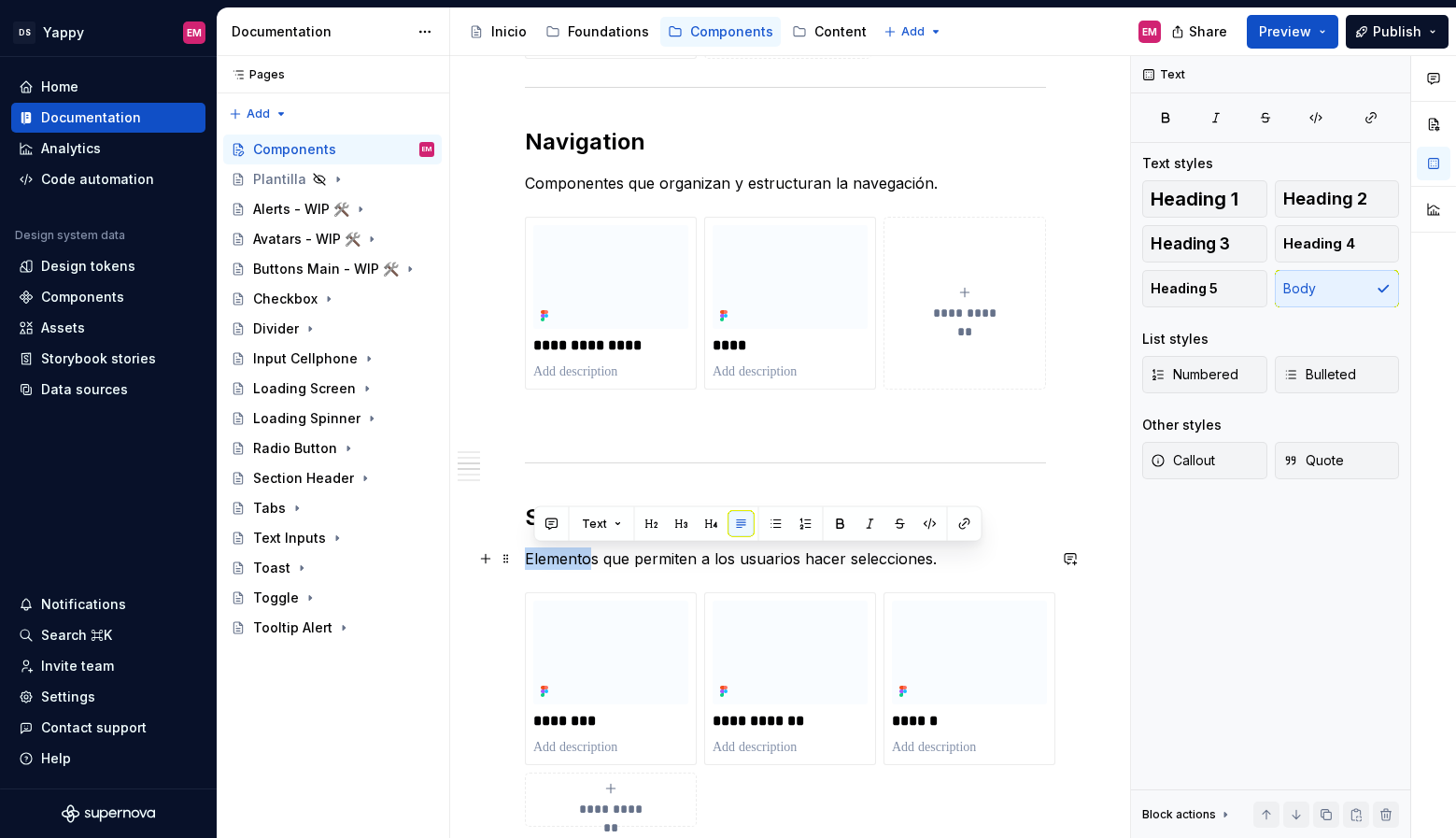 drag, startPoint x: 592, startPoint y: 561, endPoint x: 521, endPoint y: 561, distance: 71 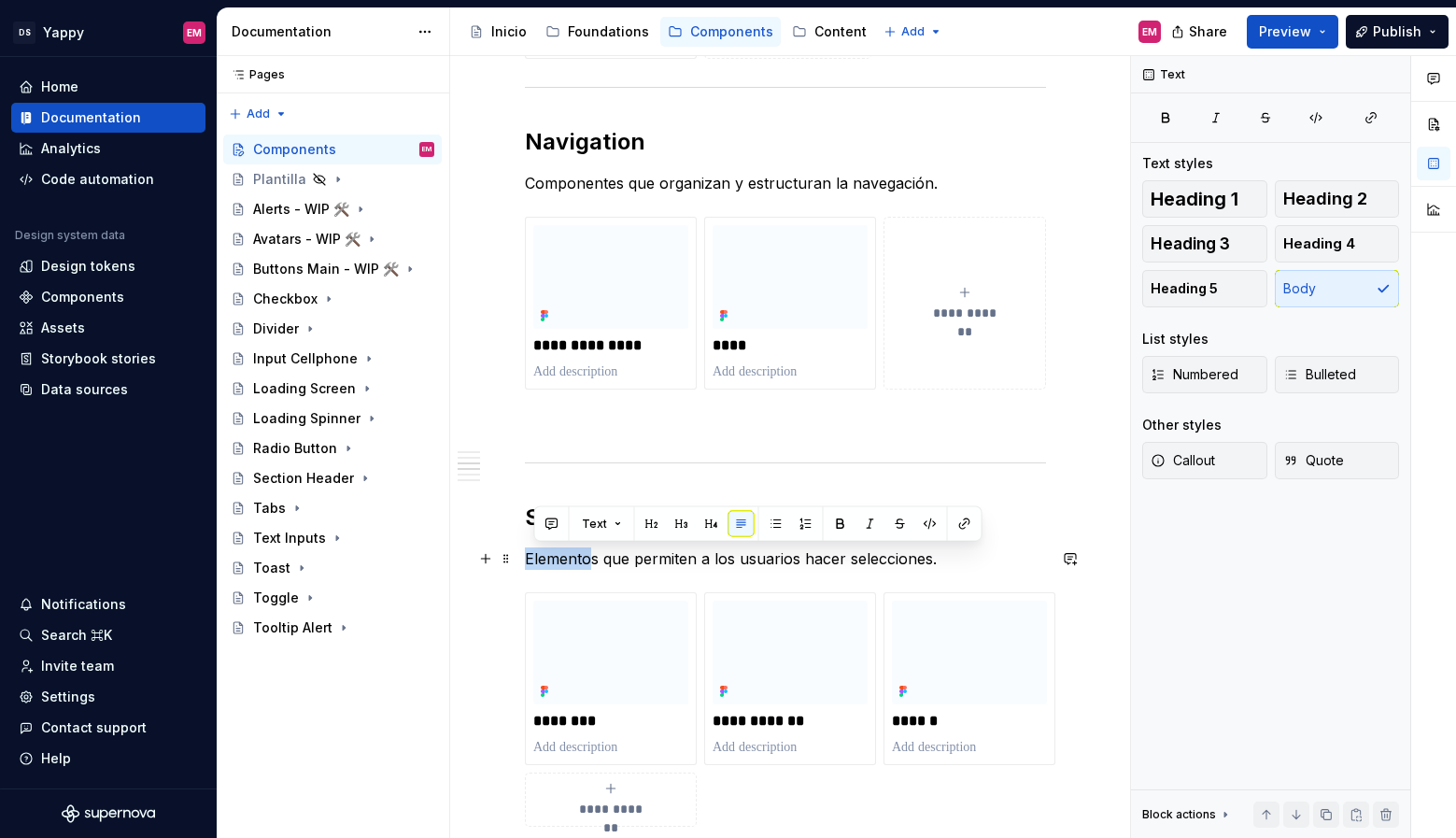 click on "**********" at bounding box center (785, 768) 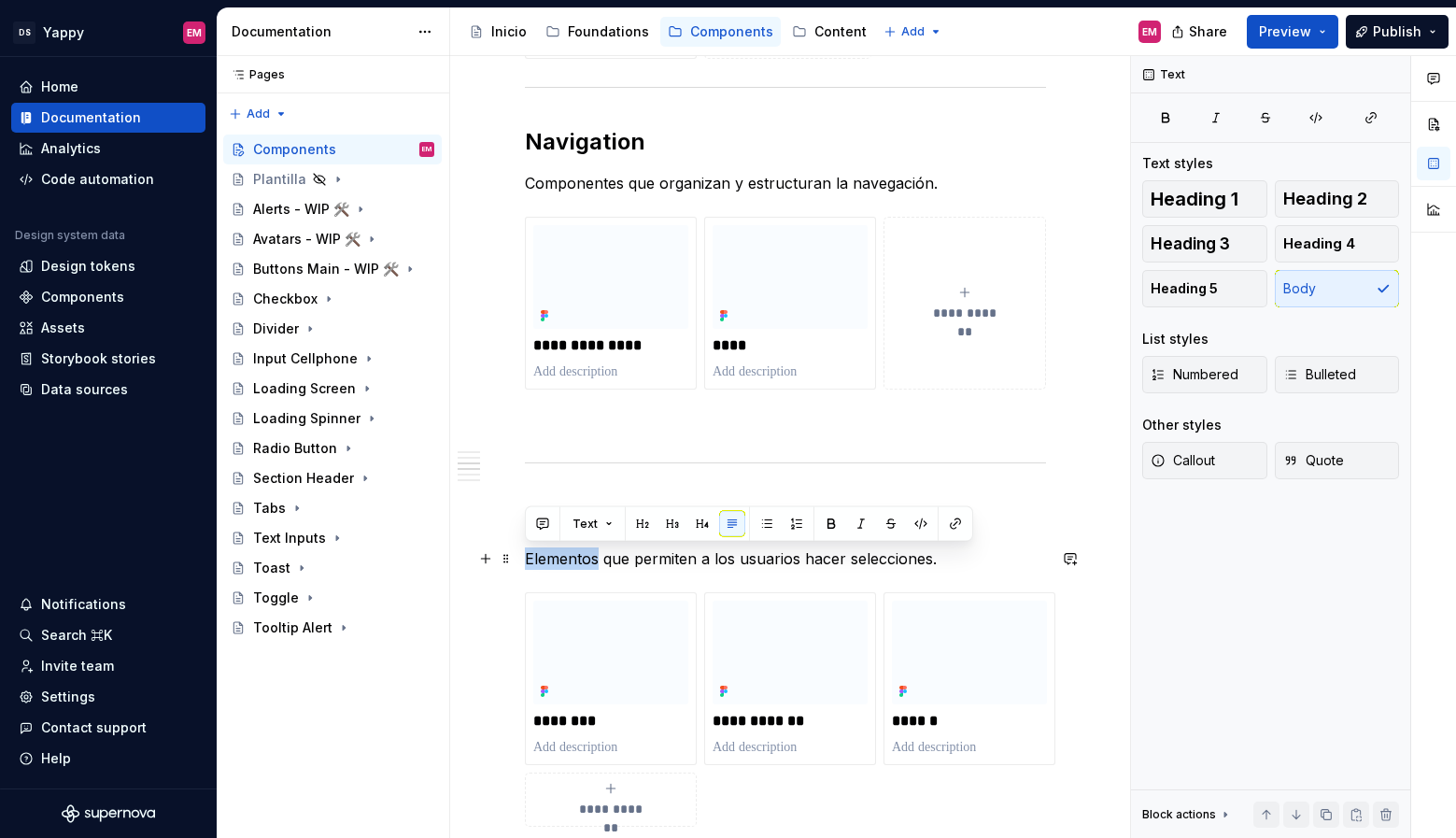 drag, startPoint x: 599, startPoint y: 562, endPoint x: 526, endPoint y: 562, distance: 73 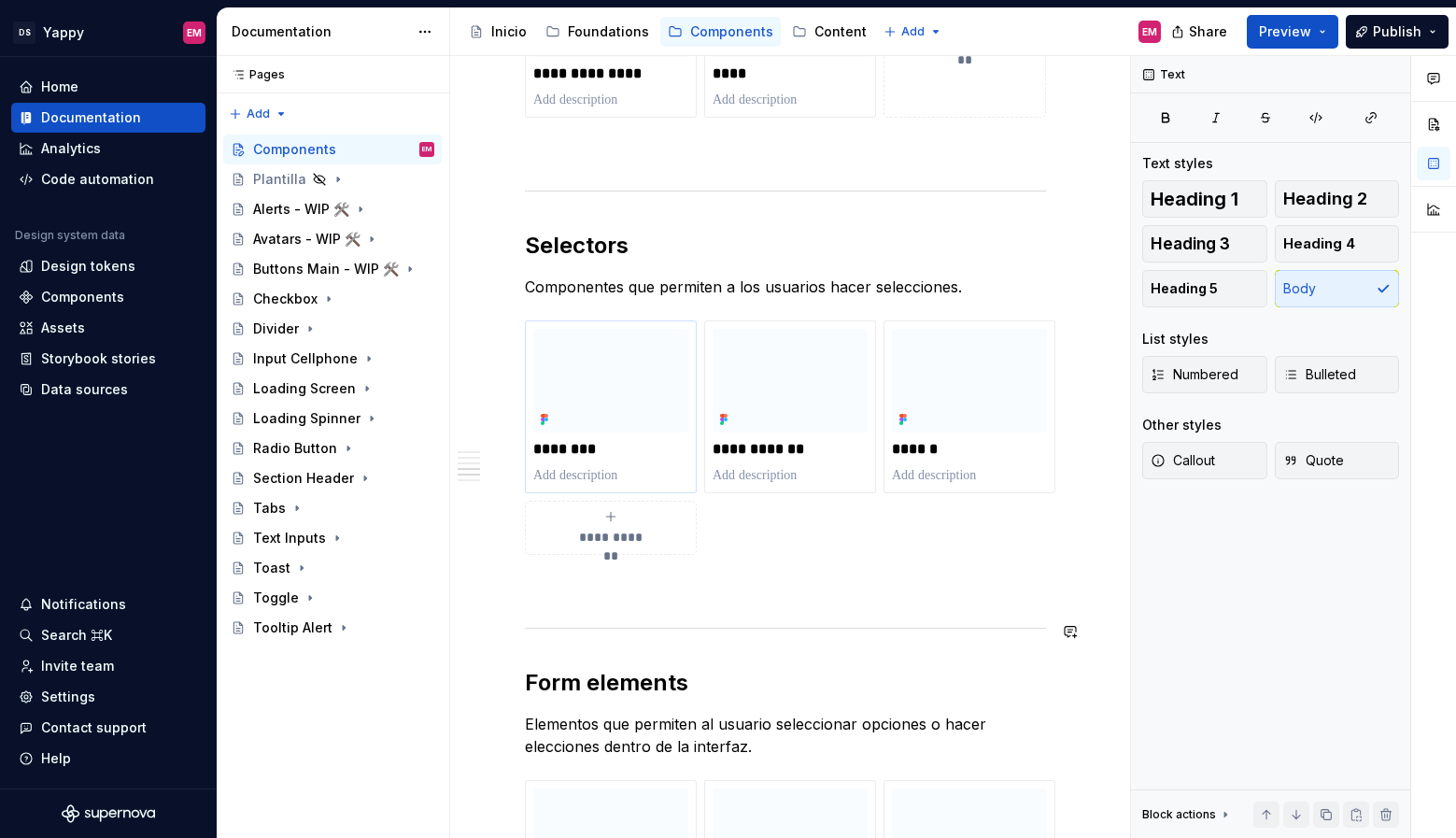 scroll, scrollTop: 1201, scrollLeft: 0, axis: vertical 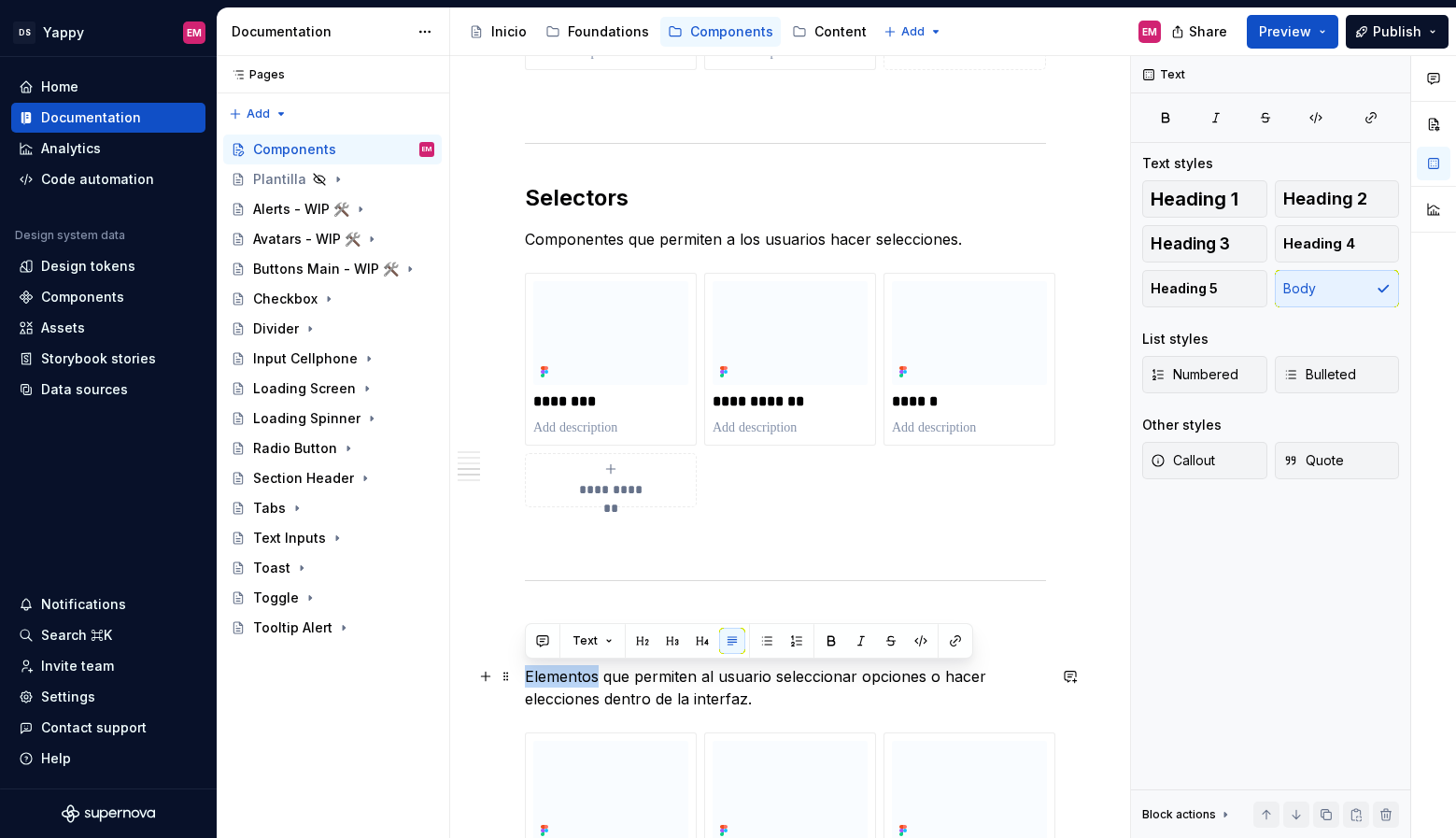 drag, startPoint x: 600, startPoint y: 675, endPoint x: 523, endPoint y: 675, distance: 77 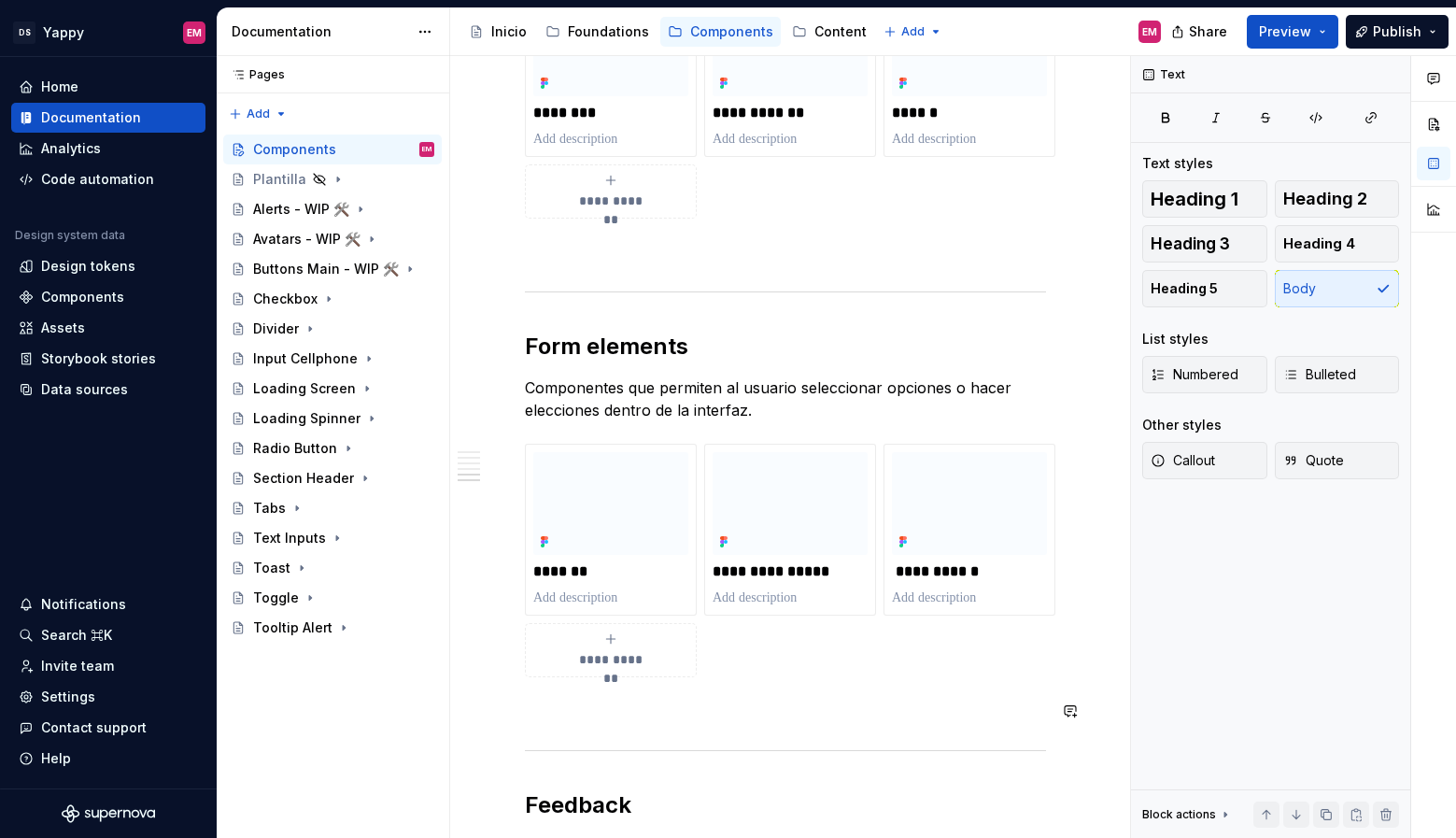 scroll, scrollTop: 1712, scrollLeft: 0, axis: vertical 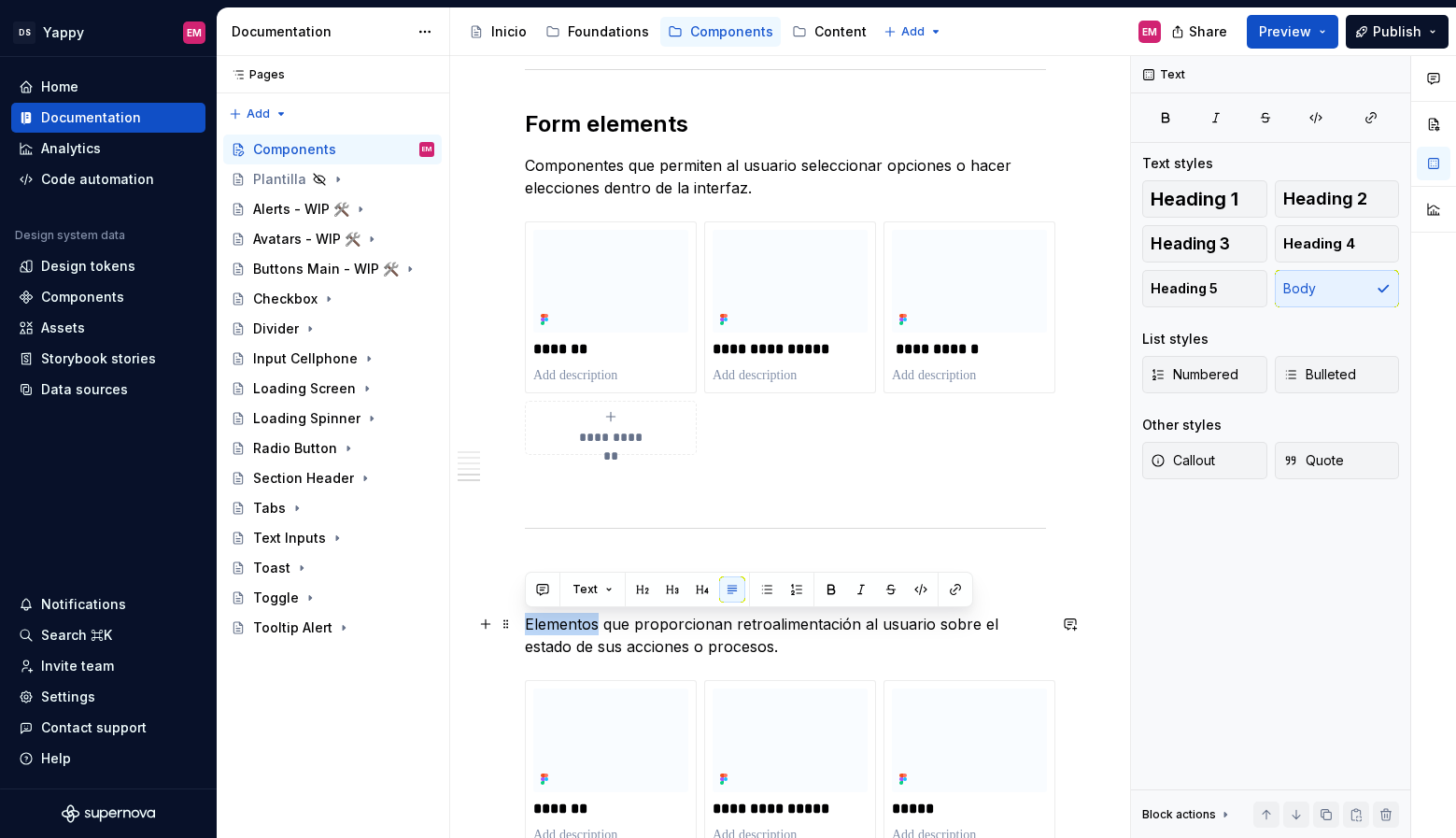 drag, startPoint x: 597, startPoint y: 626, endPoint x: 523, endPoint y: 622, distance: 74.108029 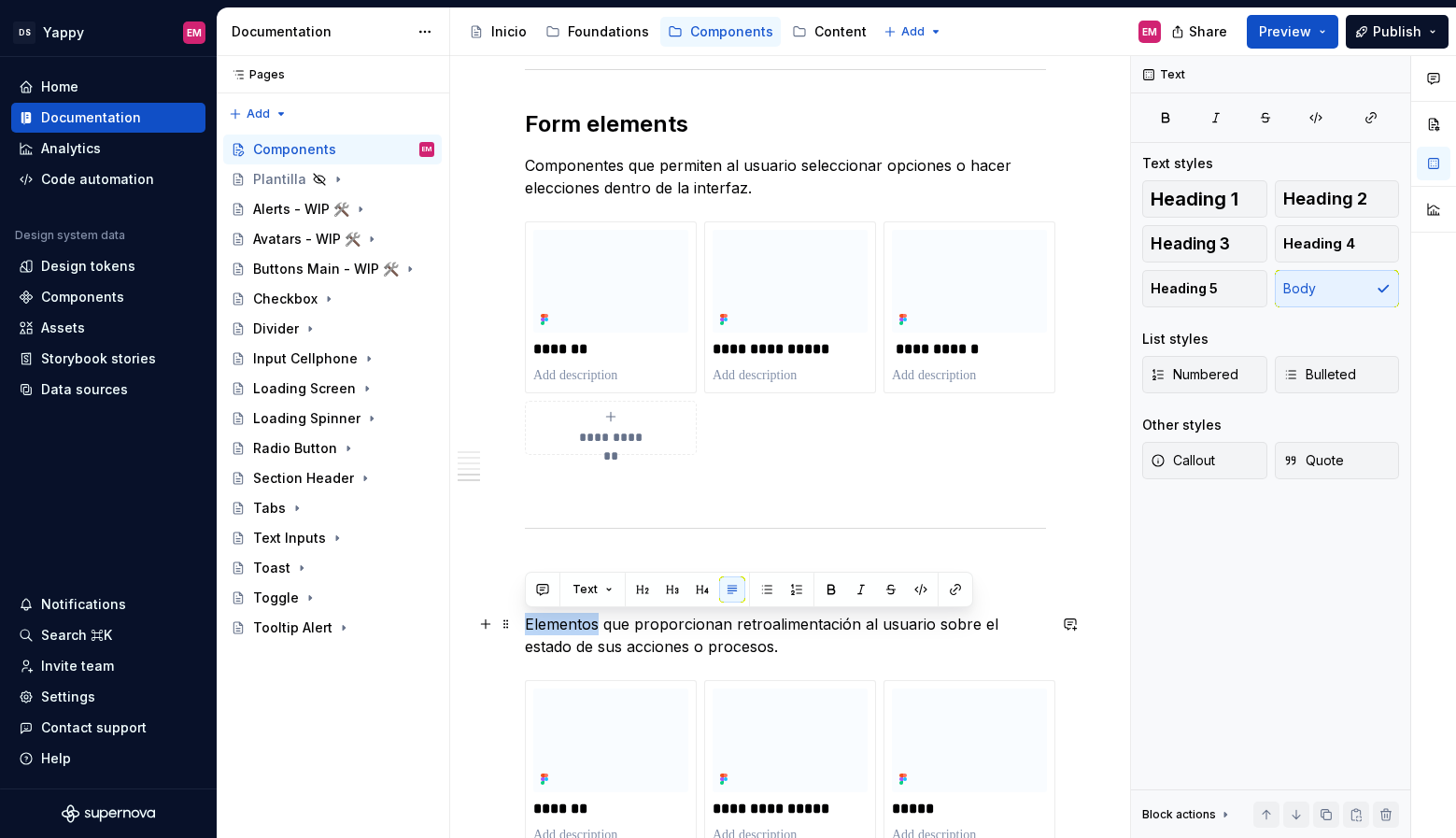 click on "**********" at bounding box center (785, -63) 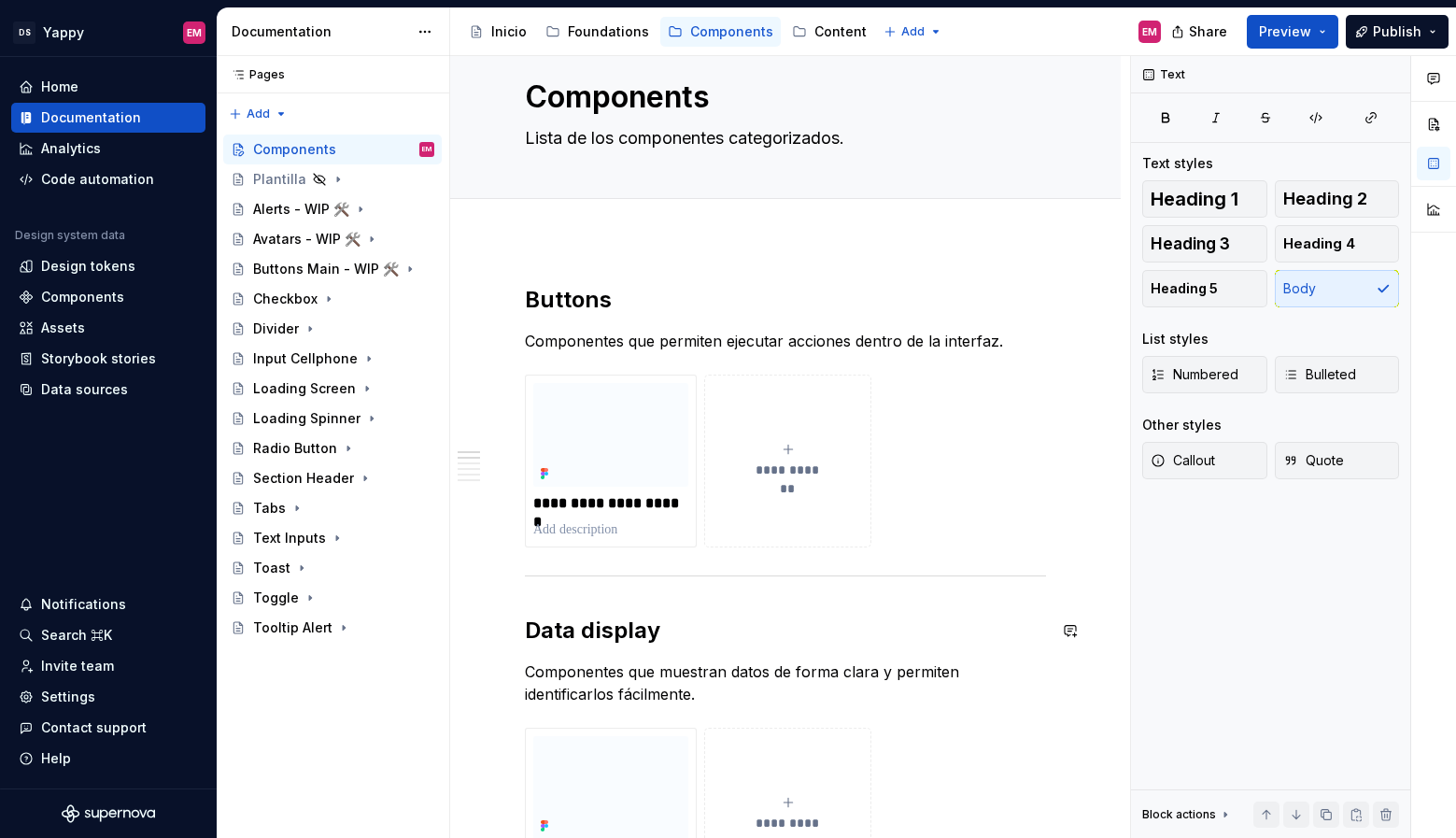 scroll, scrollTop: 0, scrollLeft: 0, axis: both 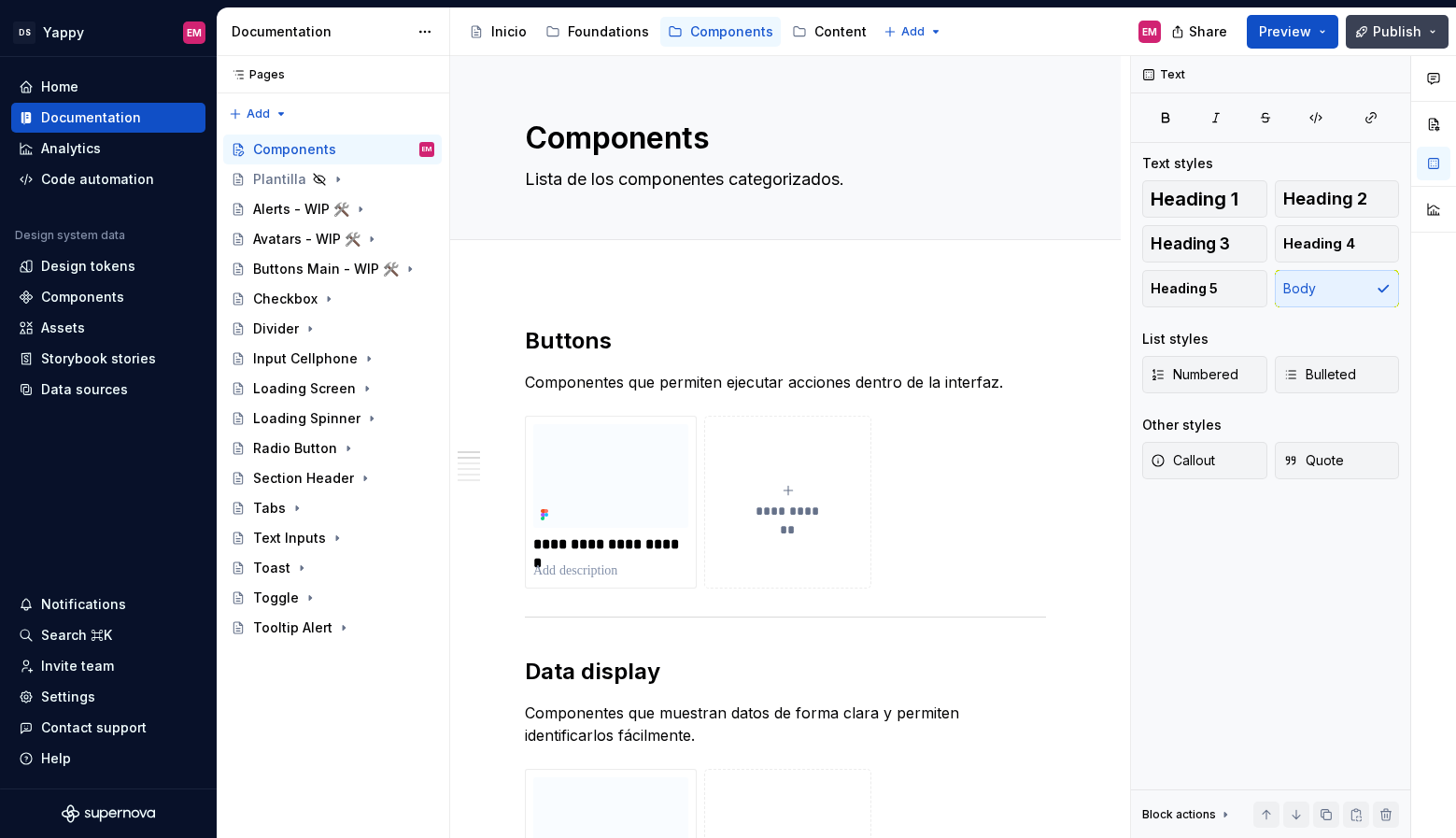 click on "Publish" at bounding box center (1397, 32) 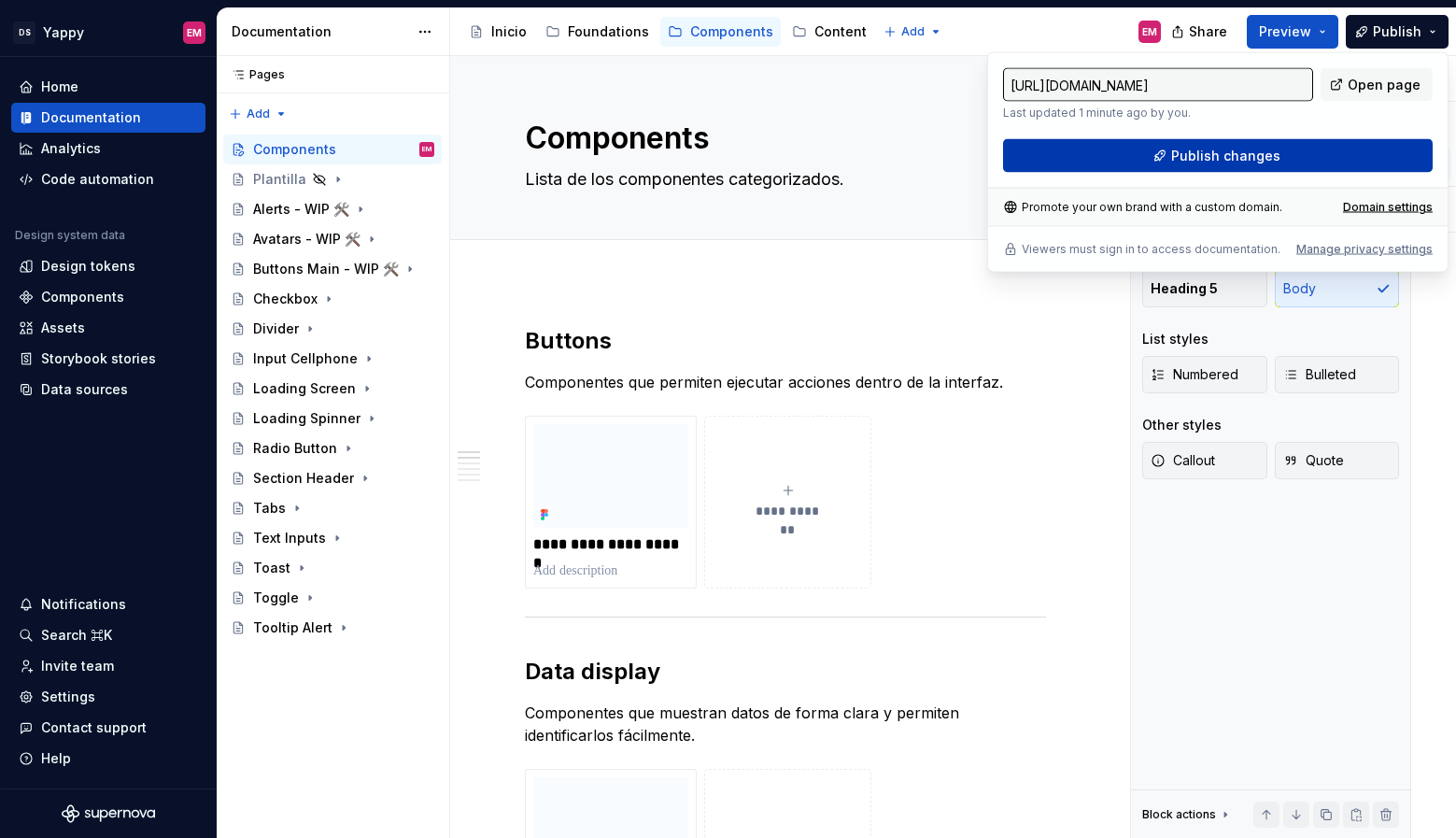 click on "Publish changes" at bounding box center (1218, 156) 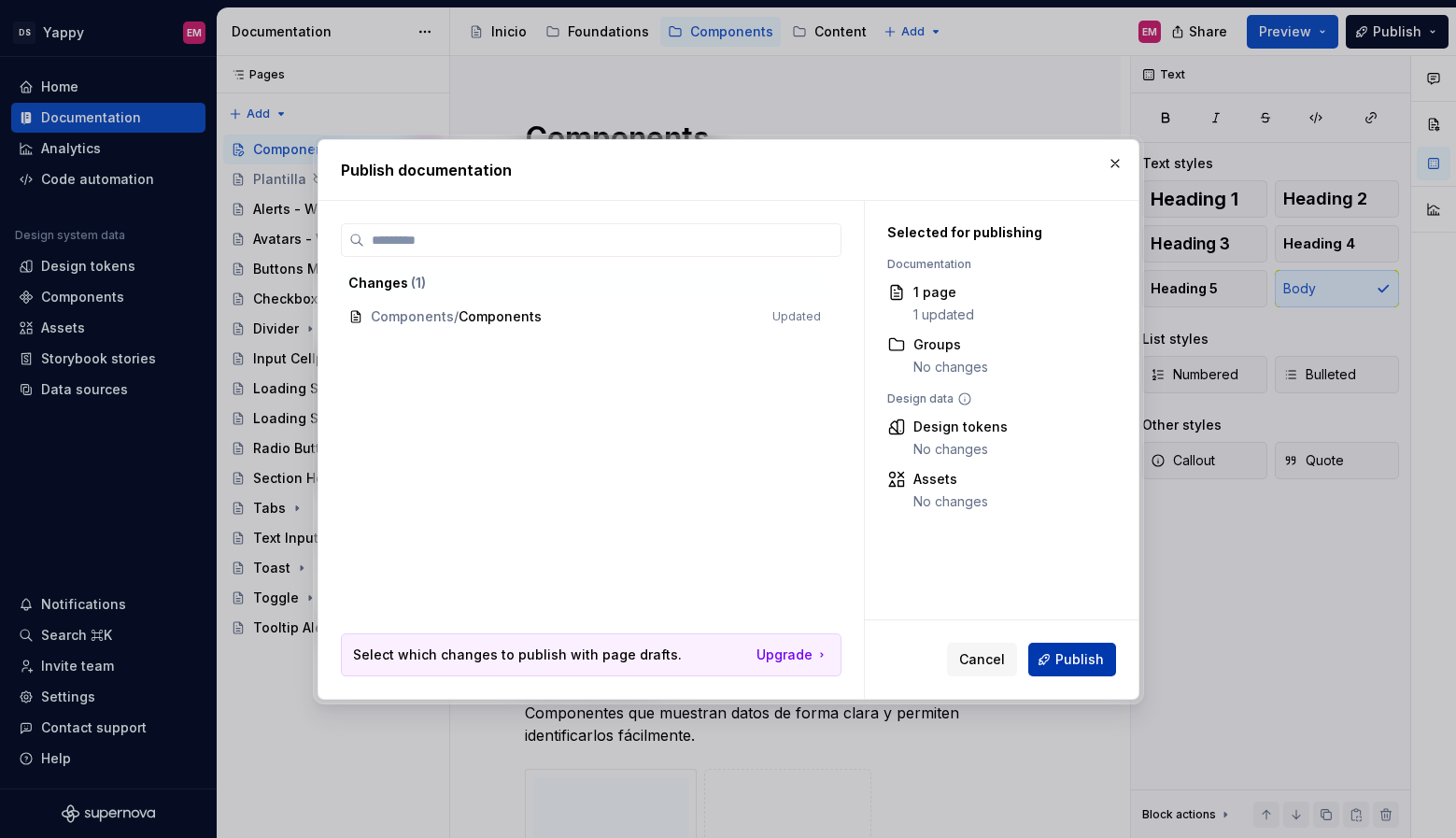 click on "Publish" at bounding box center [1080, 660] 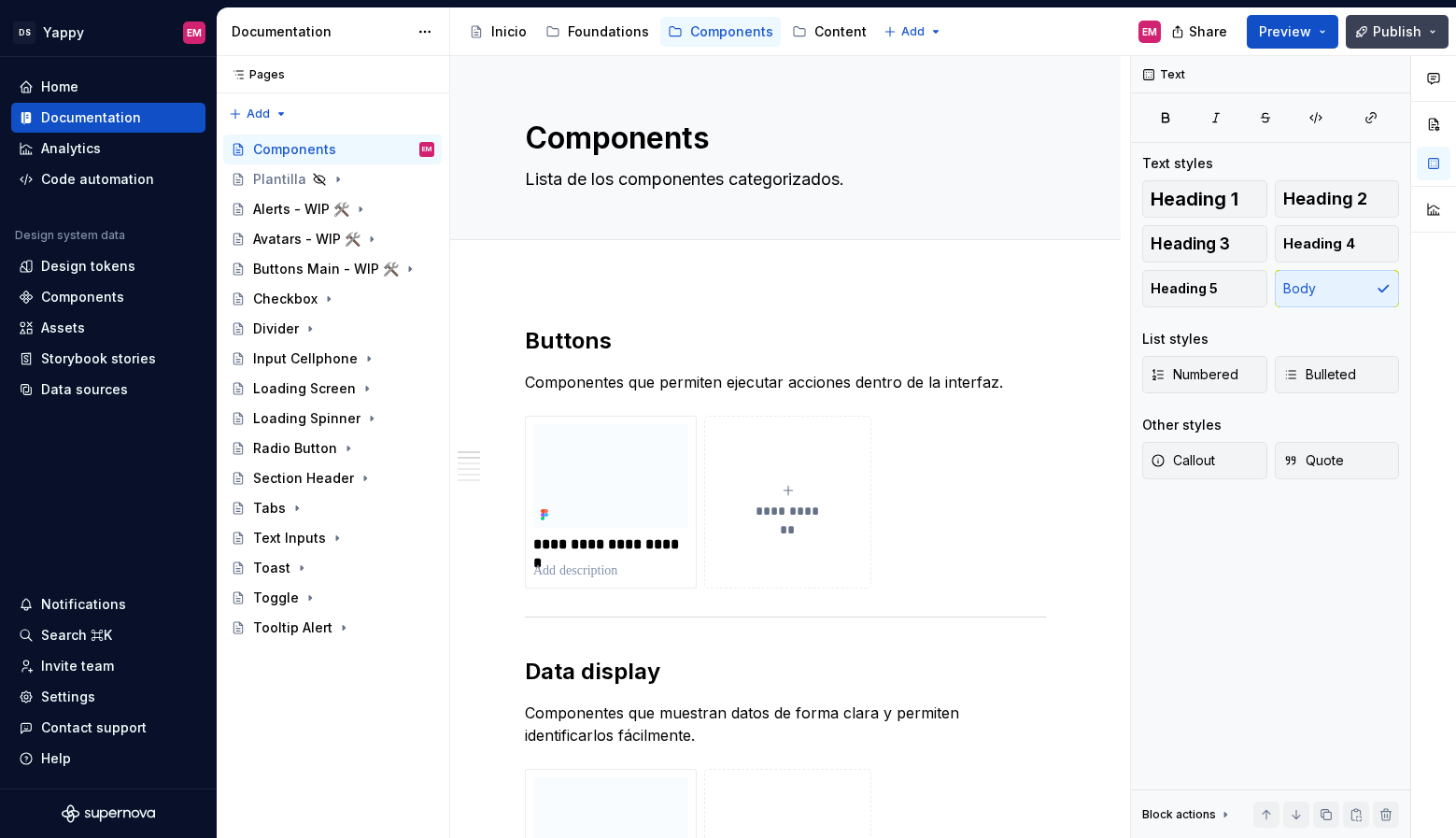 click on "Publish" at bounding box center [1397, 32] 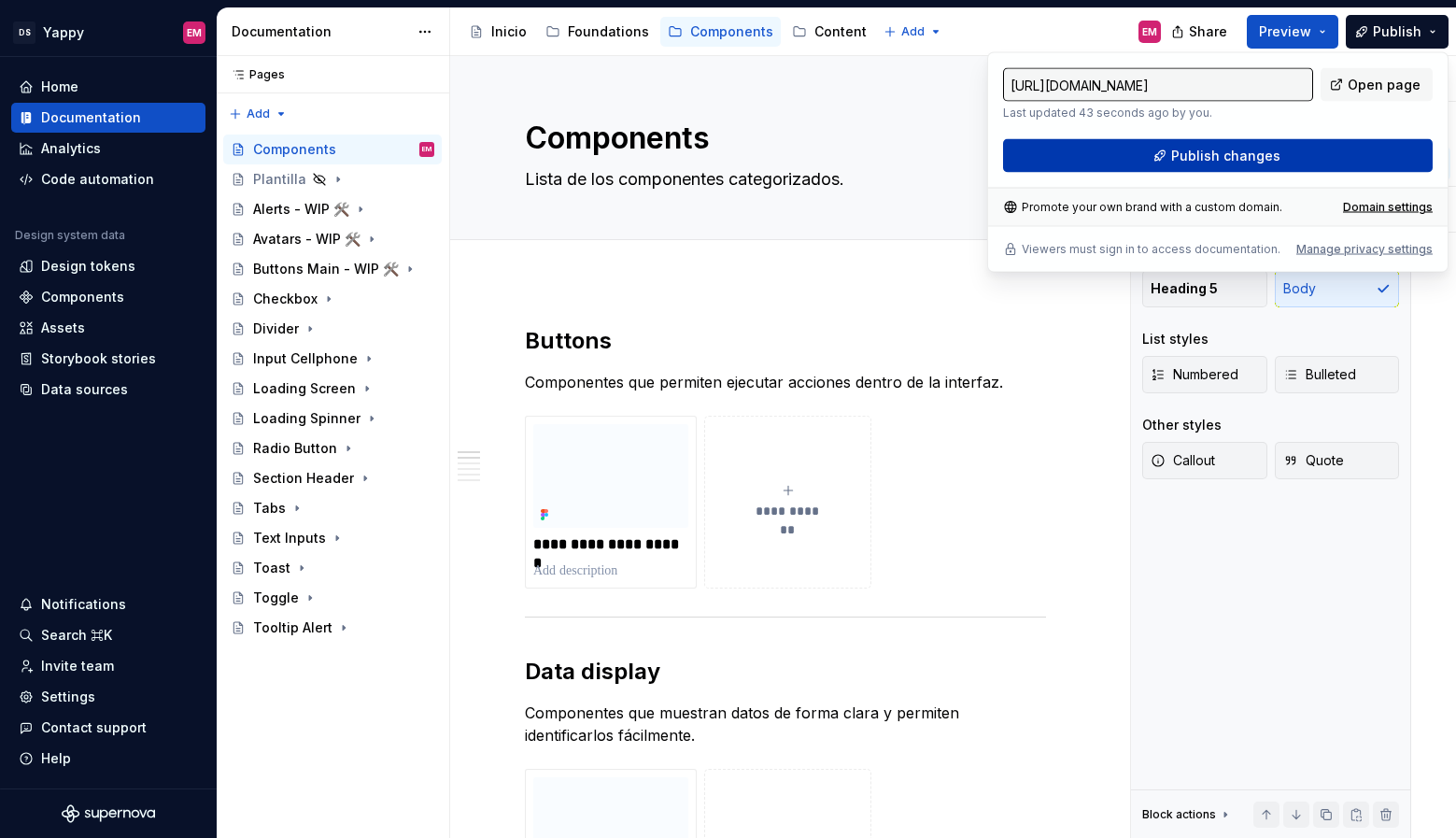 click on "Publish changes" at bounding box center (1218, 156) 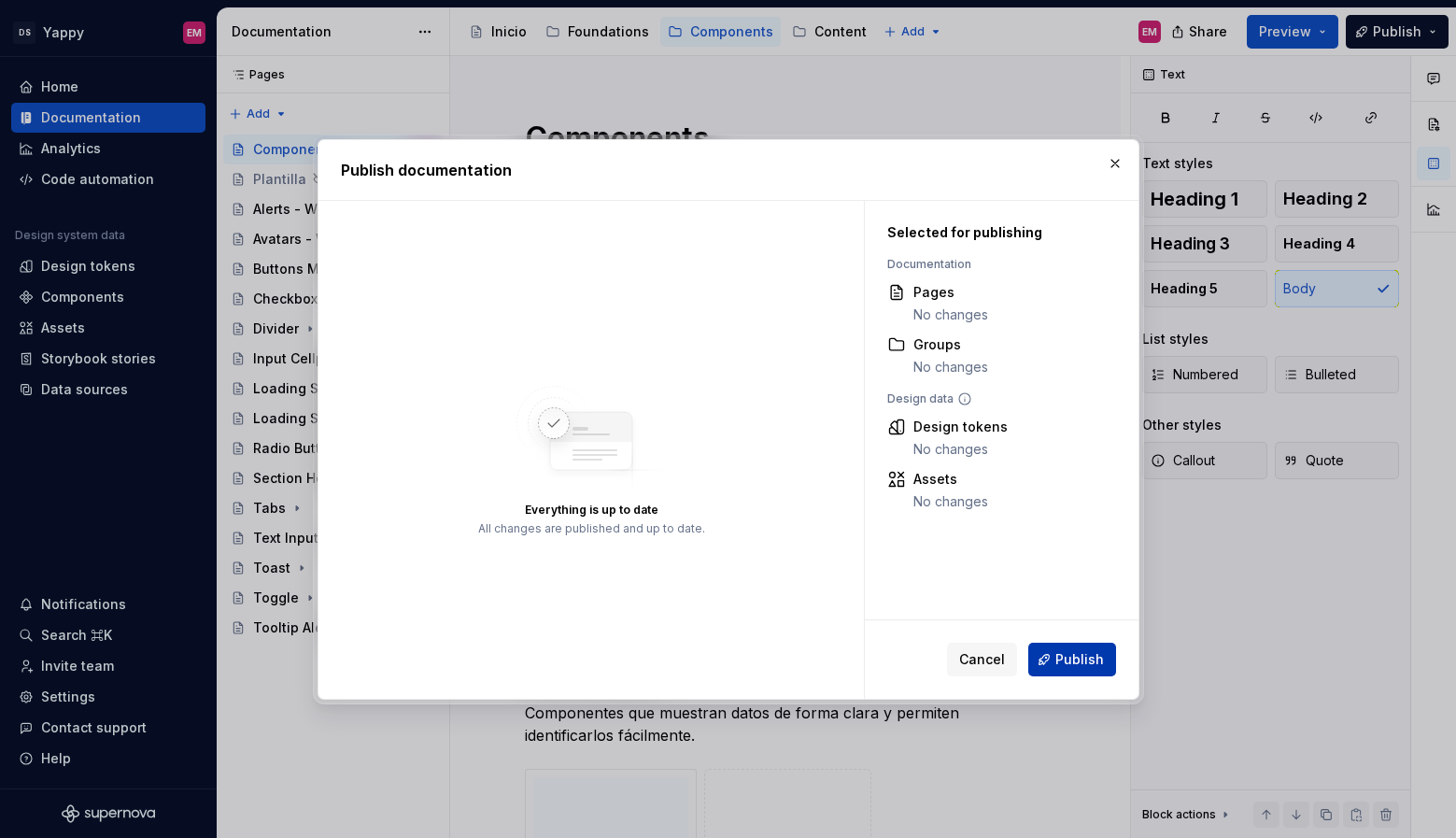 click on "Publish" at bounding box center (1080, 660) 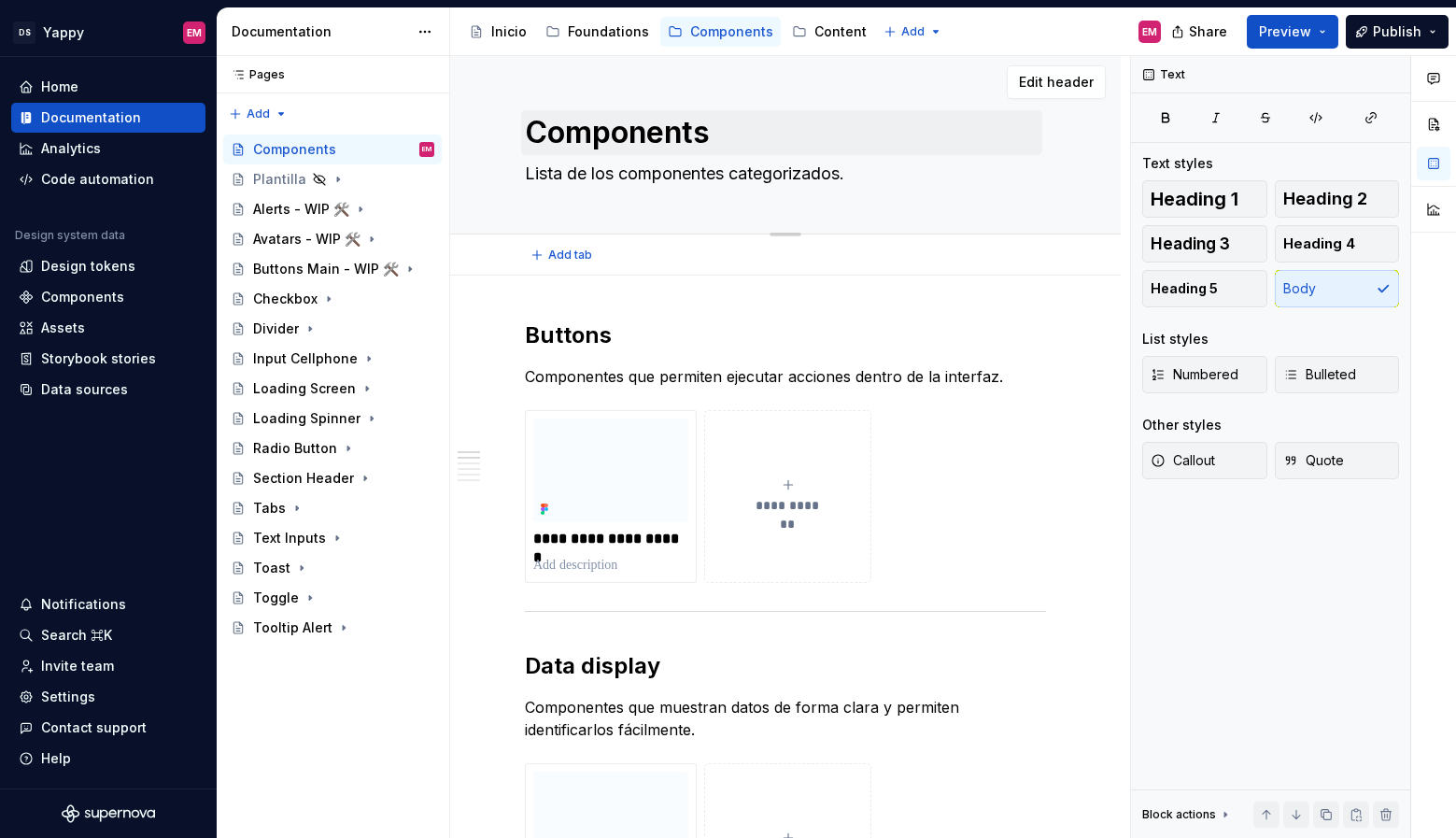 scroll, scrollTop: 0, scrollLeft: 0, axis: both 